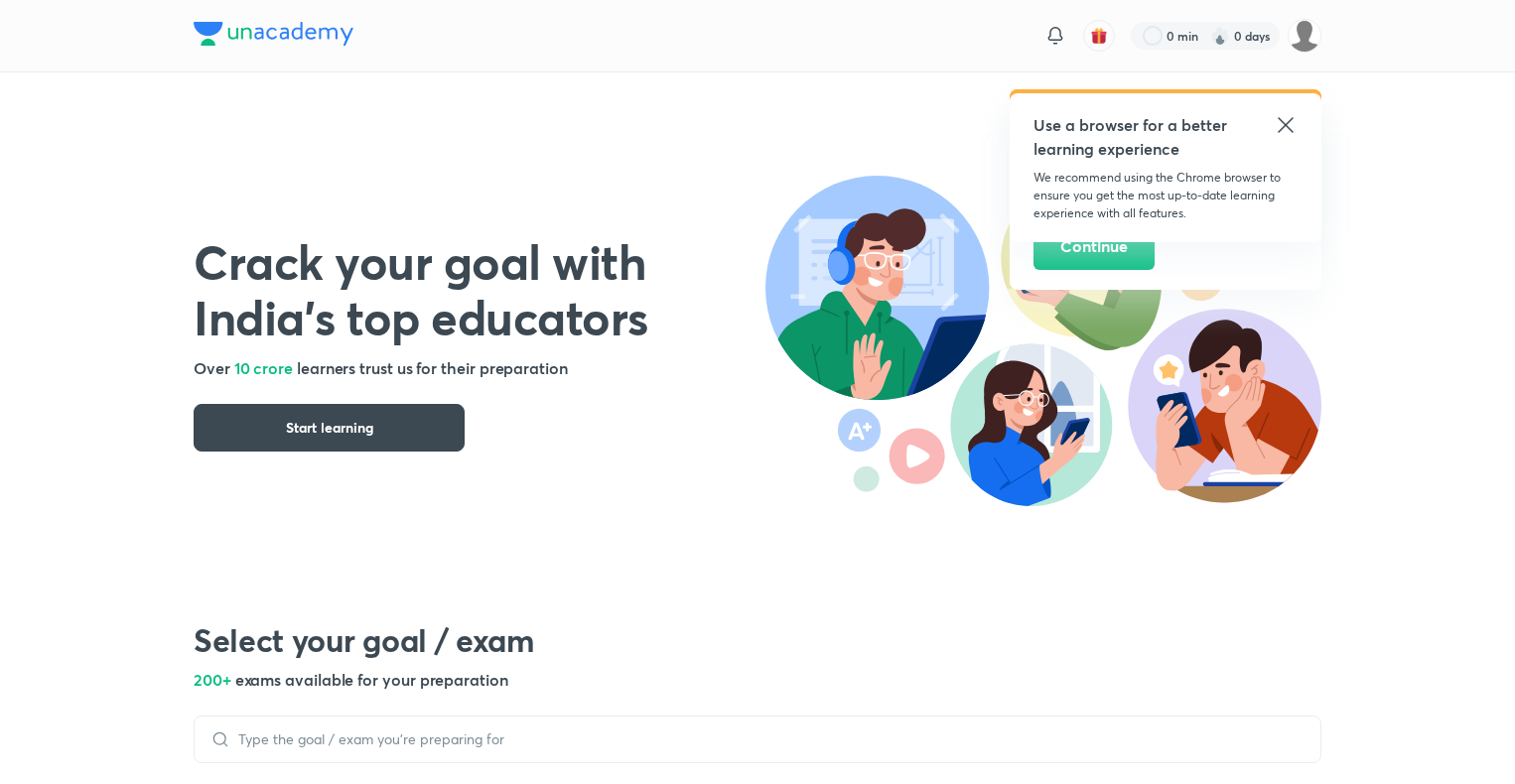 scroll, scrollTop: 0, scrollLeft: 0, axis: both 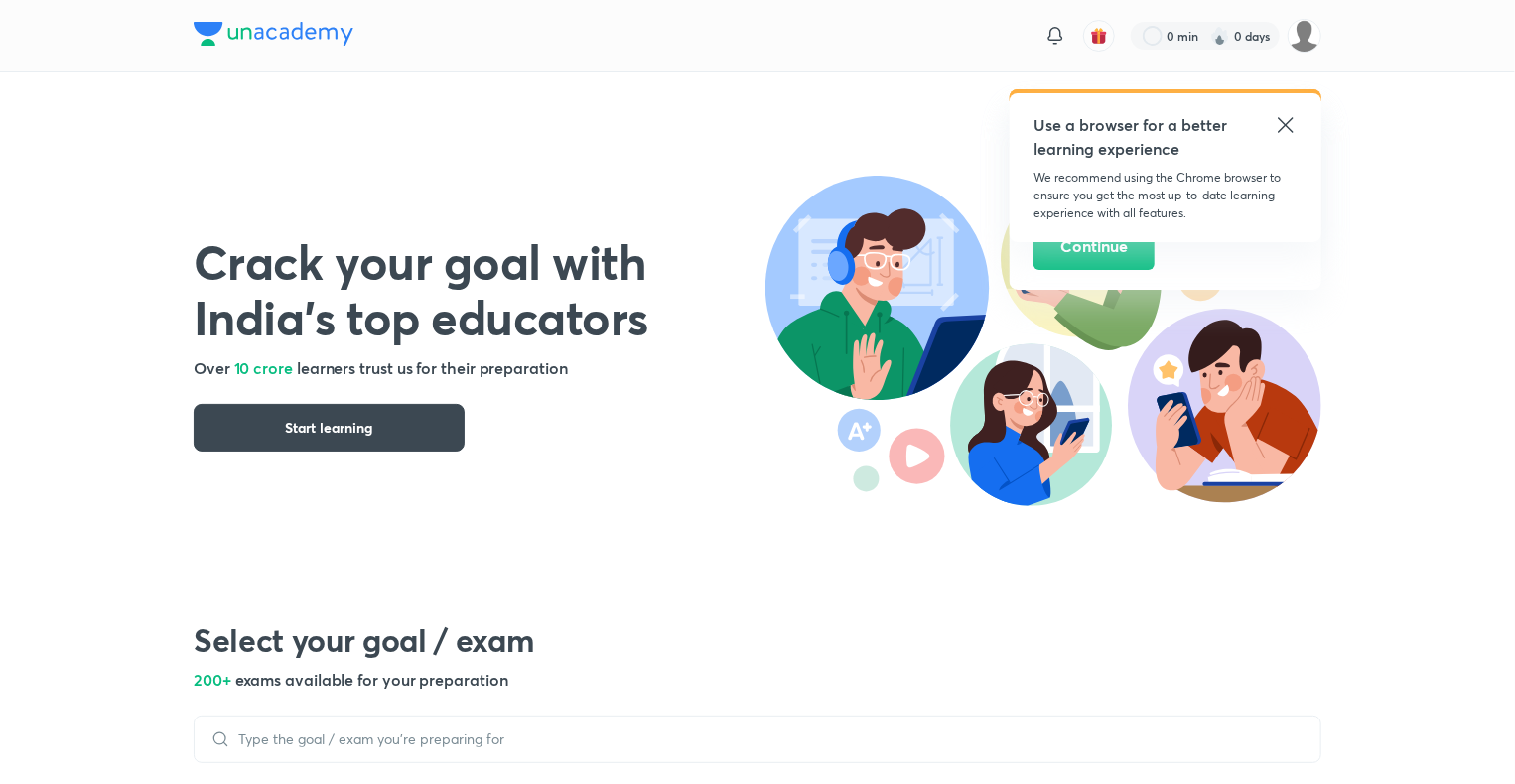 click 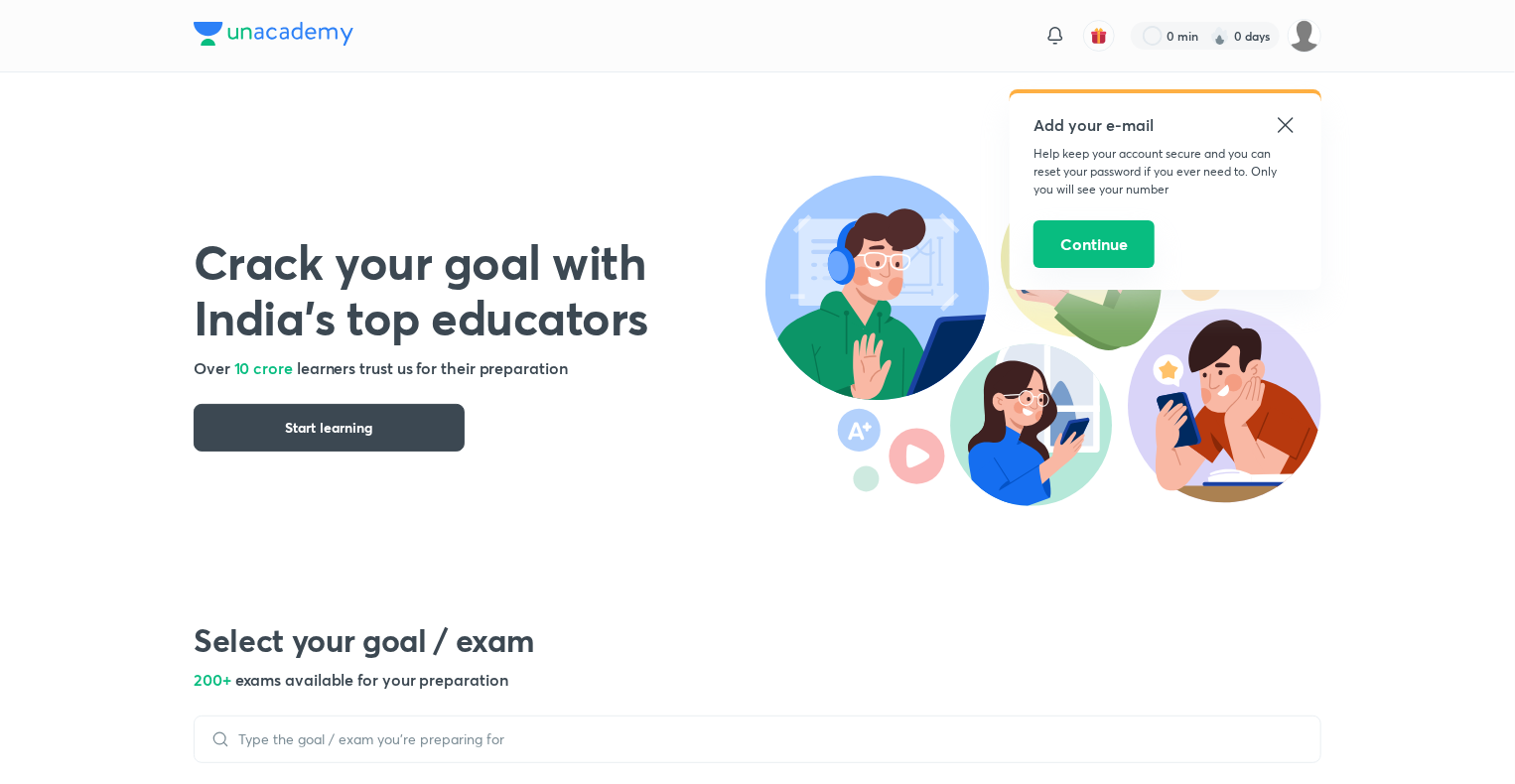 click on "Continue" at bounding box center (1094, 244) 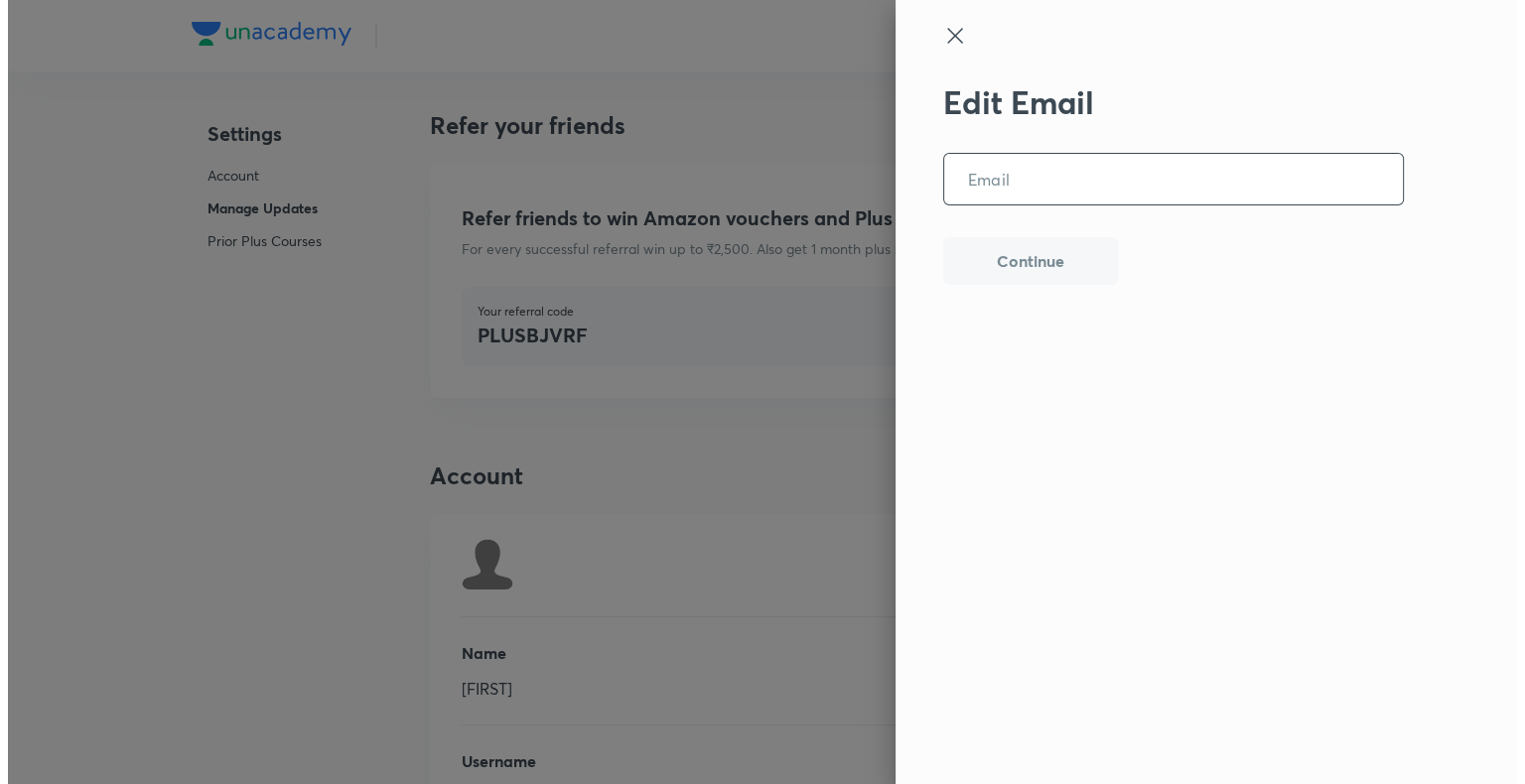 scroll, scrollTop: 4809, scrollLeft: 0, axis: vertical 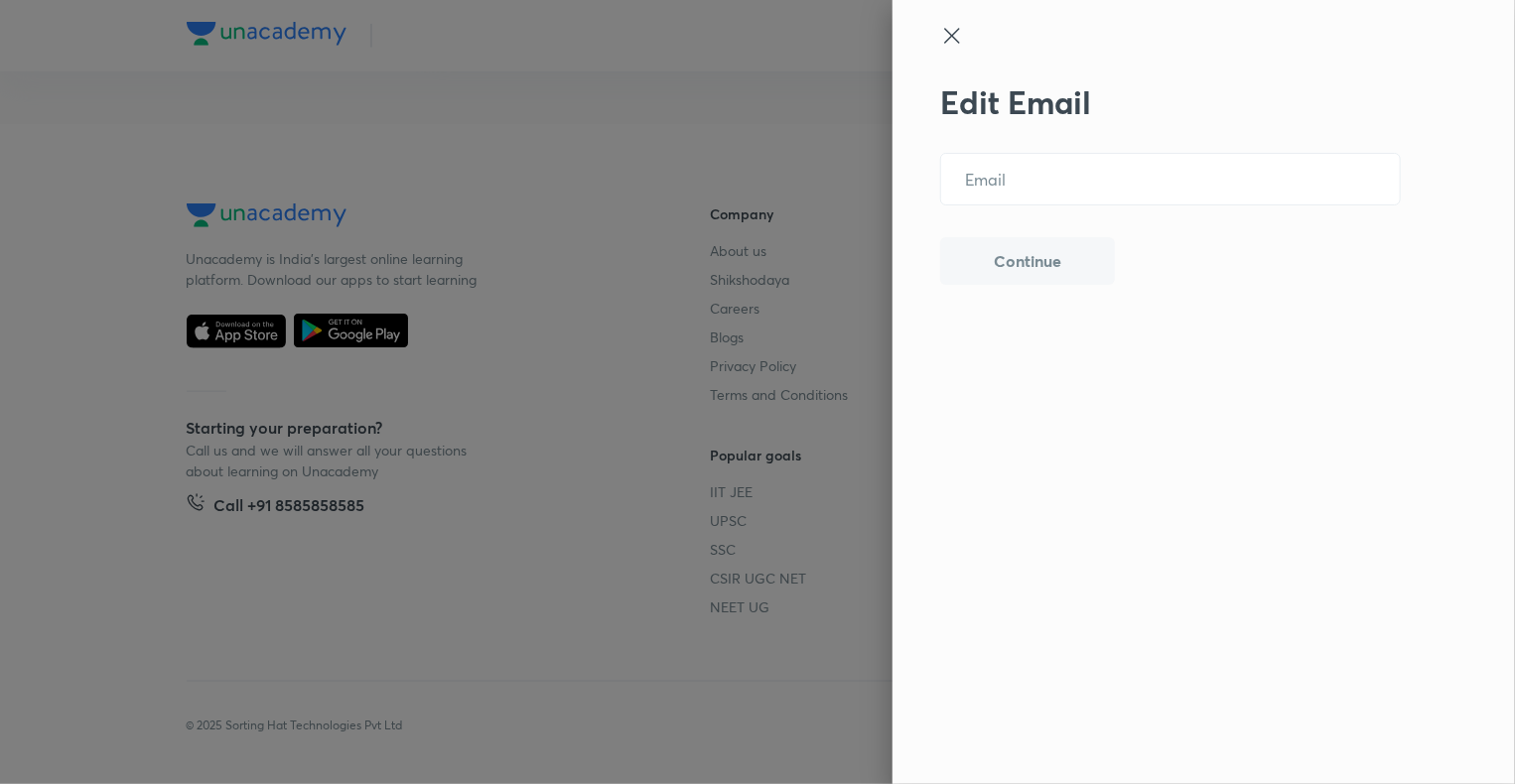 click on "Continue" at bounding box center (1028, 261) 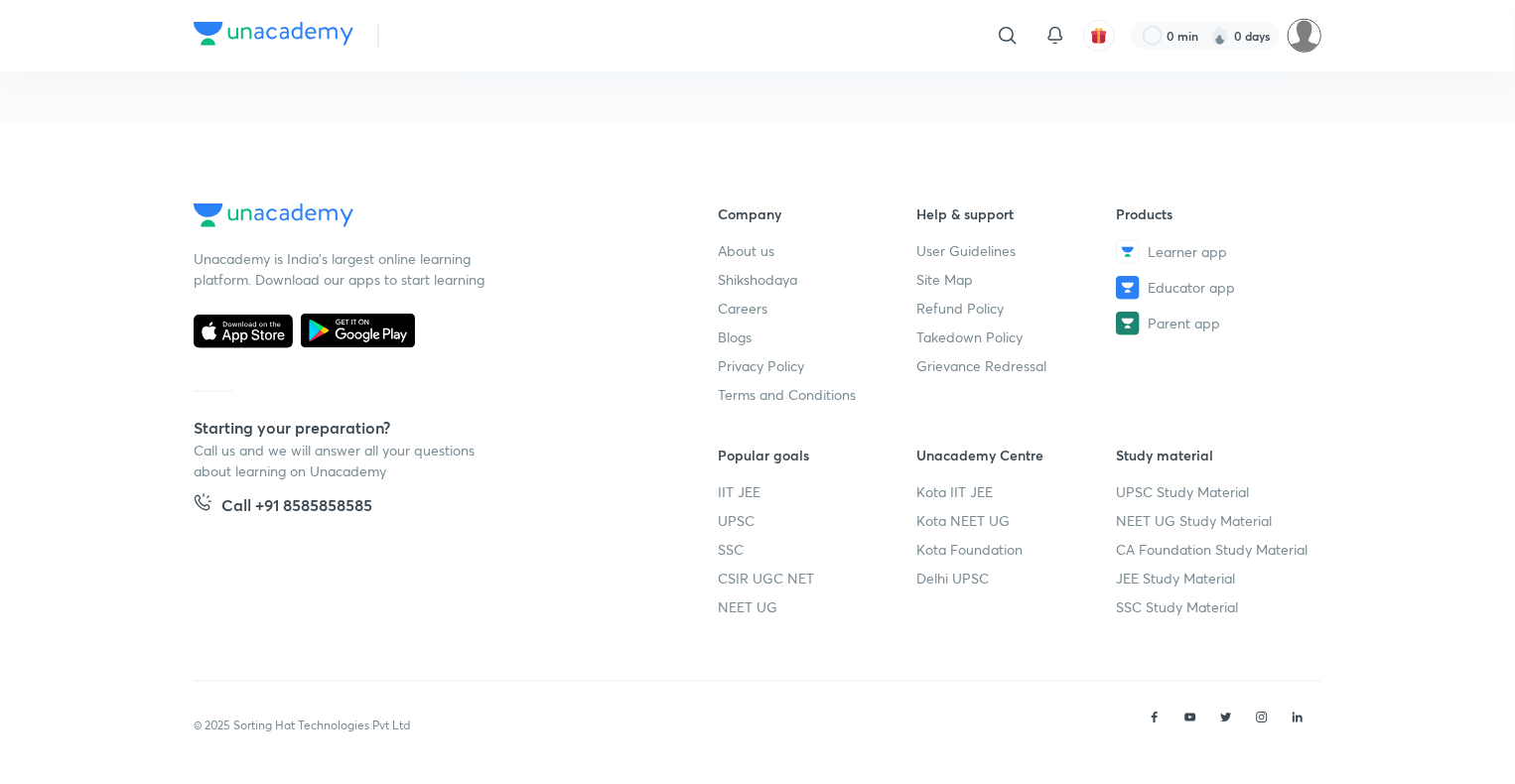 click at bounding box center [1305, 36] 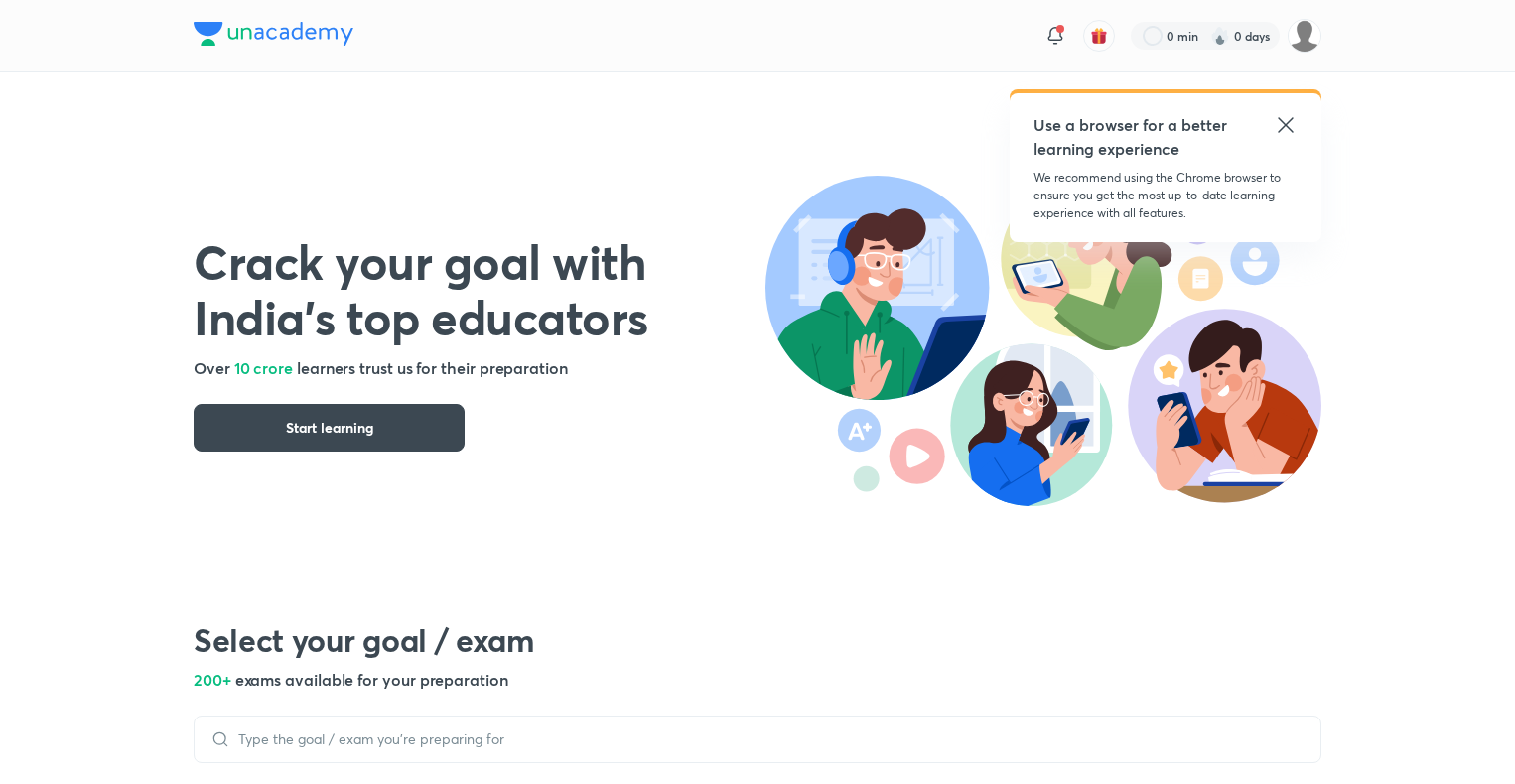 scroll, scrollTop: 0, scrollLeft: 0, axis: both 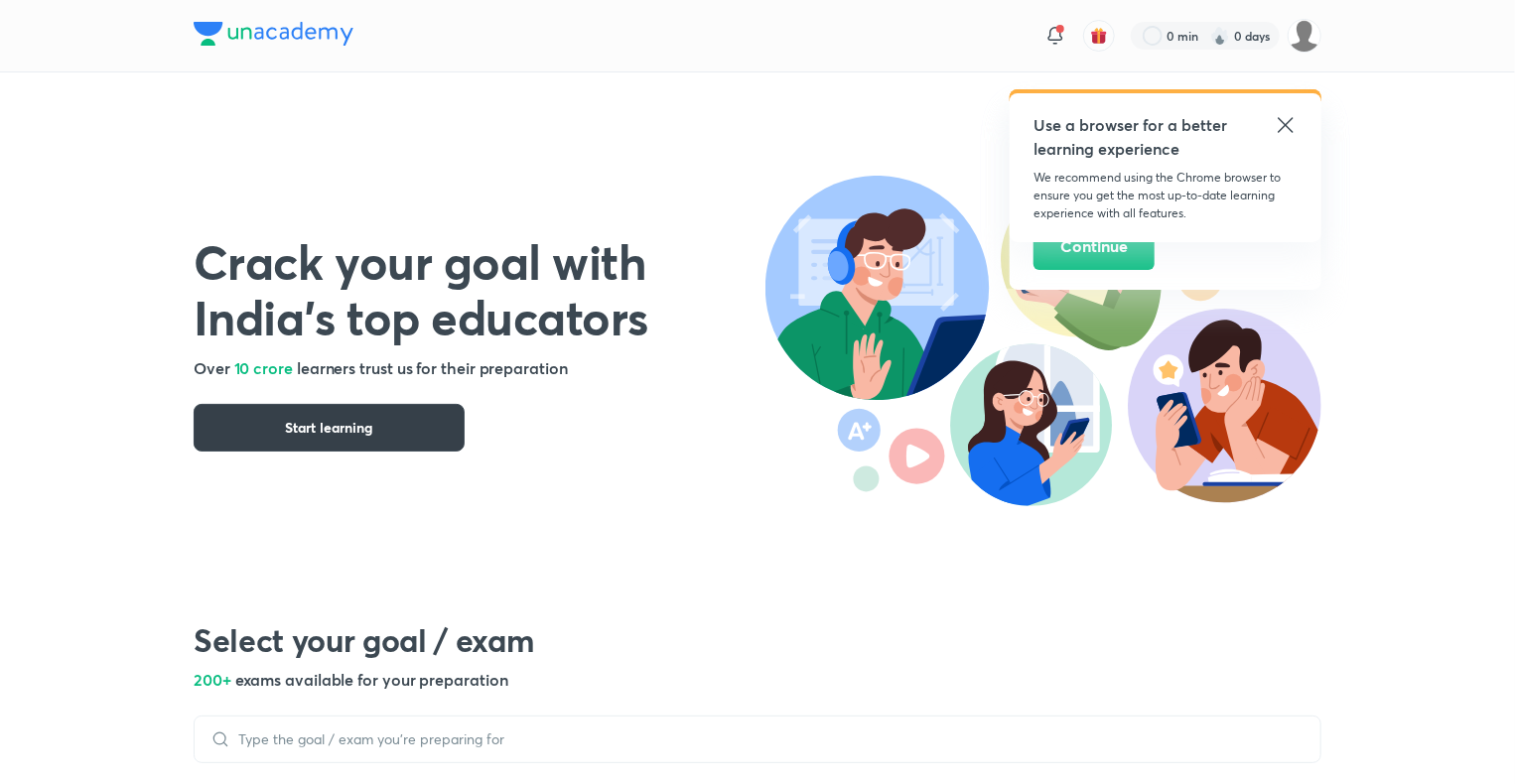 click on "Start learning" at bounding box center (329, 428) 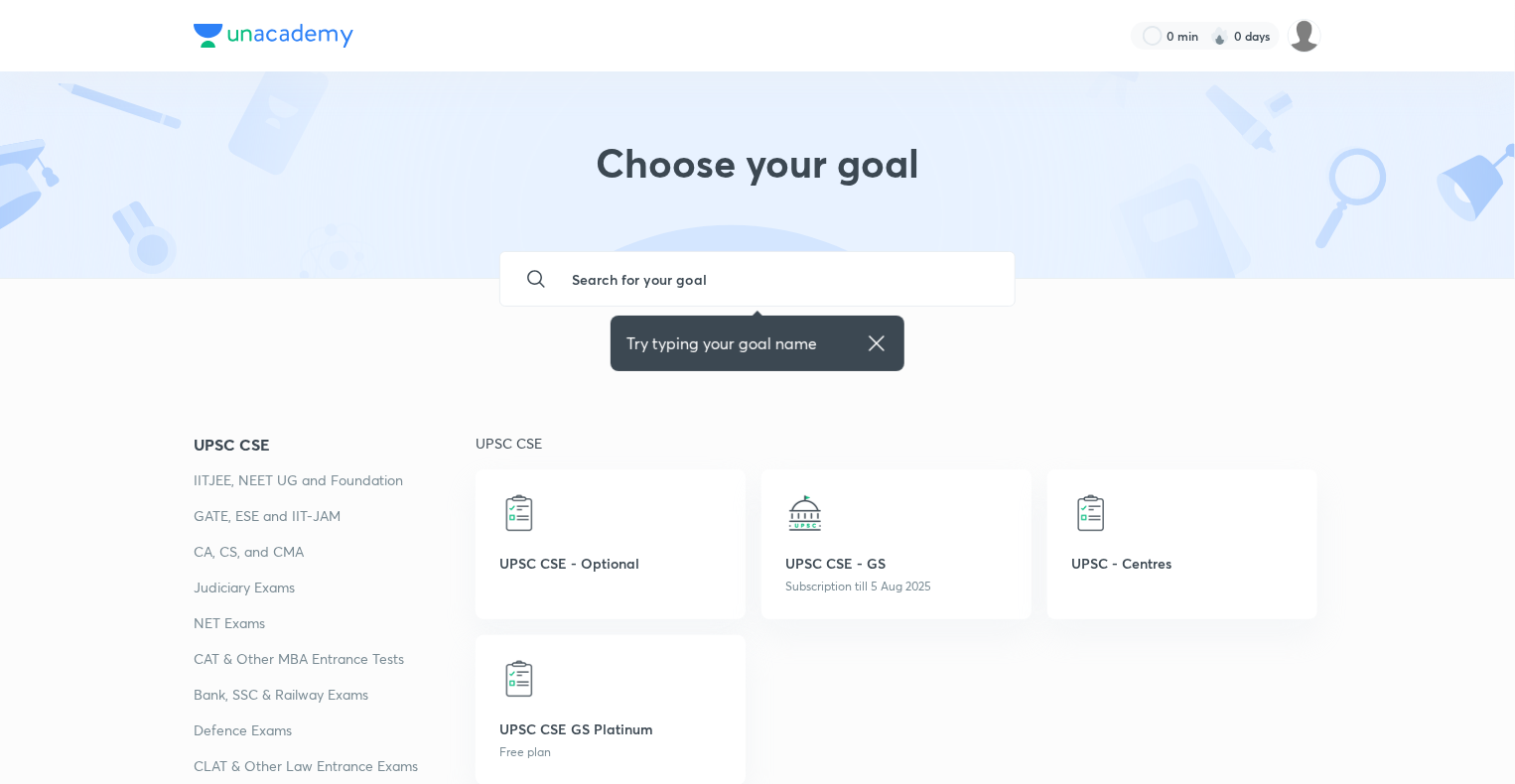 click at bounding box center (777, 279) 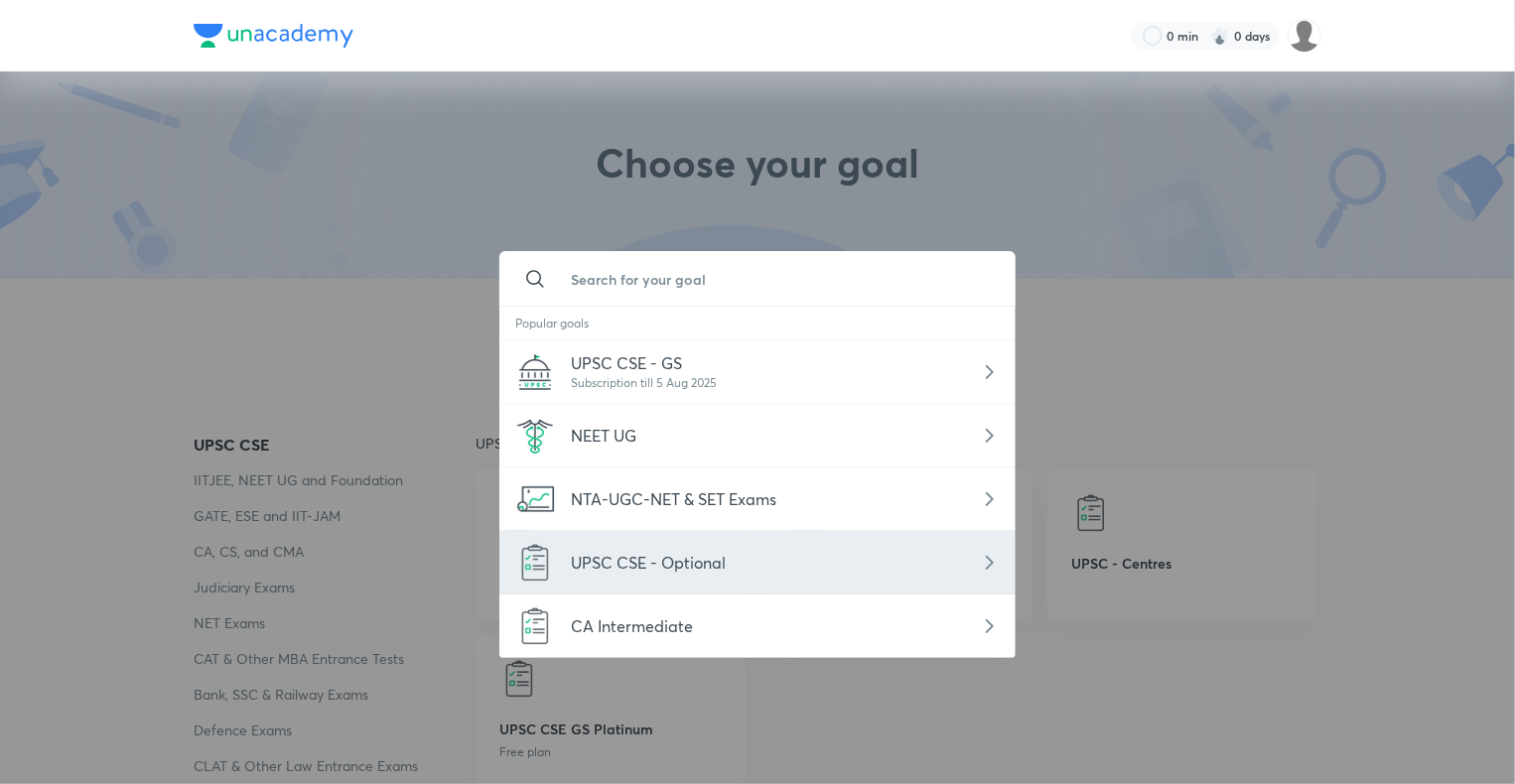click on "UPSC CSE - Optional" at bounding box center [648, 562] 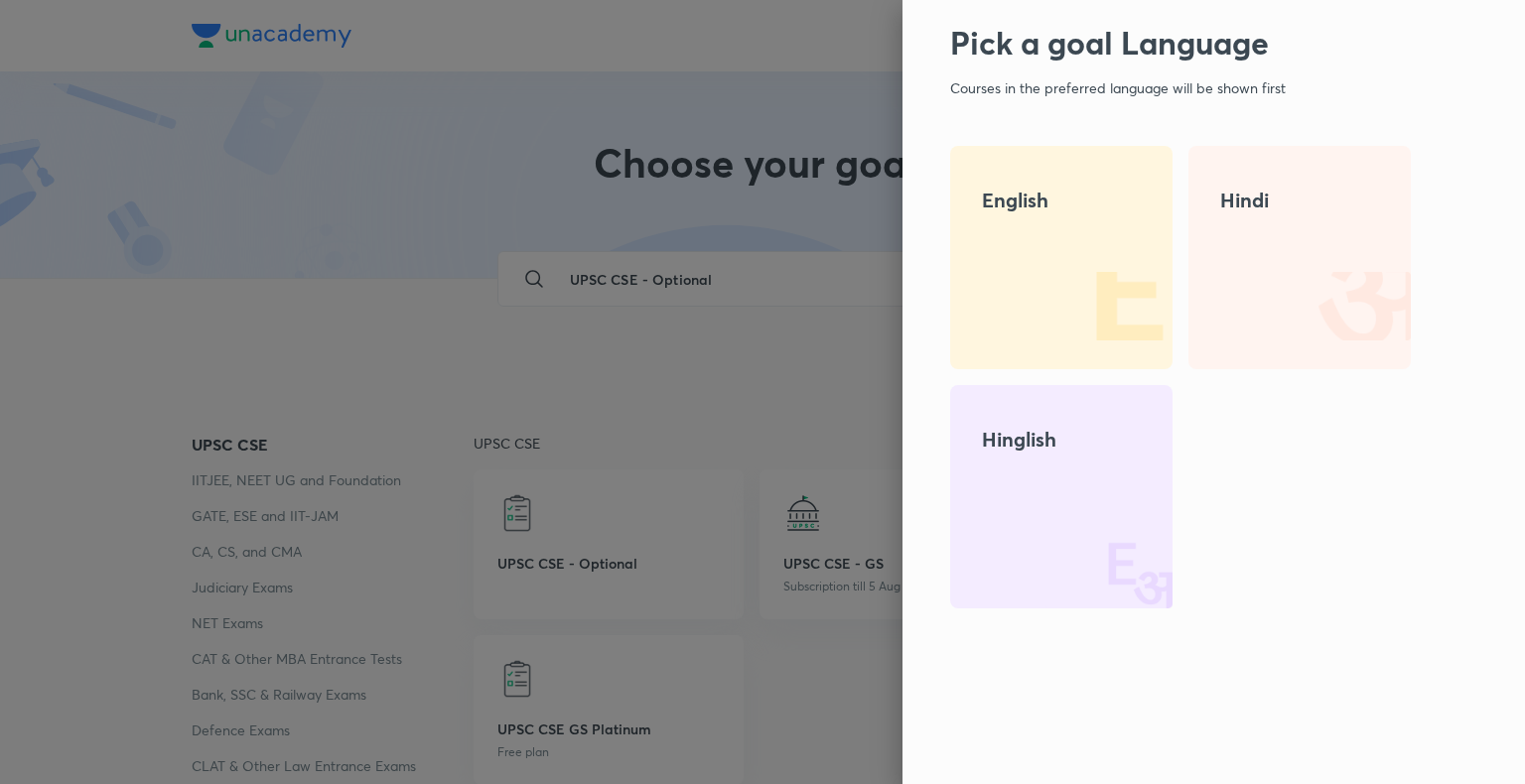 click on "Hinglish" at bounding box center [1061, 440] 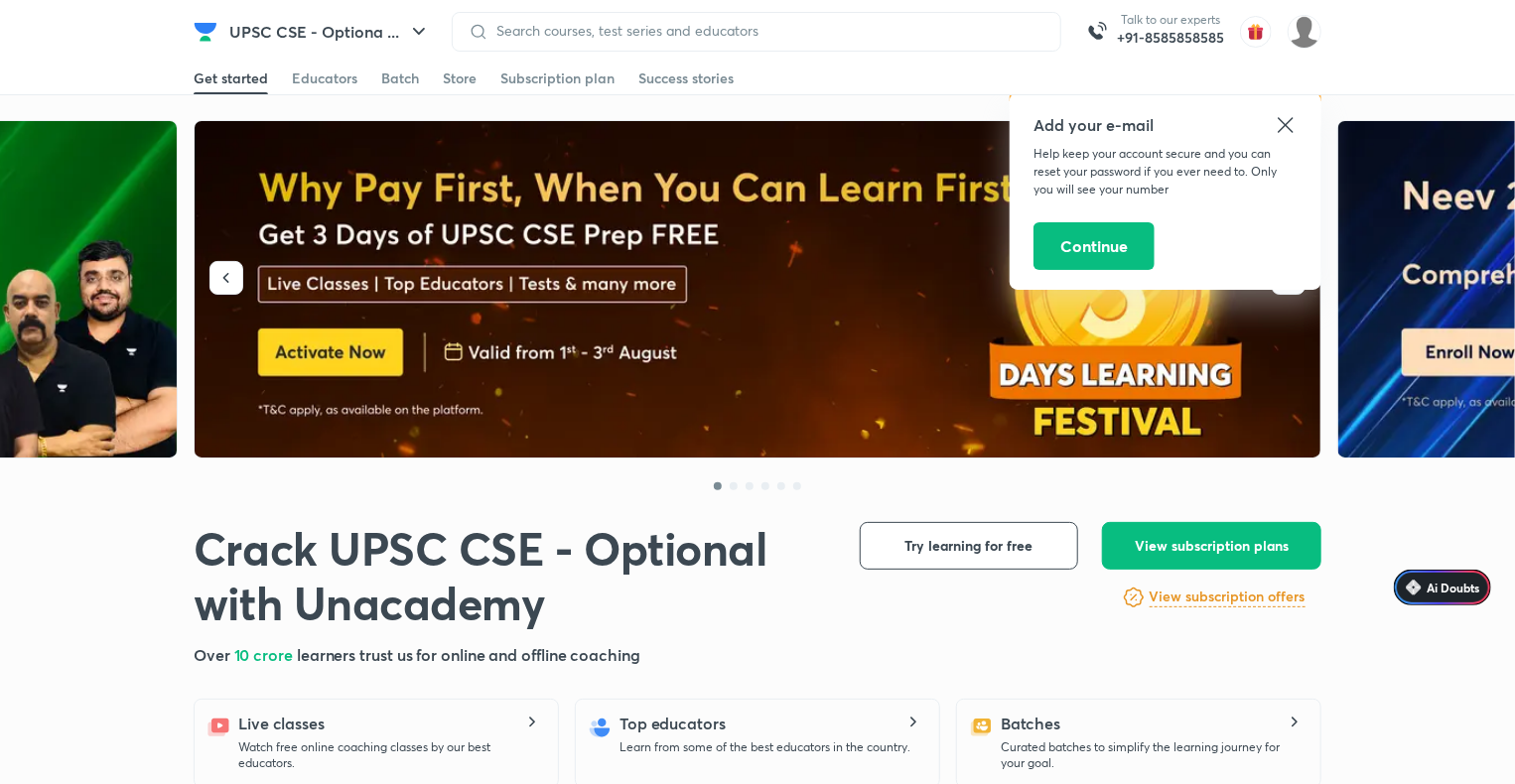 click 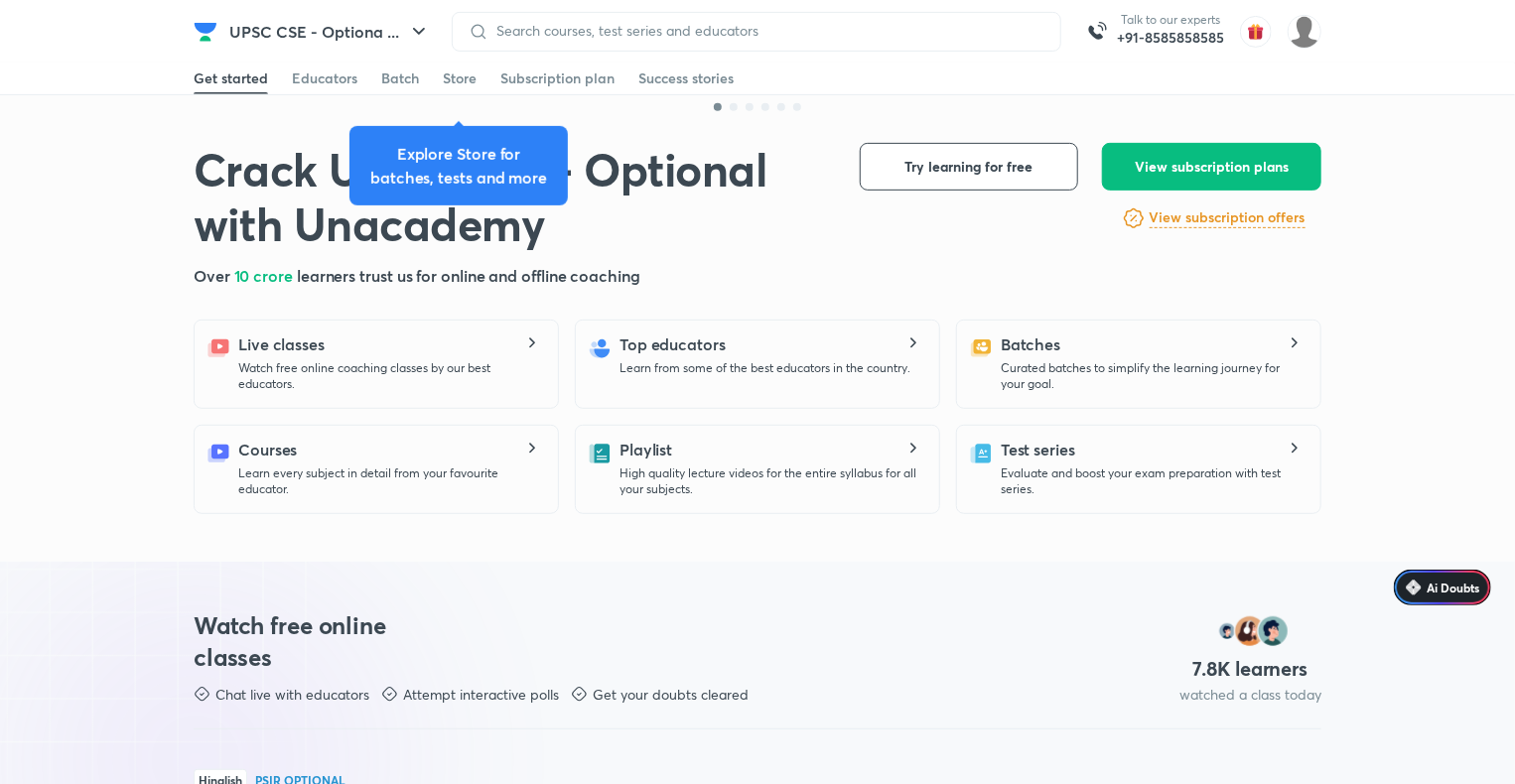 scroll, scrollTop: 397, scrollLeft: 0, axis: vertical 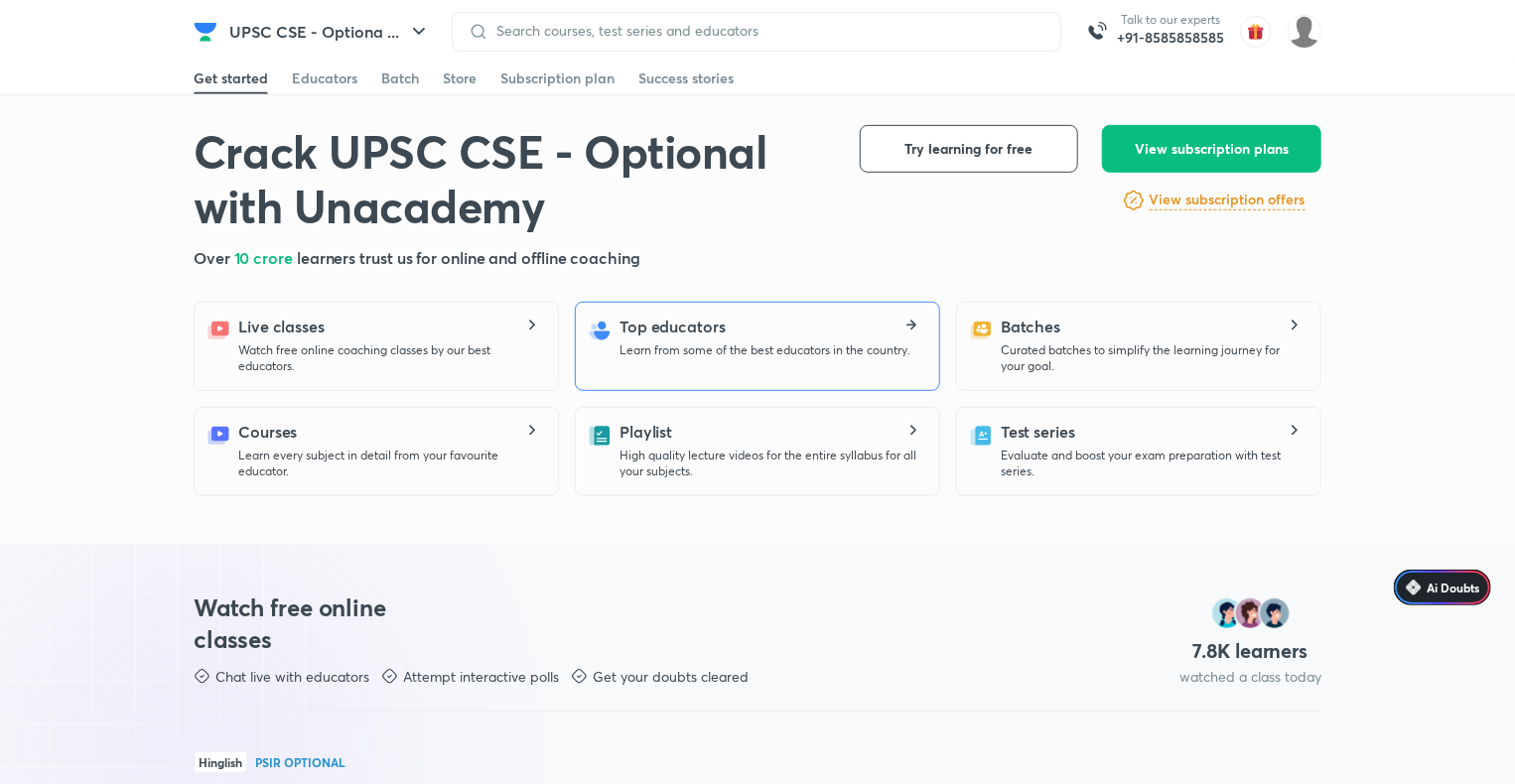 click on "Learn from some of the best educators in the country." at bounding box center [764, 350] 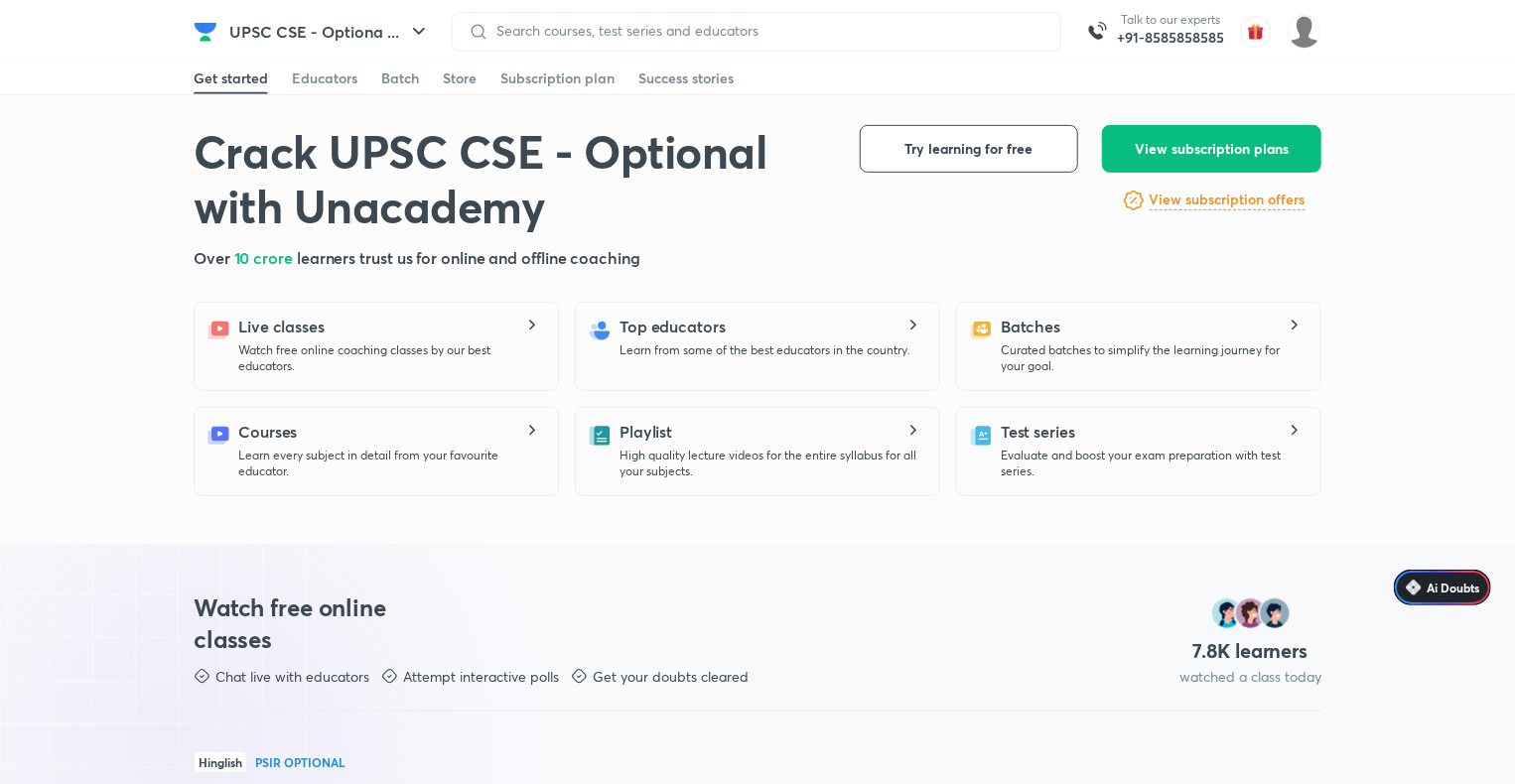 scroll, scrollTop: 0, scrollLeft: 0, axis: both 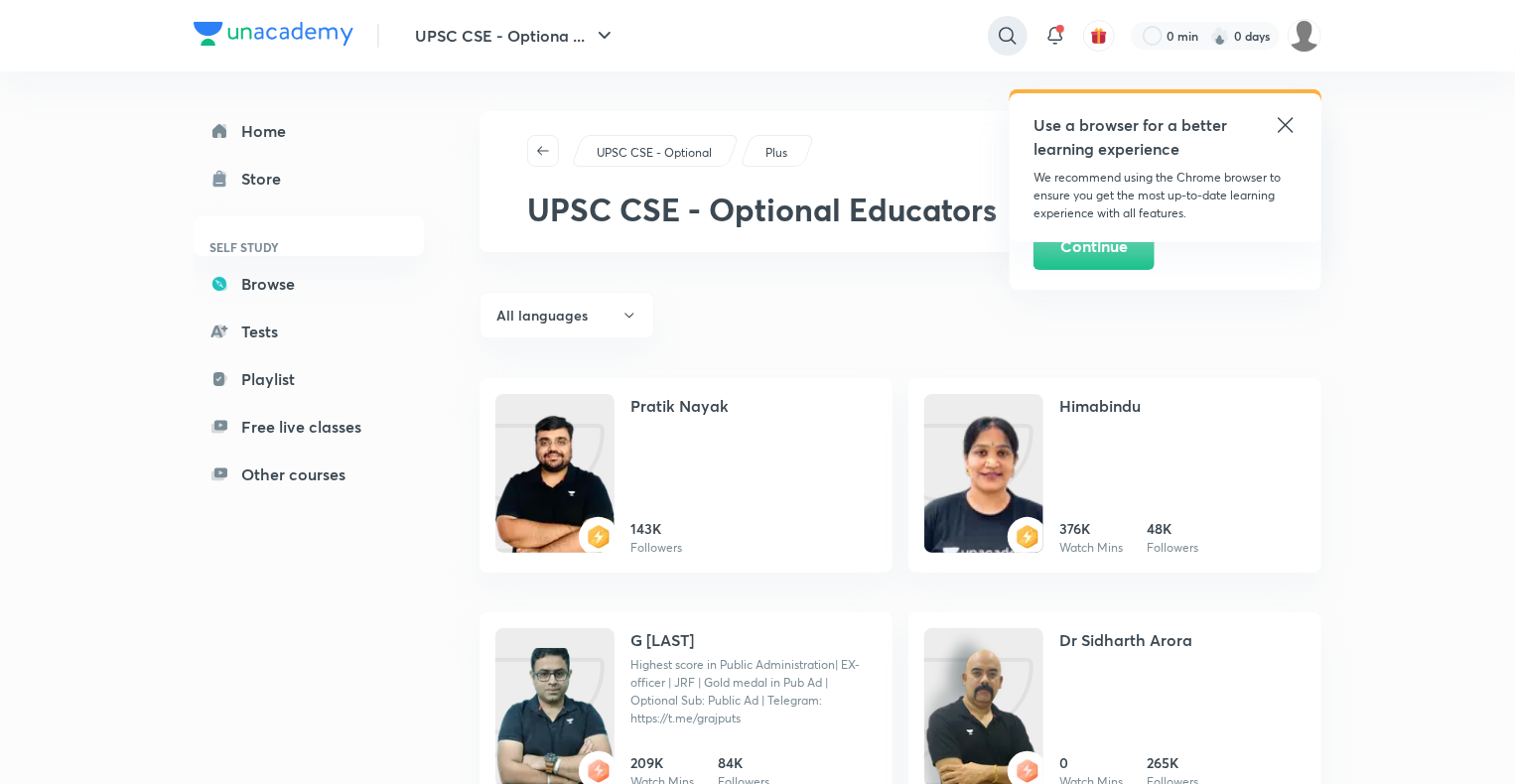 click 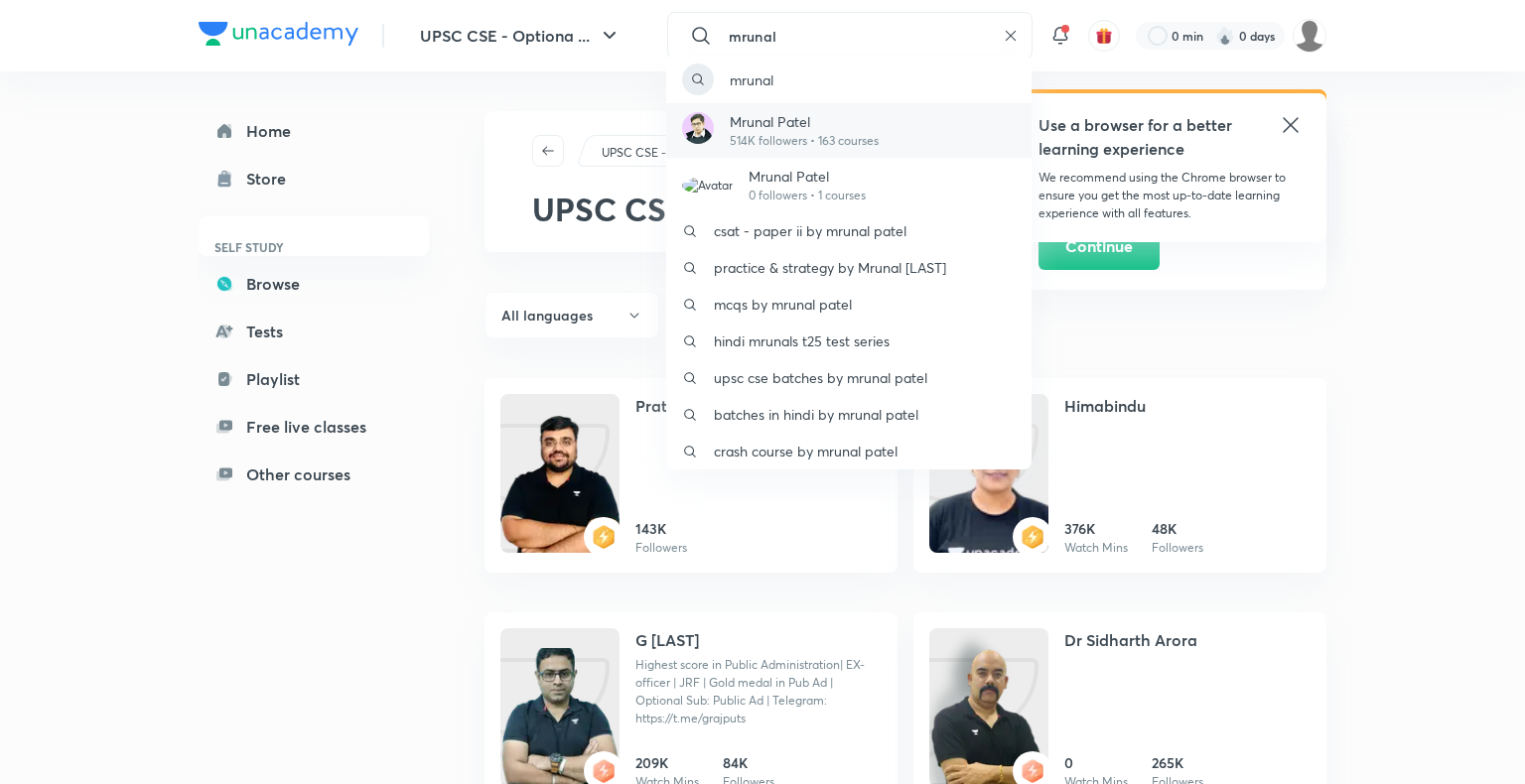 type on "mrunal" 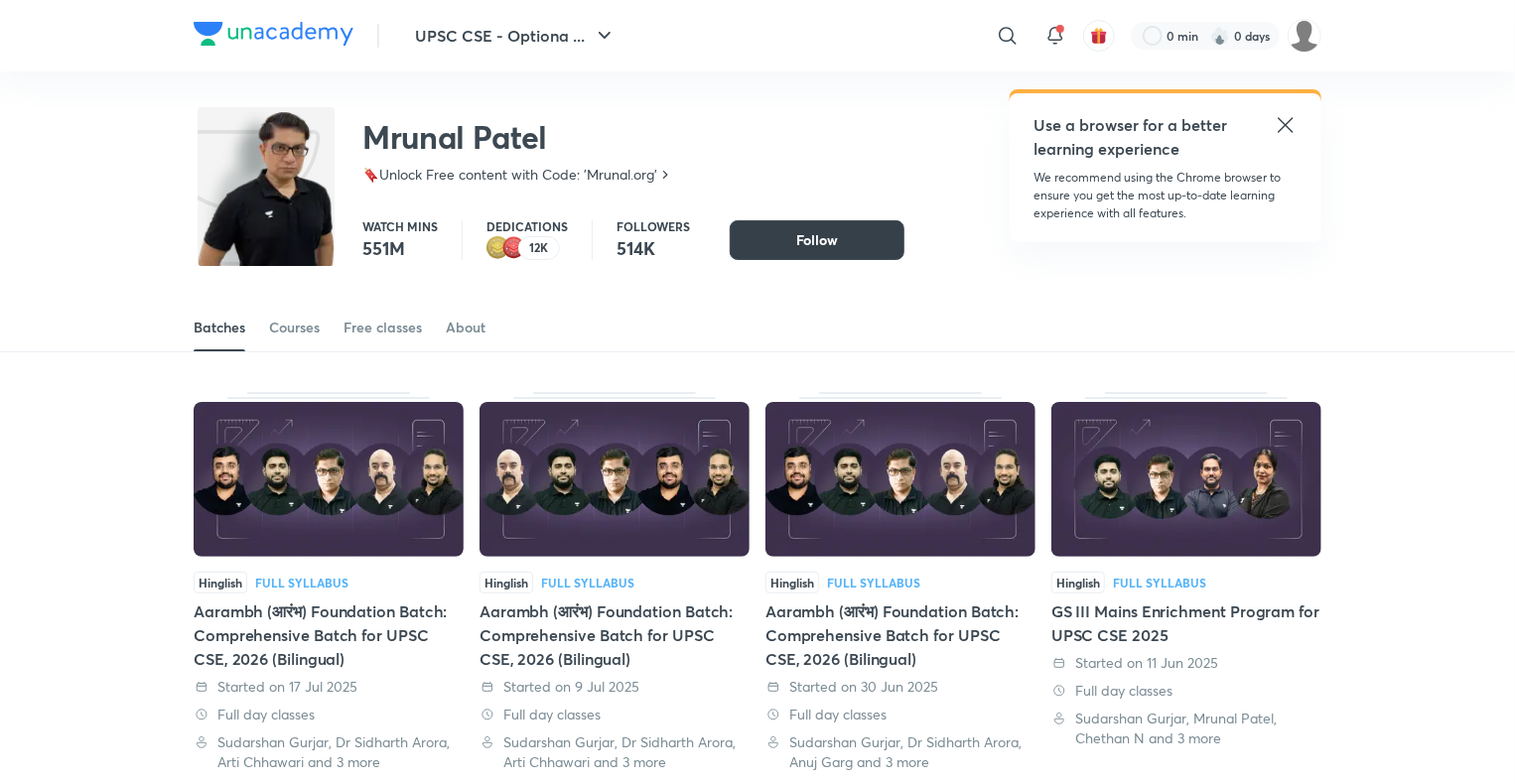 click on "Follow" at bounding box center (817, 240) 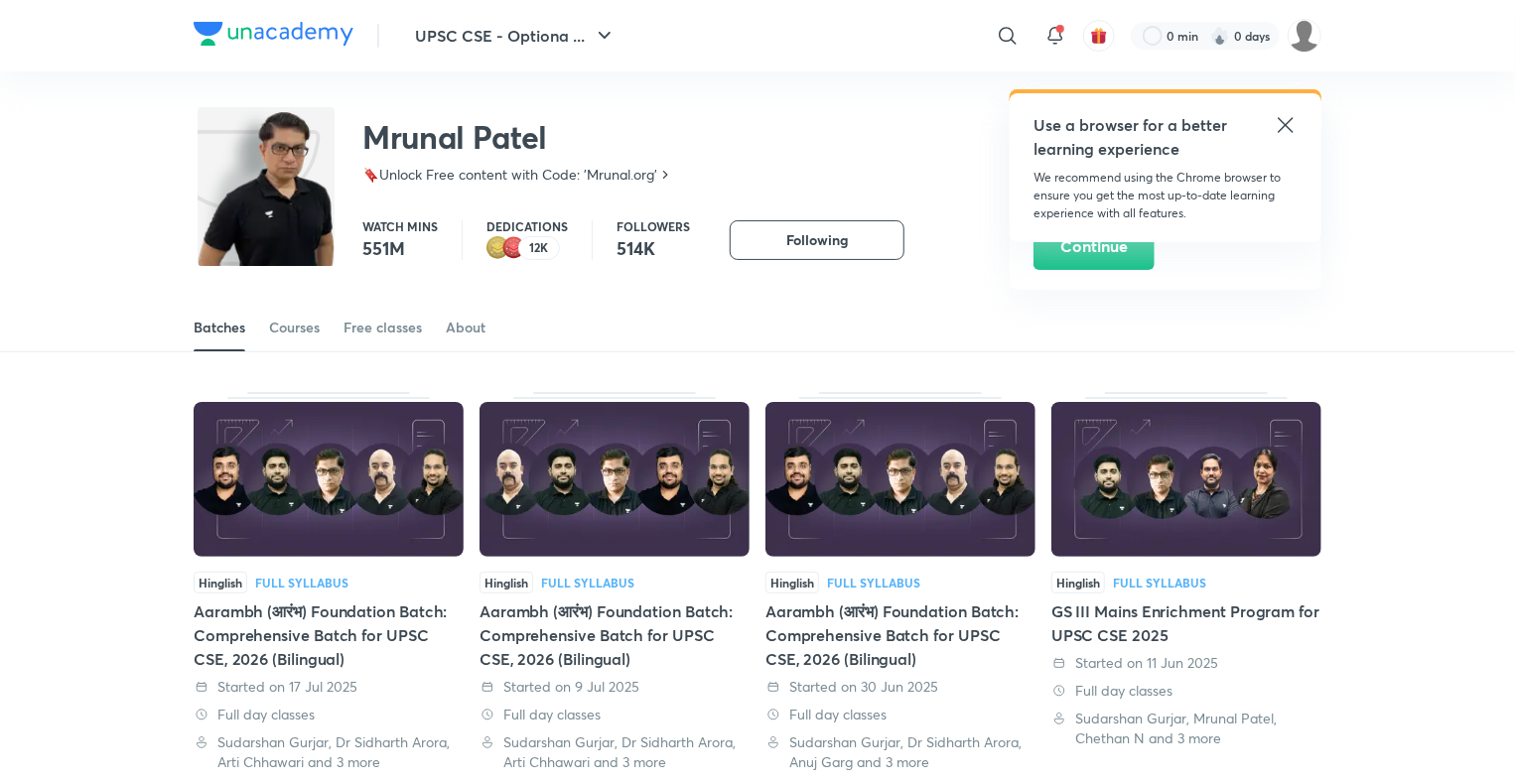 click 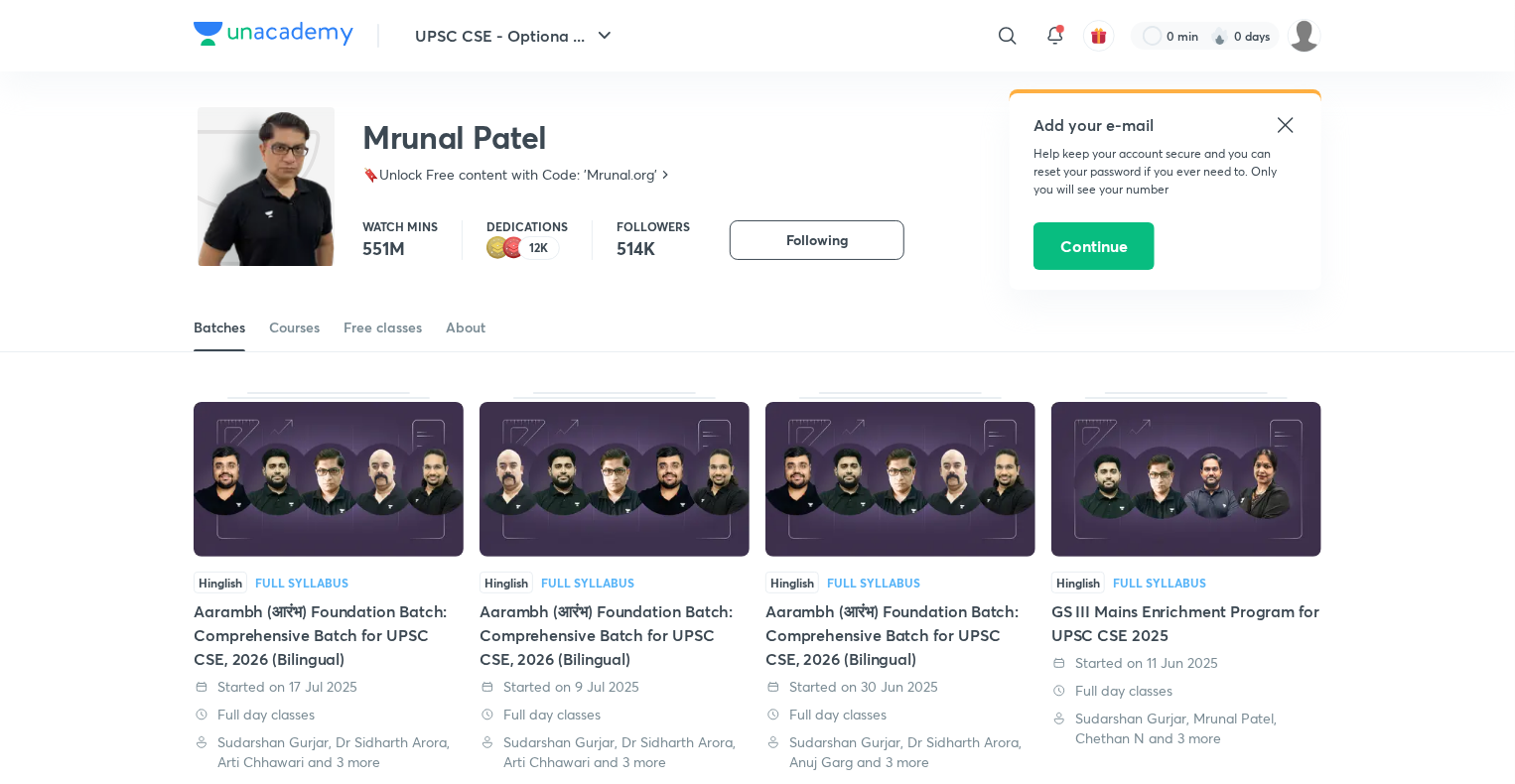 click 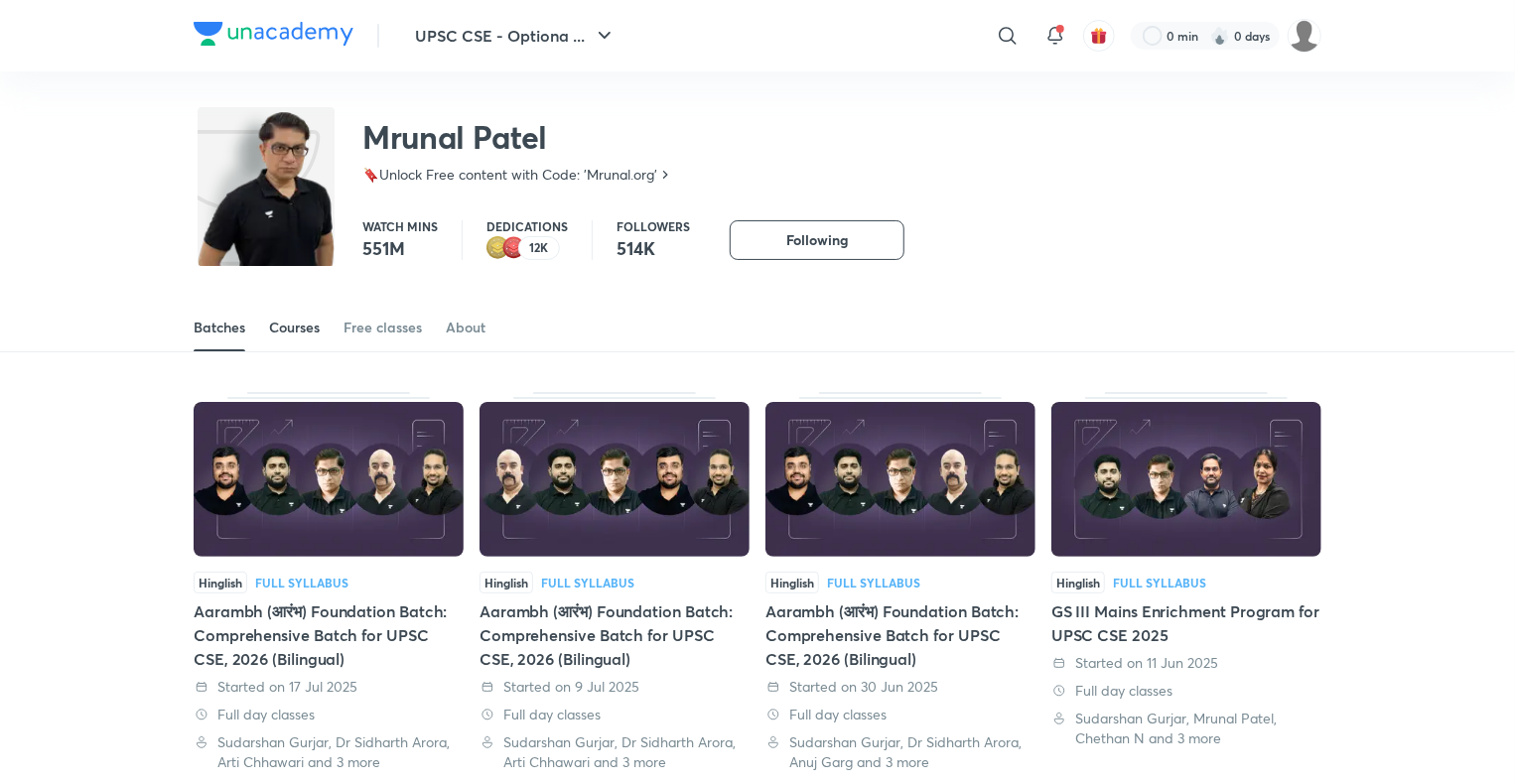 click on "Courses" at bounding box center [294, 327] 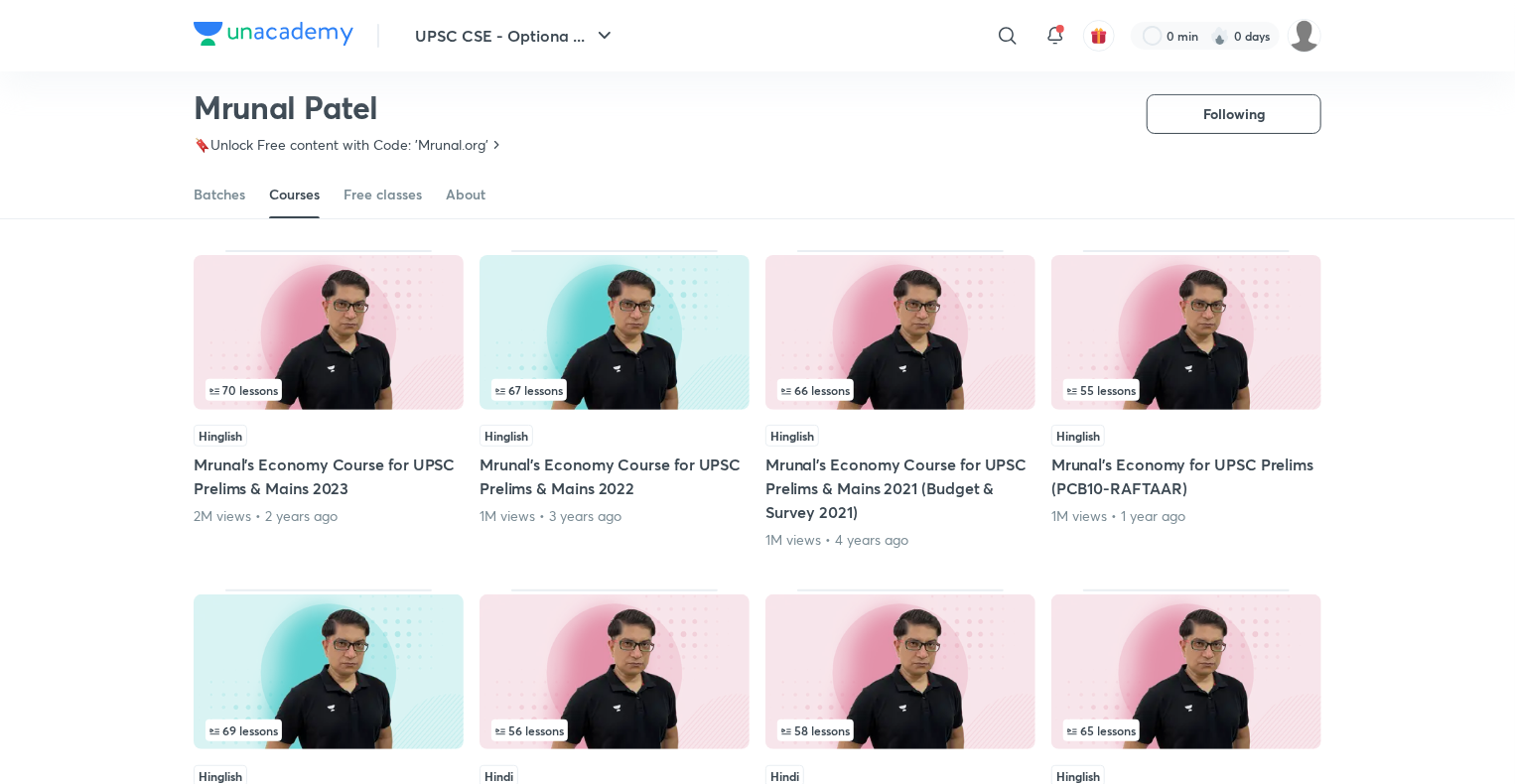 scroll, scrollTop: 119, scrollLeft: 0, axis: vertical 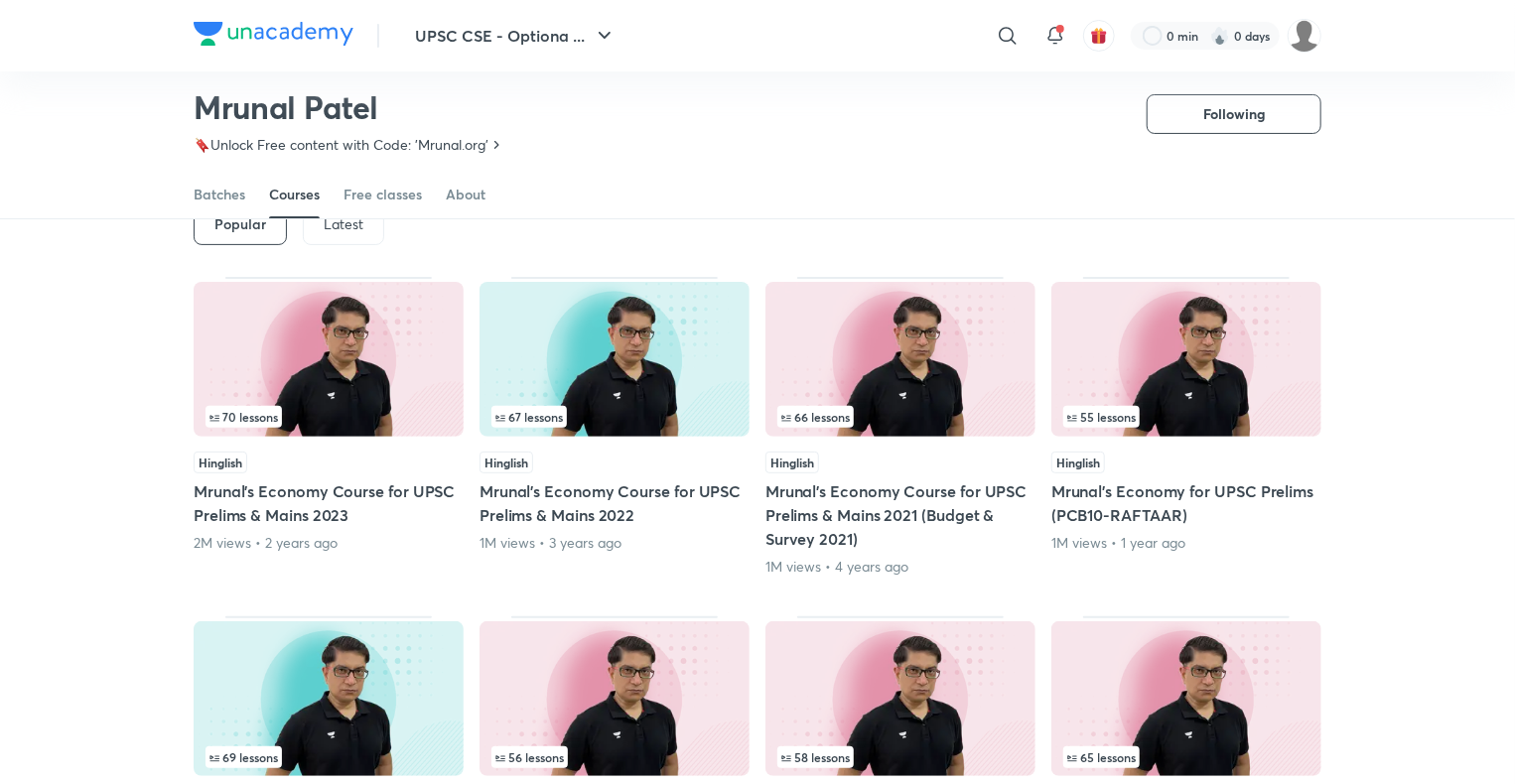 click on "55   lessons" at bounding box center (1186, 417) 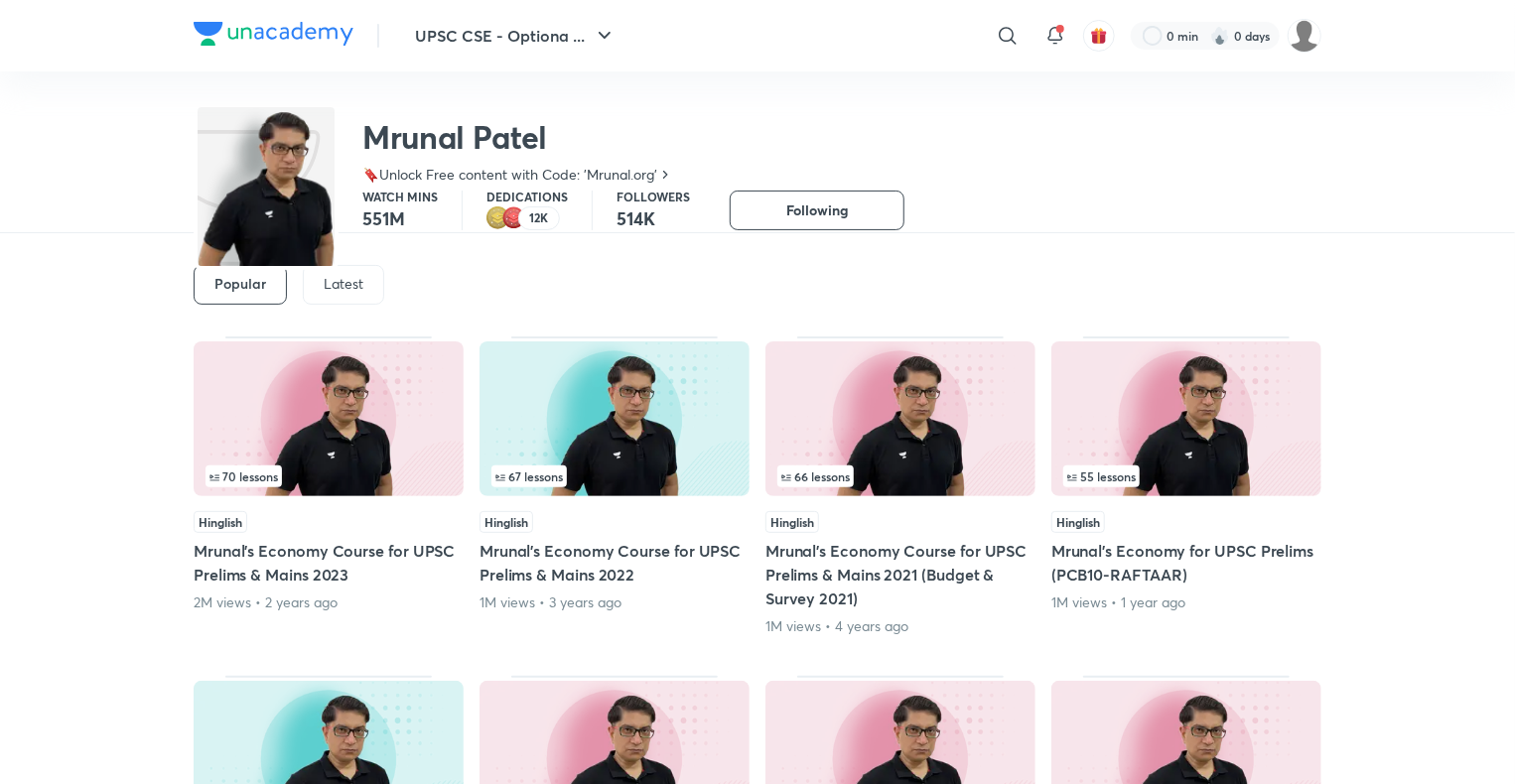 scroll, scrollTop: 0, scrollLeft: 0, axis: both 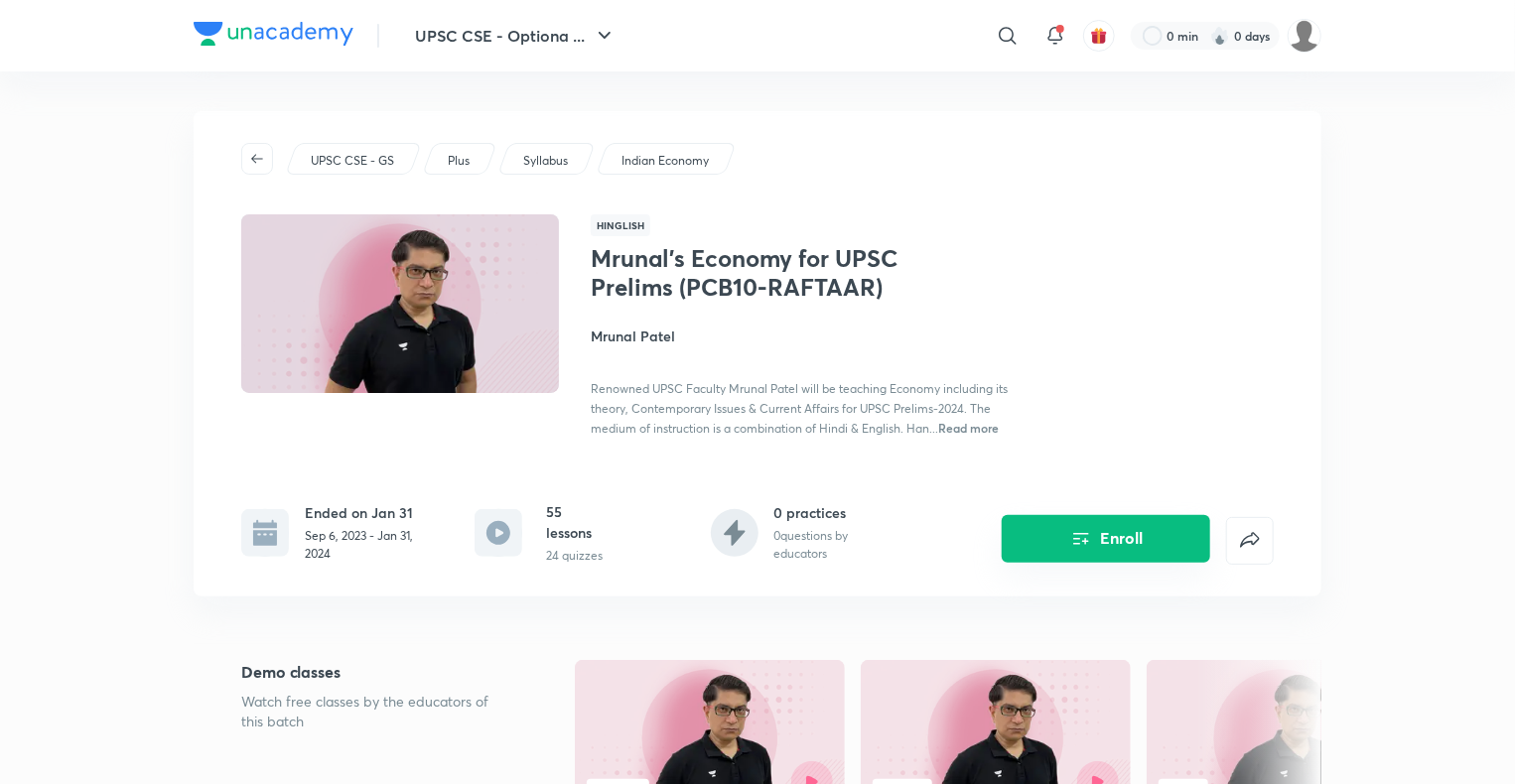 click on "Enroll" at bounding box center [1106, 539] 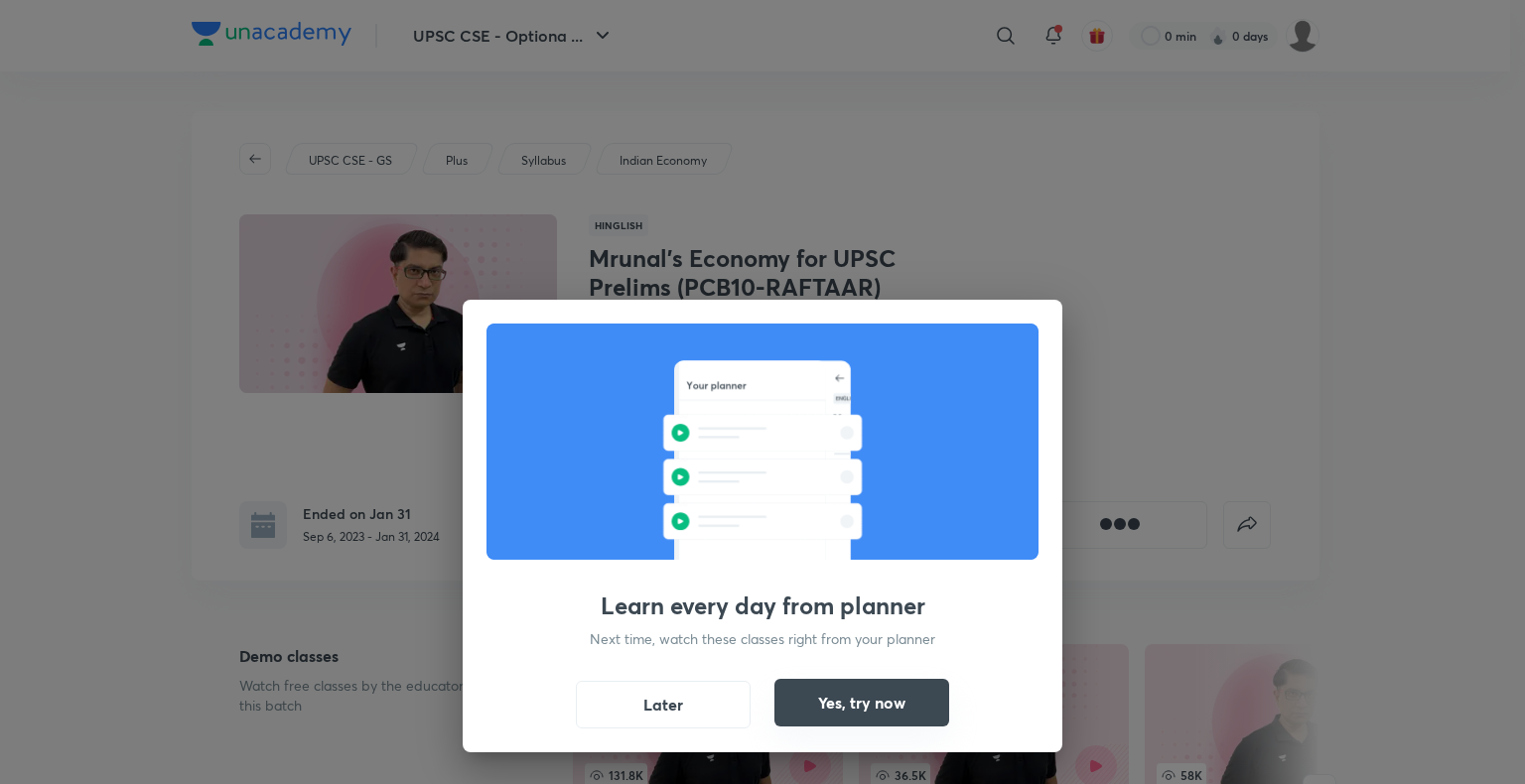 click on "Yes, try now" at bounding box center (862, 703) 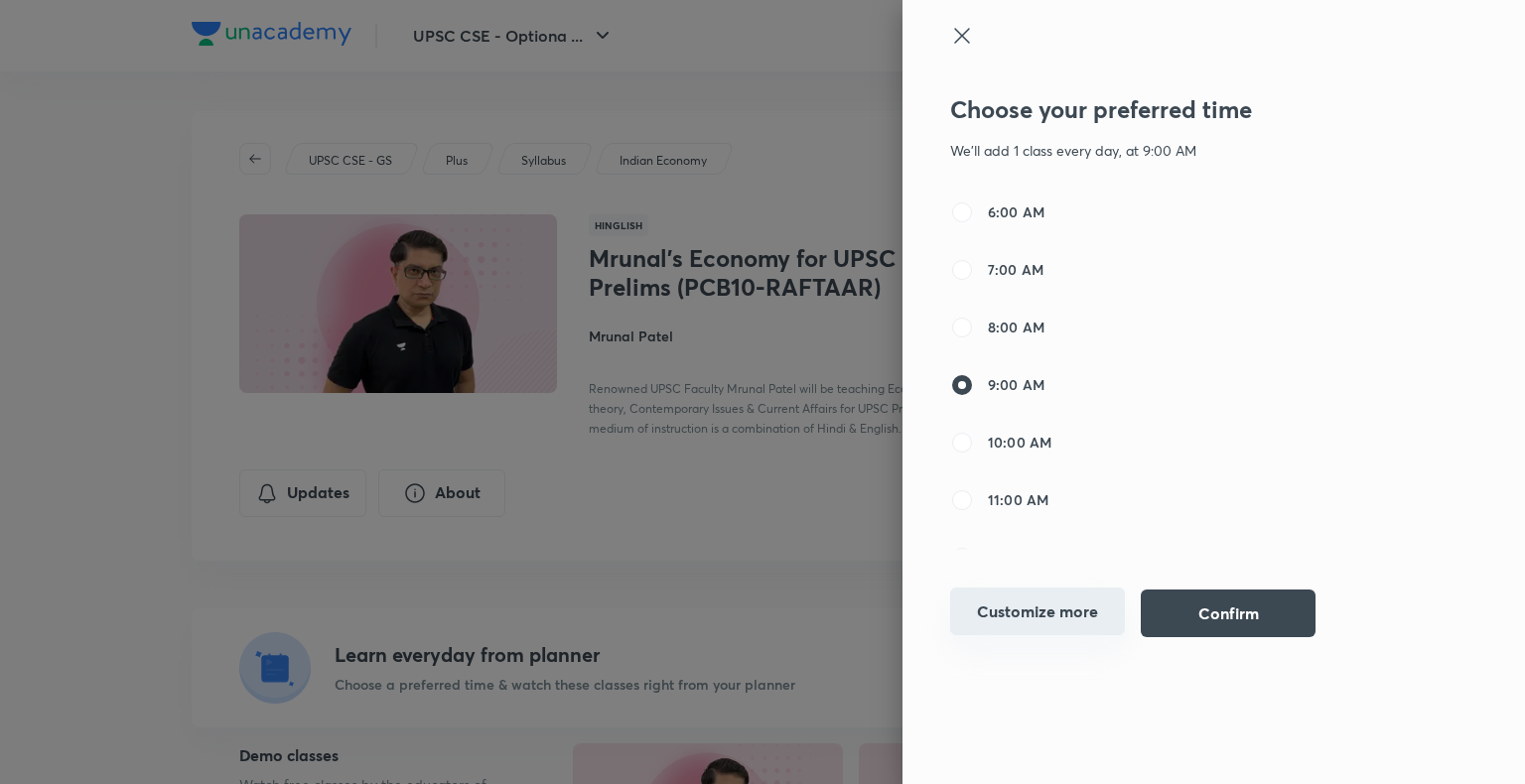 click on "Customize more" at bounding box center [1038, 611] 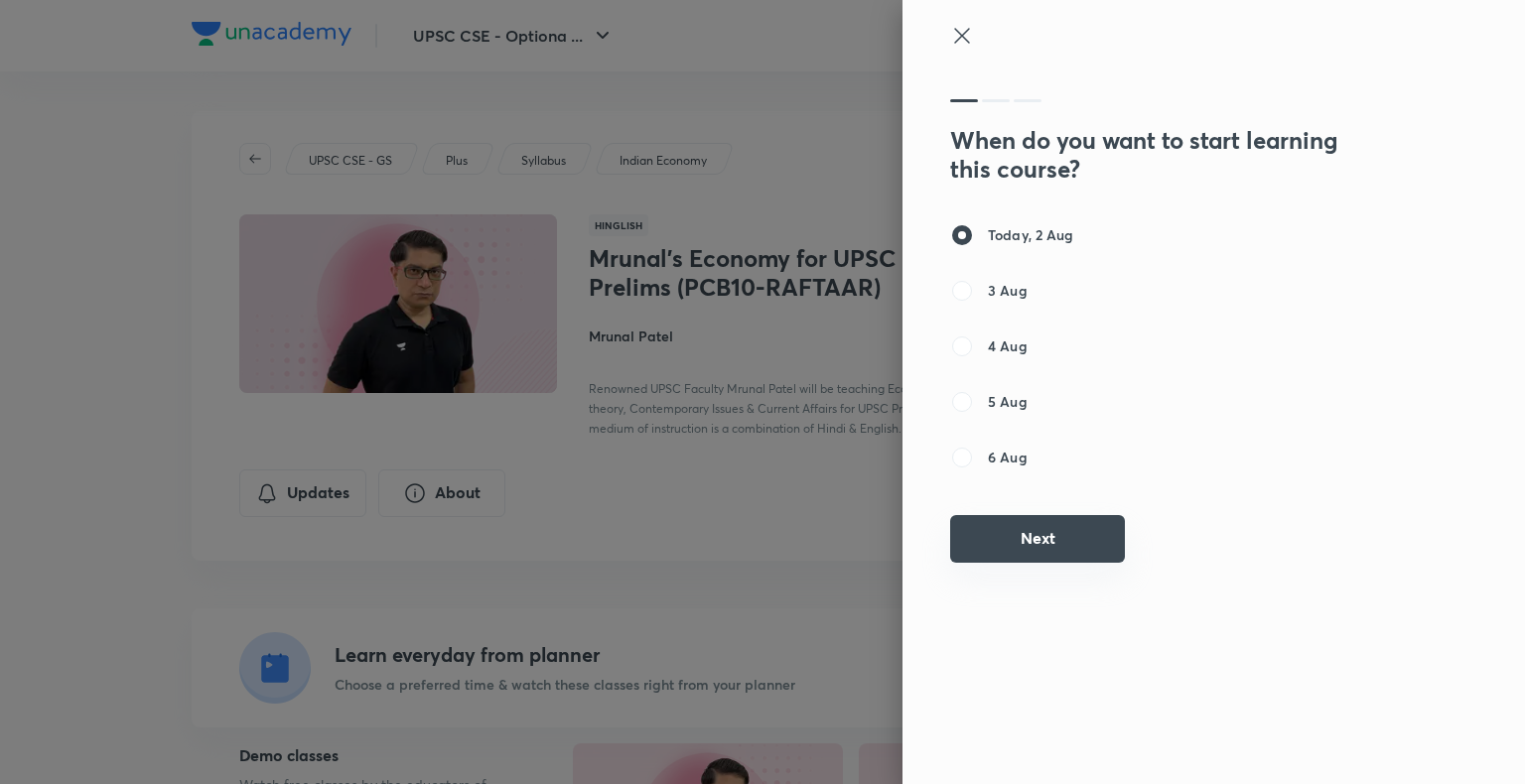 click on "Next" at bounding box center (1038, 539) 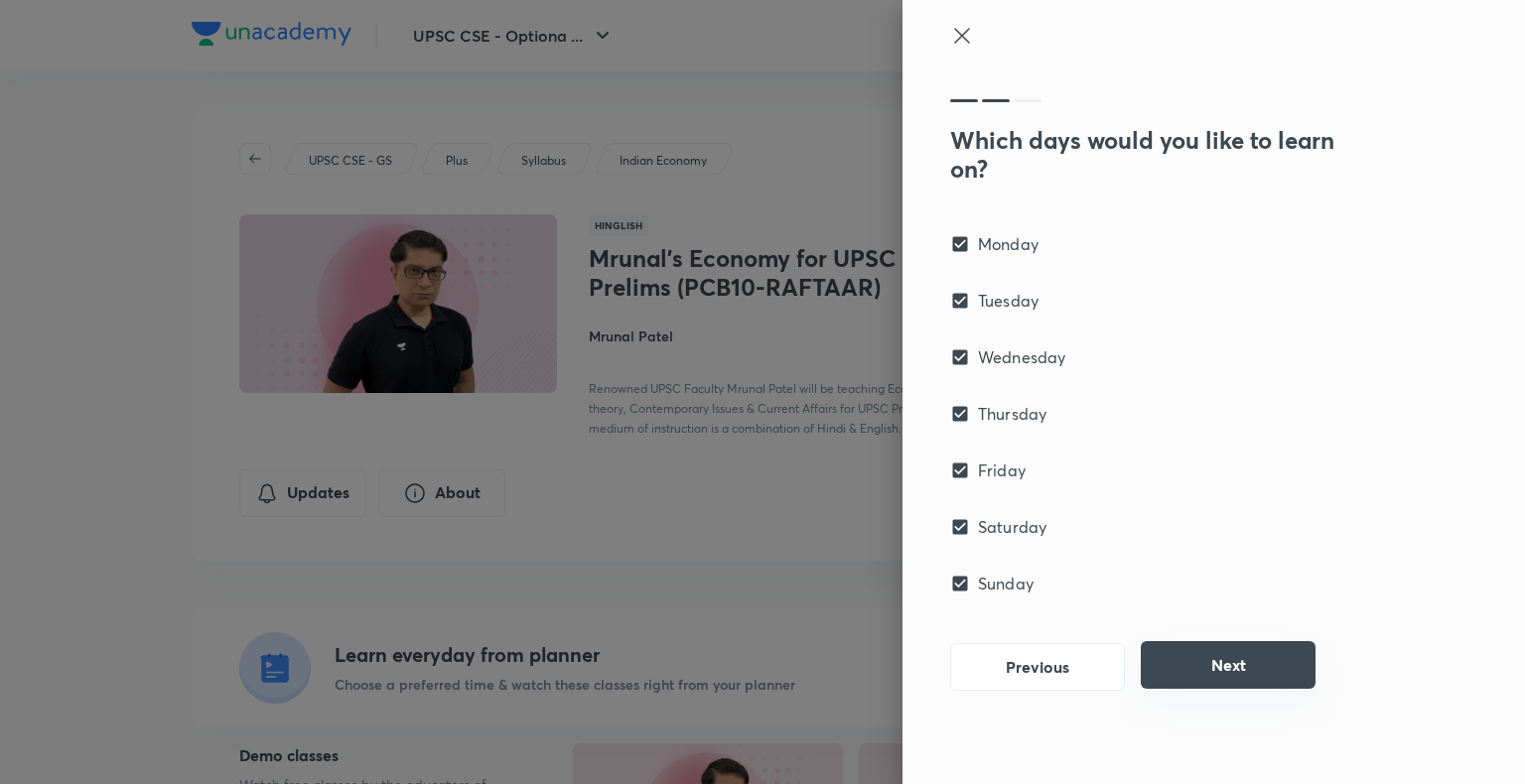 click on "Next" at bounding box center (1228, 665) 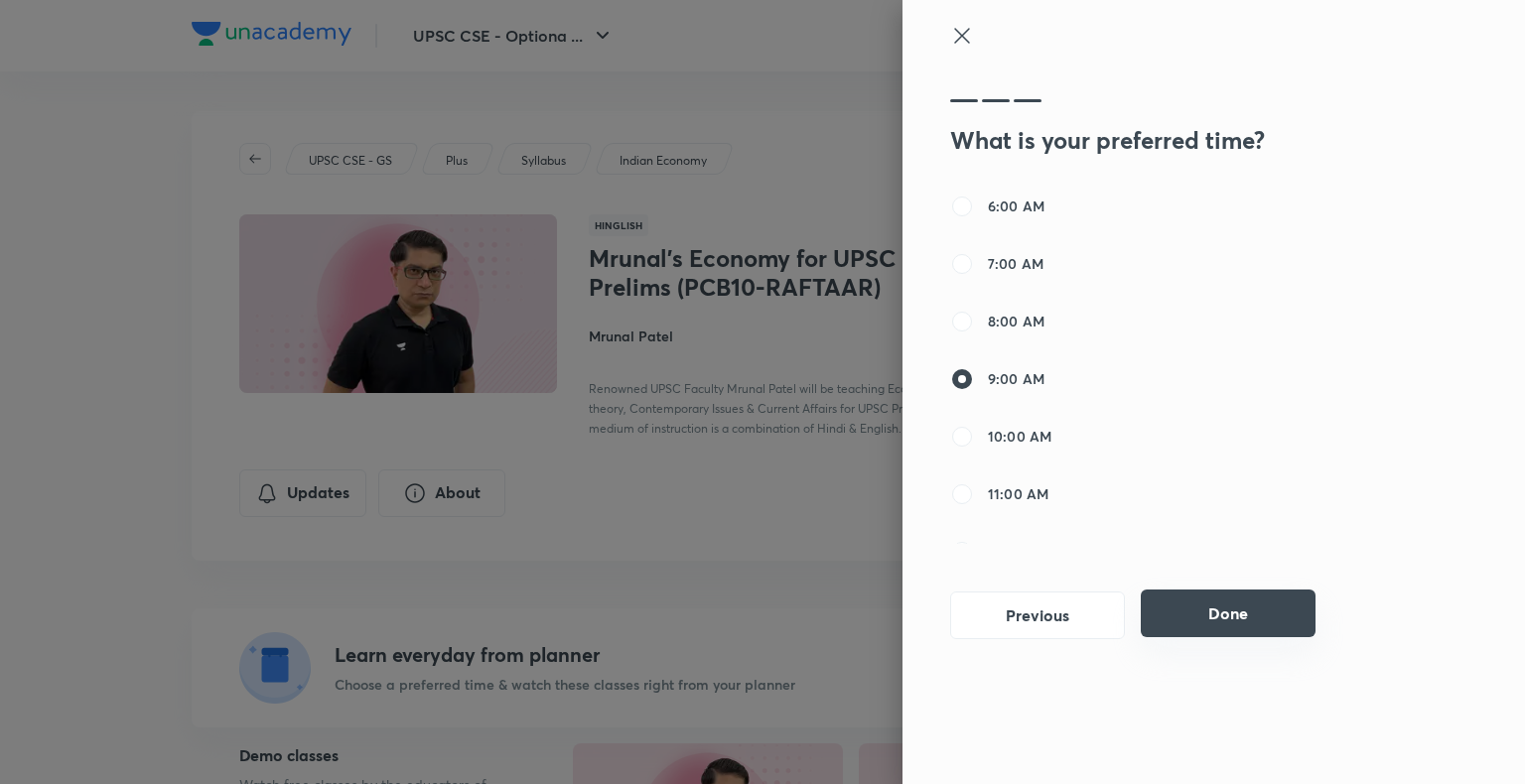 click on "Done" at bounding box center [1228, 613] 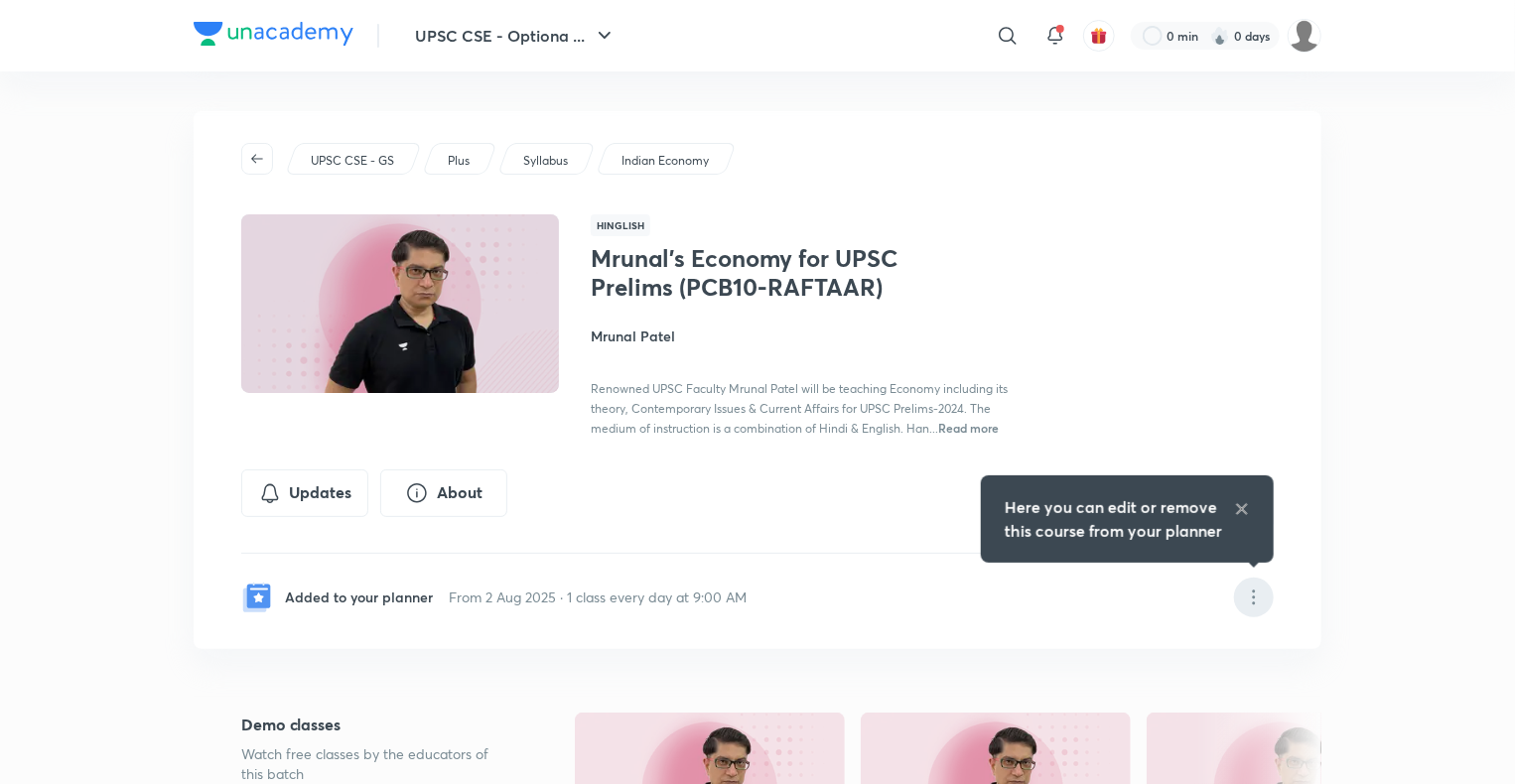 click 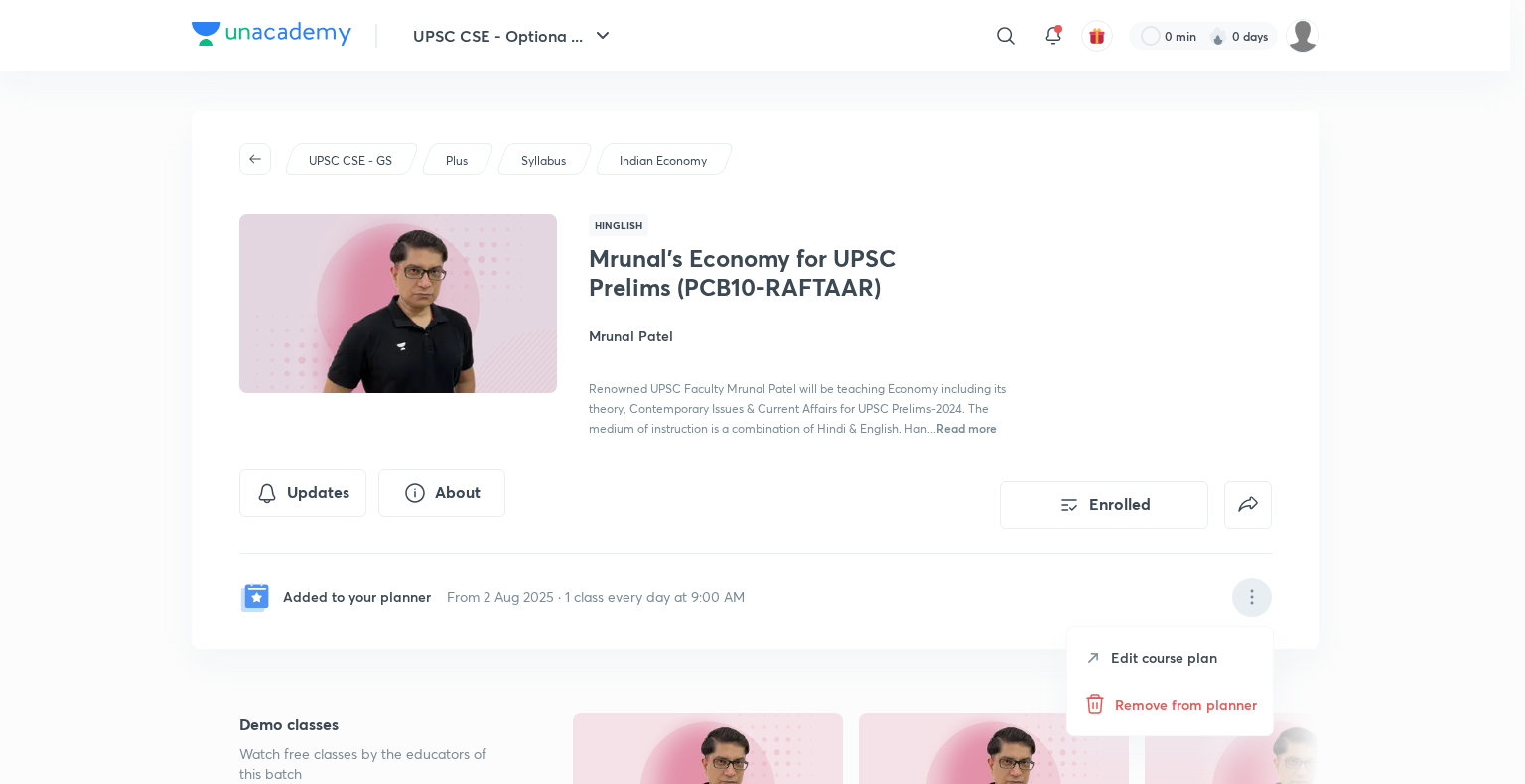 click on "Edit course plan" at bounding box center [1164, 657] 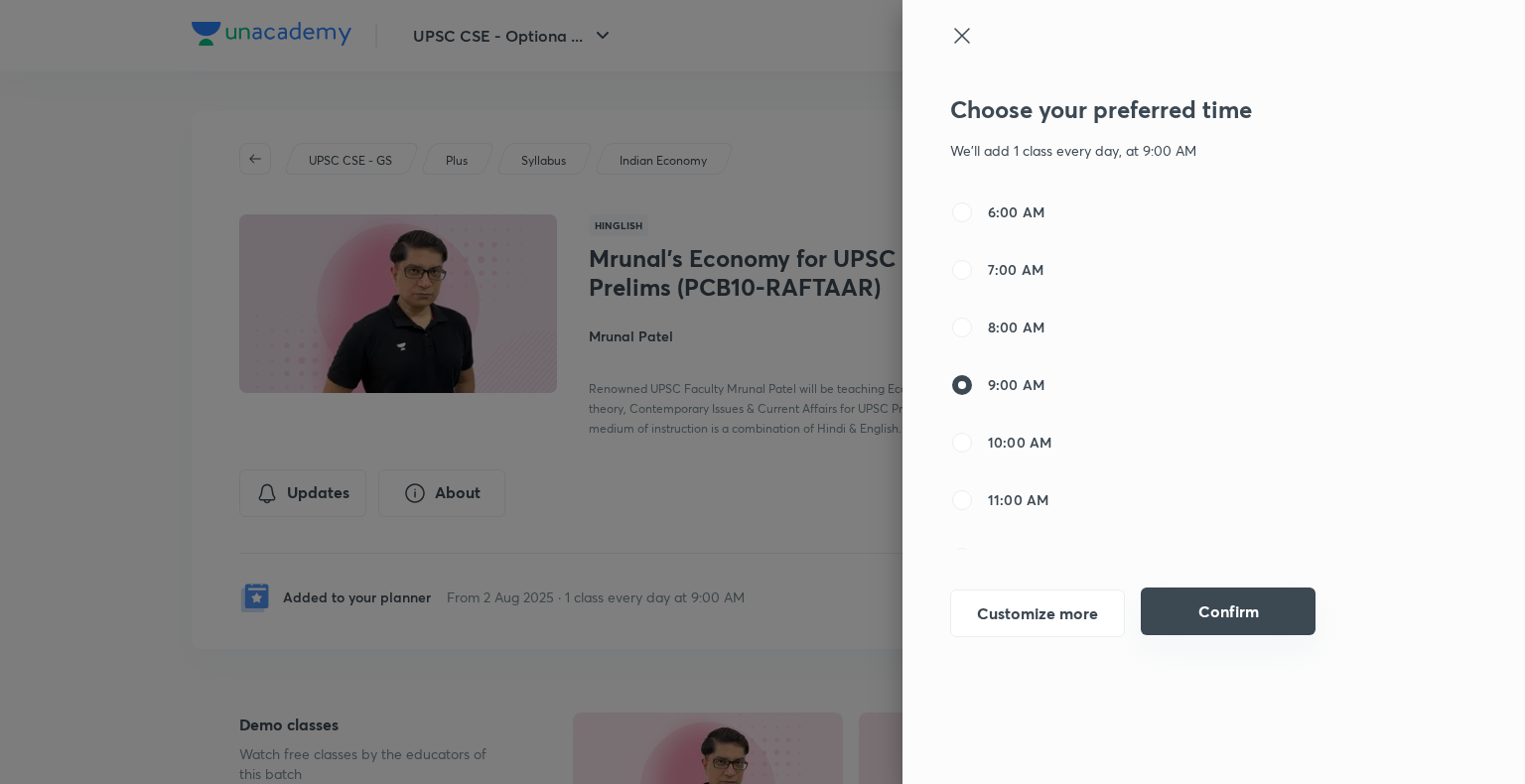 click on "Confirm" at bounding box center (1228, 611) 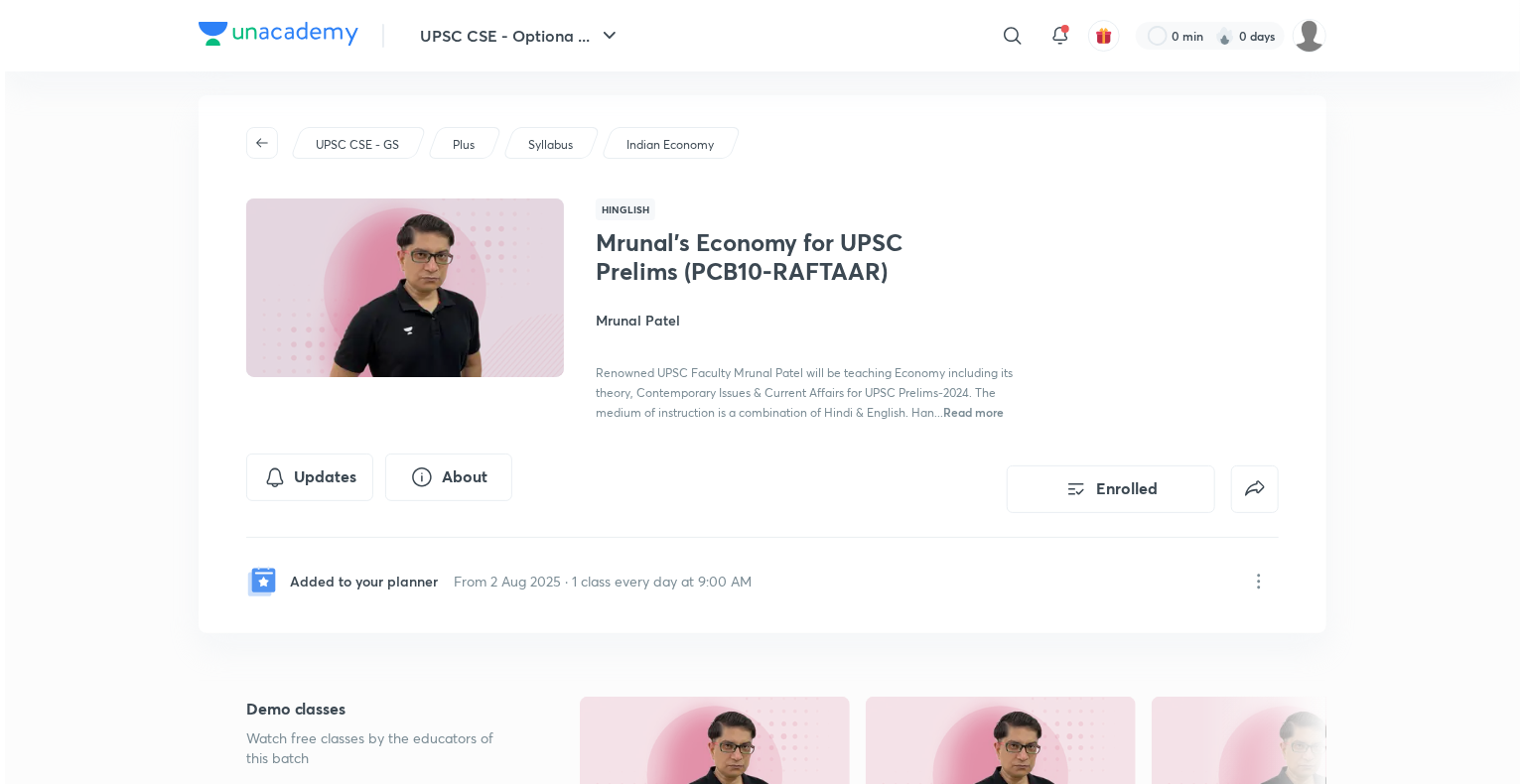 scroll, scrollTop: 0, scrollLeft: 0, axis: both 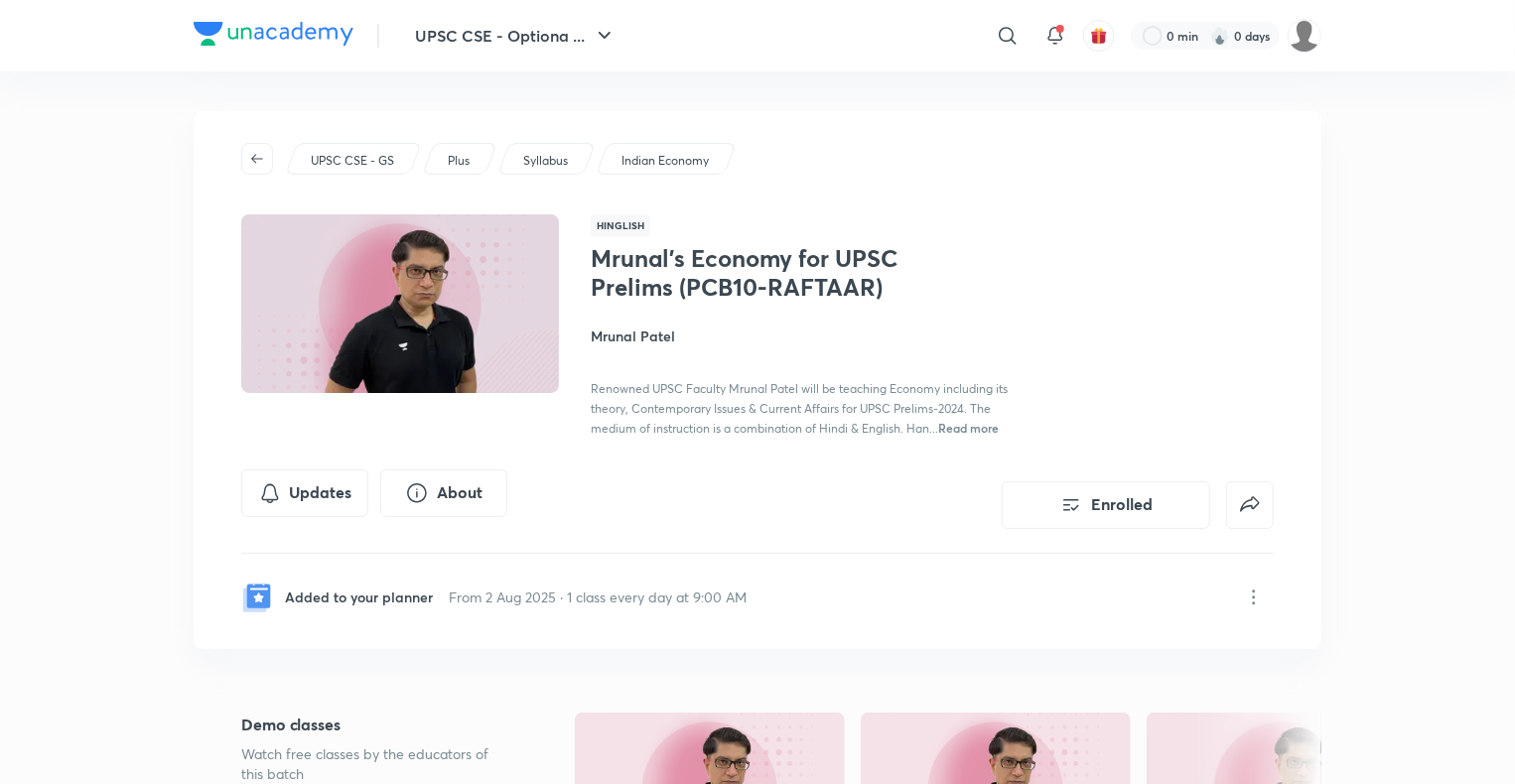 click on "Mrunal’s Economy for UPSC Prelims (PCB10-RAFTAAR) Mrunal Patel Renowned UPSC Faculty Mrunal Patel will be teaching Economy including its theory, Contemporary Issues & Current Affairs for UPSC Prelims-2024.
The medium of instruction is a combination of Hindi & English.
Han...  Read more" at bounding box center (813, 340) 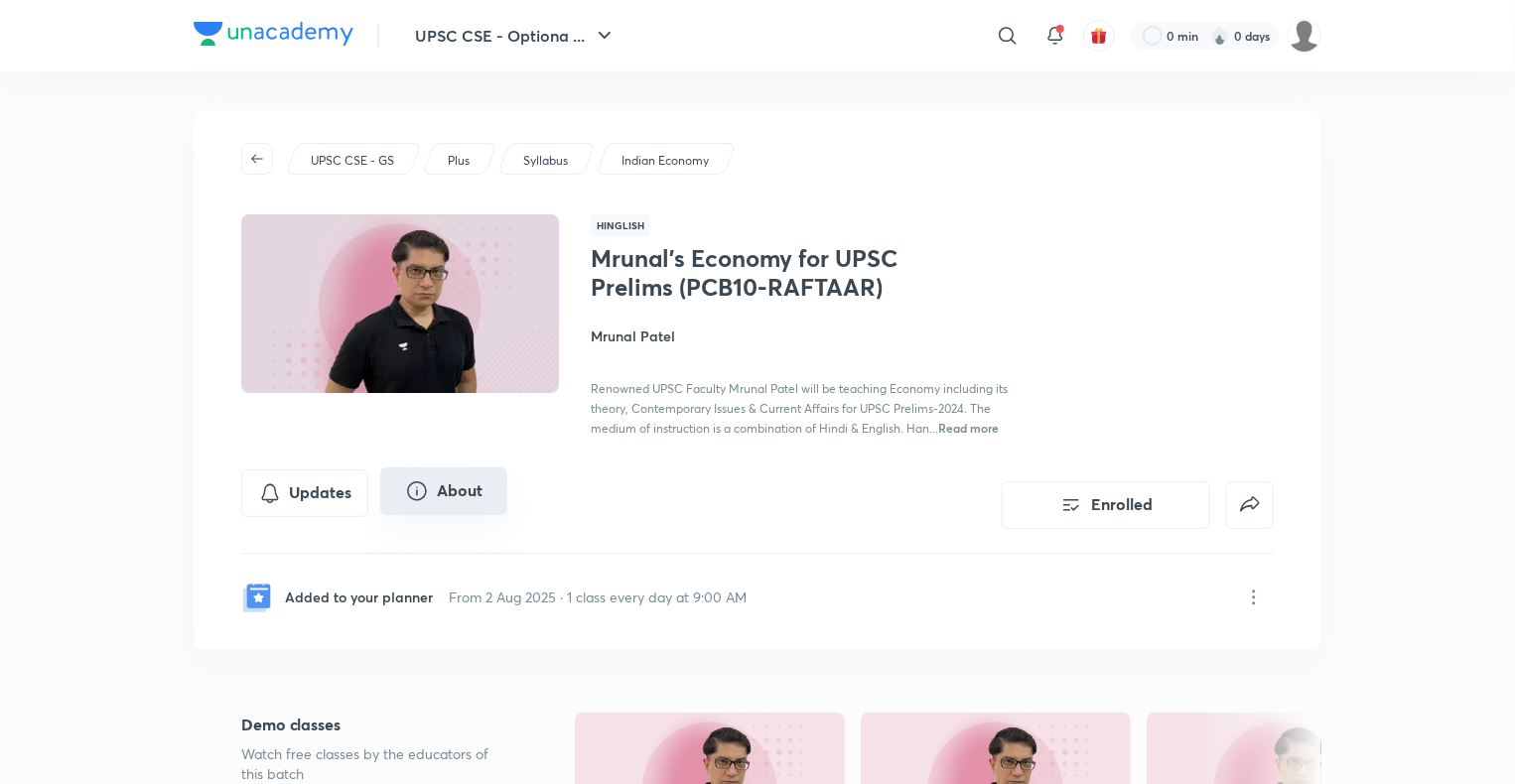 click on "About" at bounding box center [444, 491] 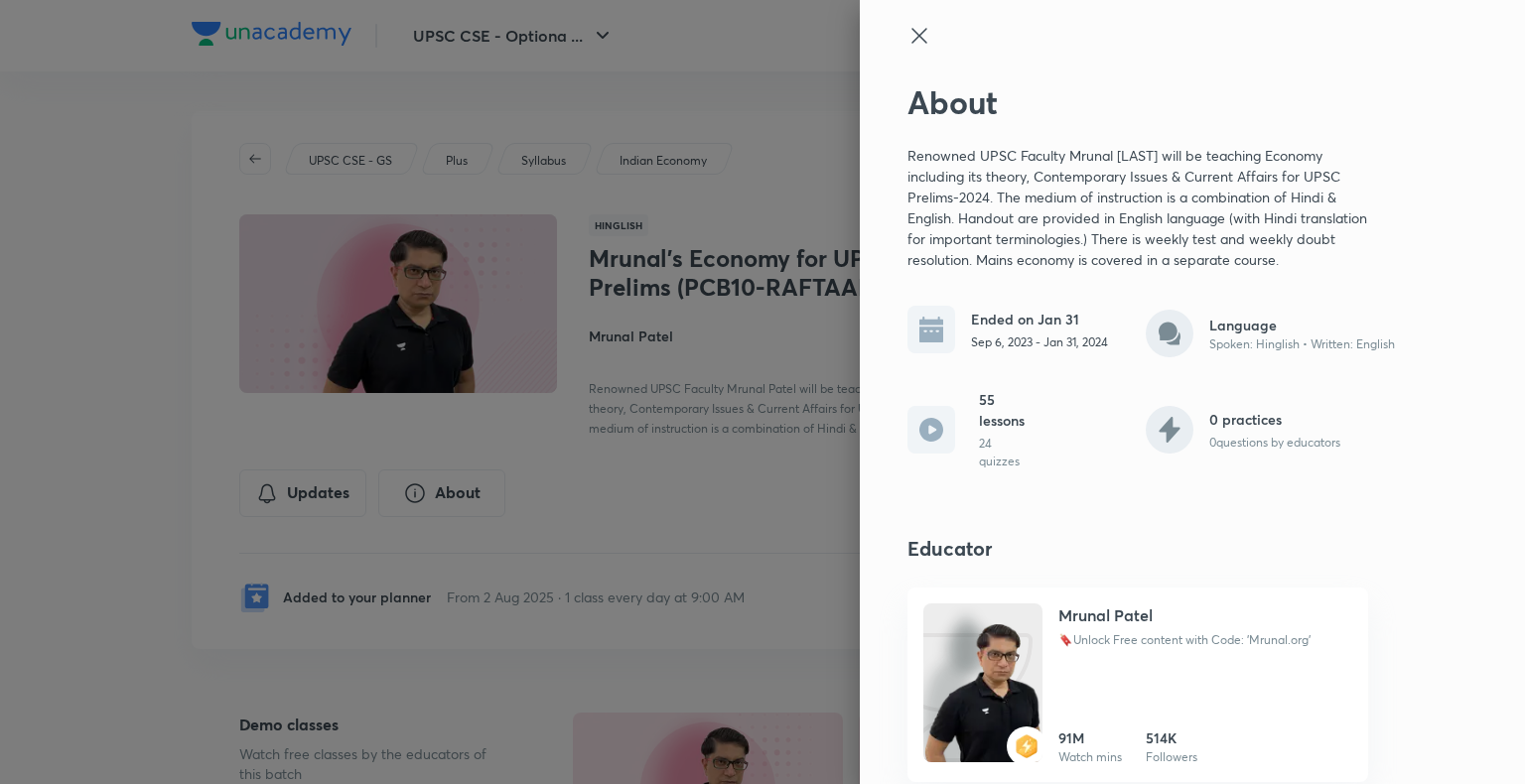 click on "55 lessons 24 quizzes" at bounding box center (967, 430) 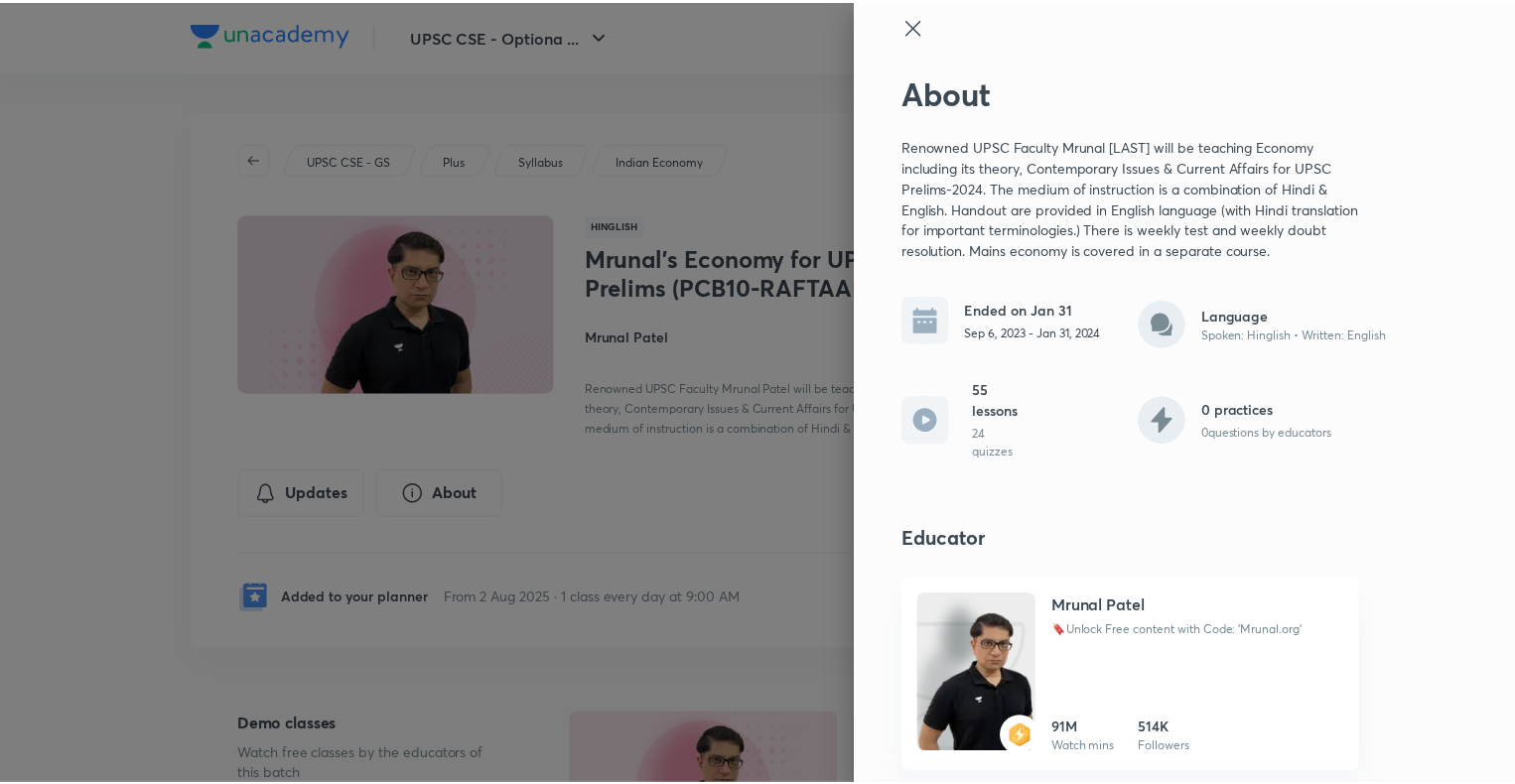 scroll, scrollTop: 0, scrollLeft: 0, axis: both 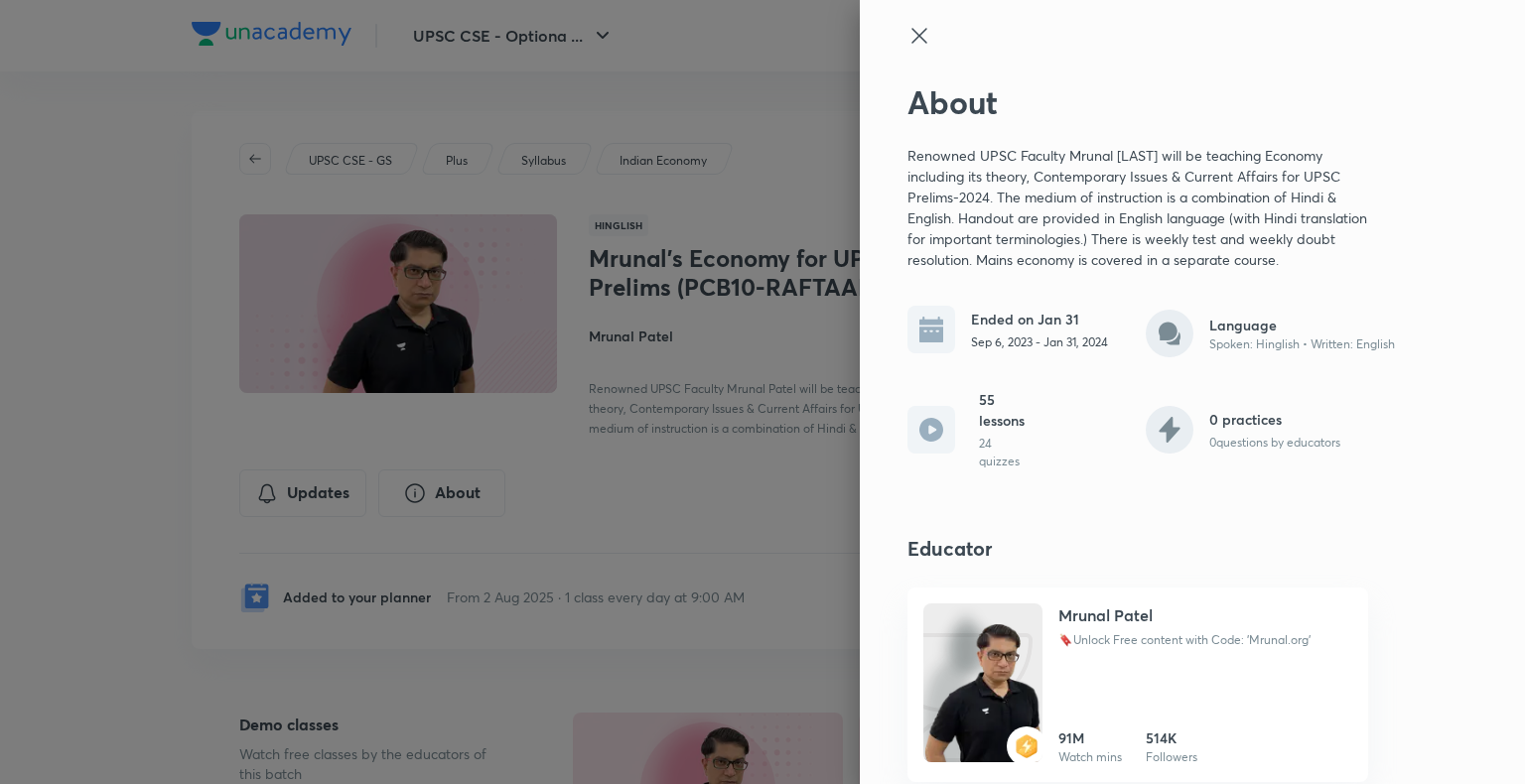 click 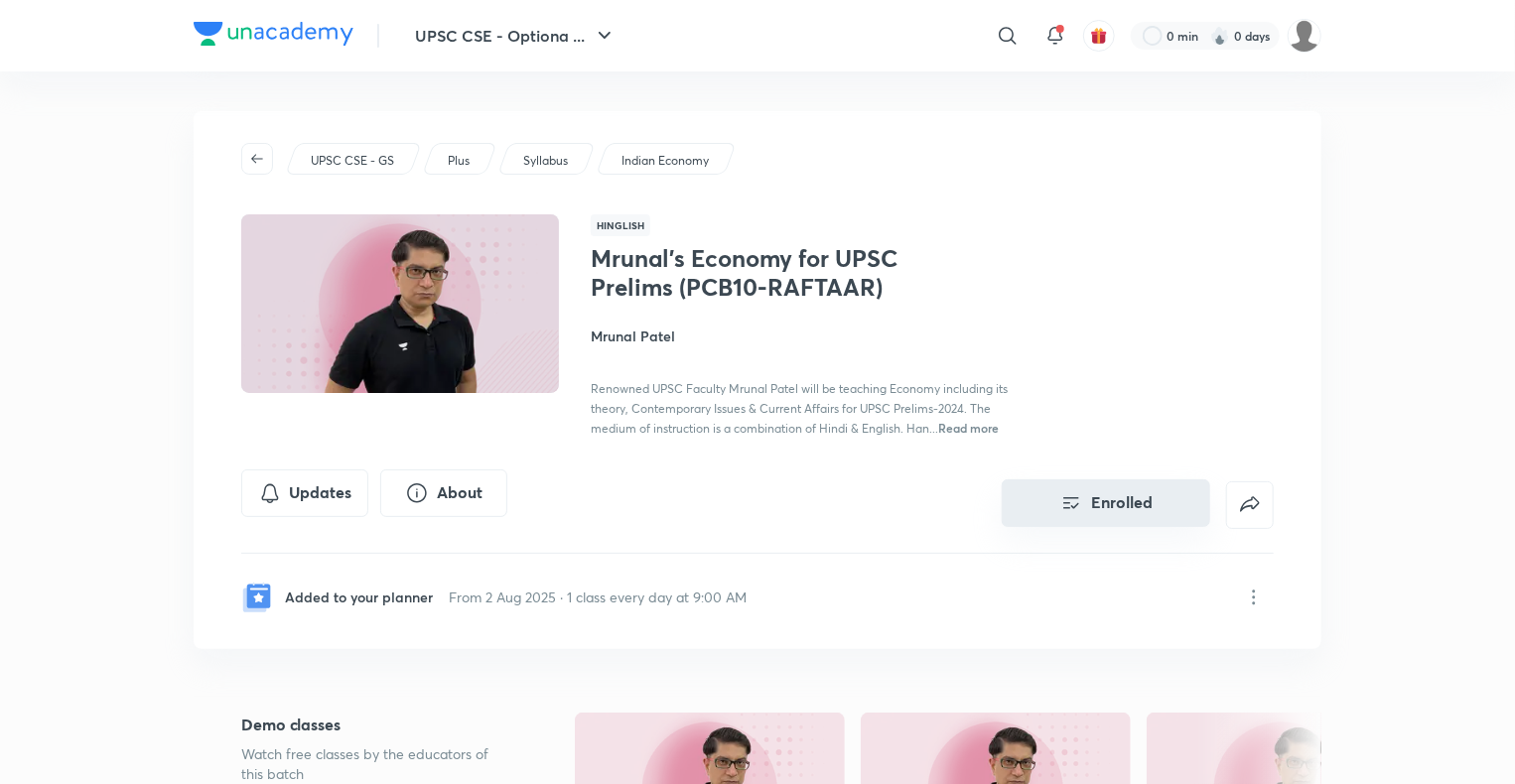 click on "Enrolled" at bounding box center (1106, 503) 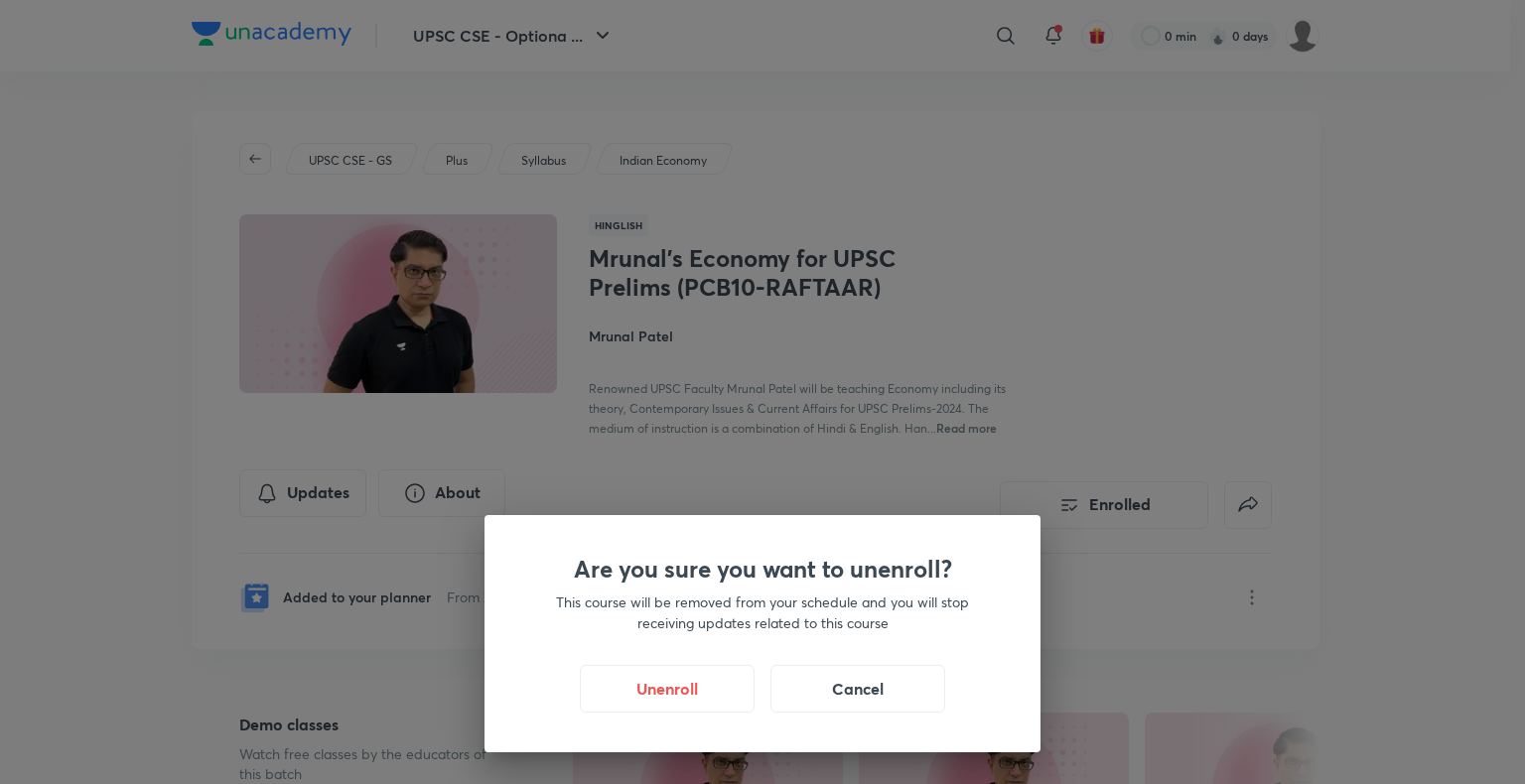 click on "Are you sure you want to unenroll? This course will be removed from your schedule and you will stop receiving updates related to this course Unenroll Cancel" at bounding box center (762, 392) 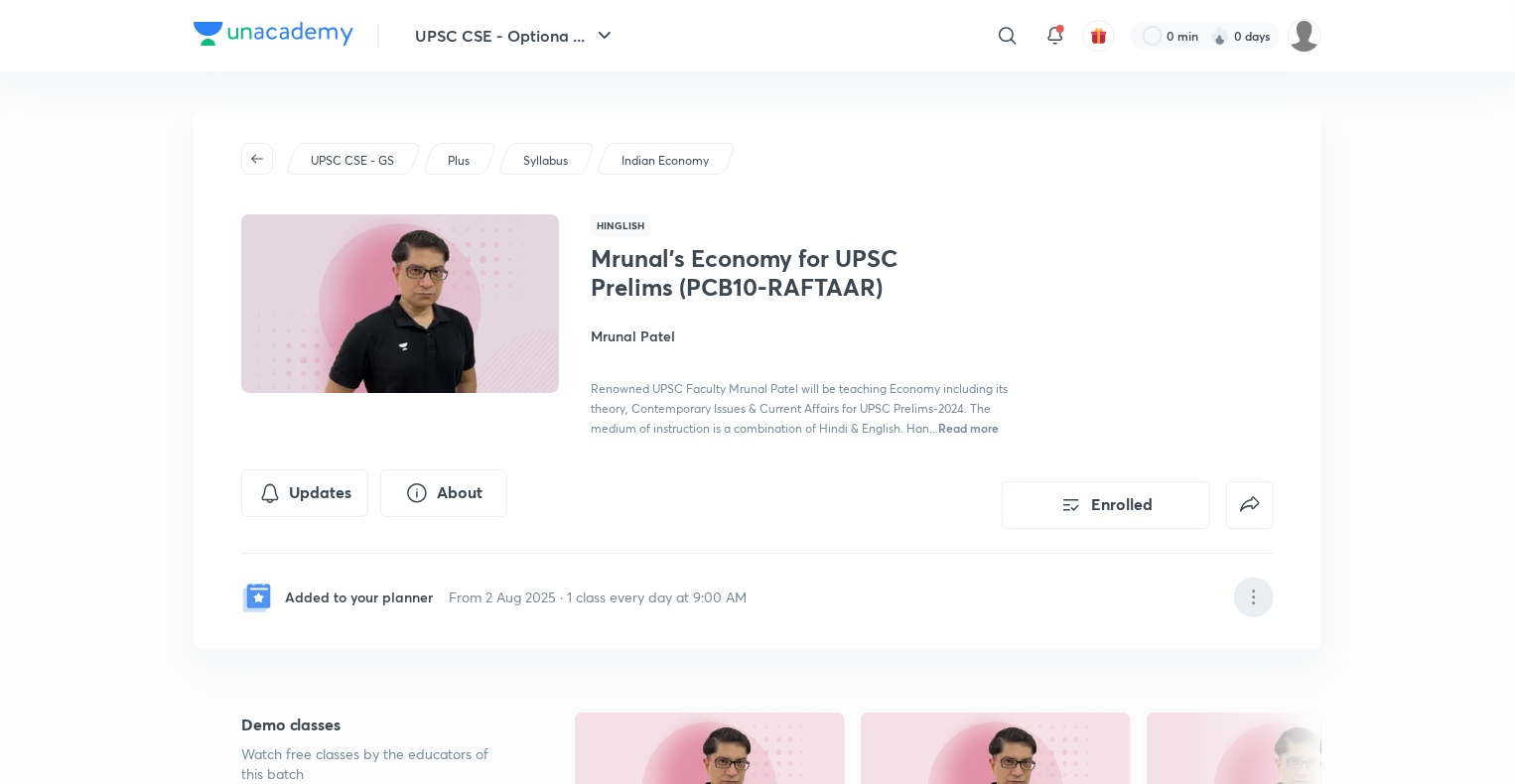 click 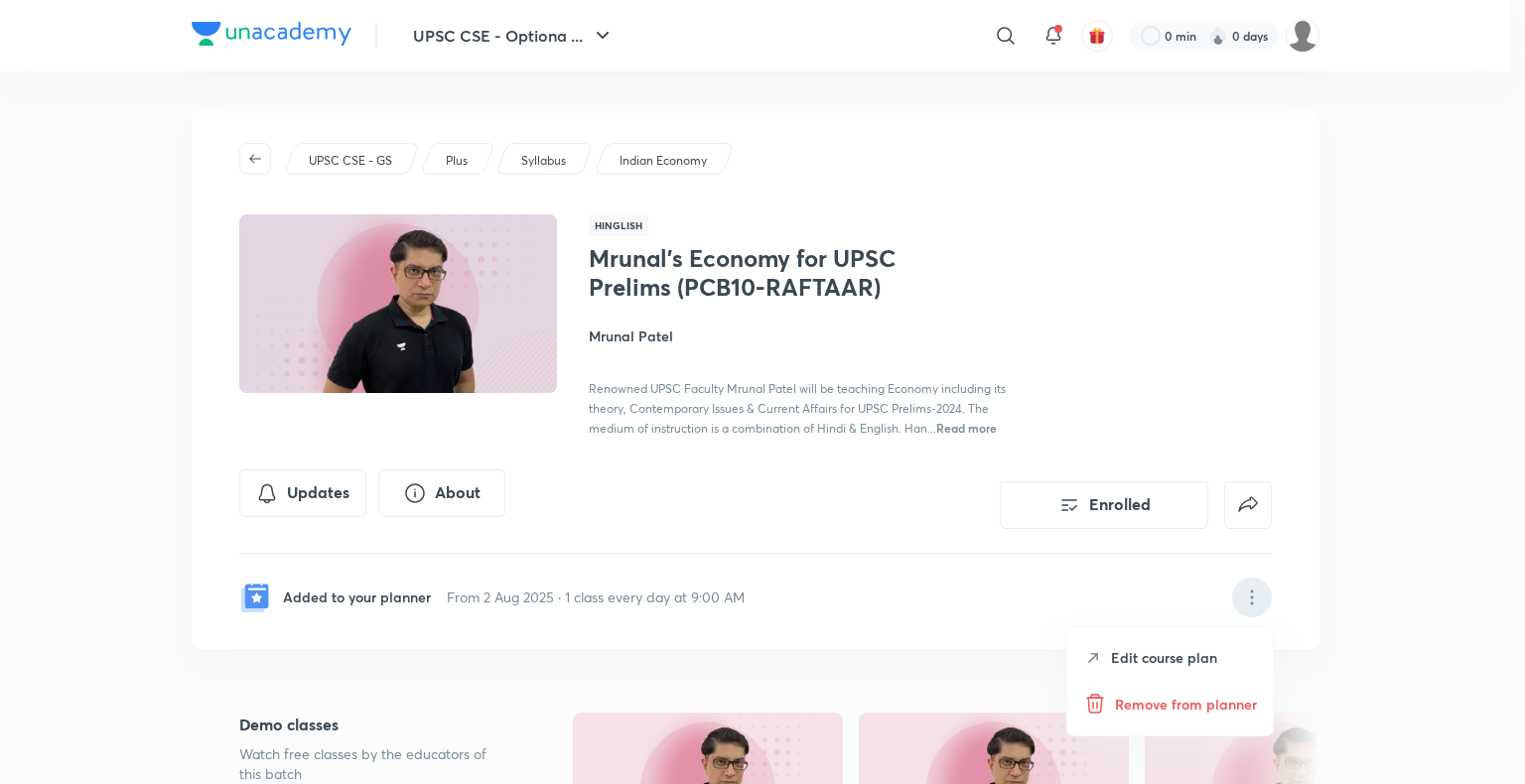 click at bounding box center [762, 392] 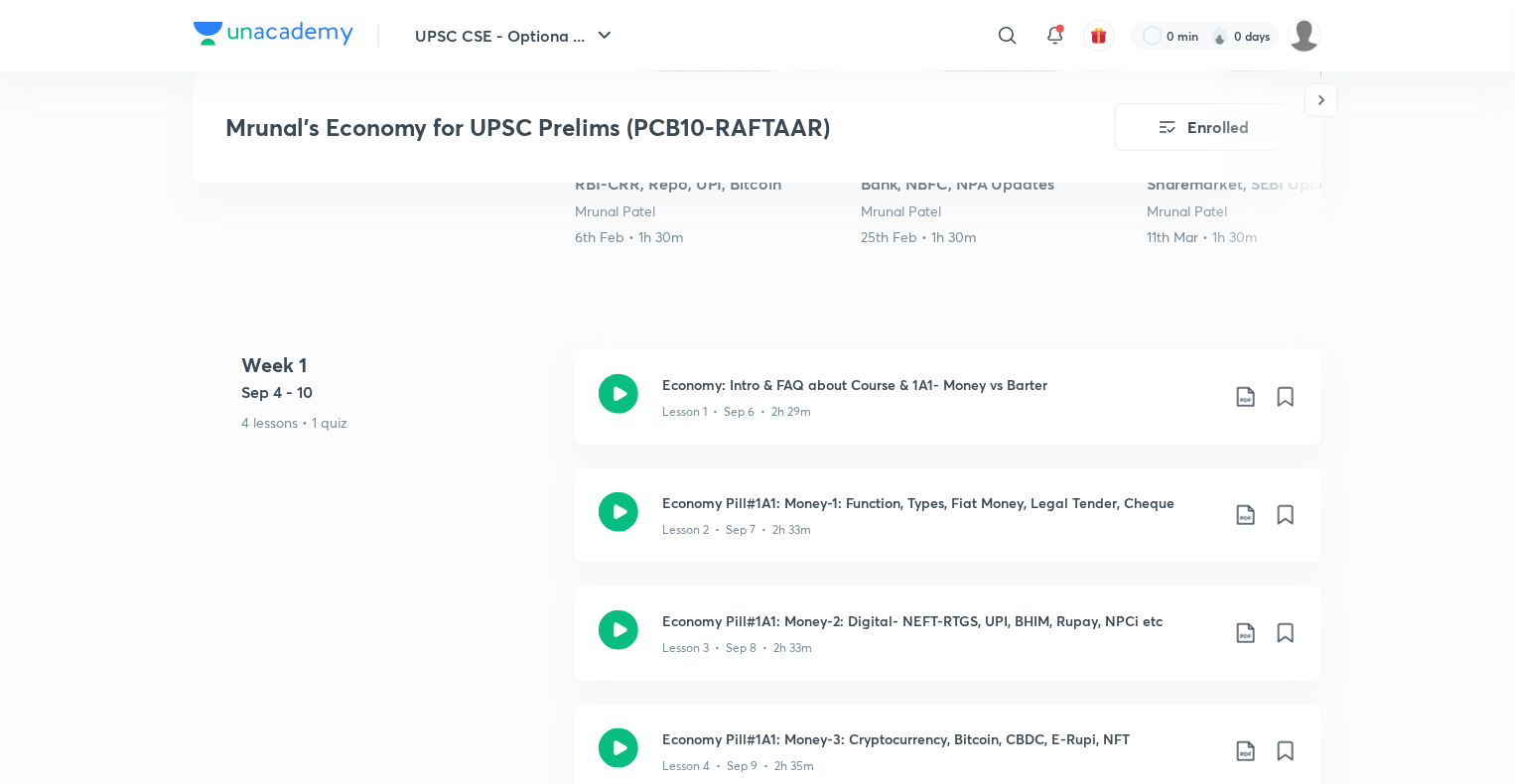 scroll, scrollTop: 834, scrollLeft: 0, axis: vertical 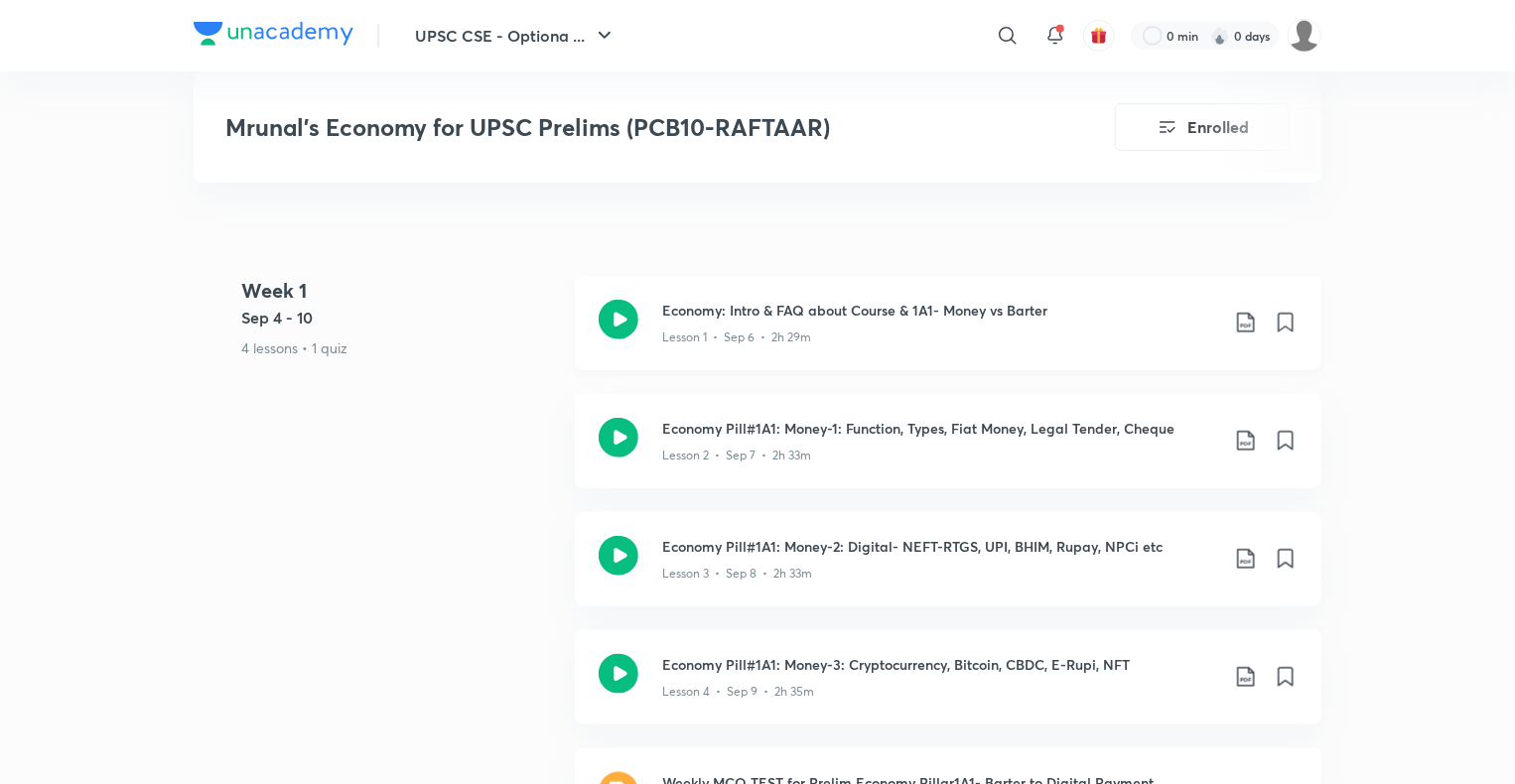 click on "Lesson 1  •  Sep 6  •  2h 29m" at bounding box center [940, 333] 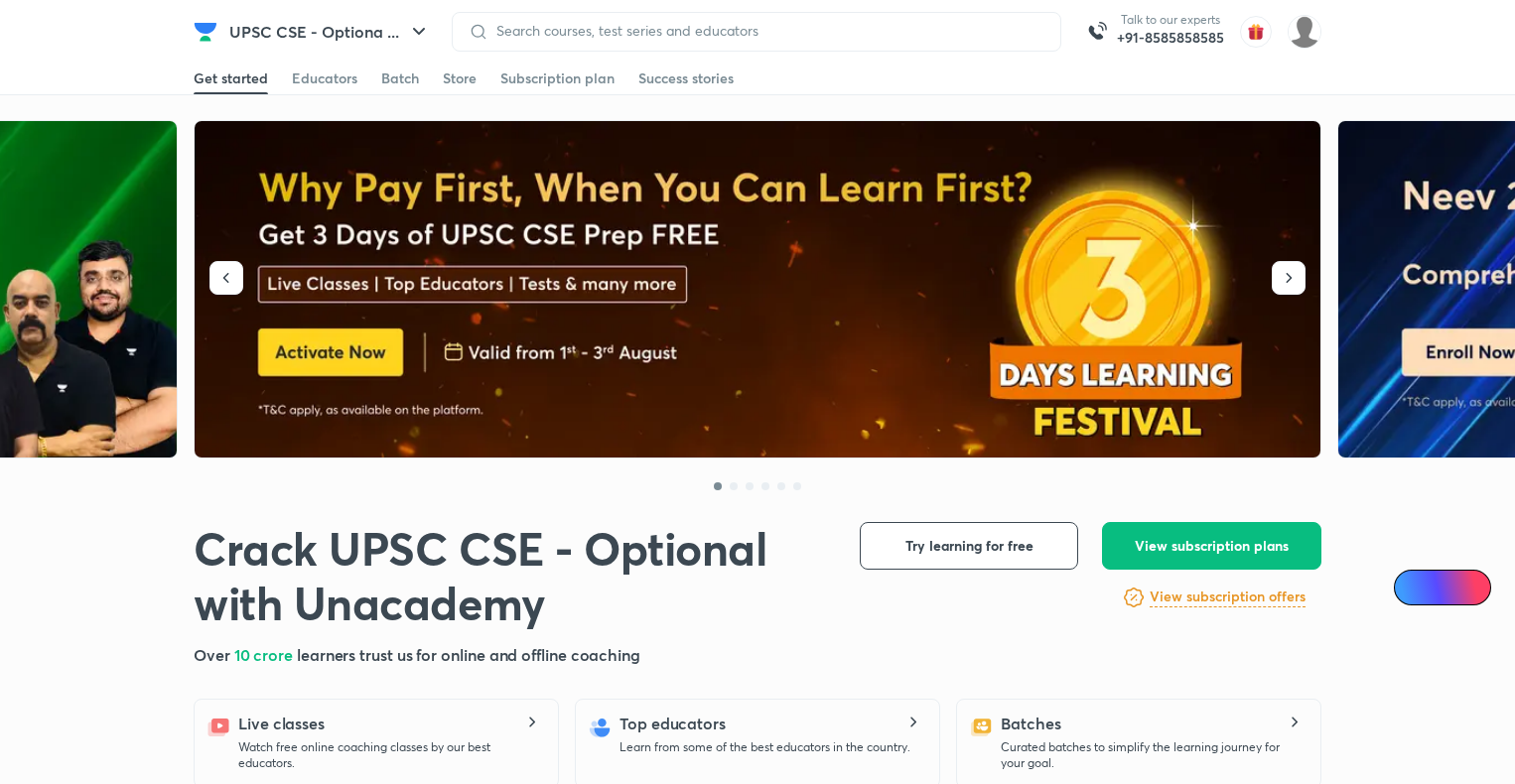 scroll, scrollTop: 0, scrollLeft: 0, axis: both 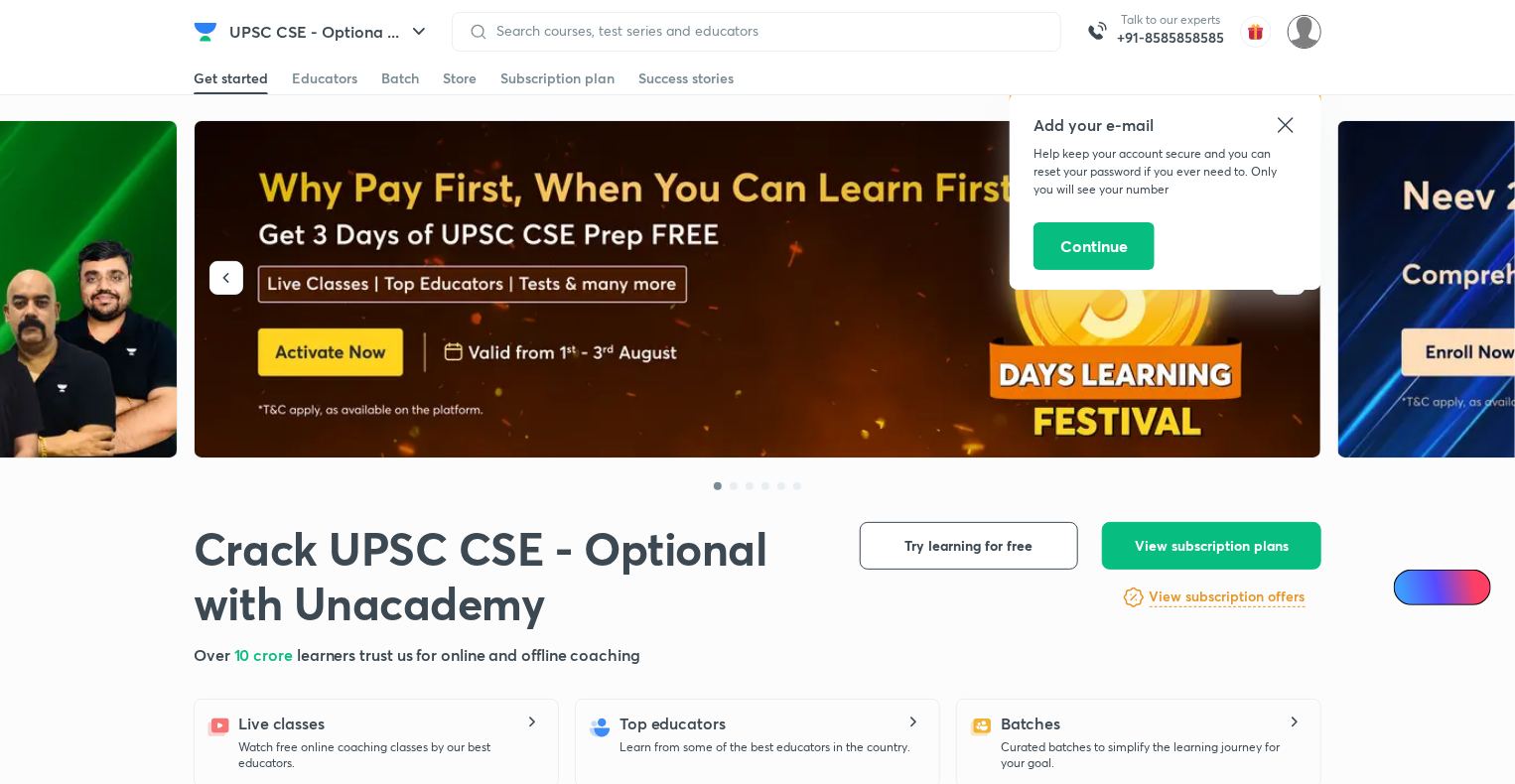 click at bounding box center [1305, 32] 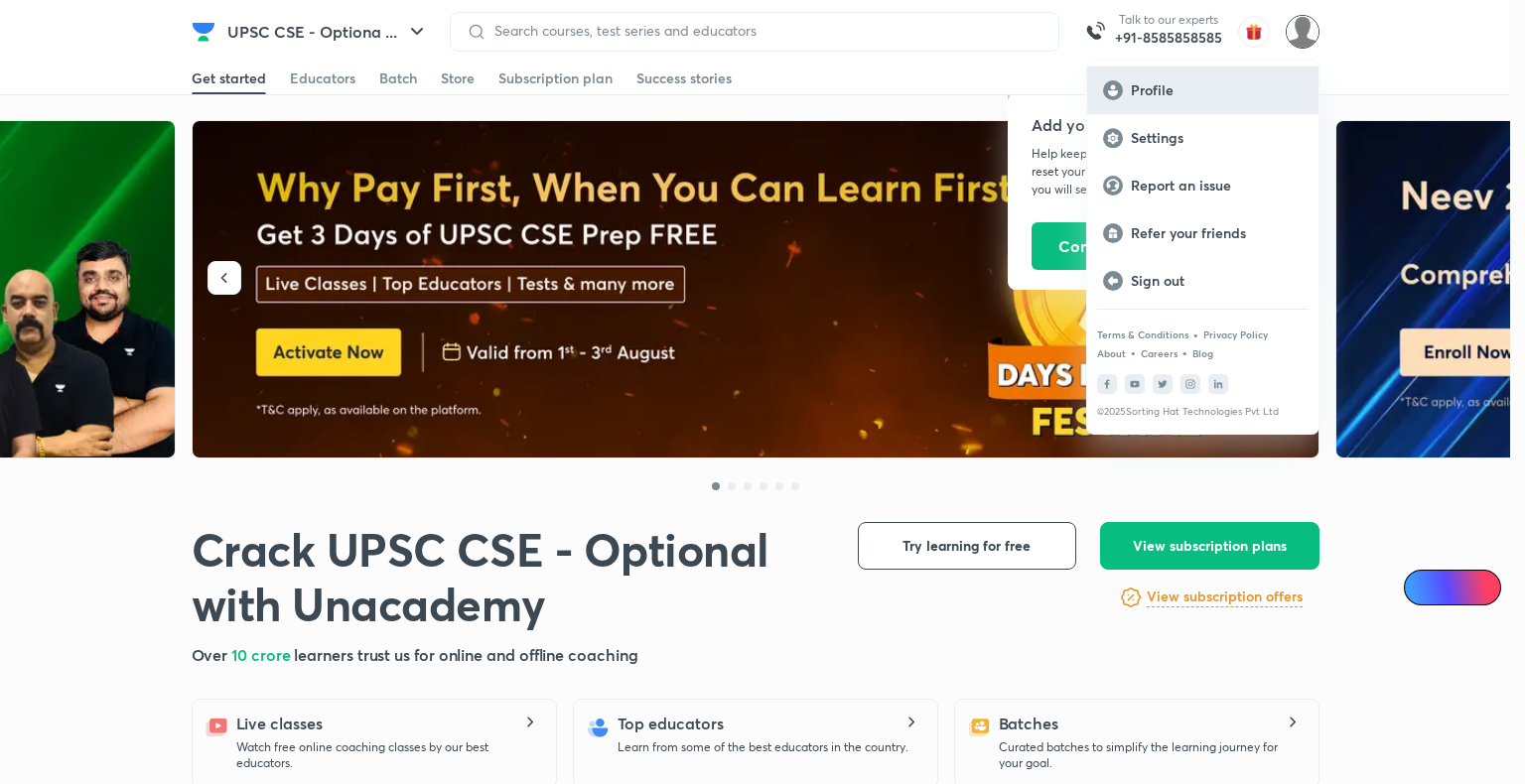 click on "Profile" at bounding box center (1216, 90) 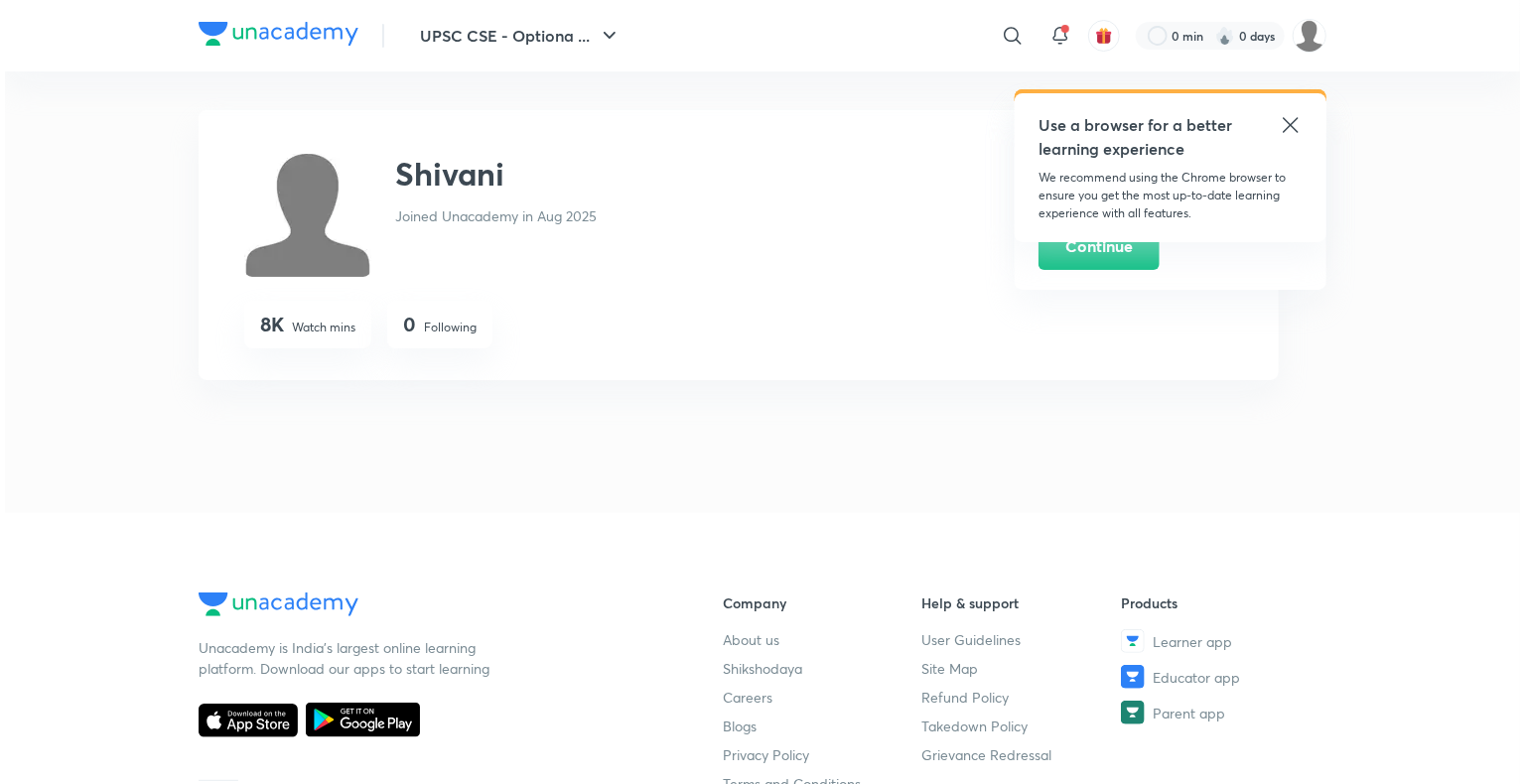 scroll, scrollTop: 0, scrollLeft: 0, axis: both 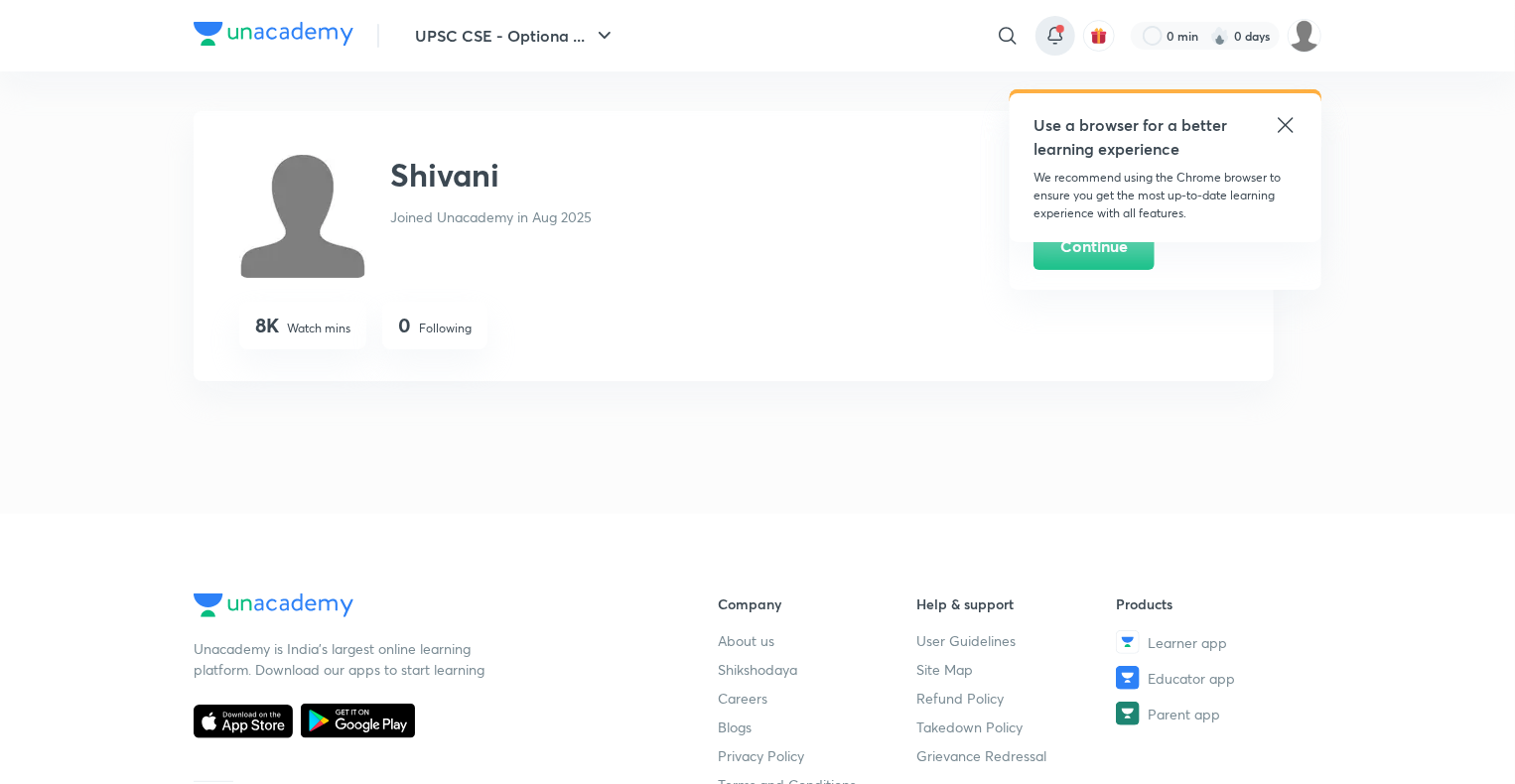 click 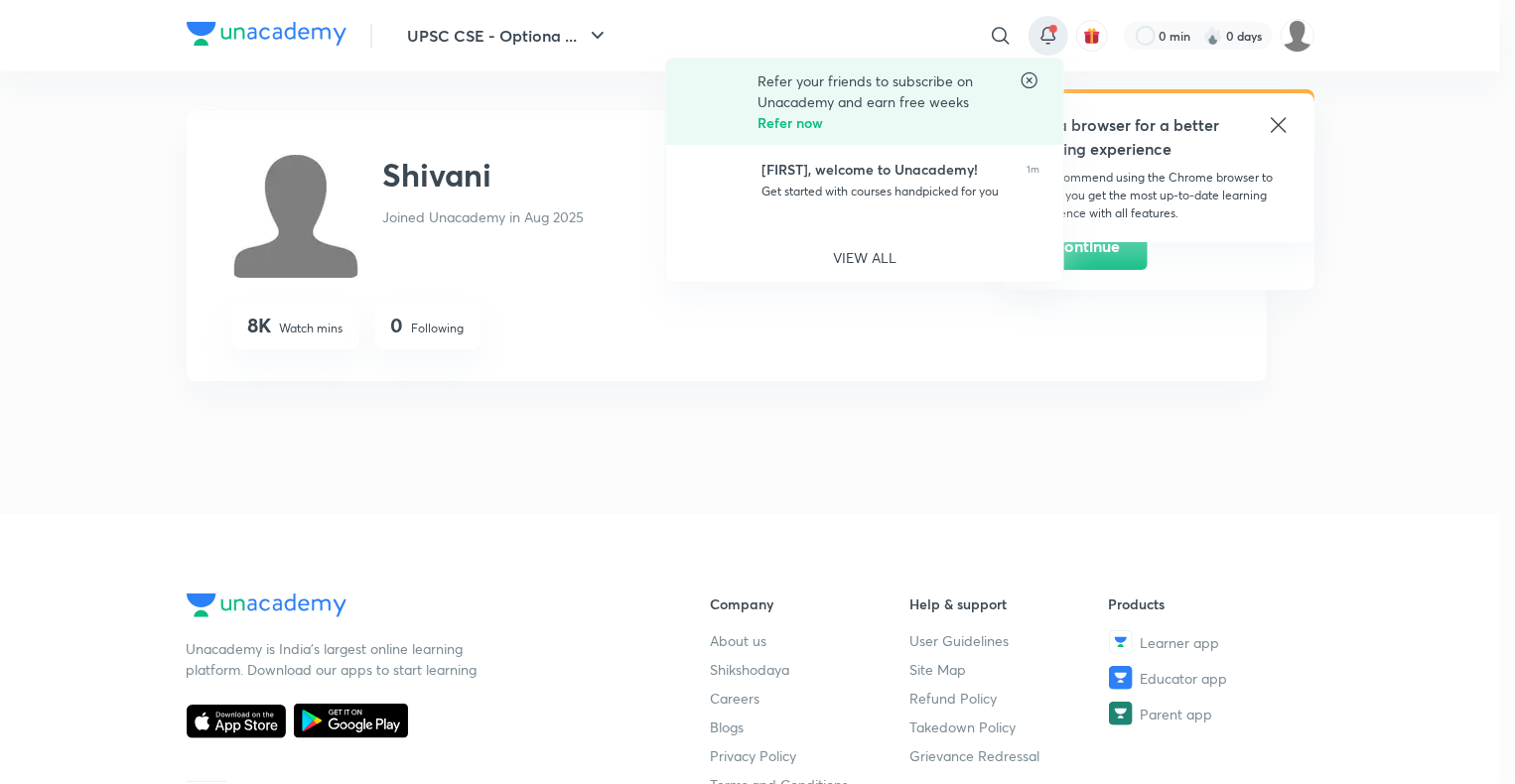 click at bounding box center [758, 392] 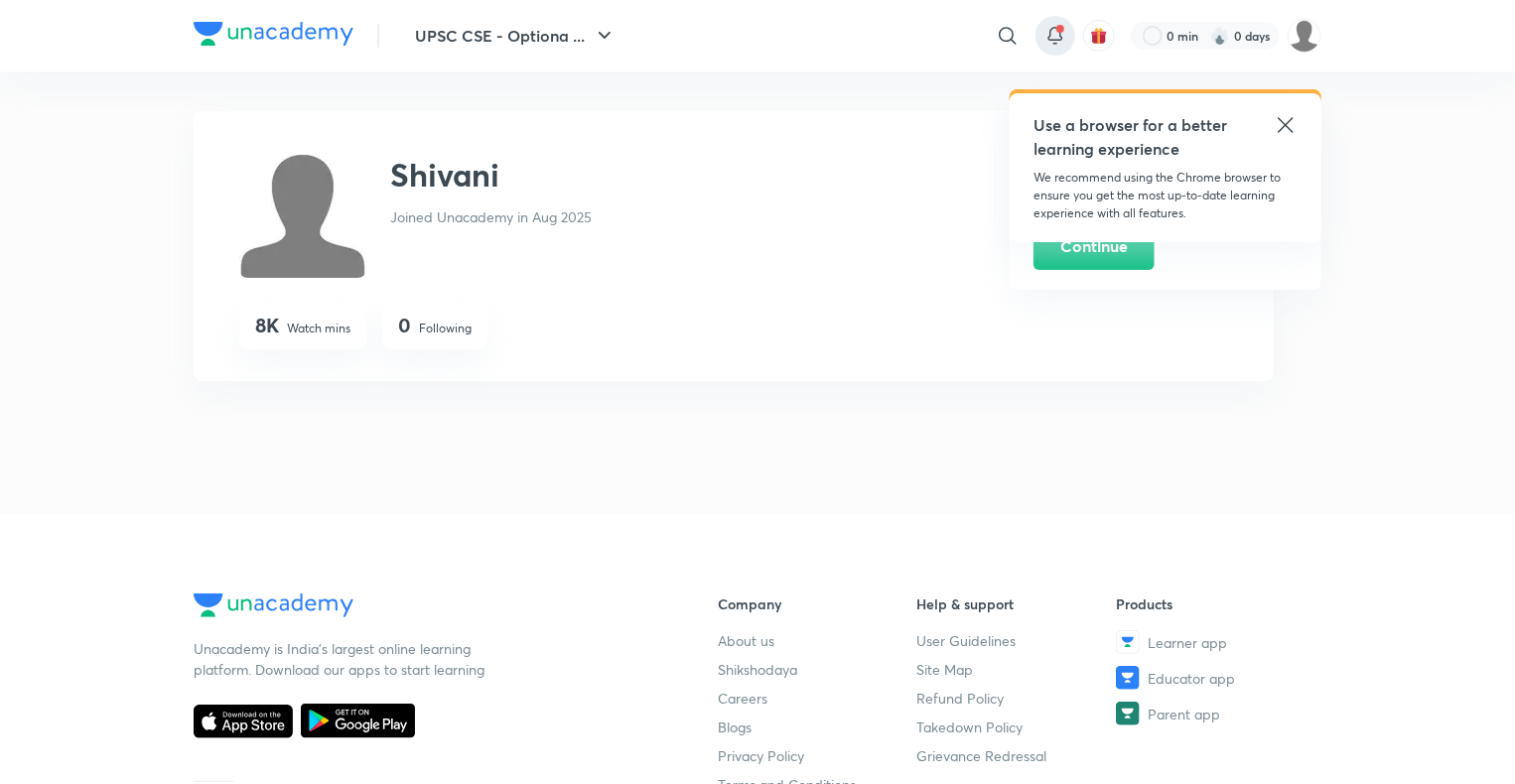 click 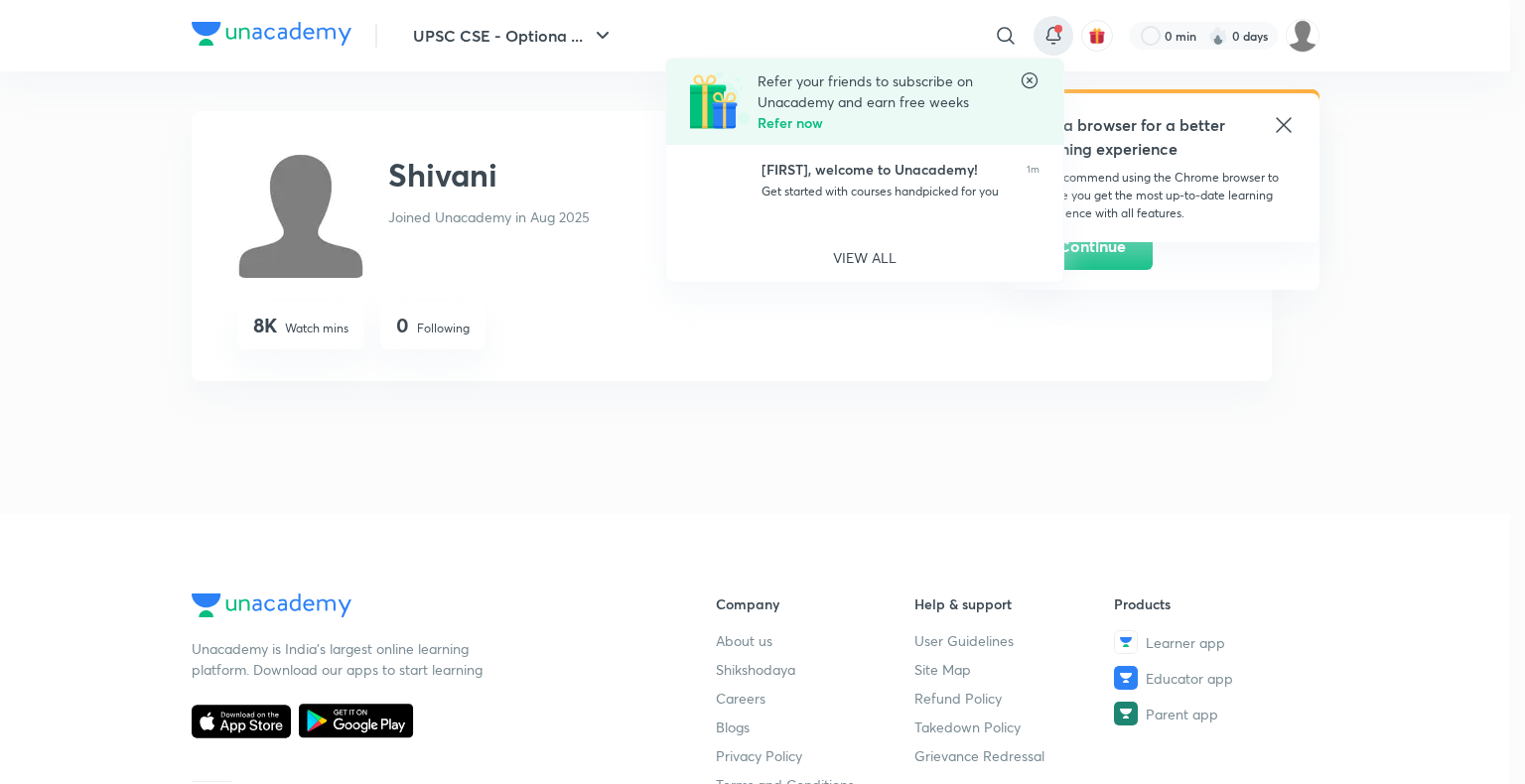click at bounding box center (762, 392) 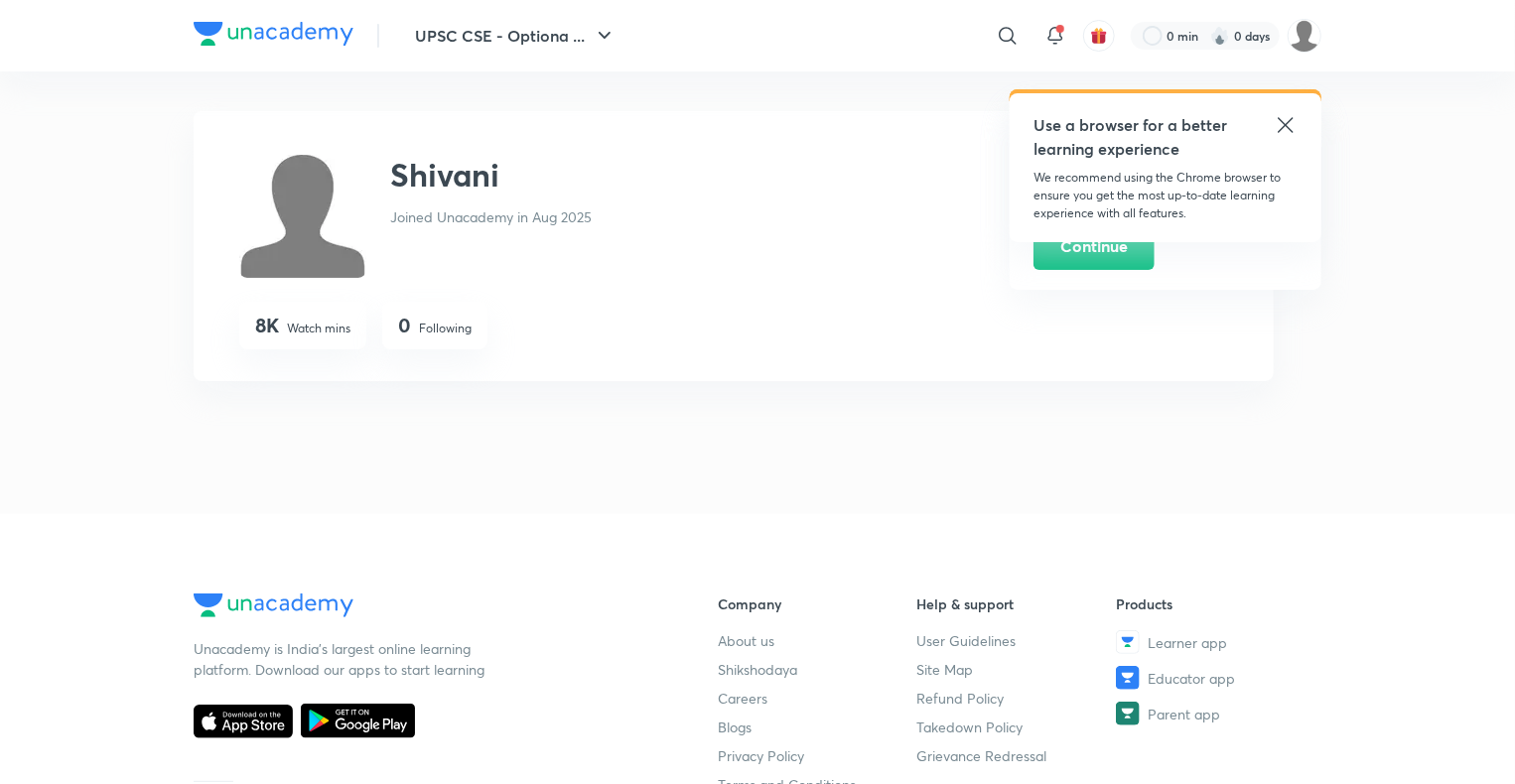 click 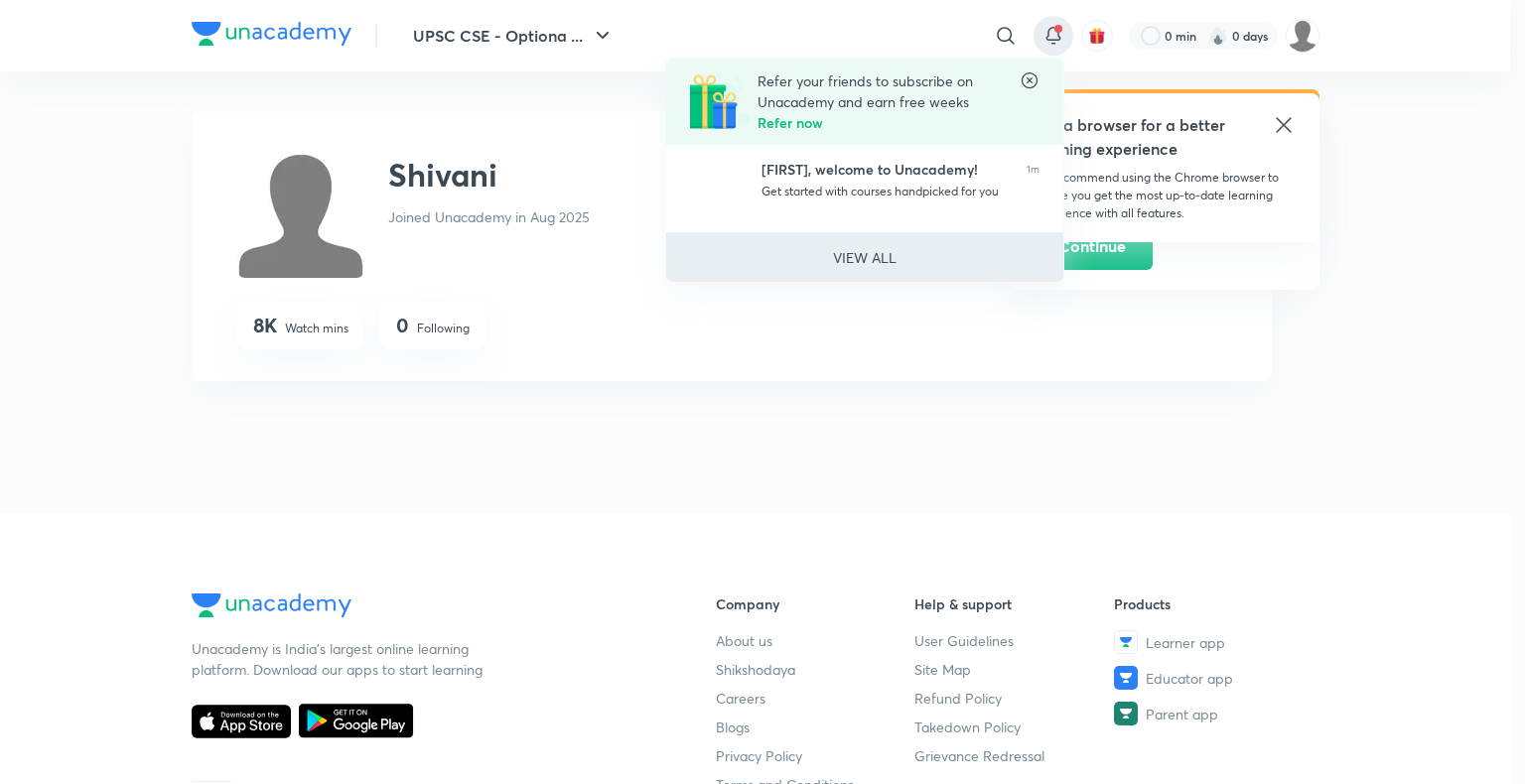 click on "VIEW ALL" at bounding box center [865, 257] 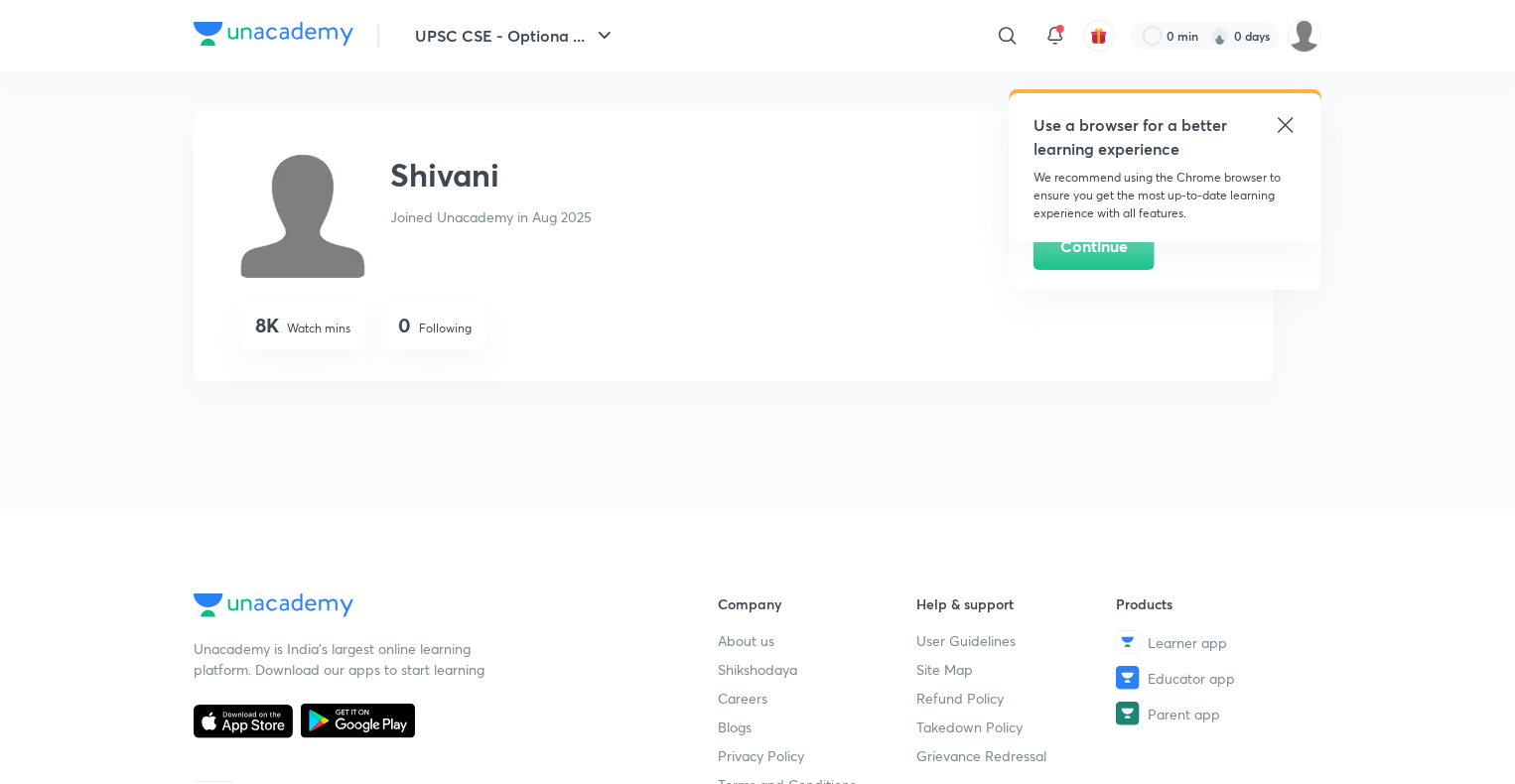 click on "shivani  Shivani  Joined Unacademy in Aug 2025 8K Watch mins 0 Following" at bounding box center (758, 273) 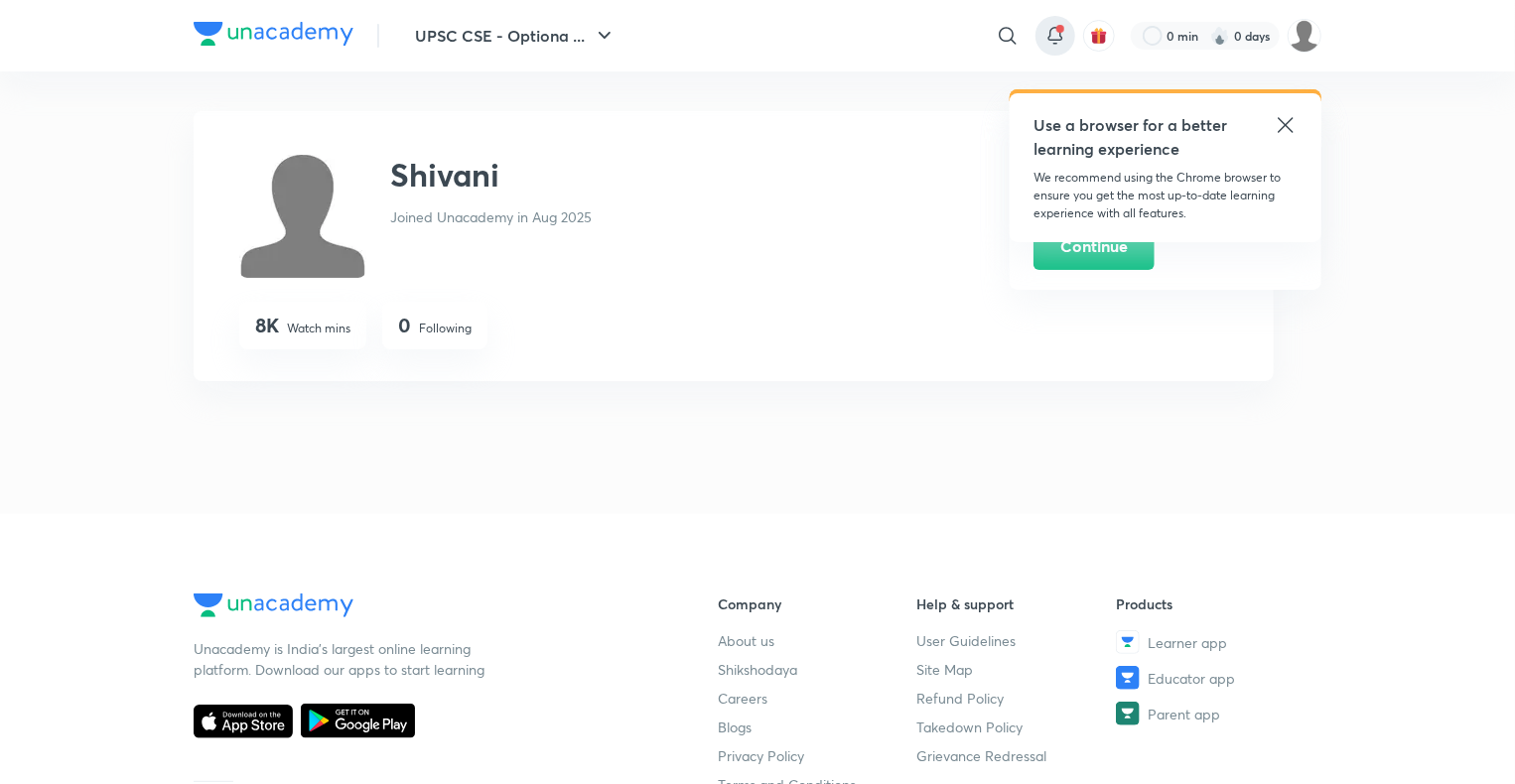 click 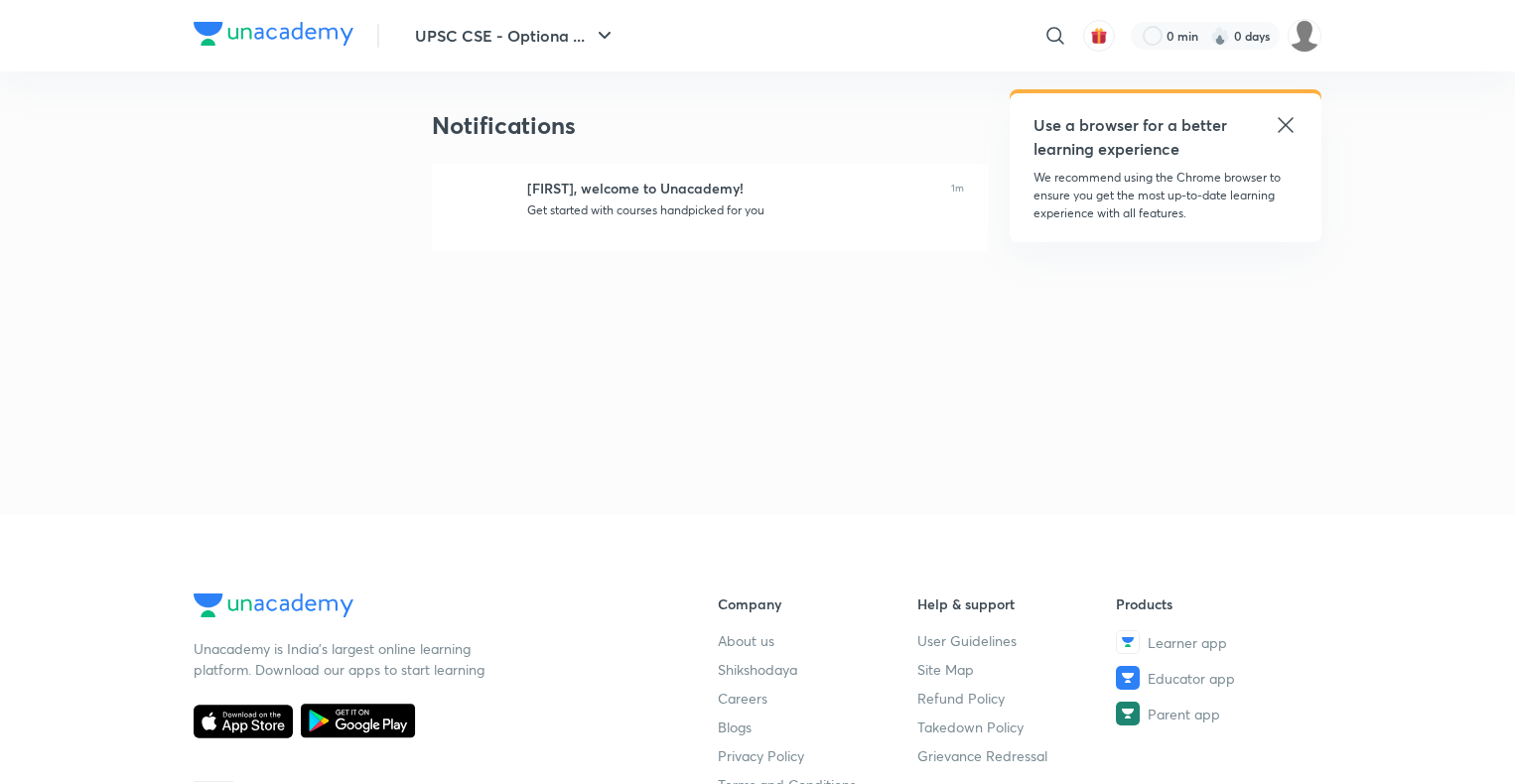 scroll, scrollTop: 0, scrollLeft: 0, axis: both 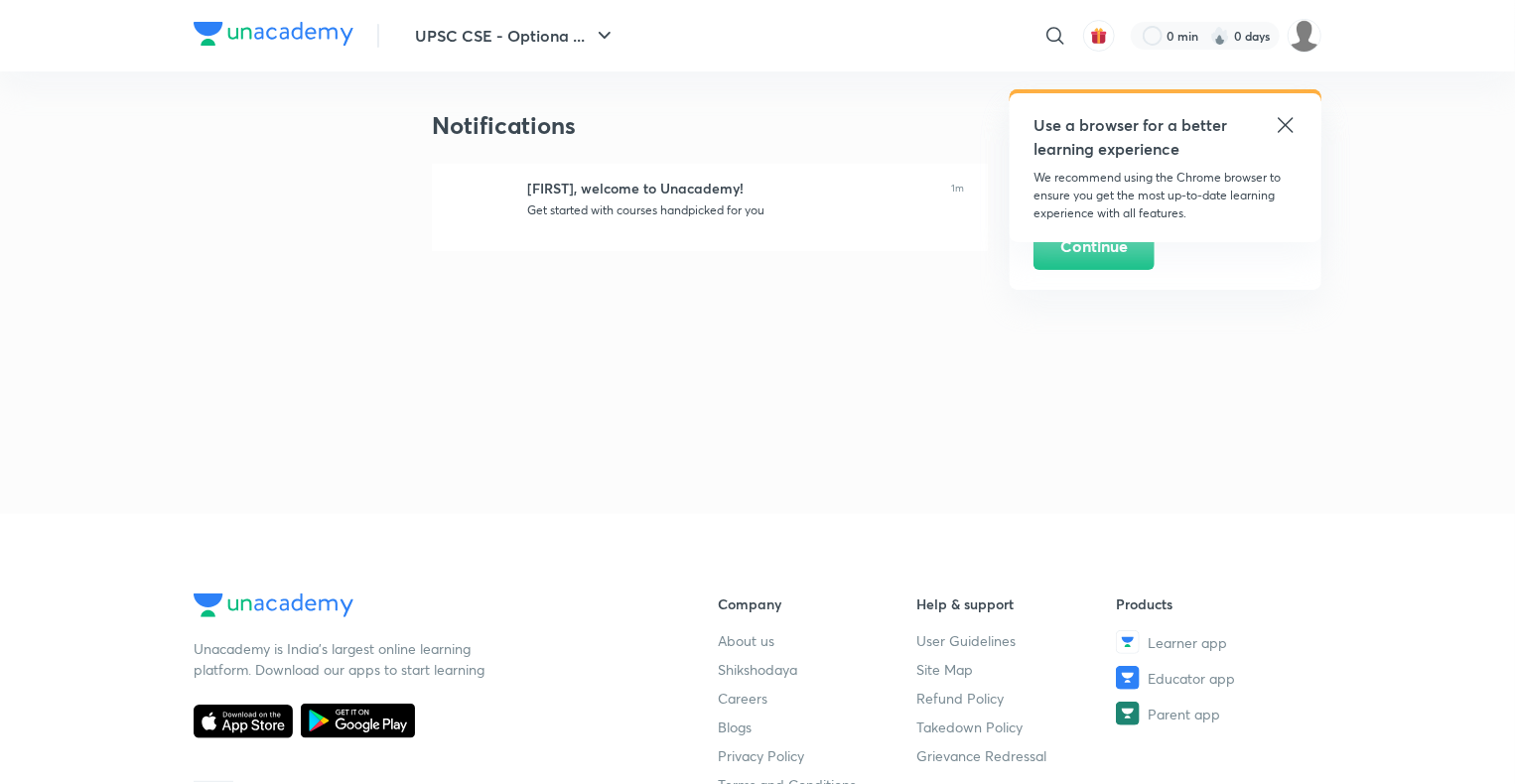 click 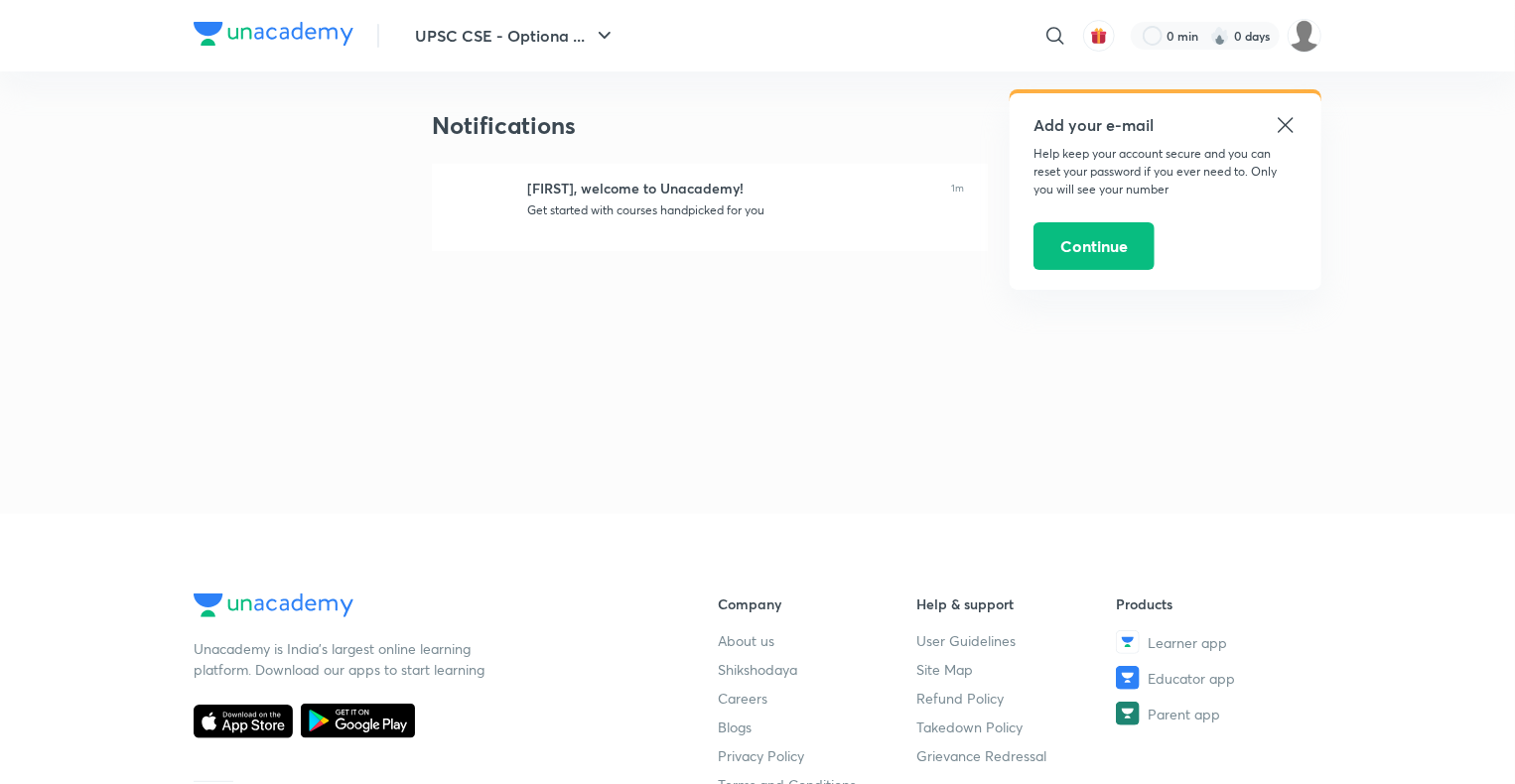 click 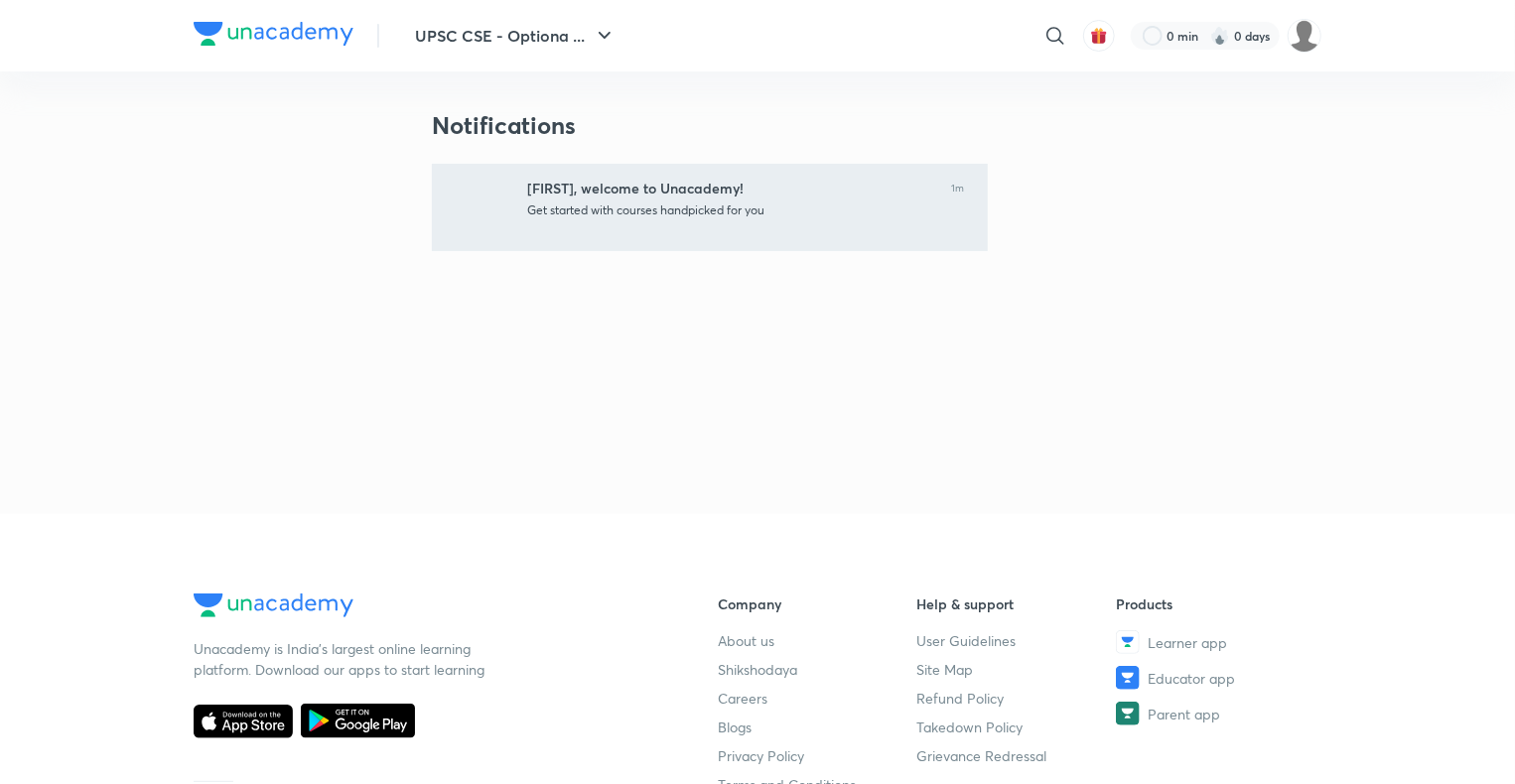 click on "Get started with courses handpicked for you" at bounding box center (731, 210) 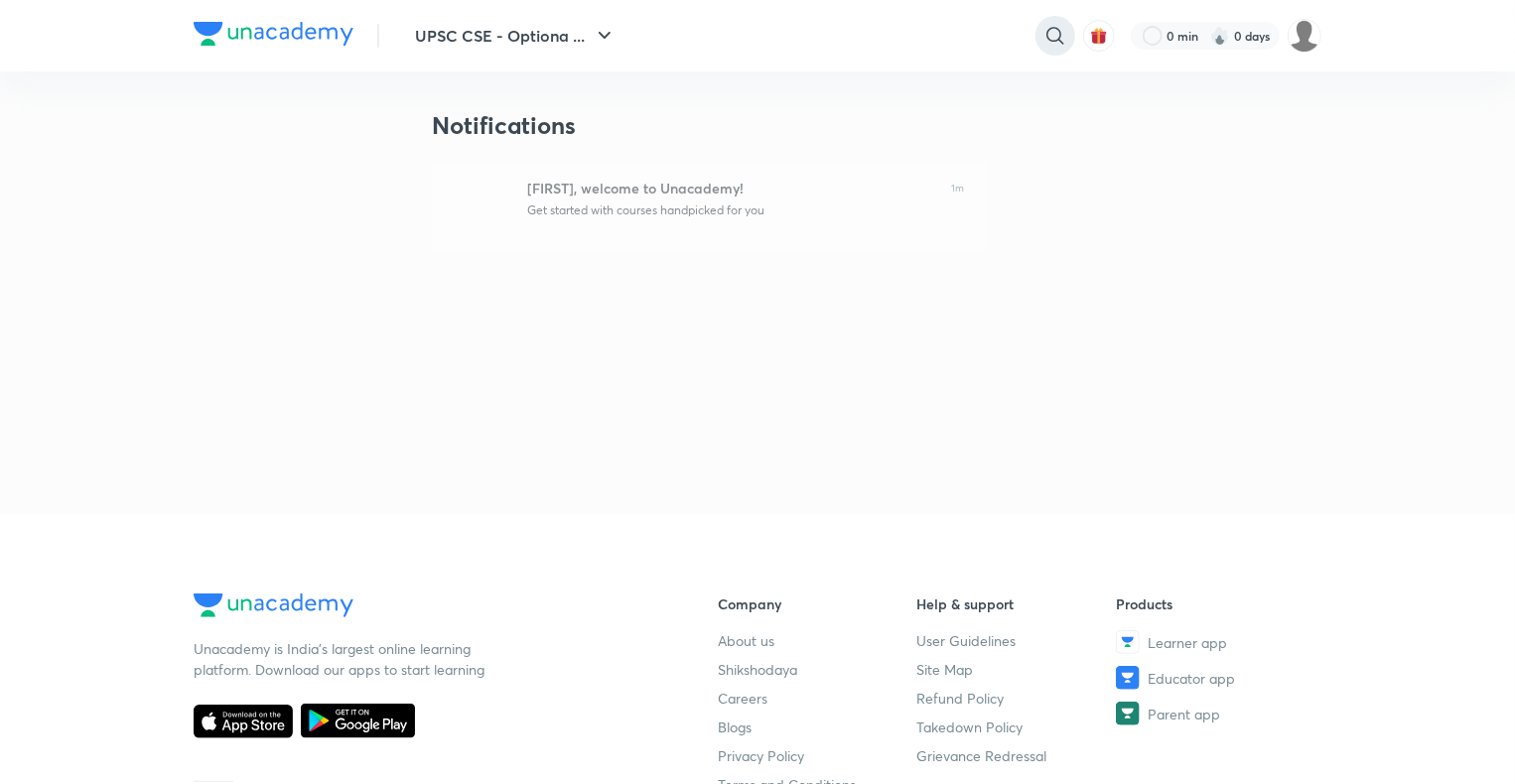 click 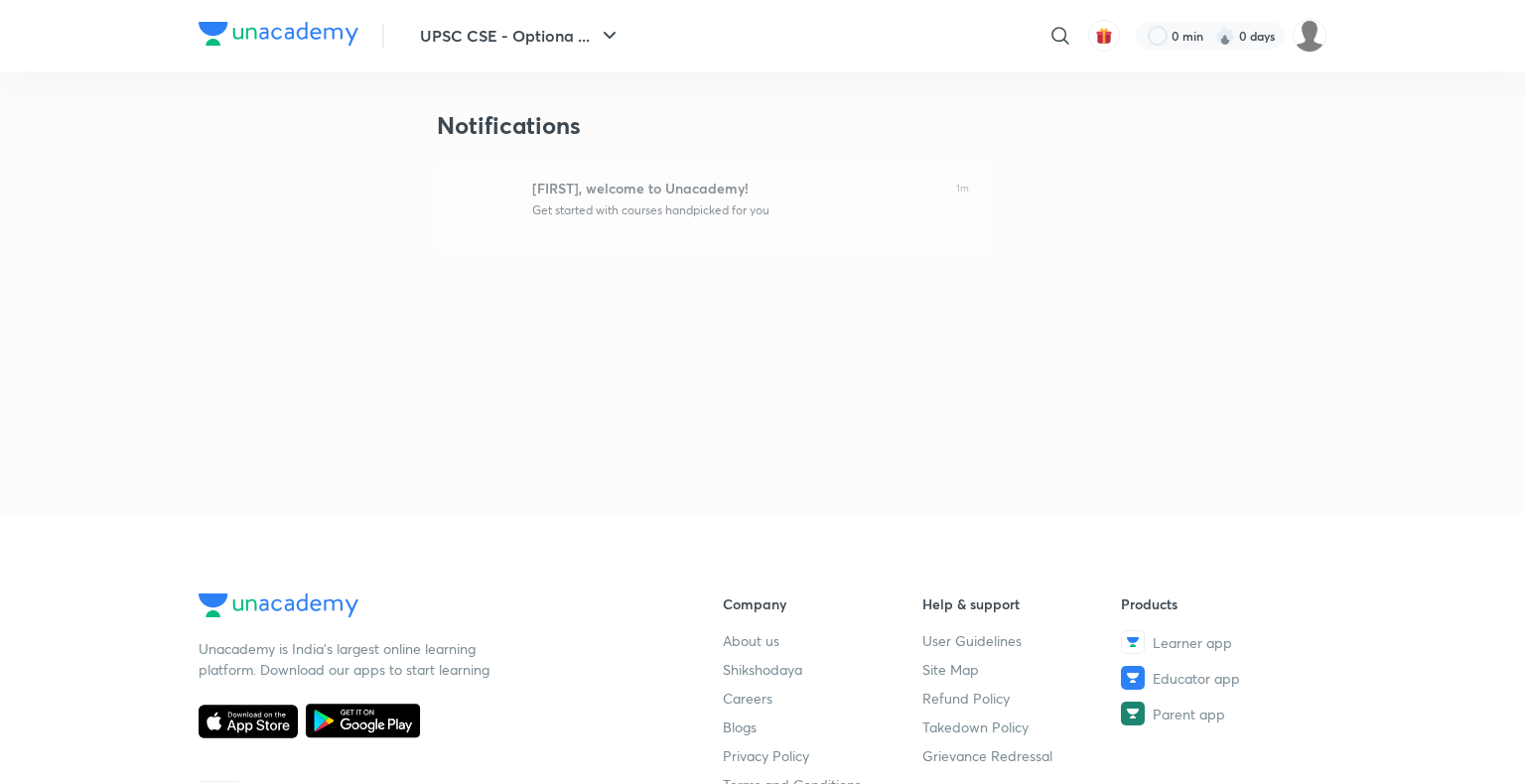 click on "​" at bounding box center (898, 36) 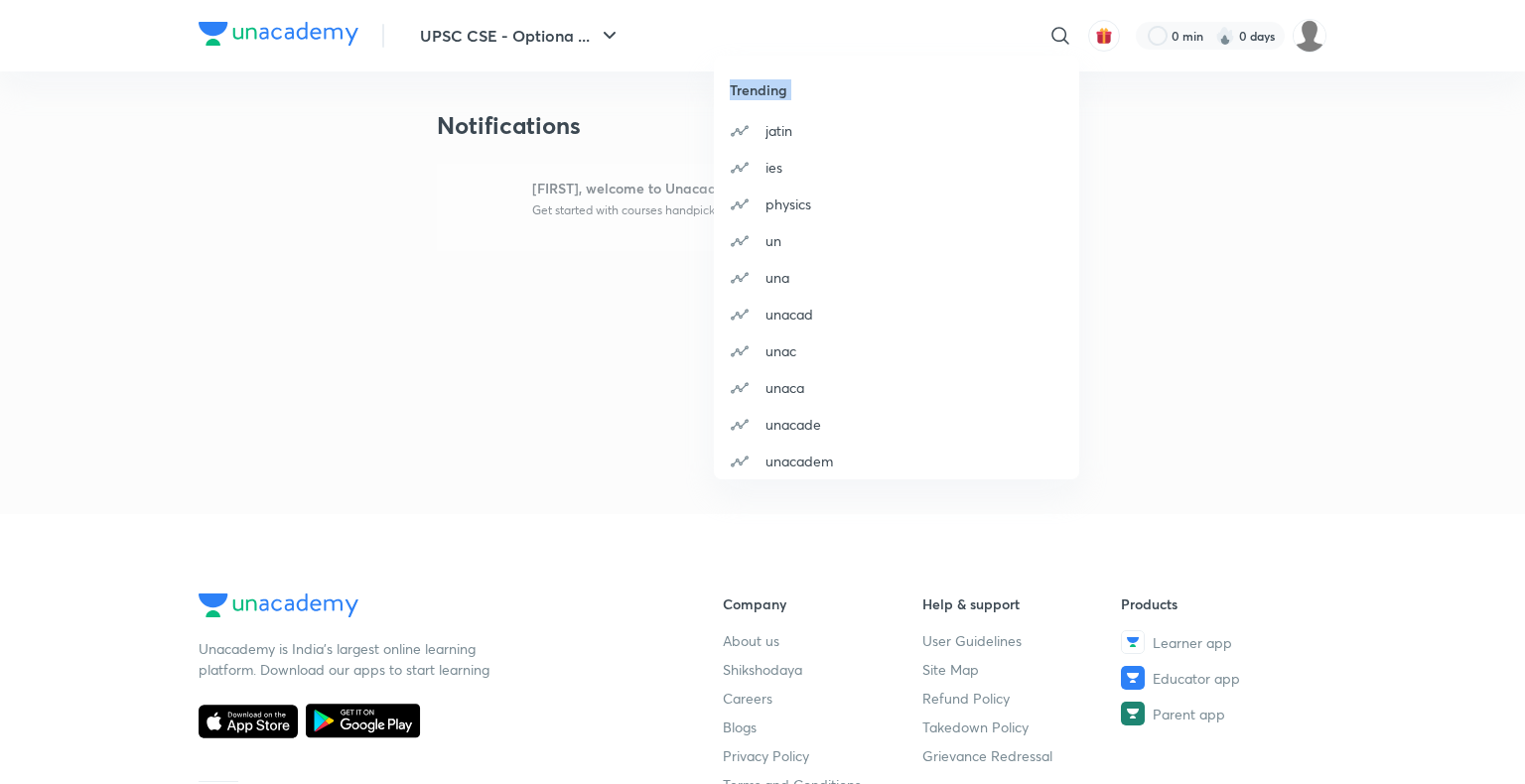 click on "Trending jatin ies physics un una unacad unac unaca unacade unacadem" at bounding box center [762, 392] 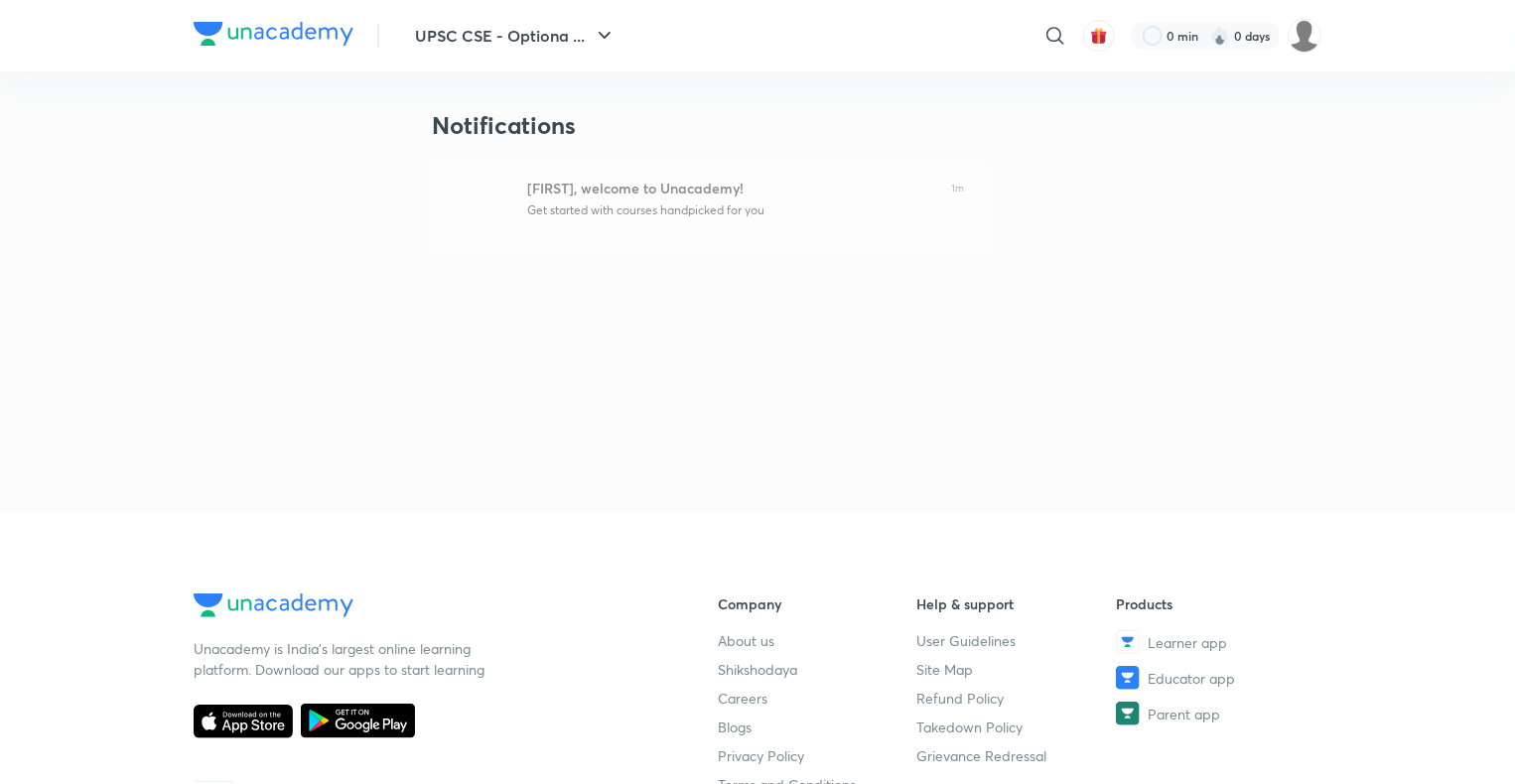 click 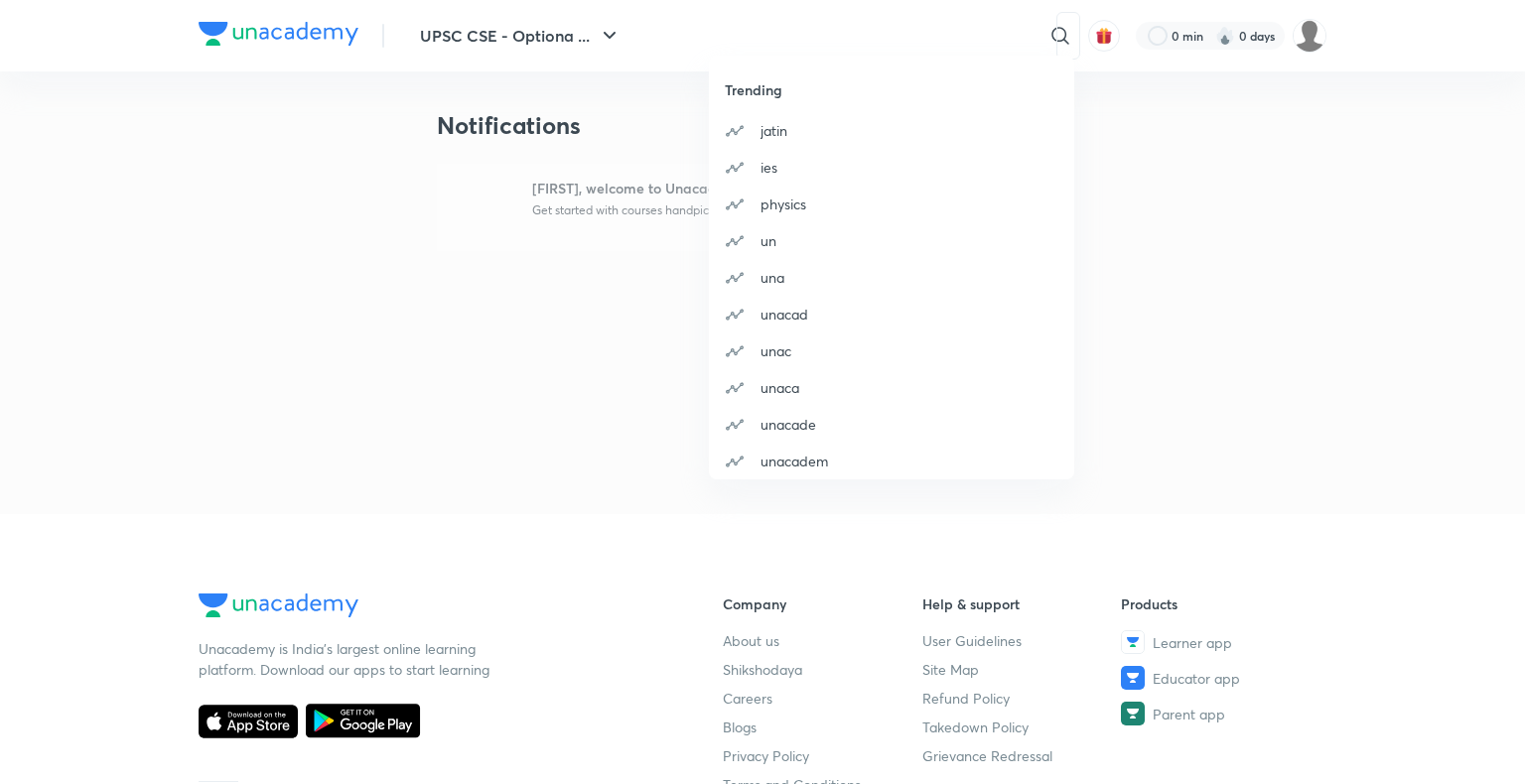 click on "Trending jatin ies physics un una unacad unac unaca unacade unacadem" at bounding box center [762, 392] 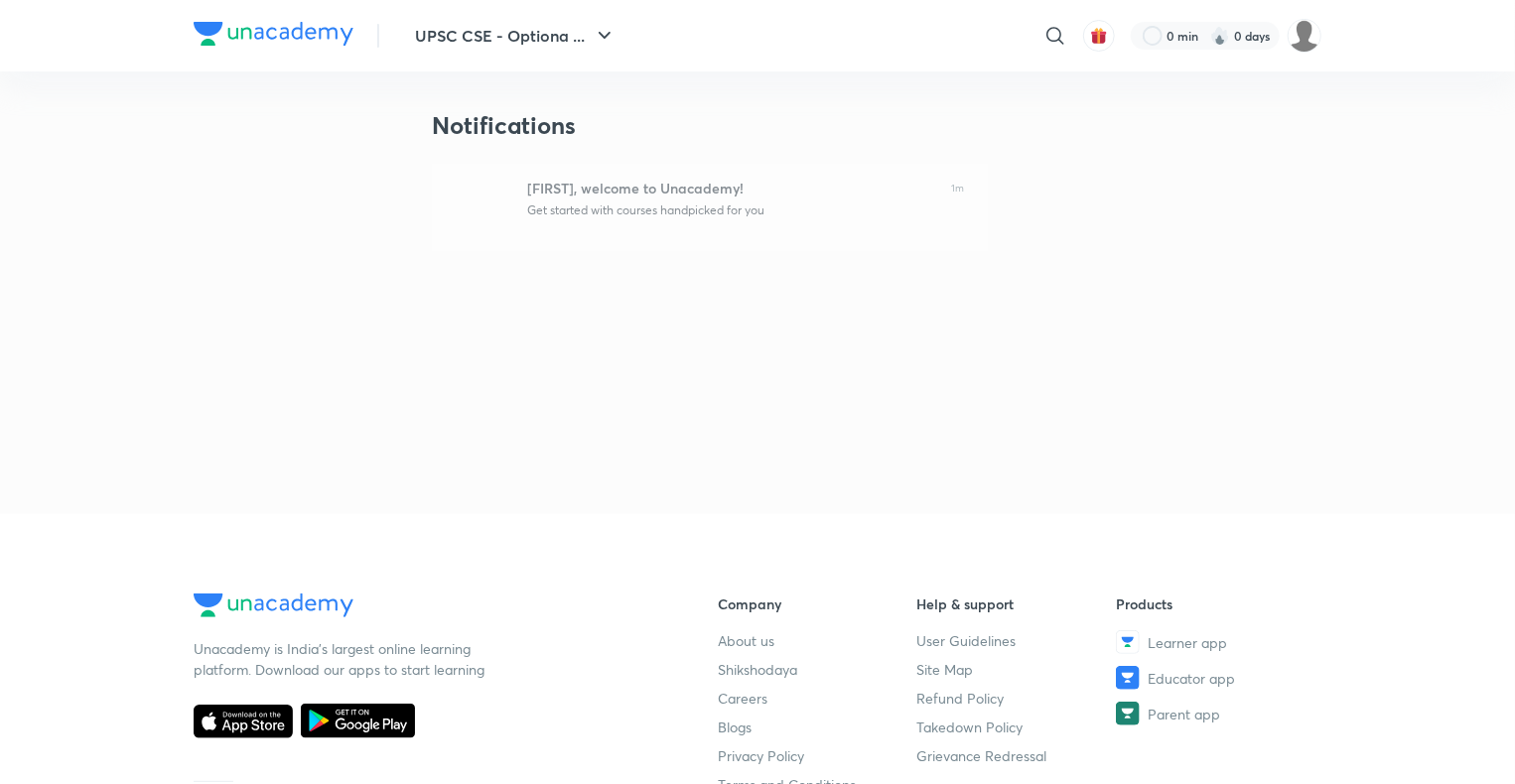 click 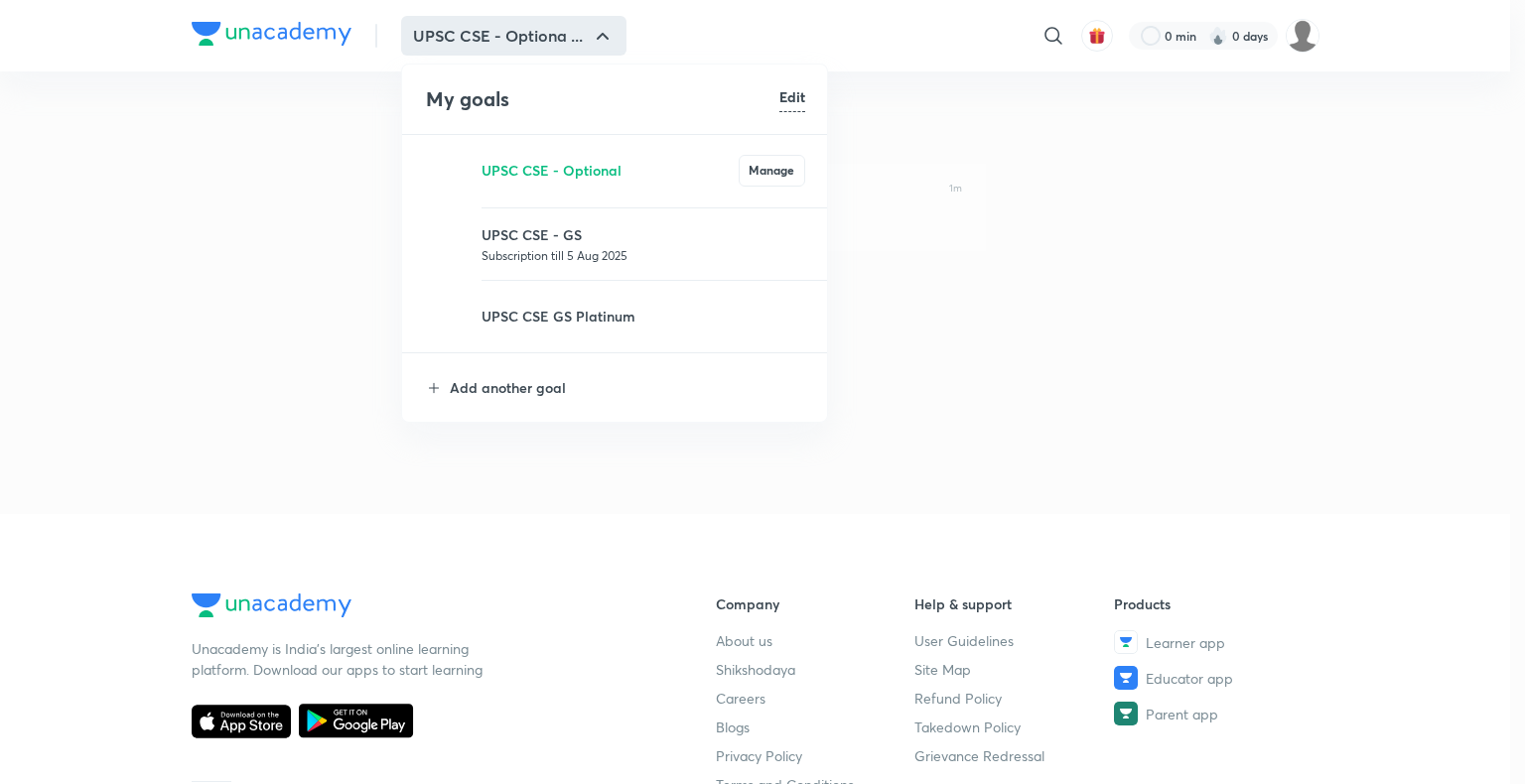 click at bounding box center (762, 392) 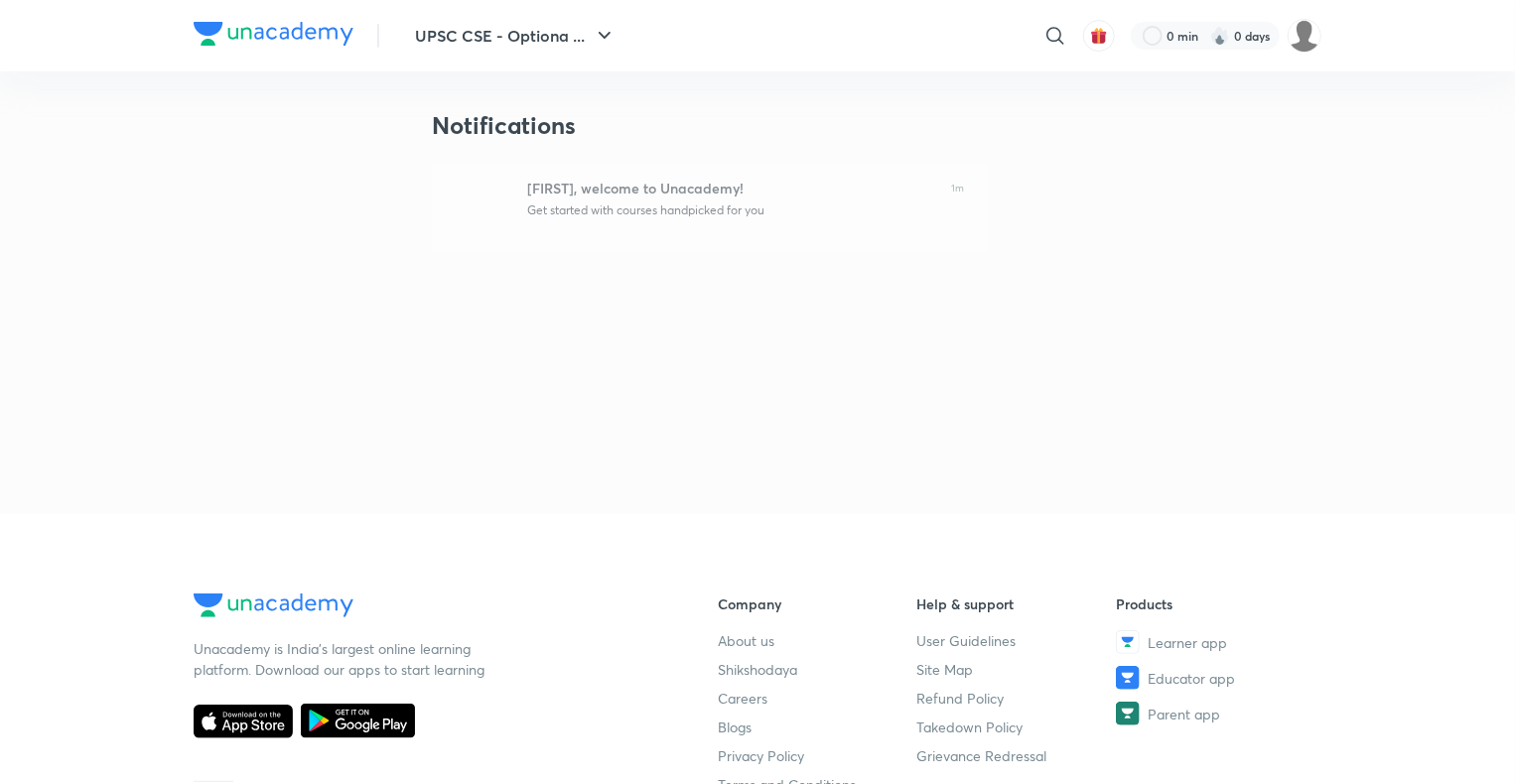click 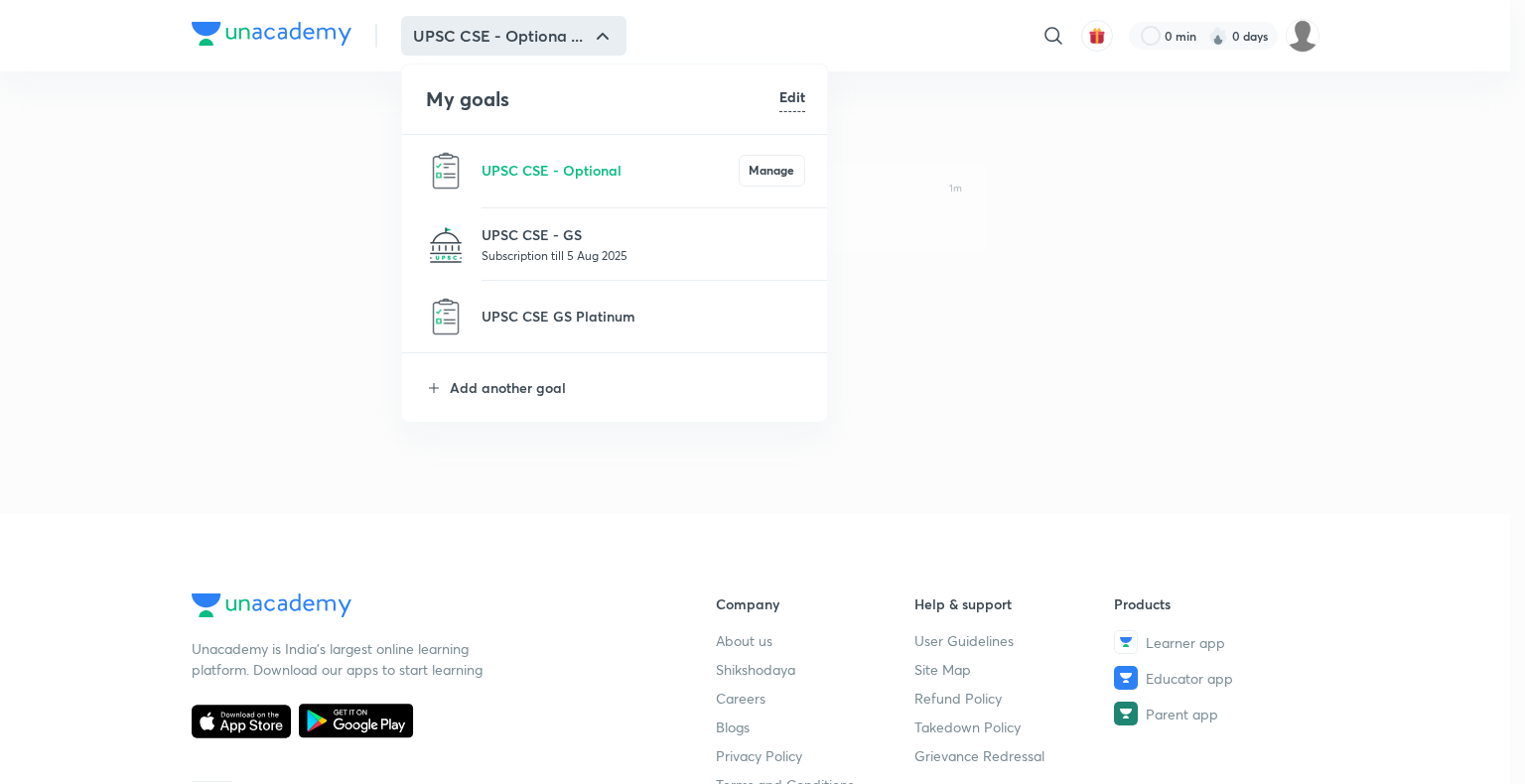 click at bounding box center (762, 392) 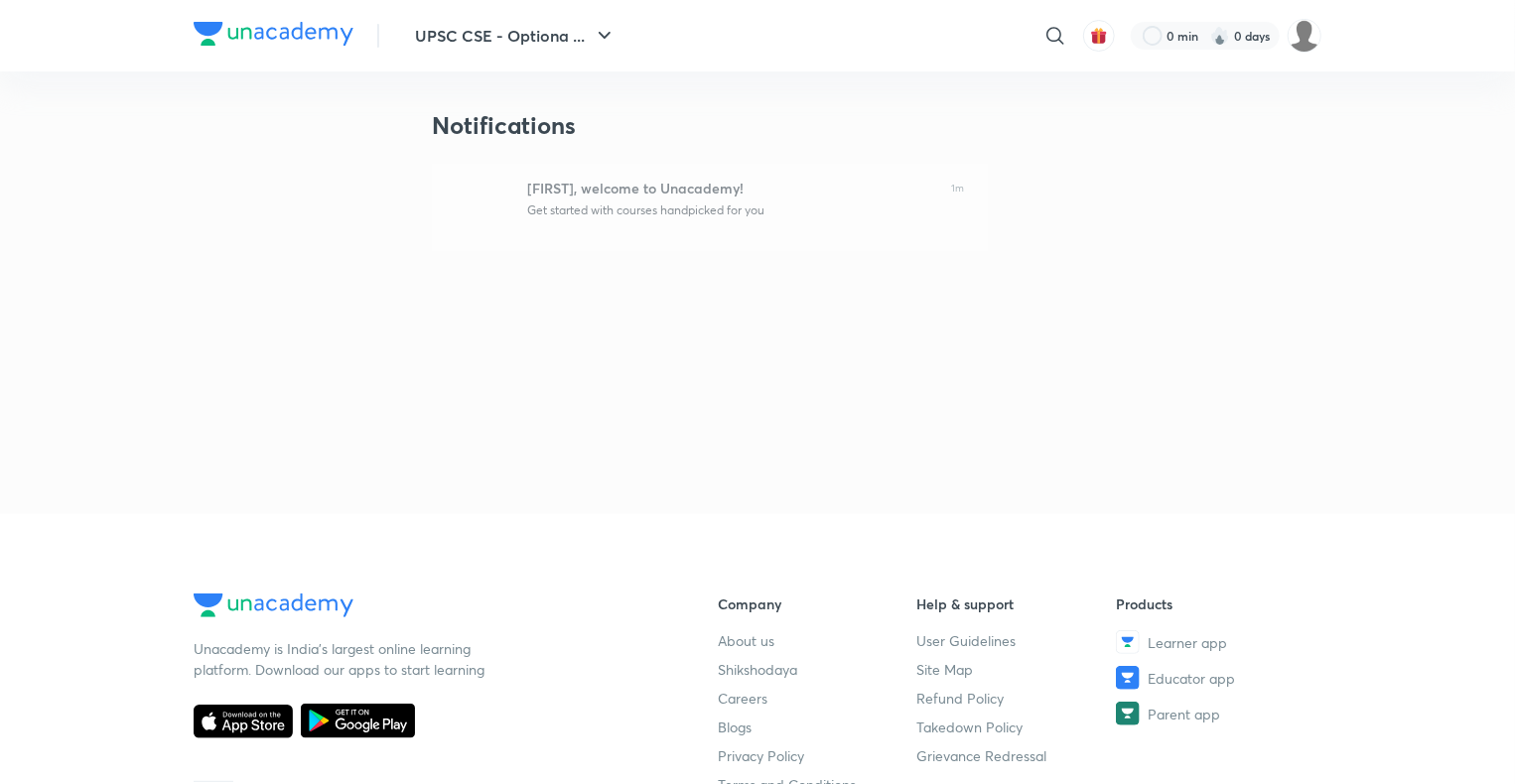 click at bounding box center [273, 34] 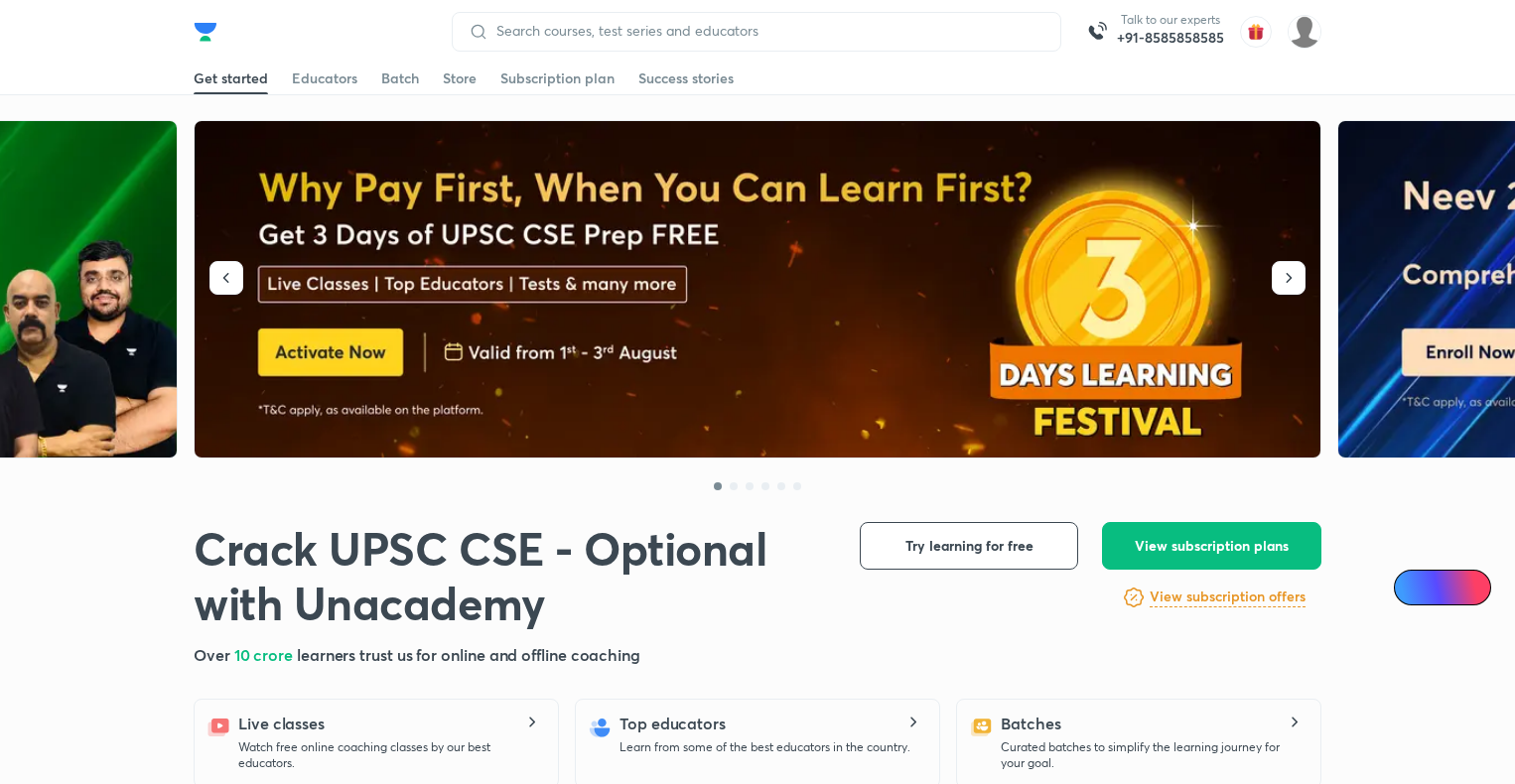 scroll, scrollTop: 0, scrollLeft: 0, axis: both 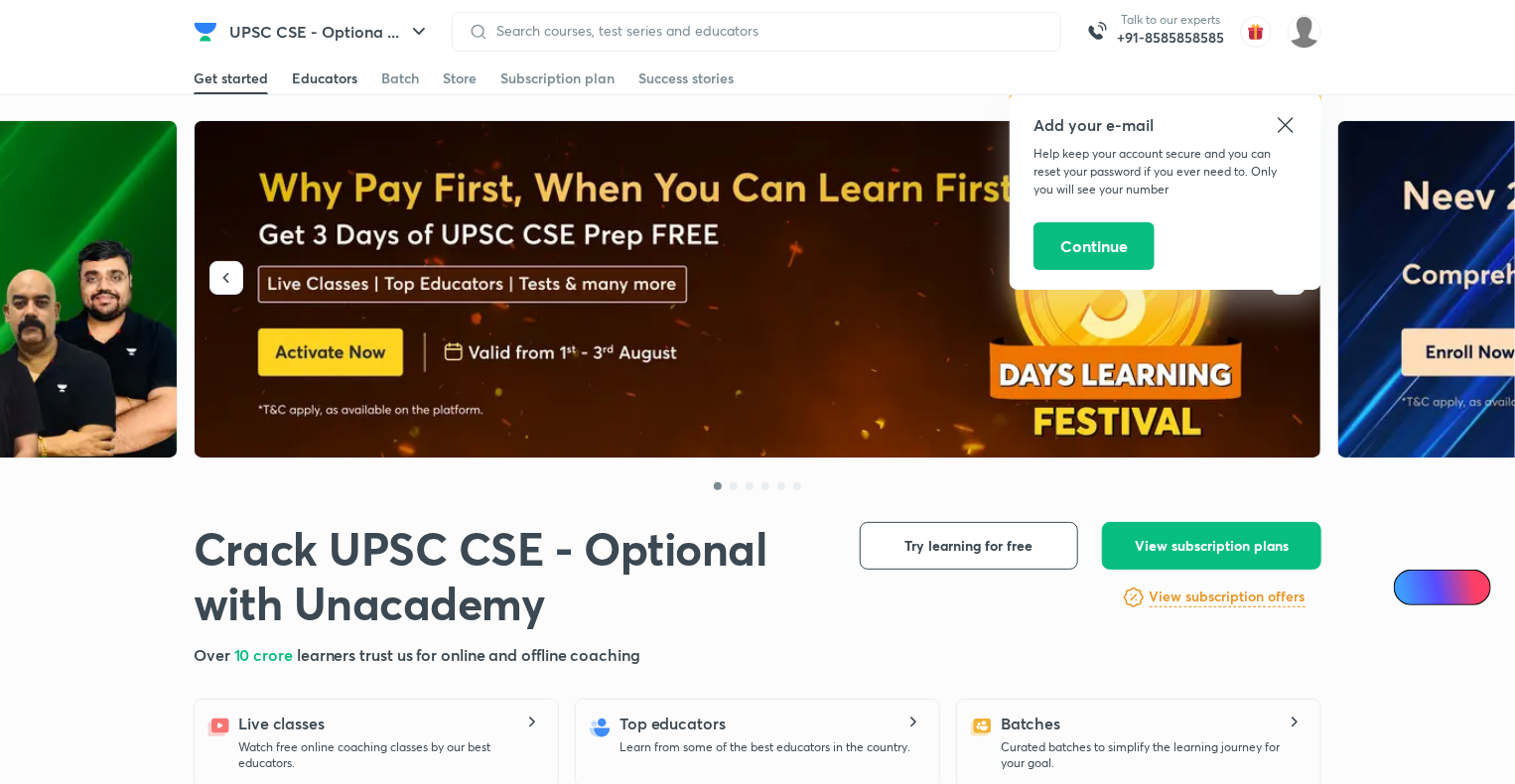 click on "Educators" at bounding box center (325, 78) 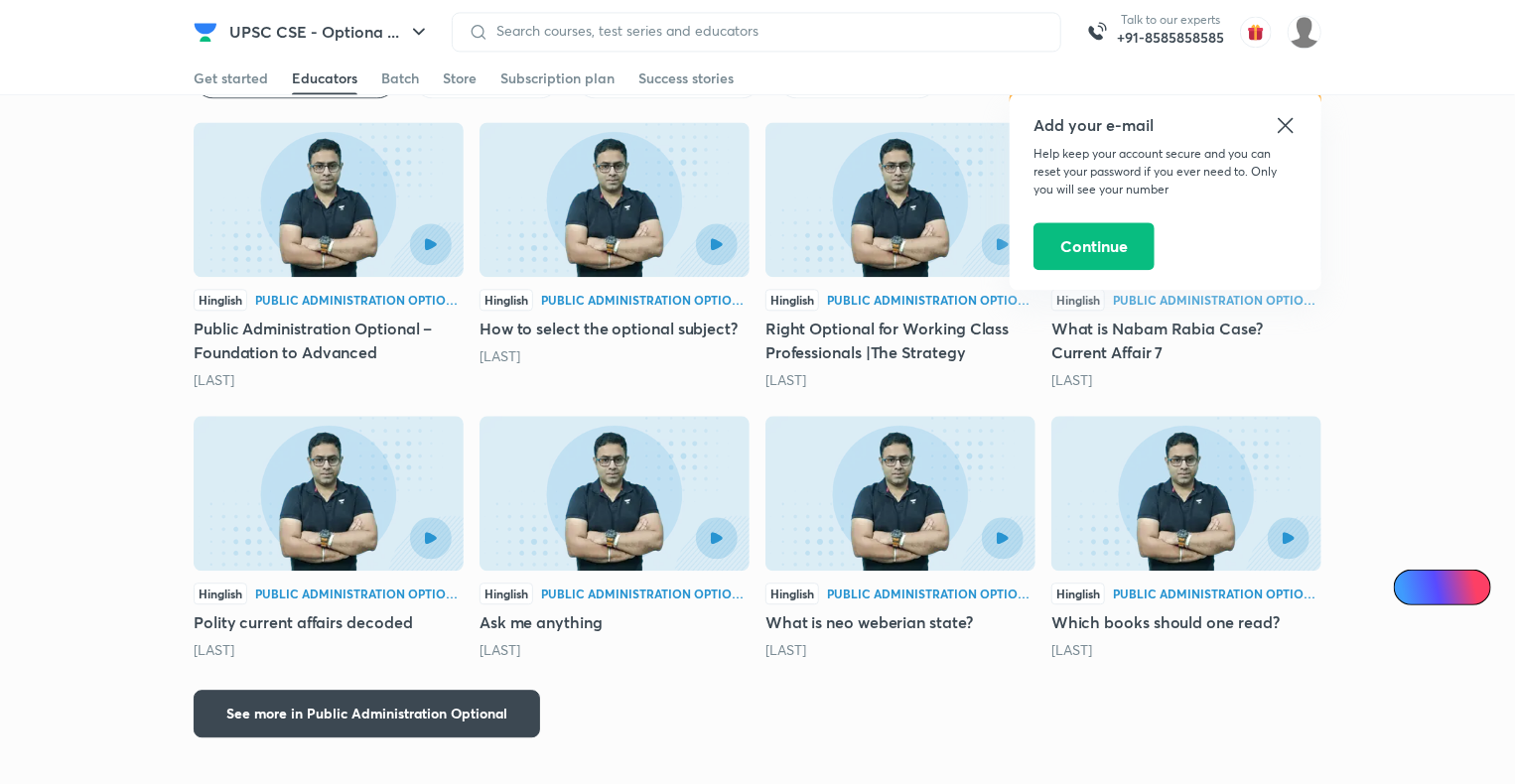 scroll, scrollTop: 2893, scrollLeft: 0, axis: vertical 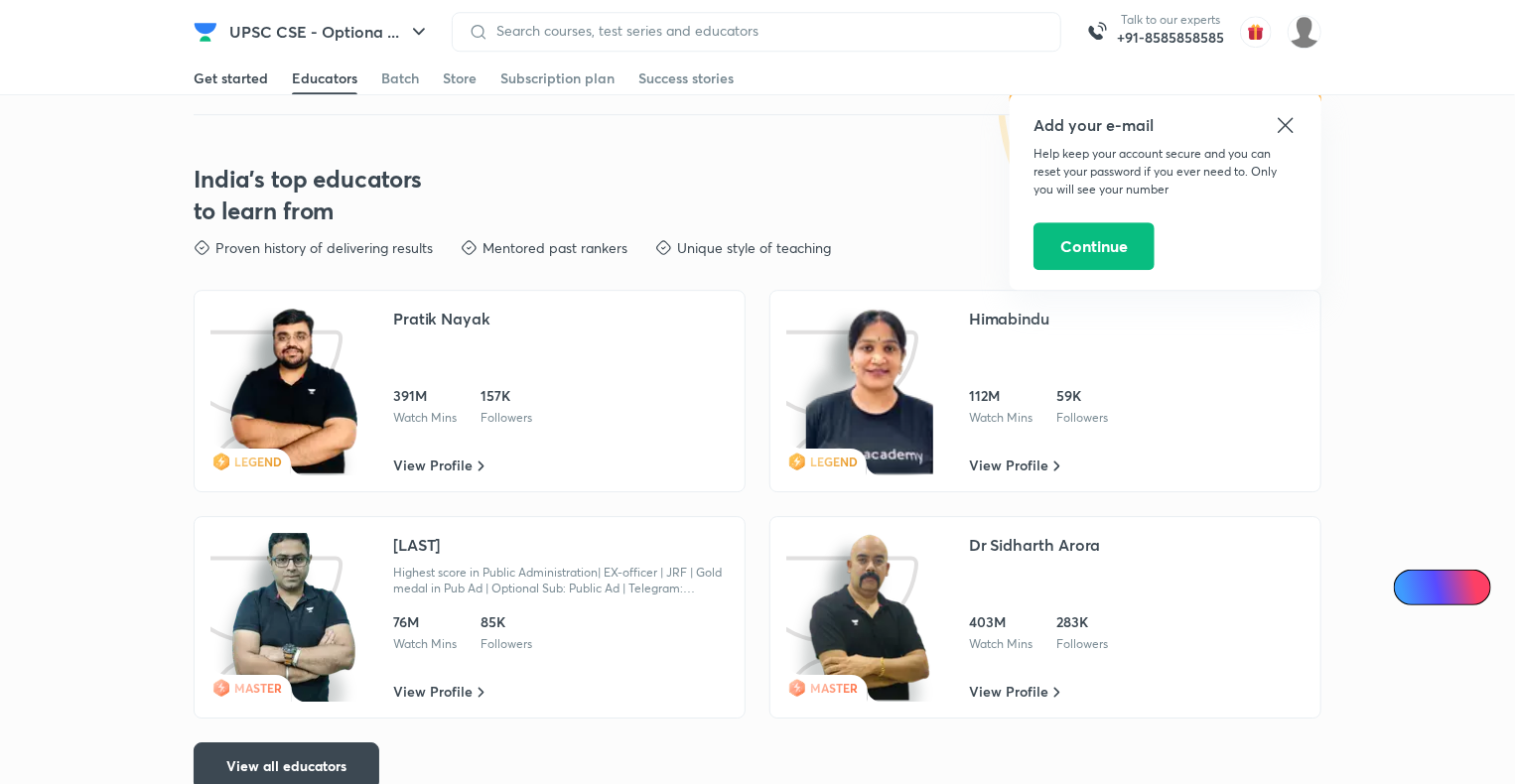click on "Get started" at bounding box center (230, 78) 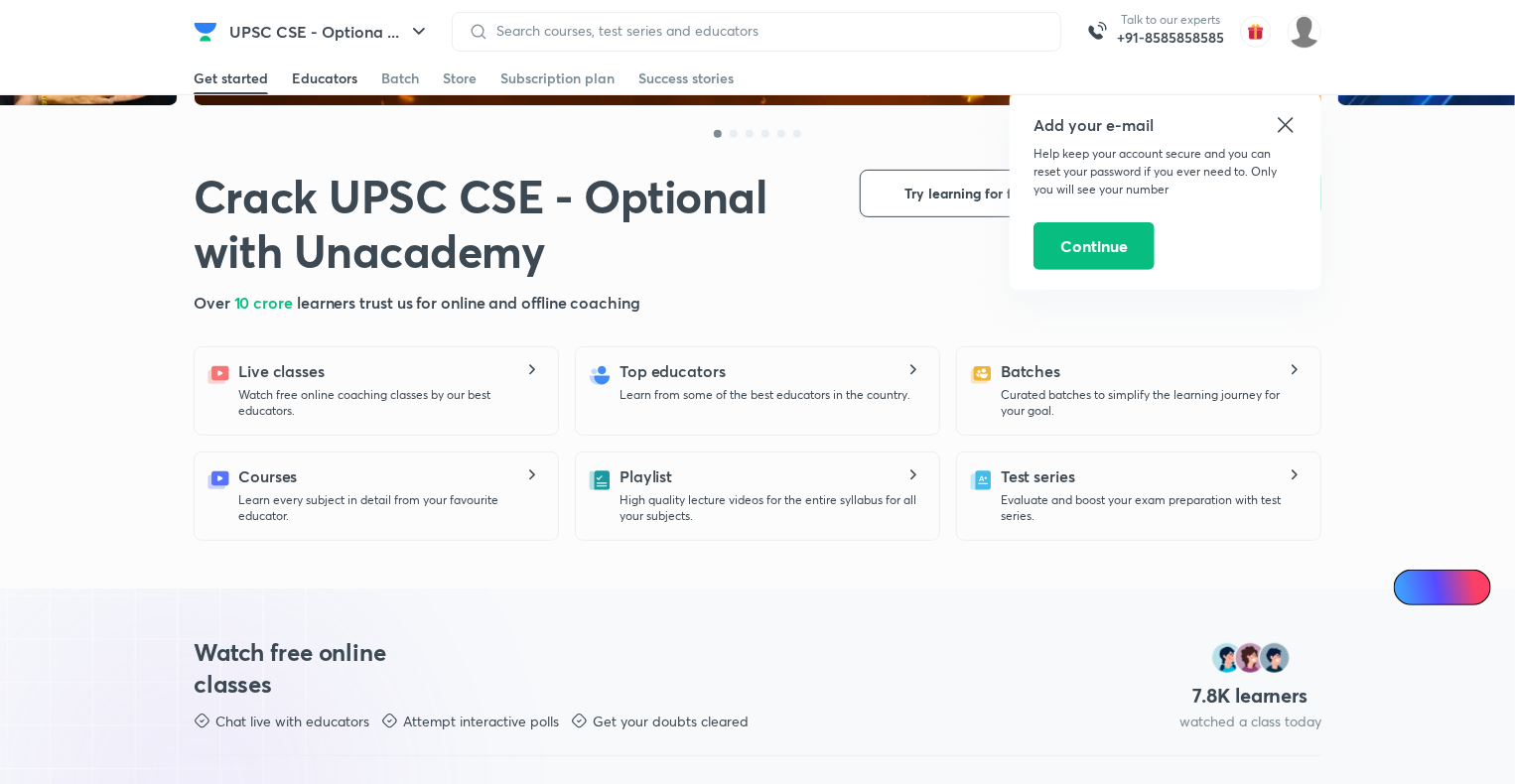 scroll, scrollTop: 357, scrollLeft: 0, axis: vertical 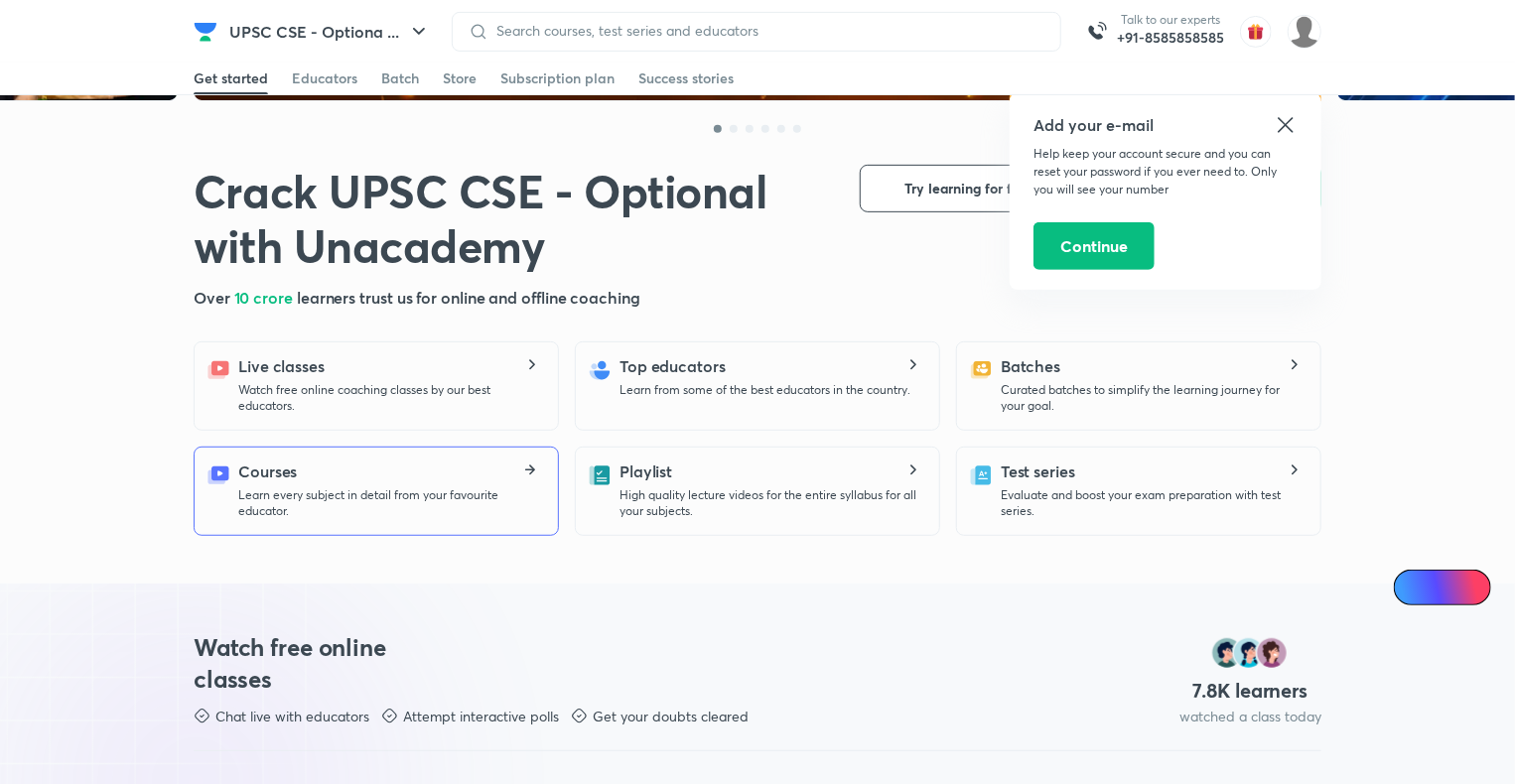 click on "Learn every subject in detail from your favourite educator." at bounding box center [390, 503] 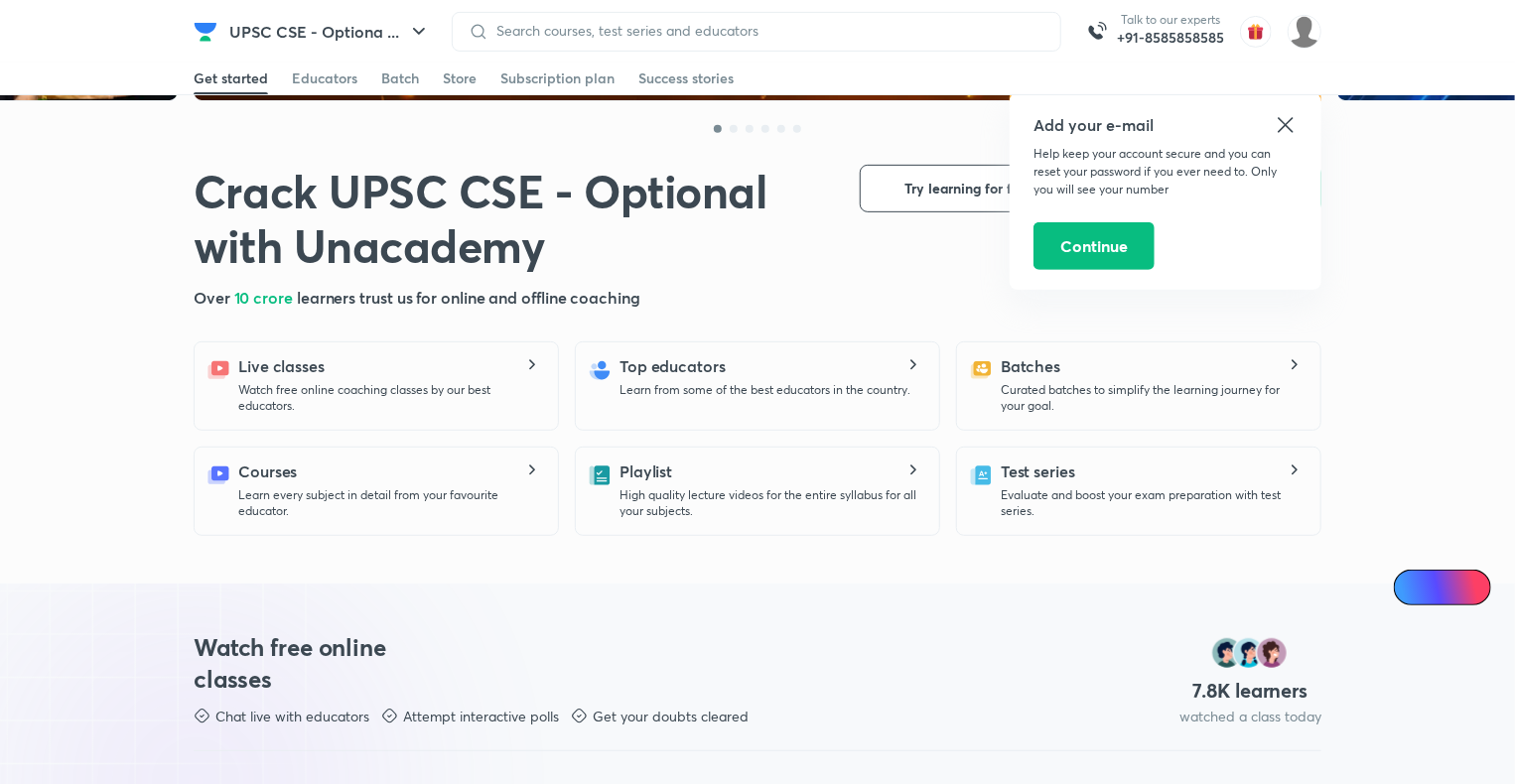 click at bounding box center (758, 121) 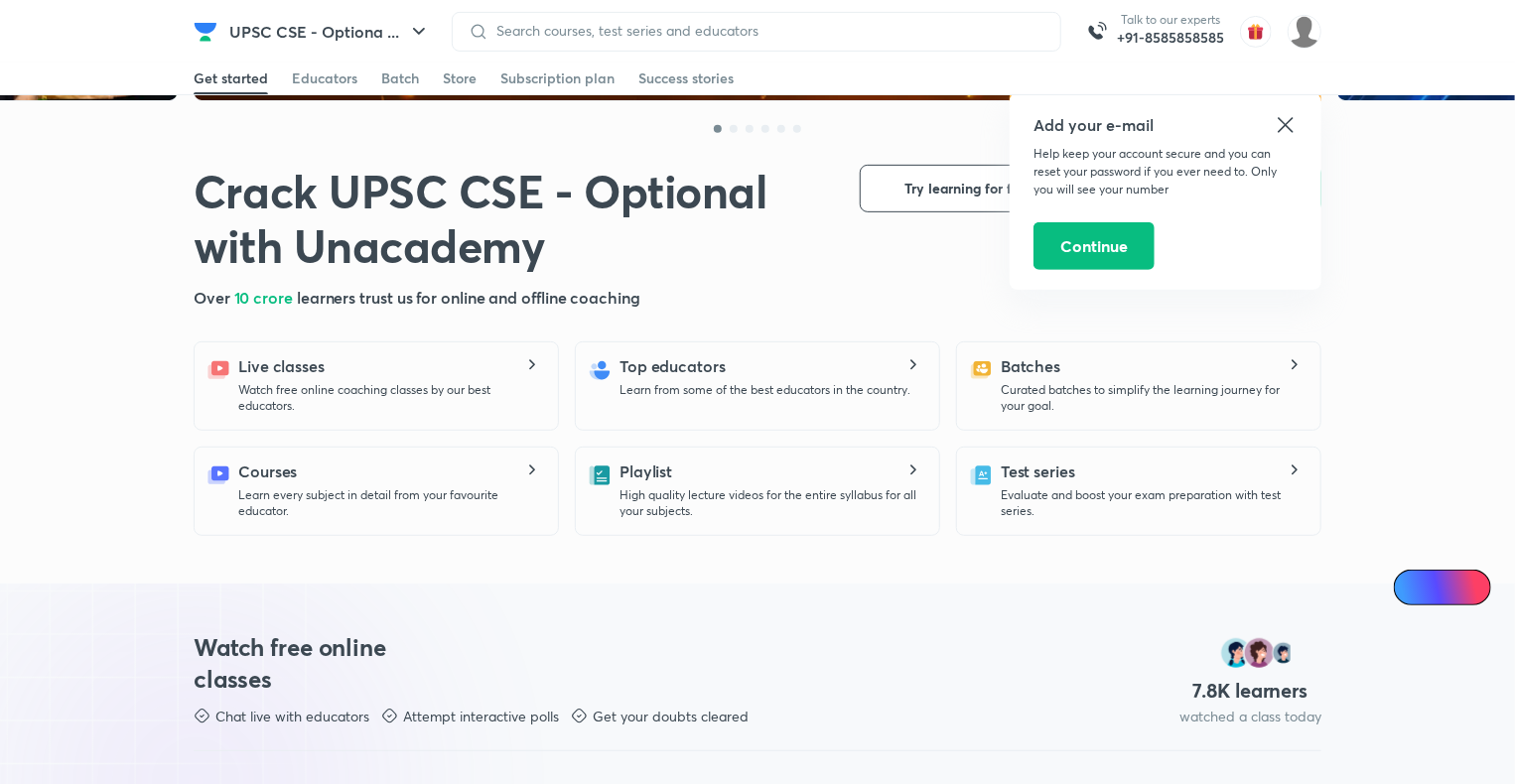 scroll, scrollTop: 0, scrollLeft: 0, axis: both 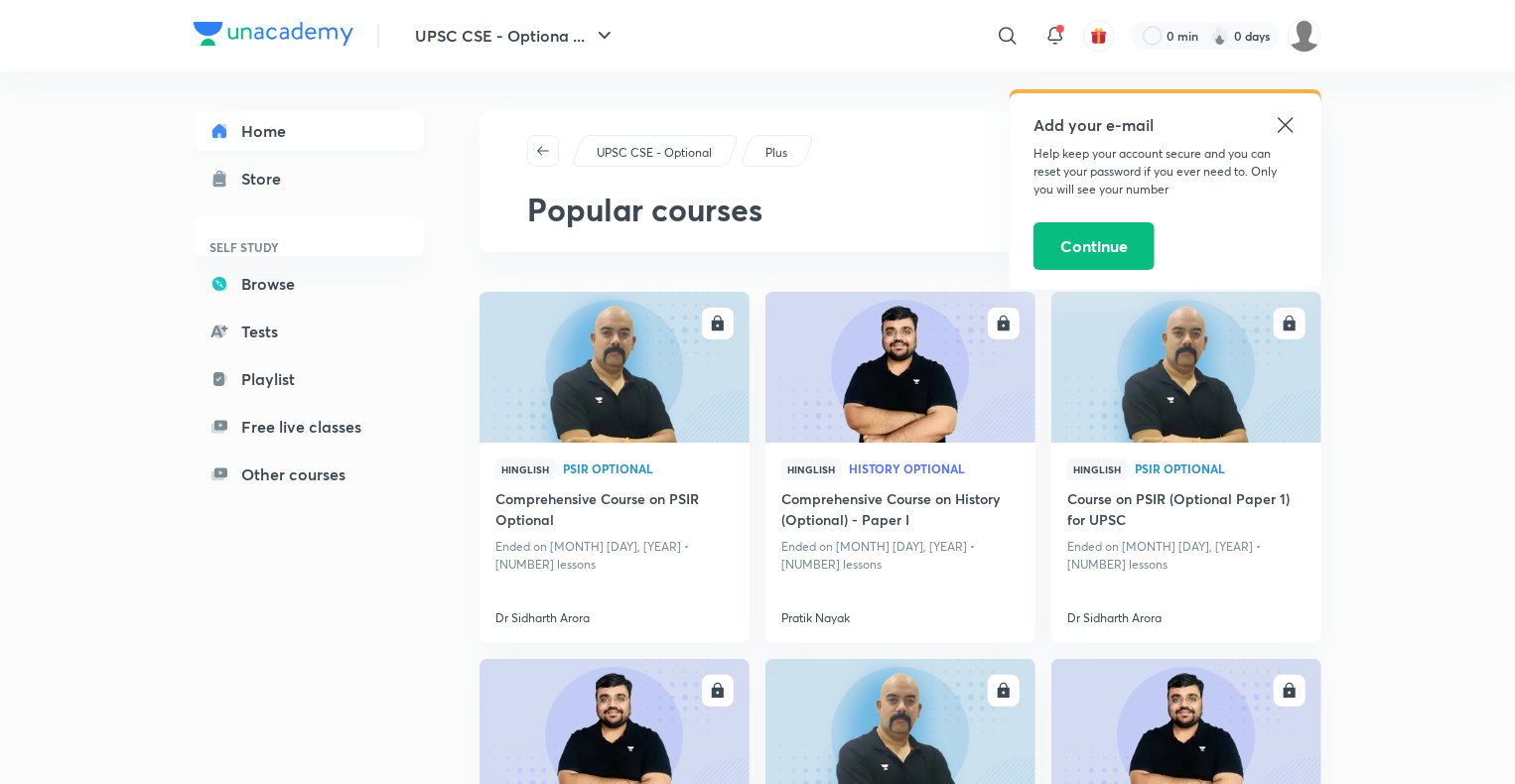 click on "Home" at bounding box center (309, 131) 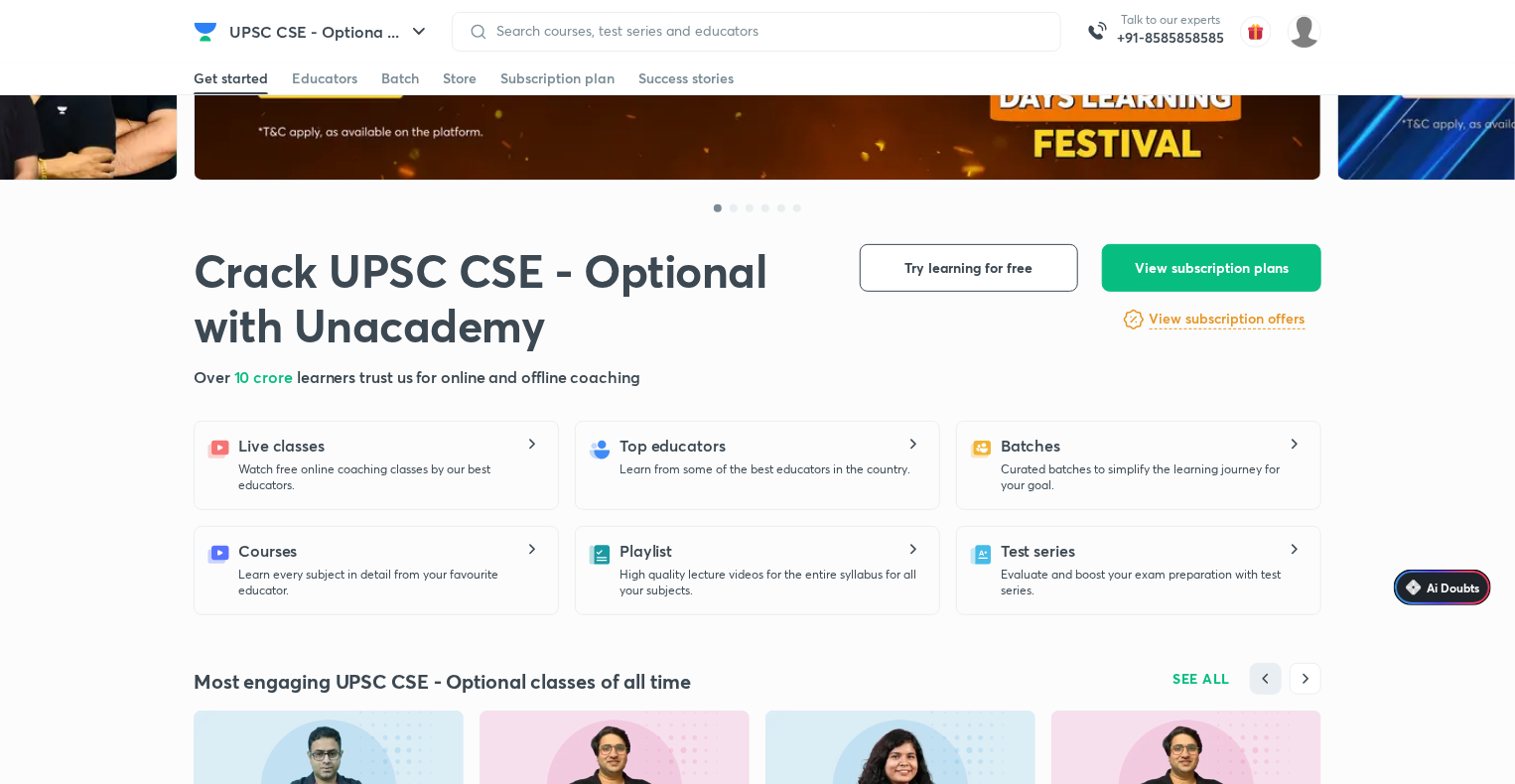 scroll, scrollTop: 318, scrollLeft: 0, axis: vertical 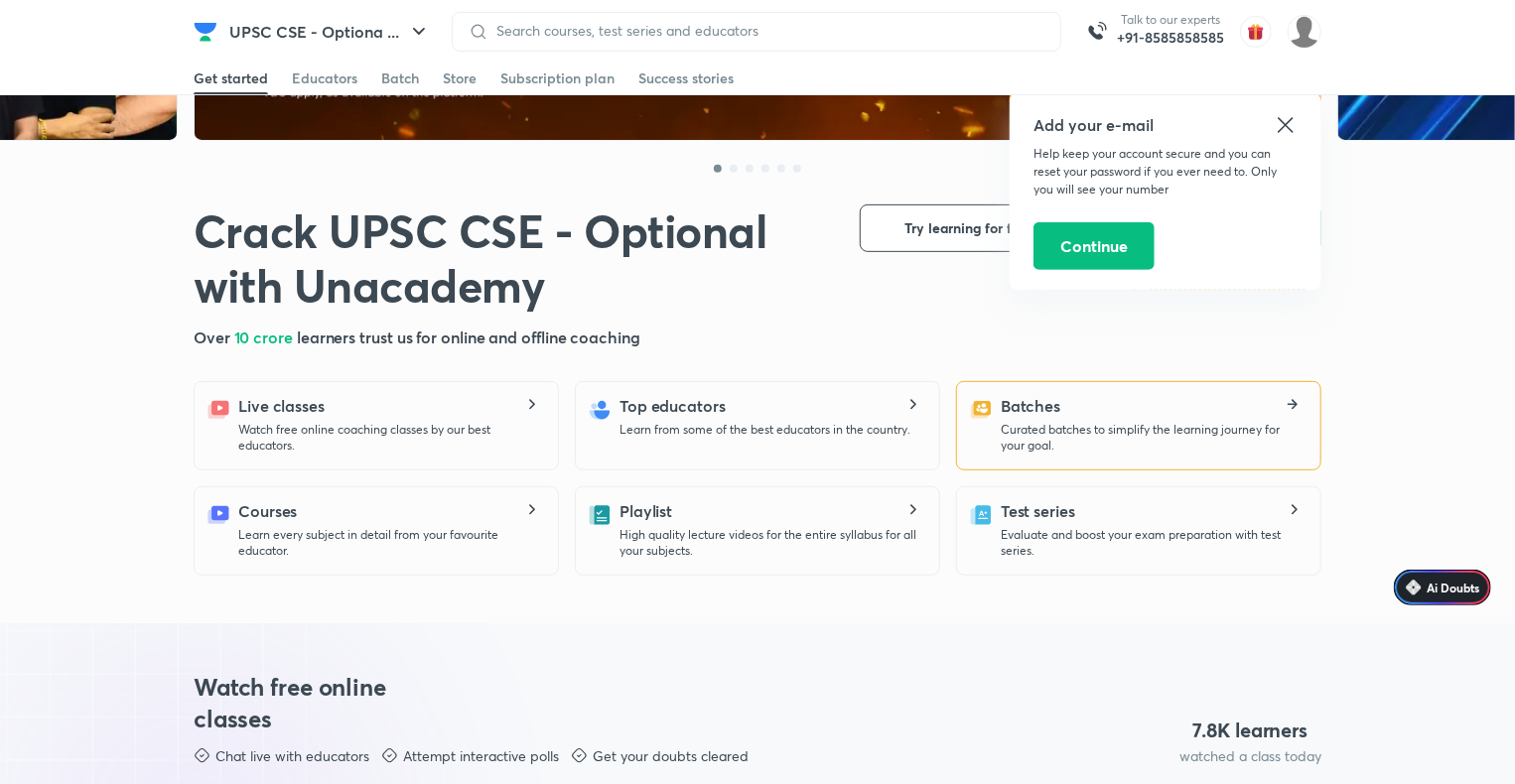 click on "Batches" at bounding box center [1031, 406] 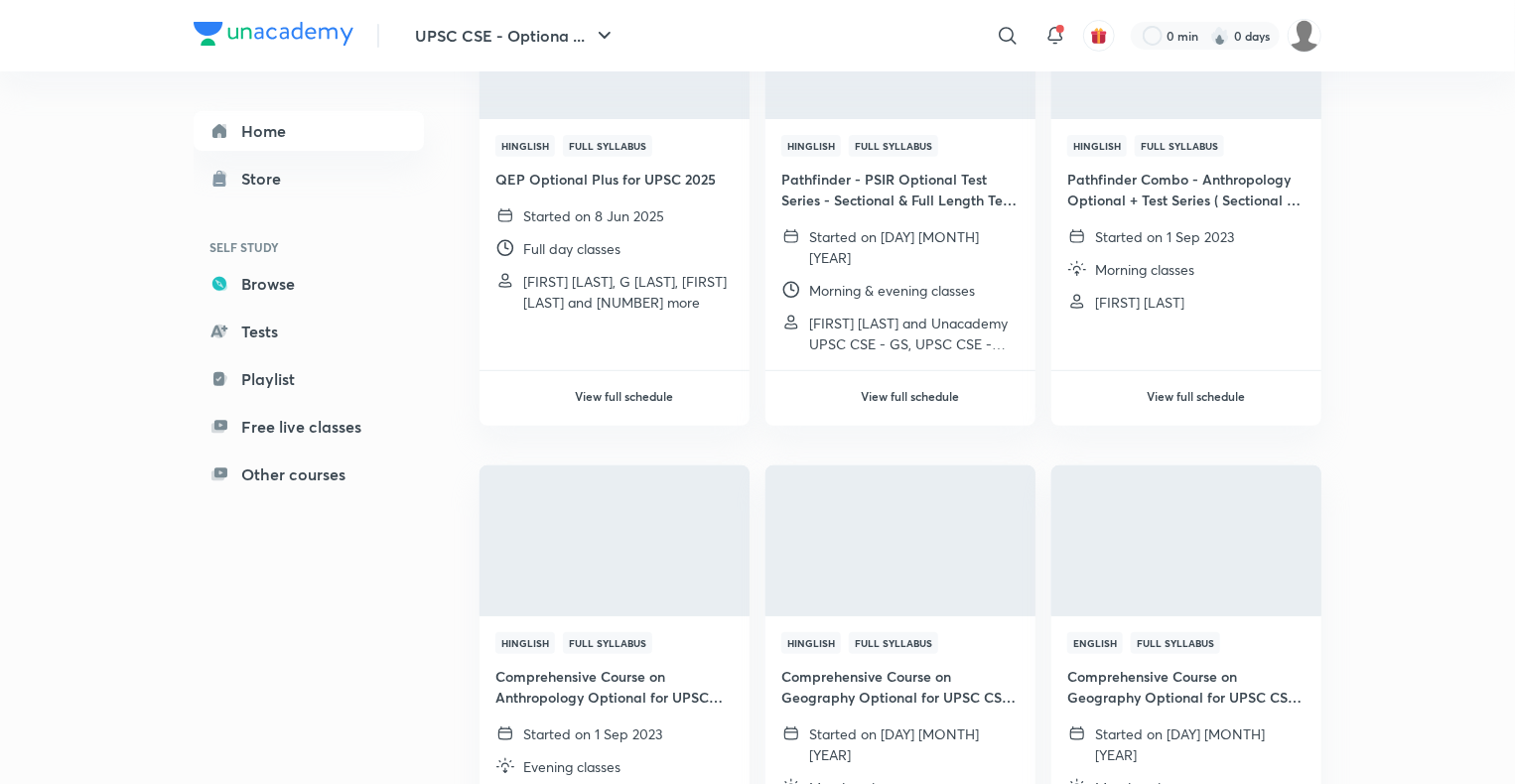 scroll, scrollTop: 0, scrollLeft: 0, axis: both 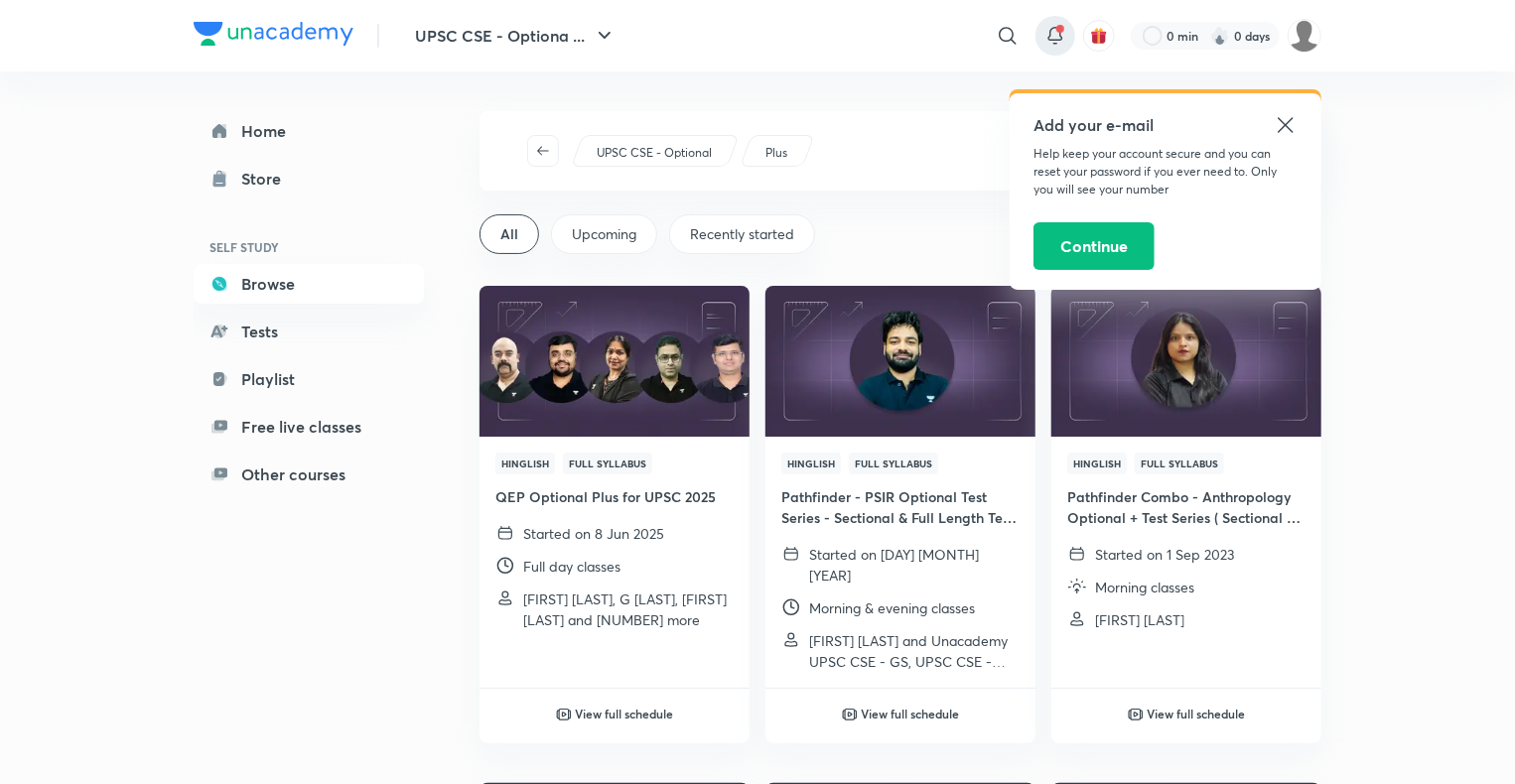 click 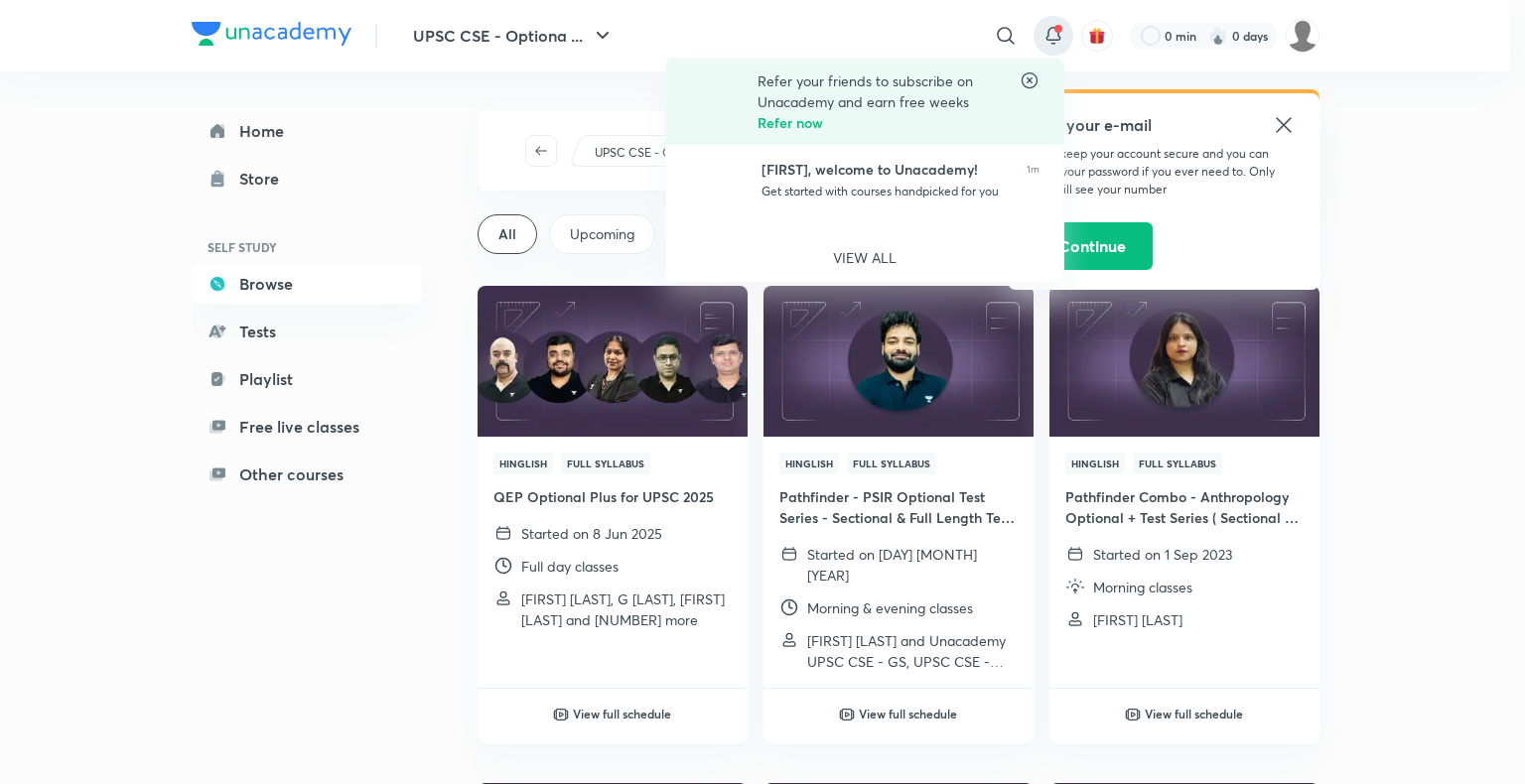 click on "UPSC CSE - Optiona ... ​ Add your e-mail Help keep your account secure and you can reset your password if you ever need to. Only you will see your number Continue 0 min 0 days Home Store SELF STUDY Browse Tests Playlist Free live classes Other courses UPSC CSE - Optional Plus All Upcoming Recently started Hinglish Full Syllabus QEP Optional Plus for UPSC 2025 Started on 8 Jun 2025 Full day classes Dr Sidharth Arora, G Rajput, Pratik Nayak and 3 more View full schedule Hinglish Full Syllabus Pathfinder - PSIR Optional Test Series - Sectional & Full Length Tests with Video Explanations - UPSC CSE 2024/2025 Started on 15 Sep 2023 Morning & evening classes Praveen Mishra and Unacademy UPSC CSE - GS, UPSC CSE - Opti View full schedule Hinglish Full Syllabus Pathfinder Combo - Anthropology Optional + Test Series ( Sectional & Full Length Tests with Video Explanations) - UPSC CSE 2024/2025 Started on 1 Sep 2023 Morning classes Dipti Bhatnagar View full schedule Hinglish Full Syllabus Started on 1 Sep 2023 Hinglish" at bounding box center [762, 1126] 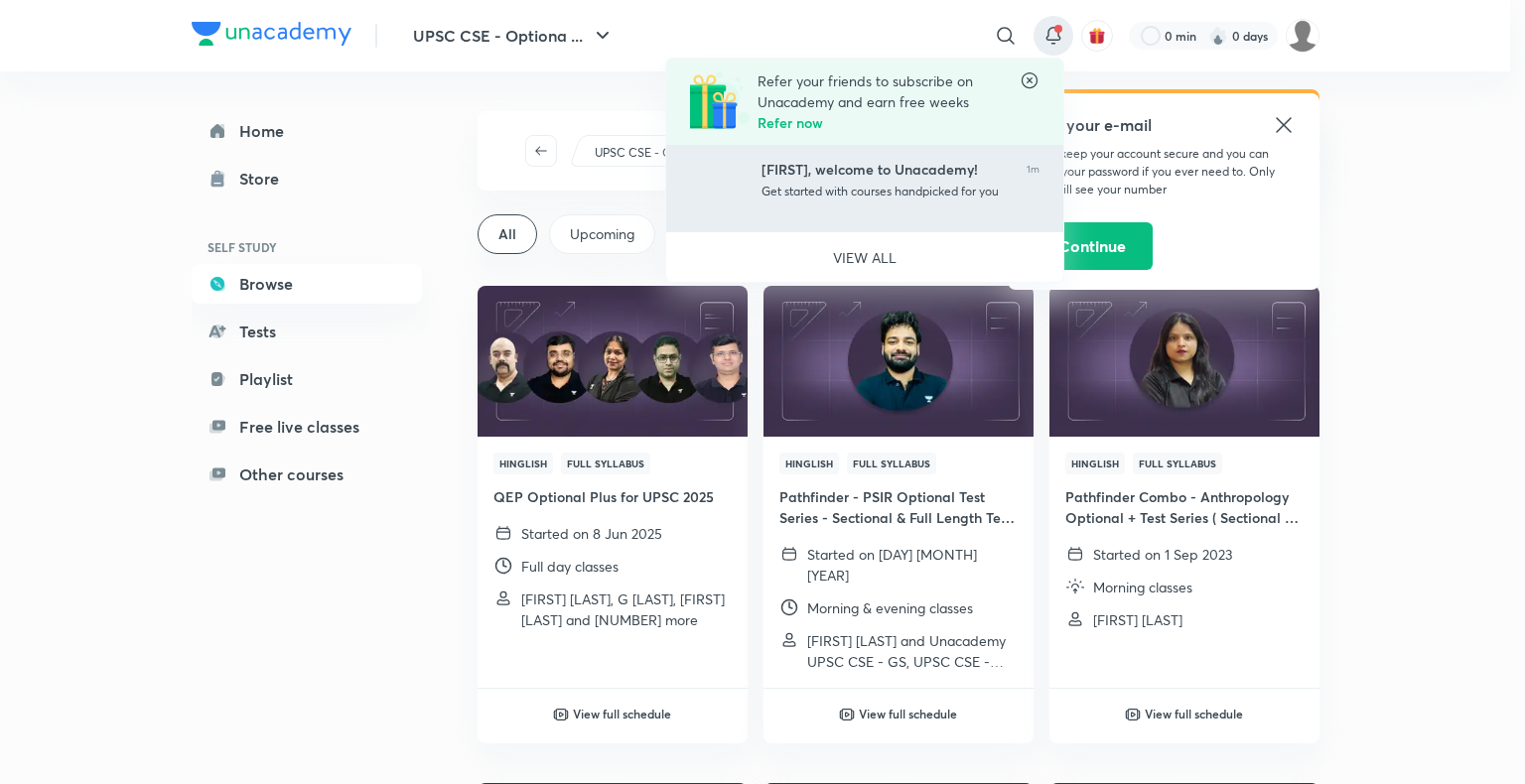 click on "shivani, welcome to Unacademy! Get started with courses handpicked for you" at bounding box center (886, 189) 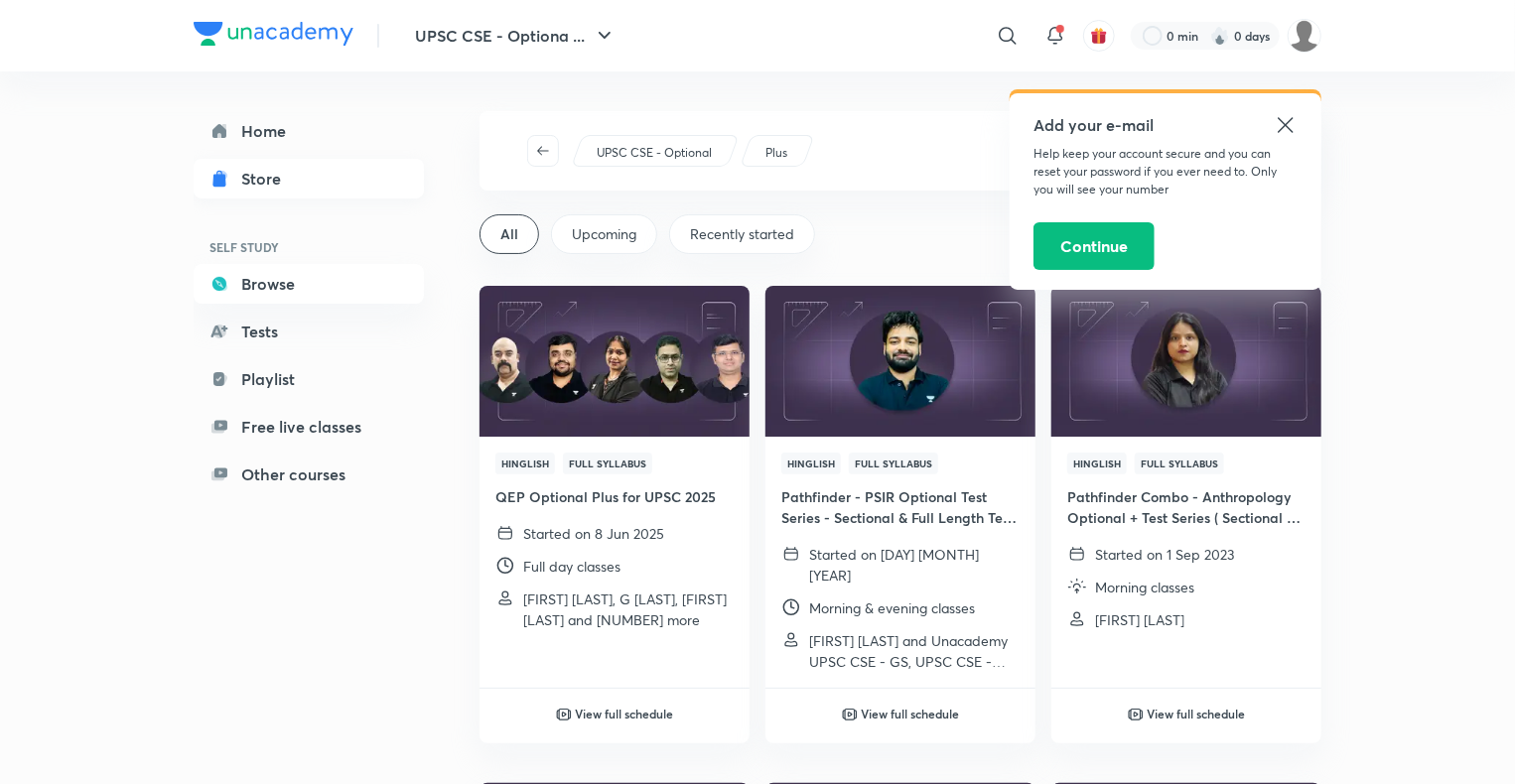 click on "Store" at bounding box center [309, 179] 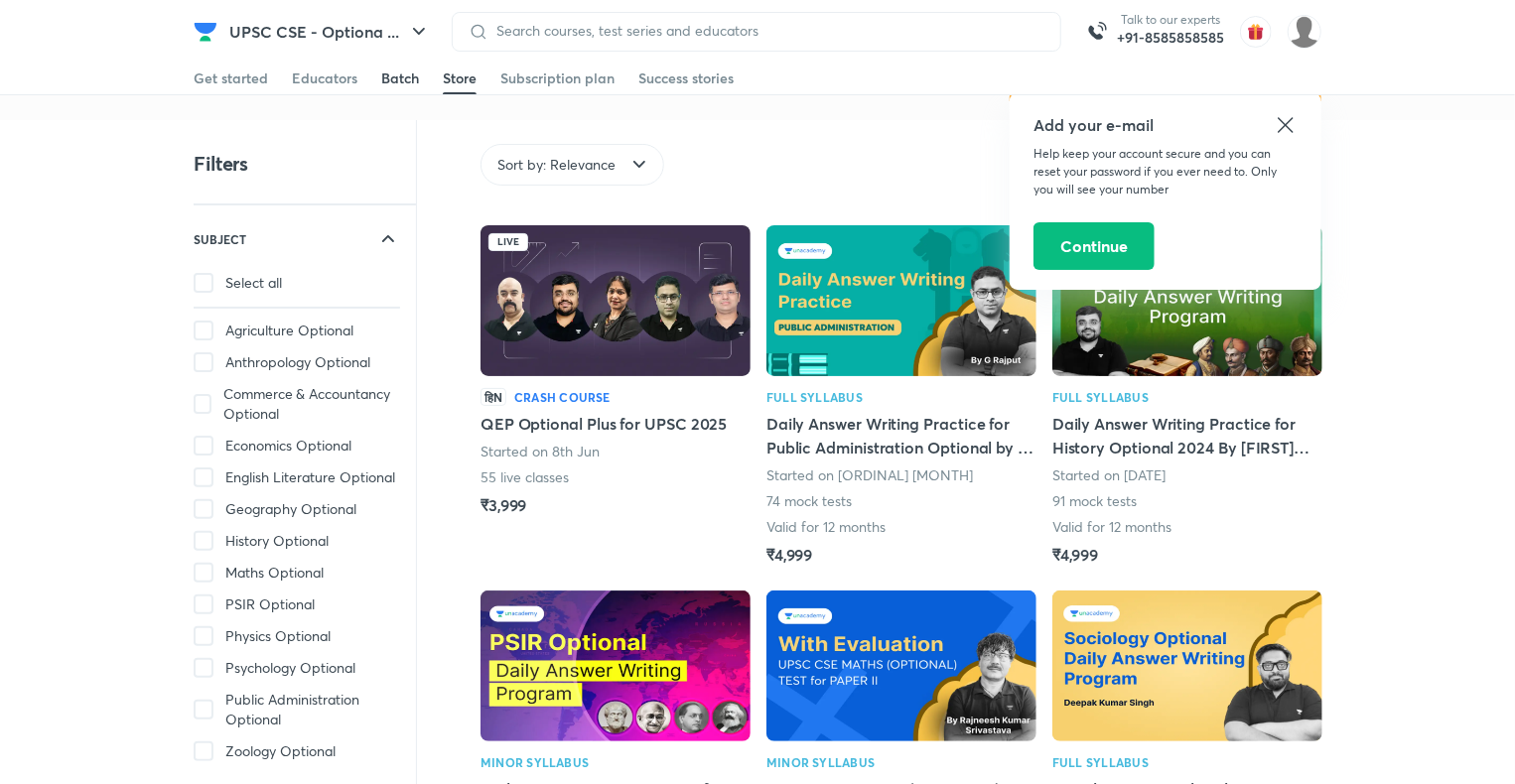 click on "Batch" at bounding box center (400, 78) 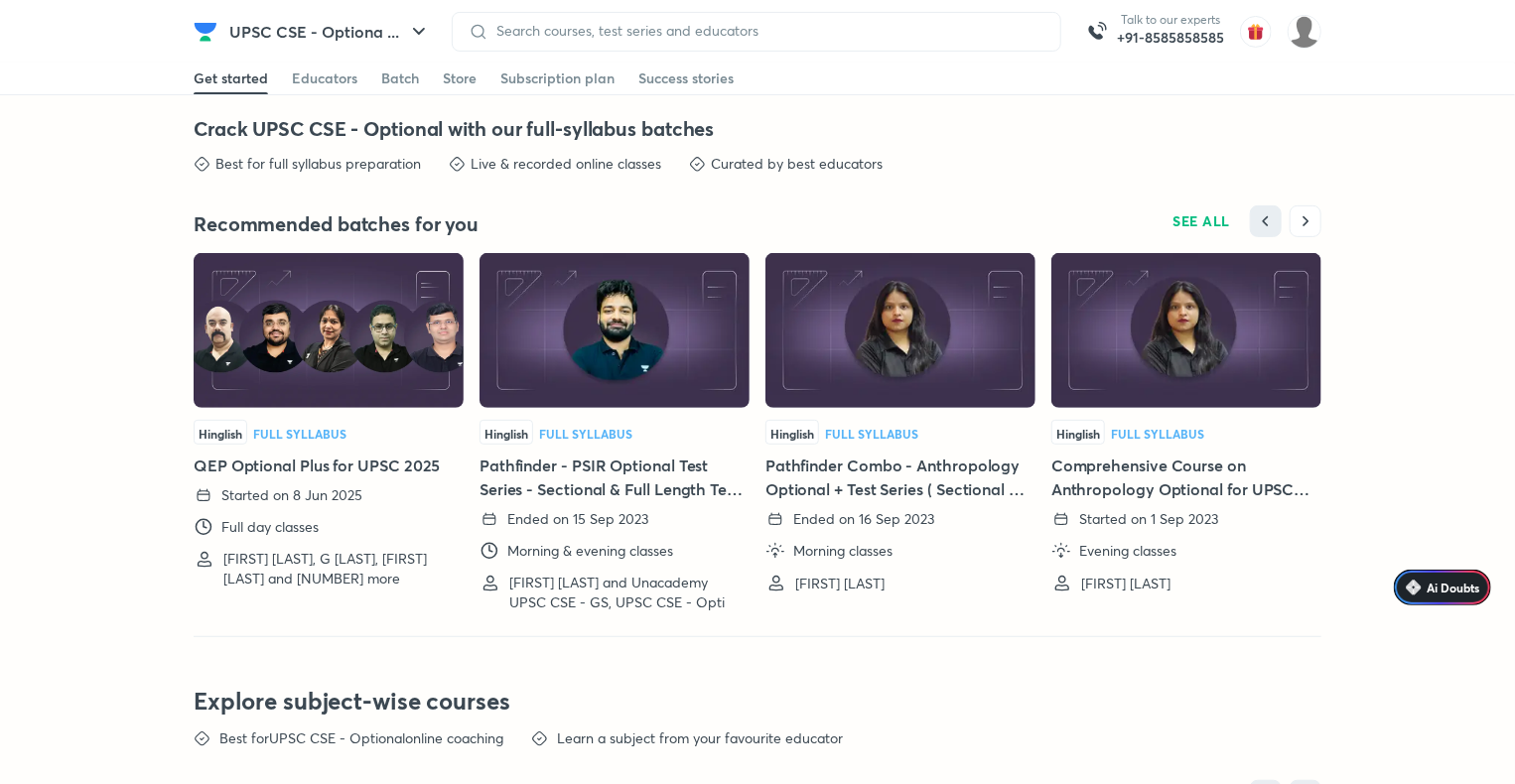 scroll, scrollTop: 4094, scrollLeft: 0, axis: vertical 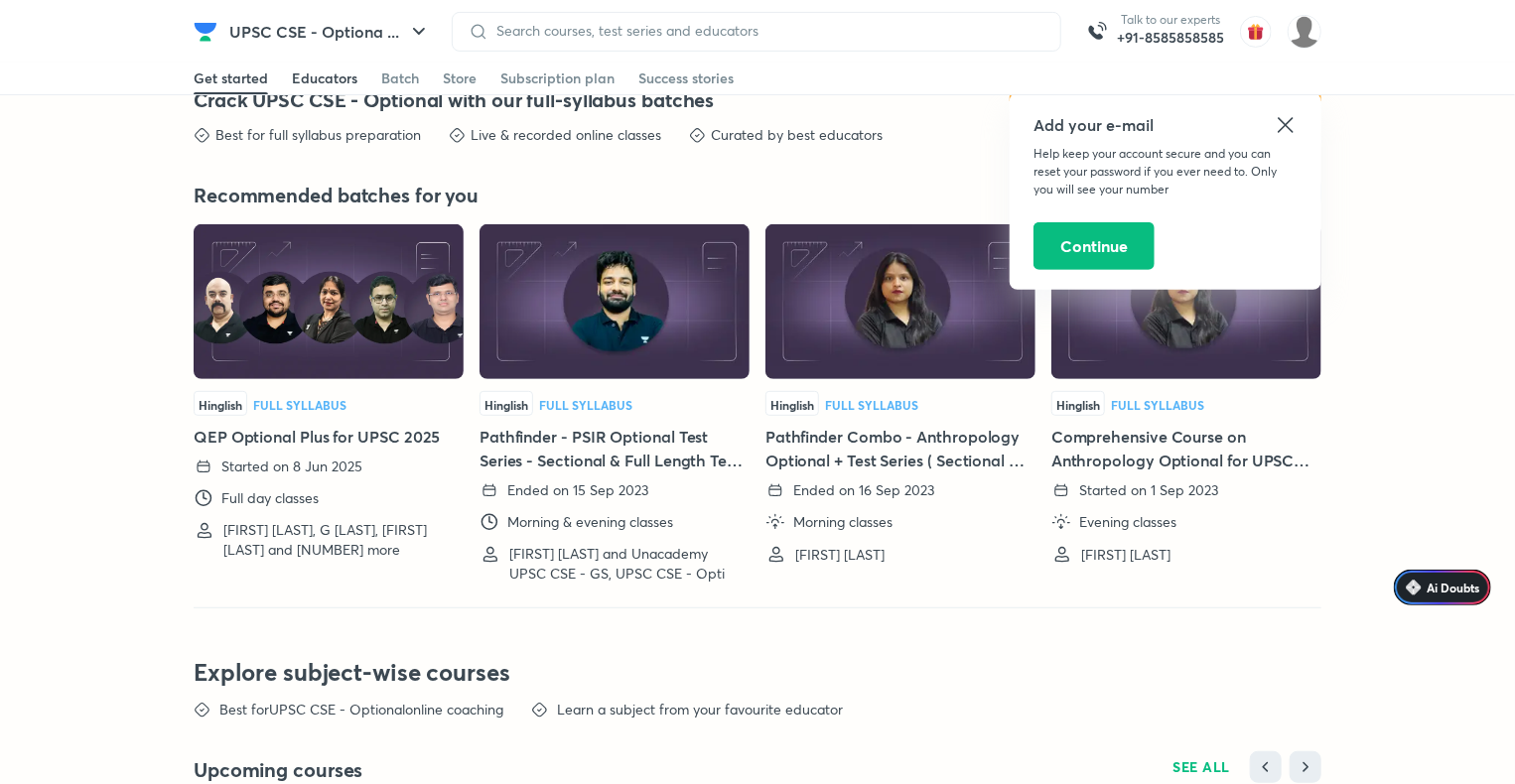 click on "Educators" at bounding box center (325, 78) 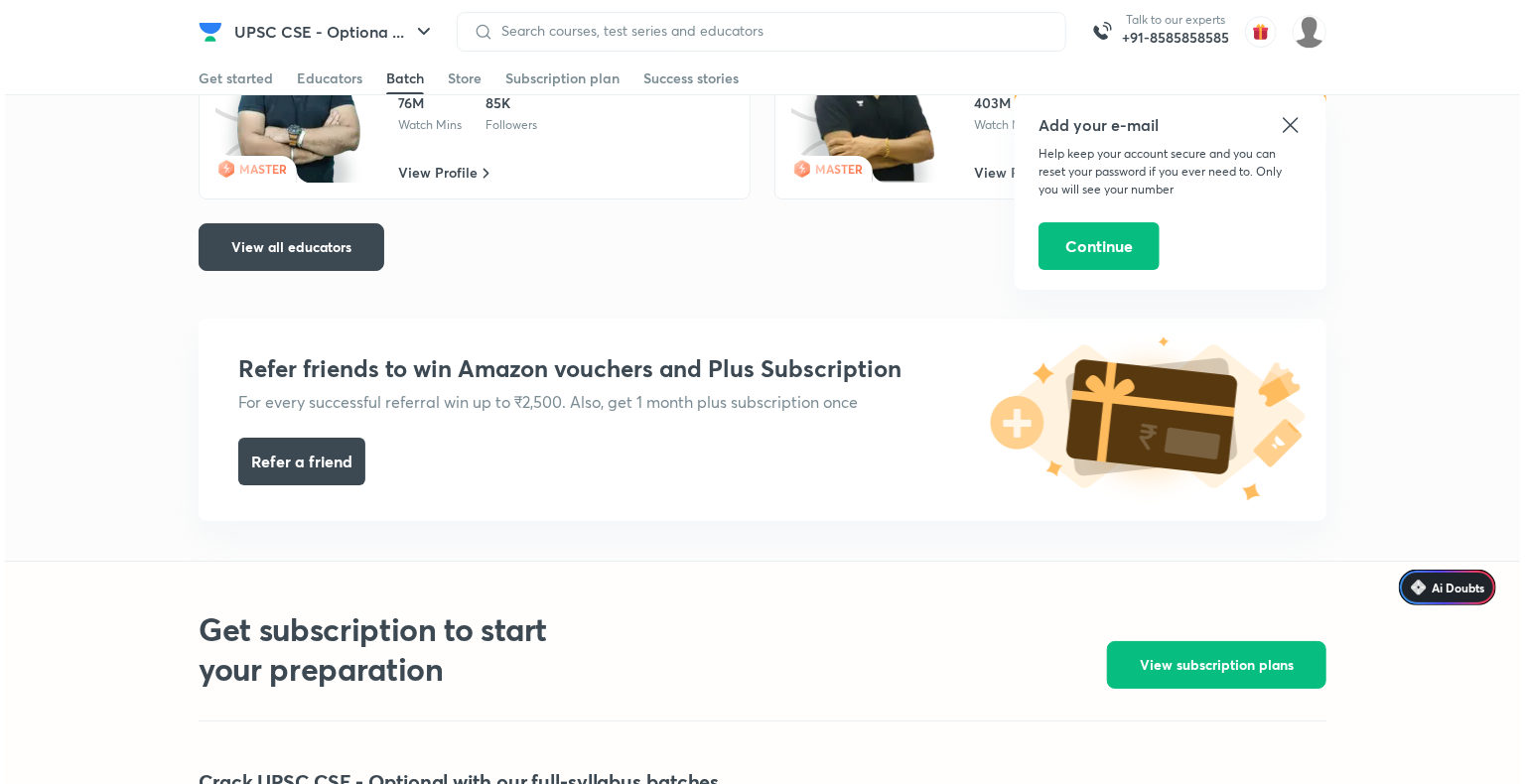 scroll, scrollTop: 3398, scrollLeft: 0, axis: vertical 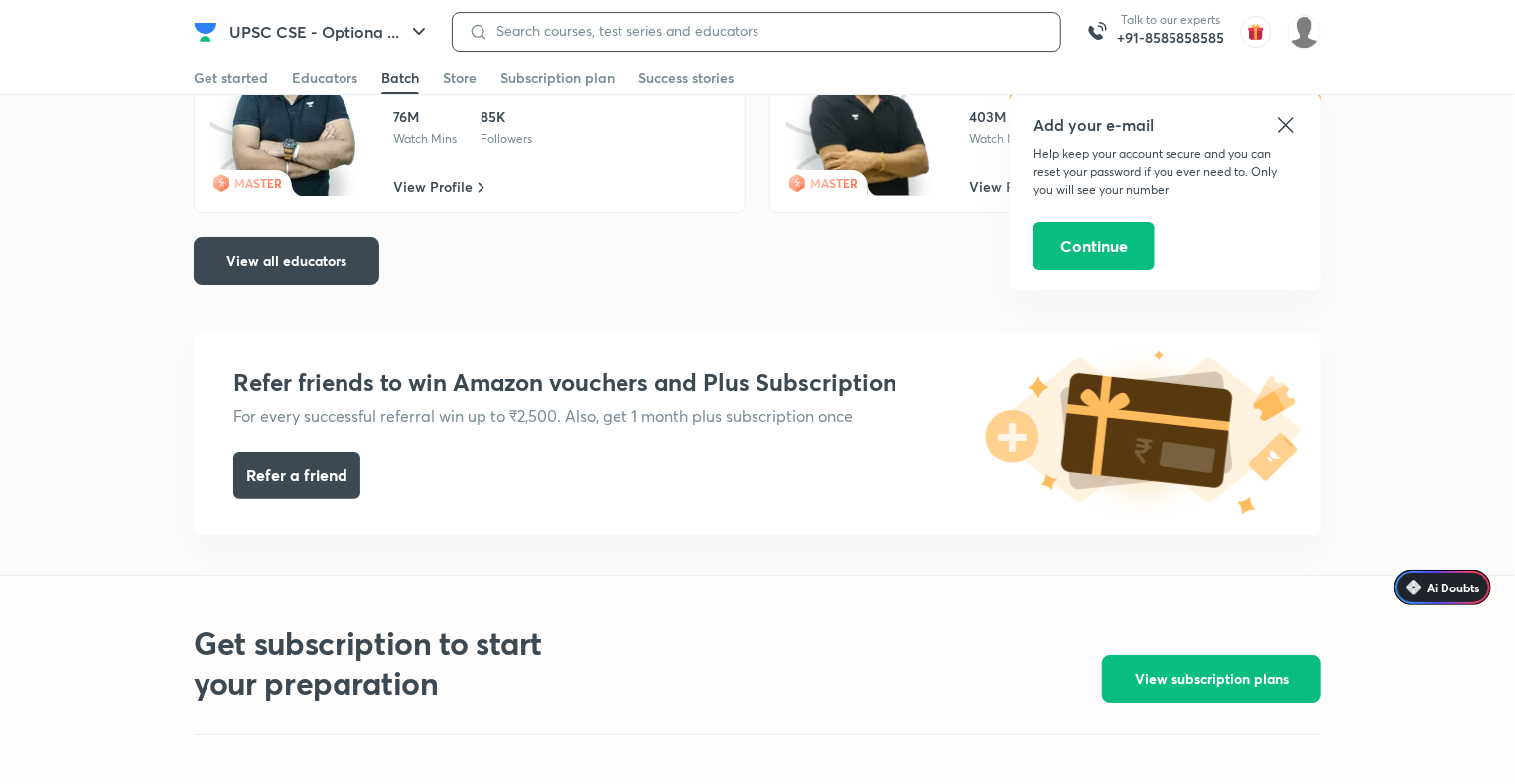 click at bounding box center (766, 31) 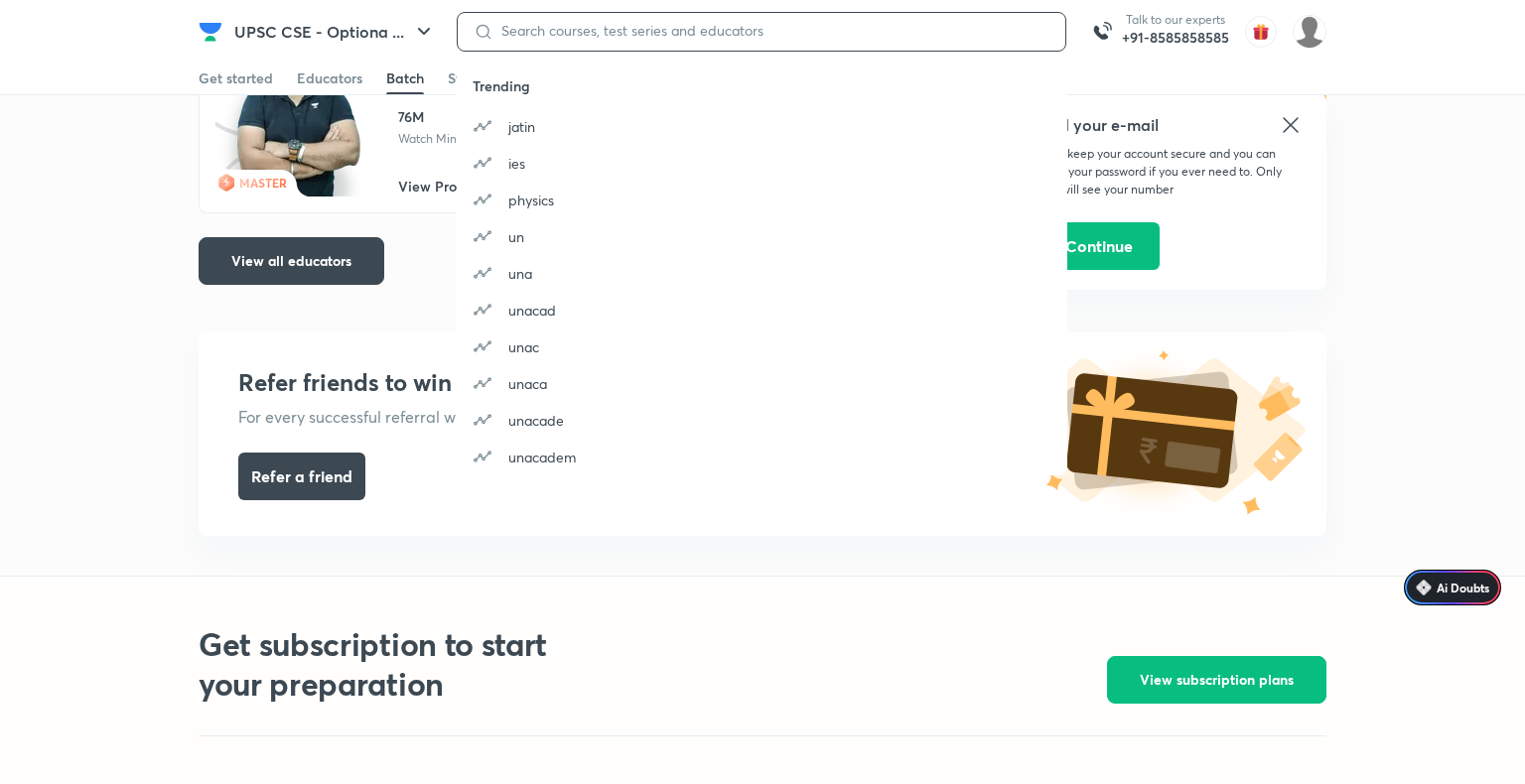 click at bounding box center [771, 31] 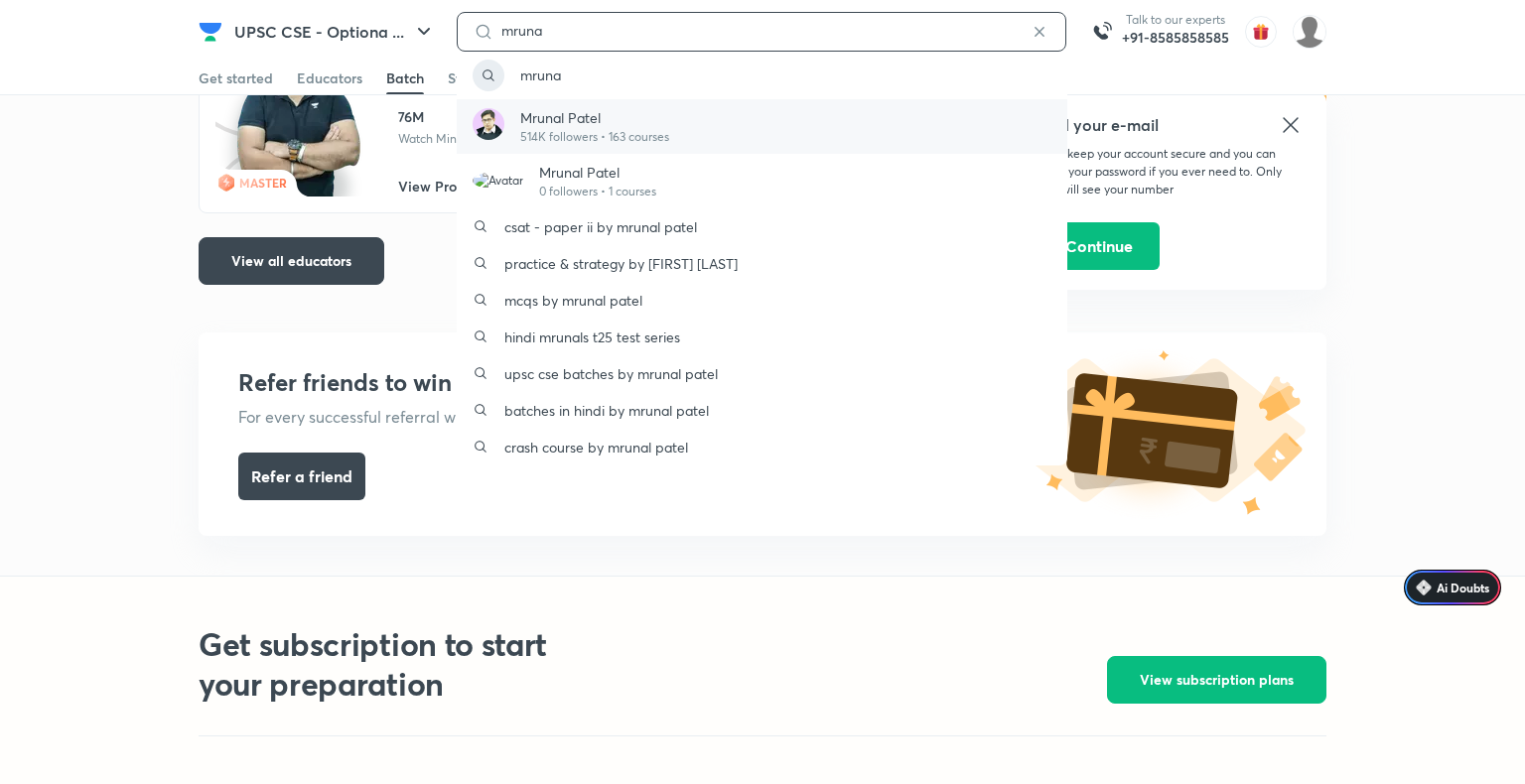 type on "mruna" 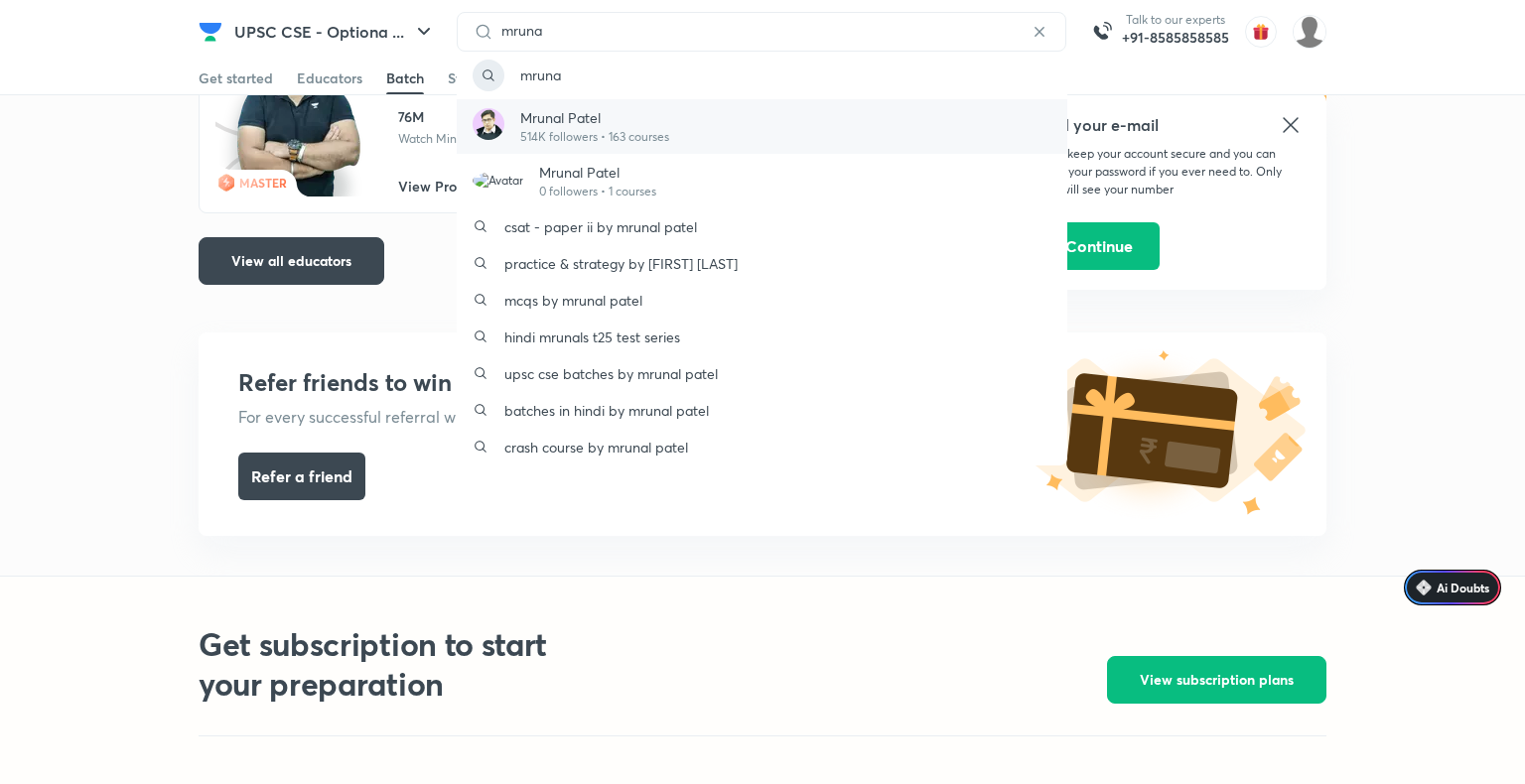click on "514K followers • 163 courses" at bounding box center (595, 137) 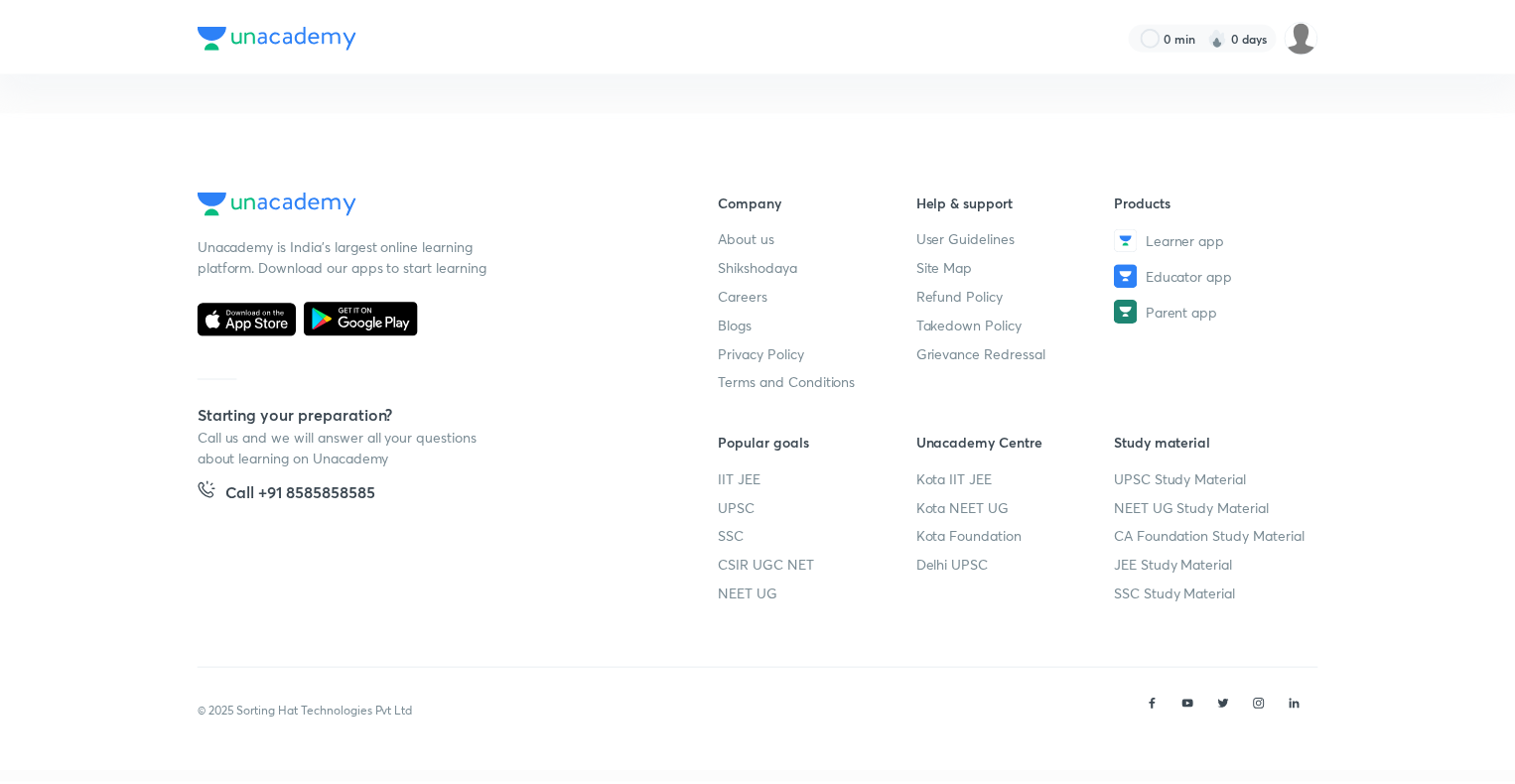 scroll, scrollTop: 0, scrollLeft: 0, axis: both 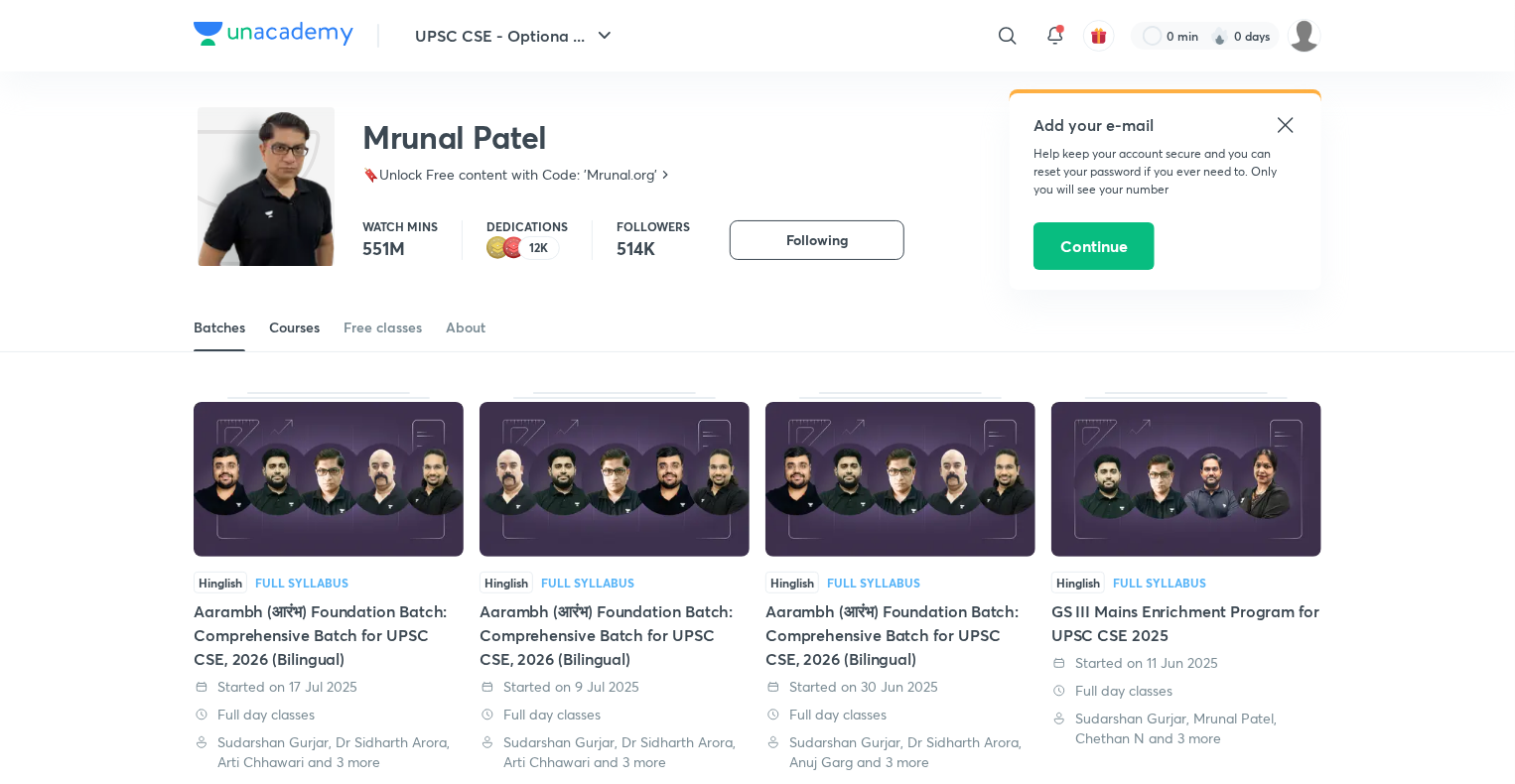 click on "Courses" at bounding box center [294, 327] 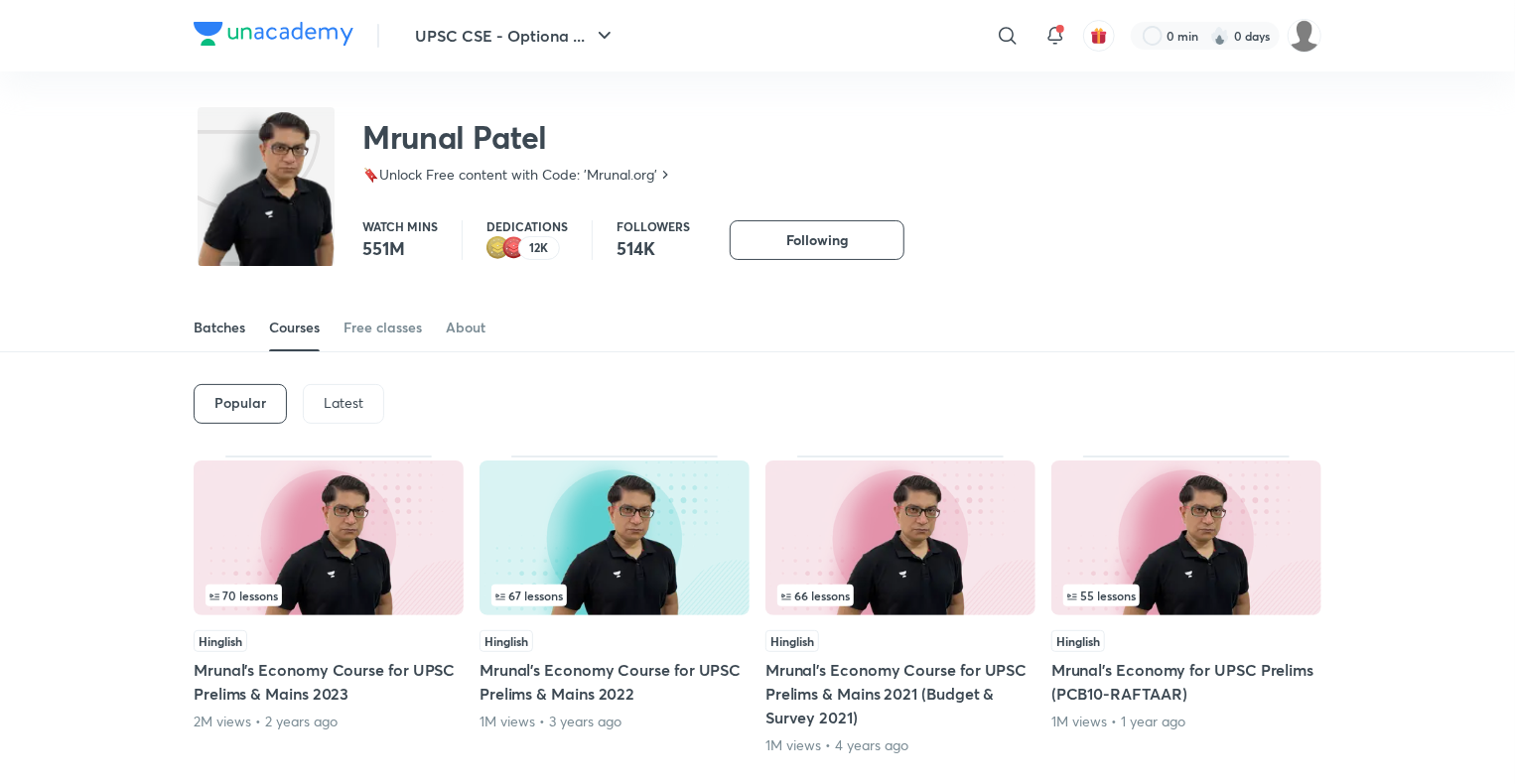 click on "Batches" at bounding box center (219, 327) 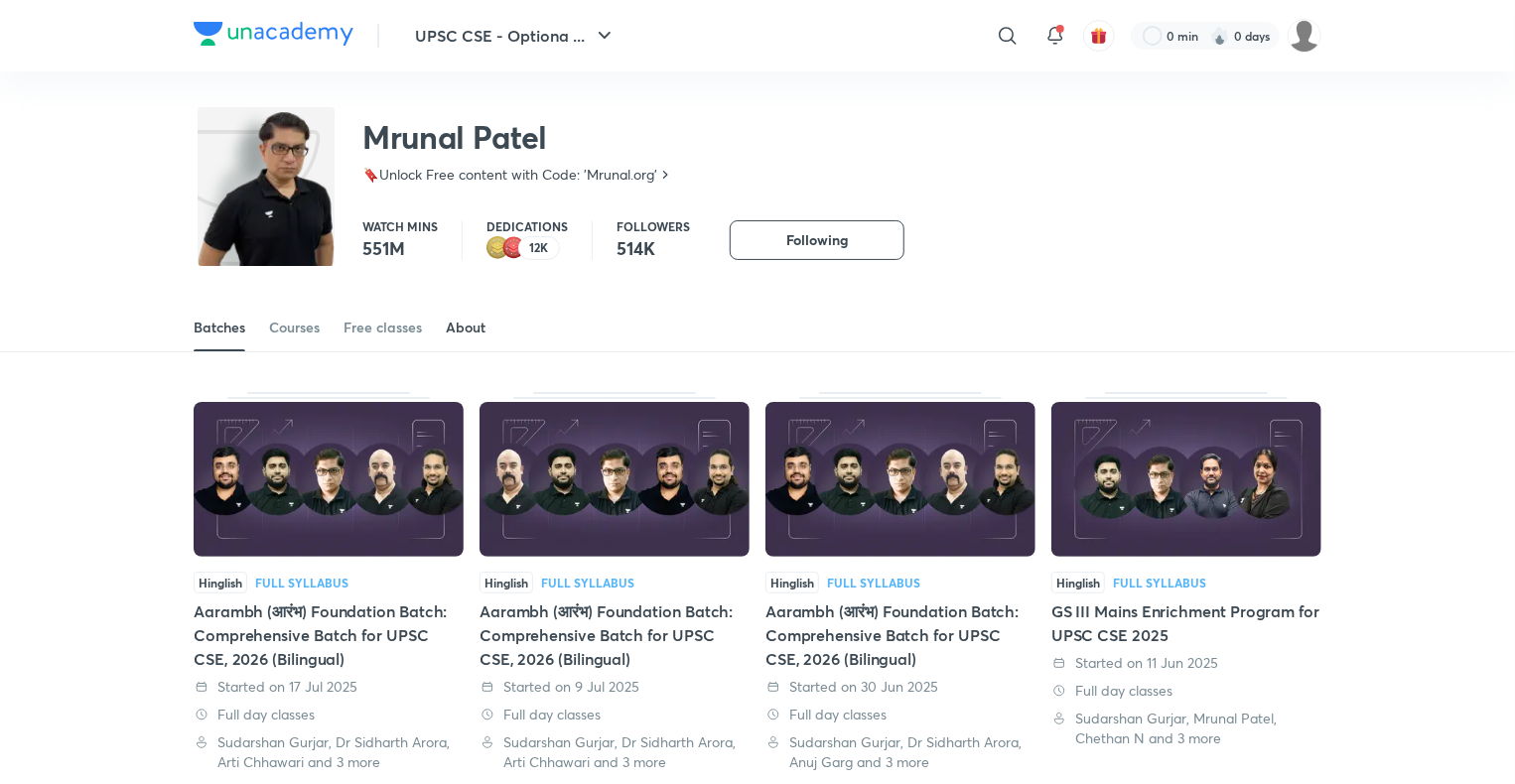click on "About" at bounding box center [466, 327] 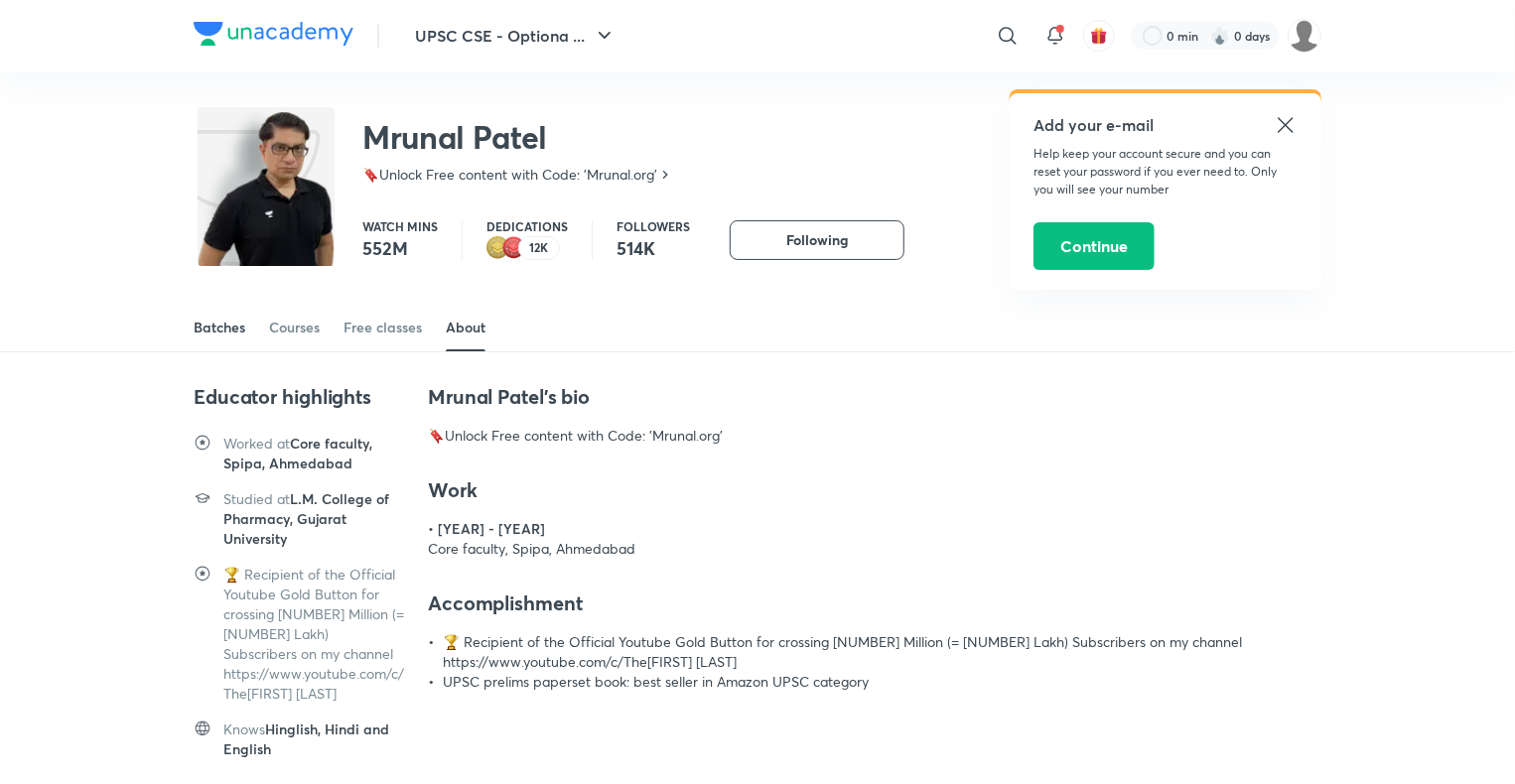 click on "Batches" at bounding box center [219, 327] 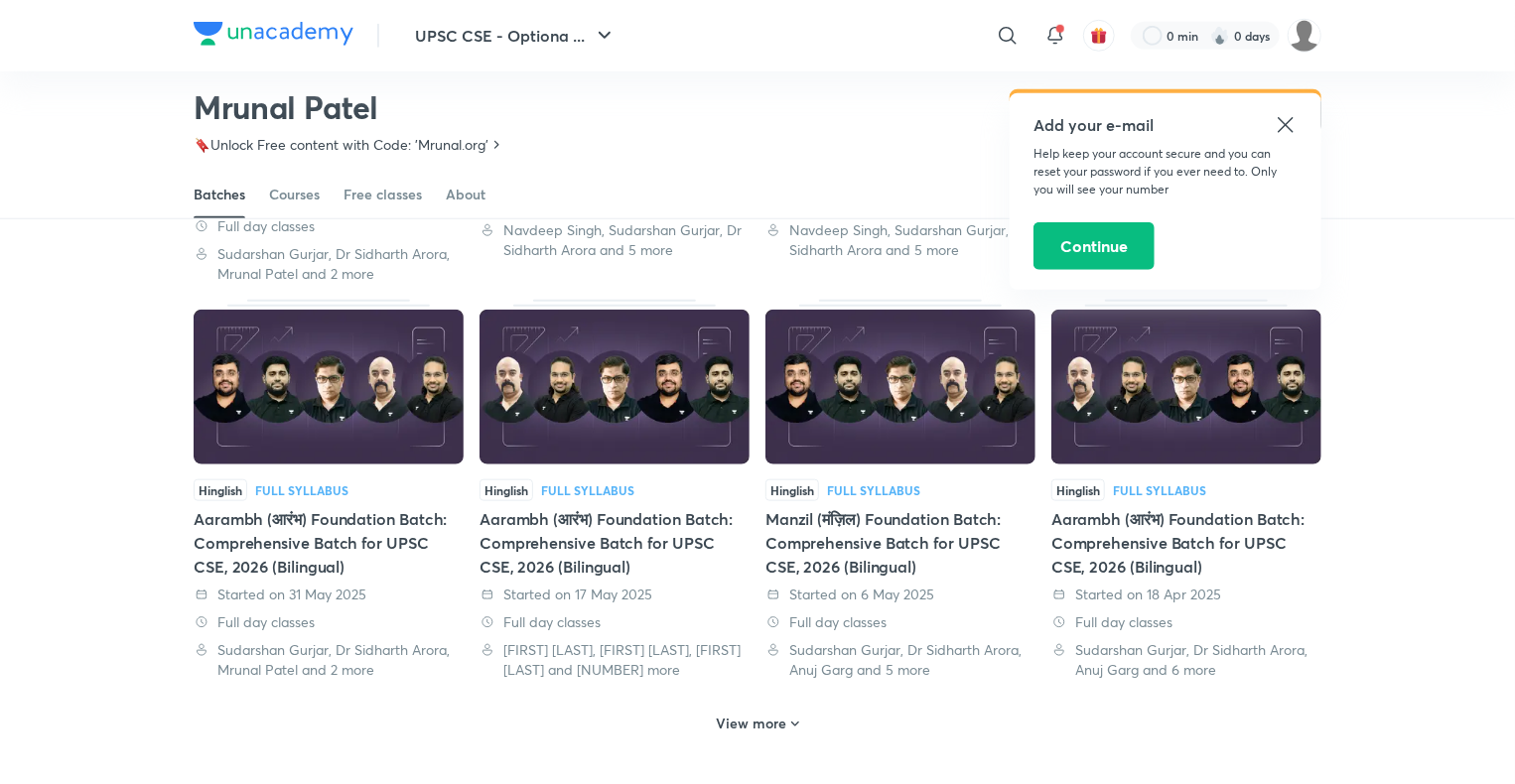 scroll, scrollTop: 873, scrollLeft: 0, axis: vertical 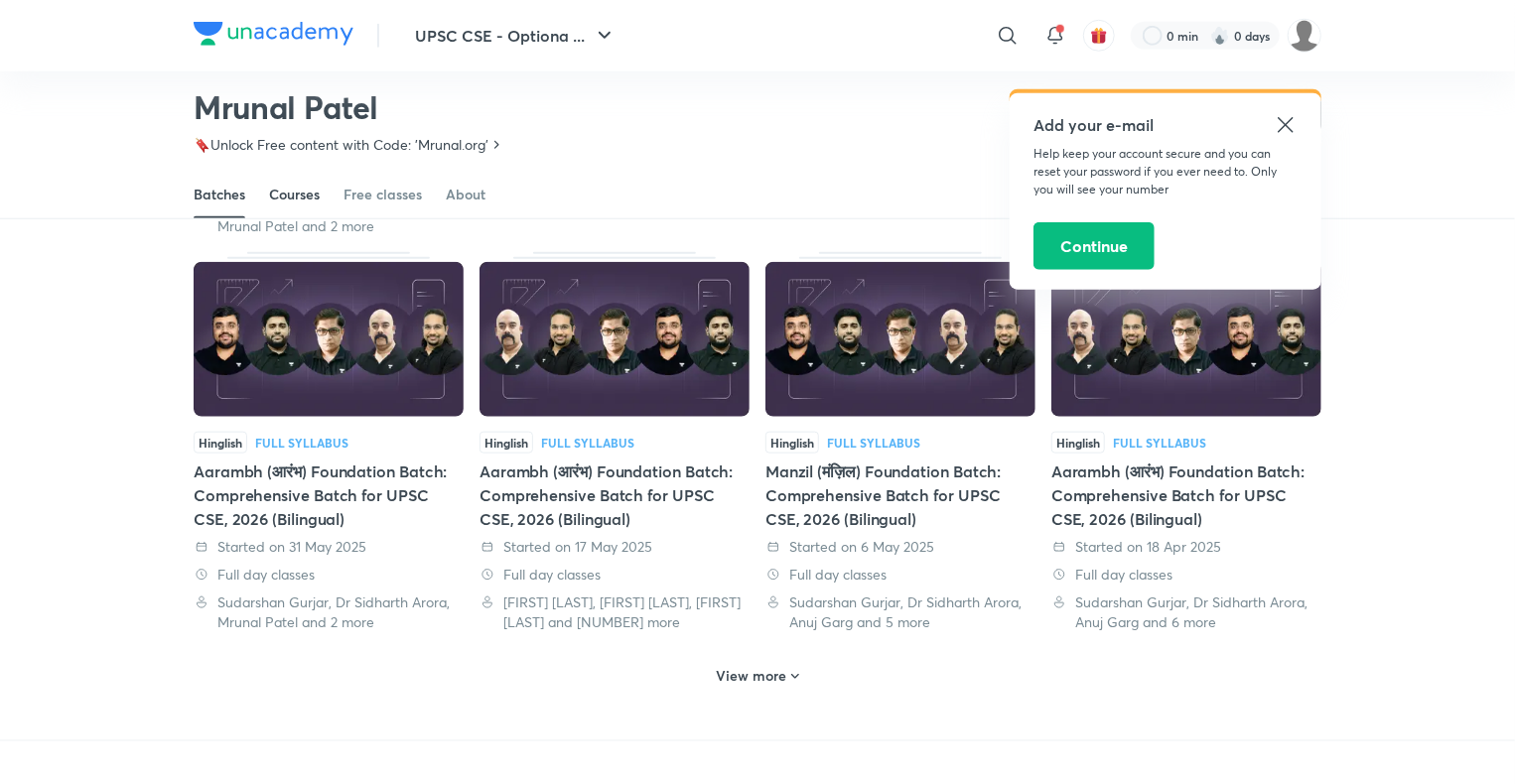 click on "Courses" at bounding box center (294, 195) 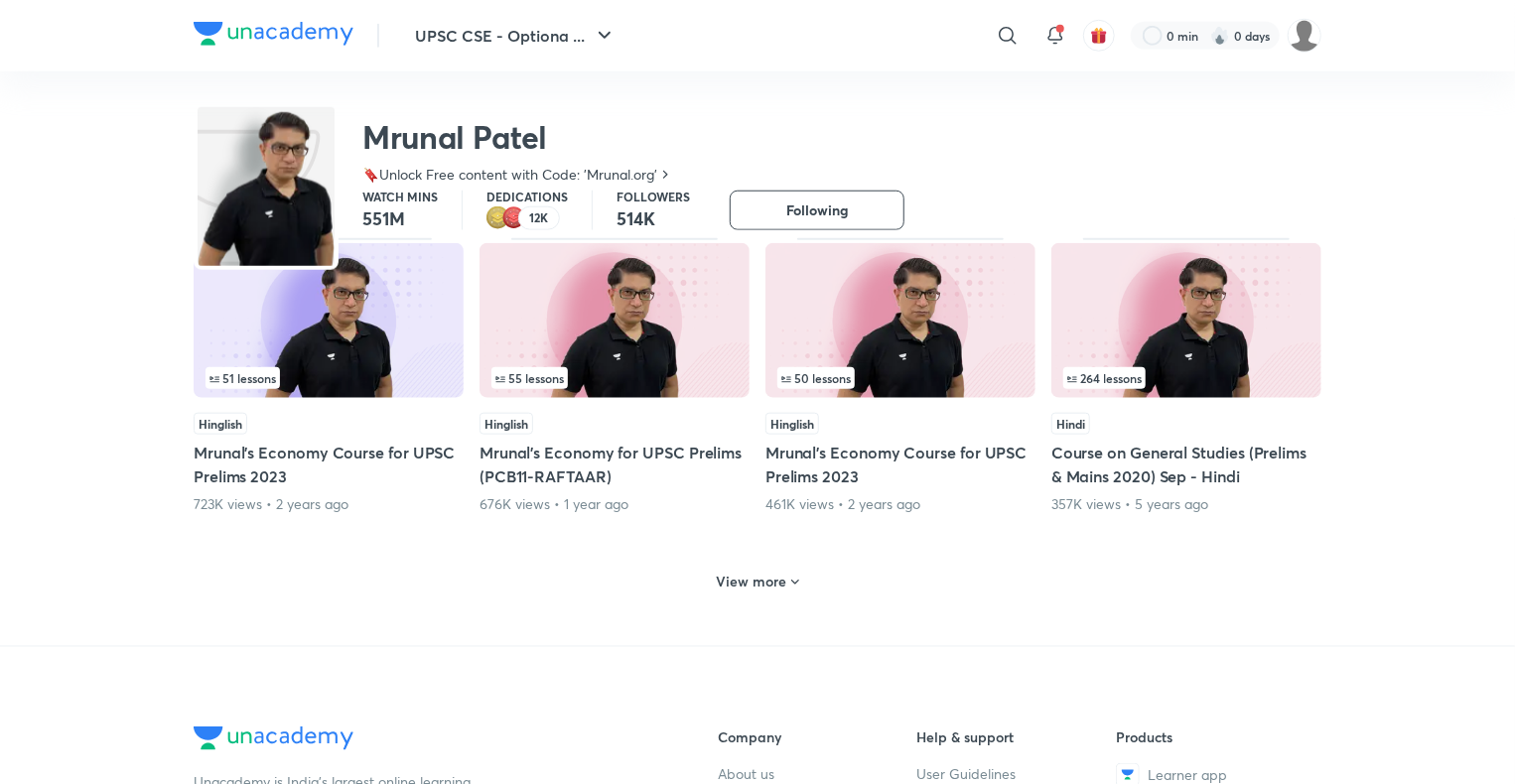 scroll, scrollTop: 0, scrollLeft: 0, axis: both 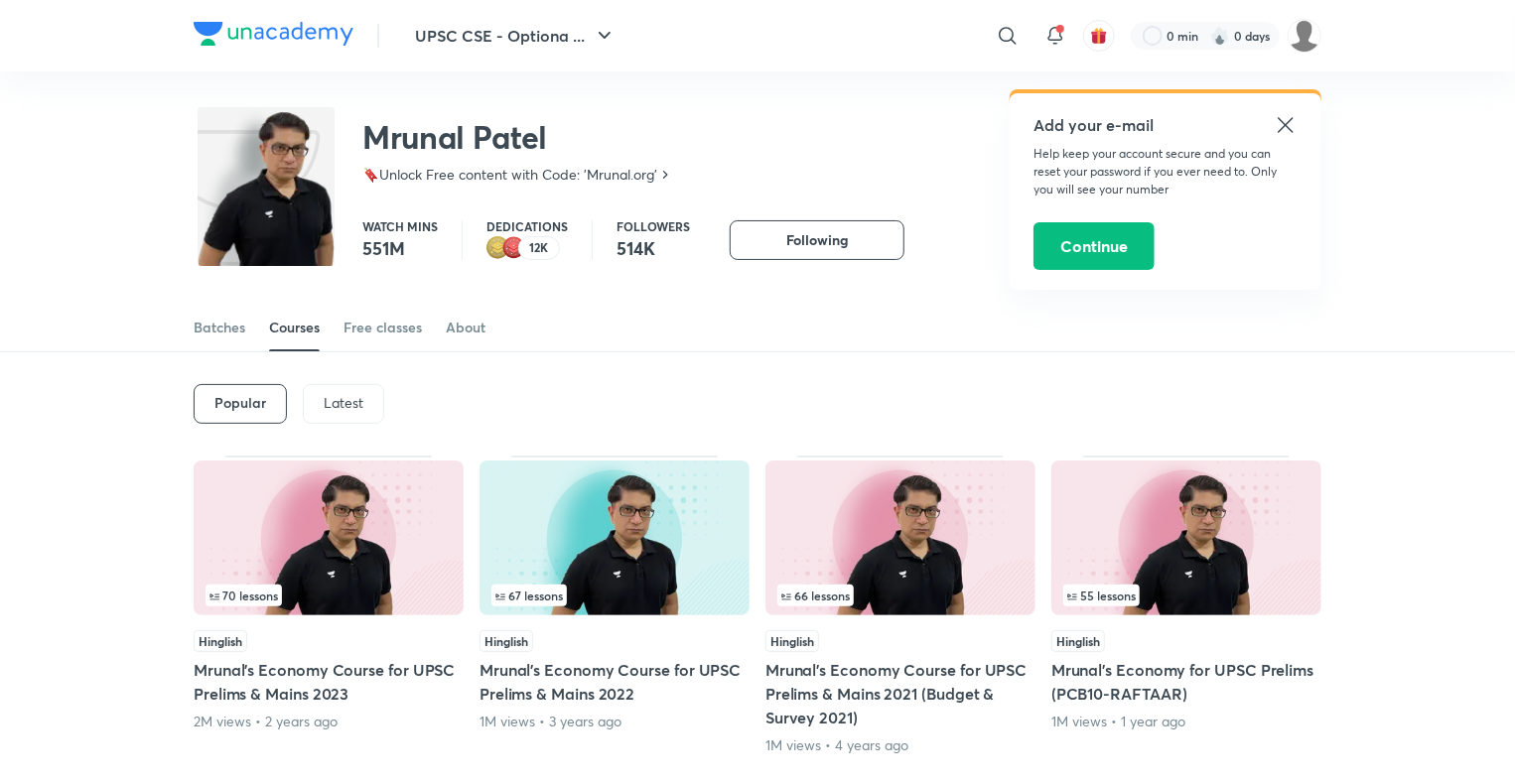 click at bounding box center [1186, 538] 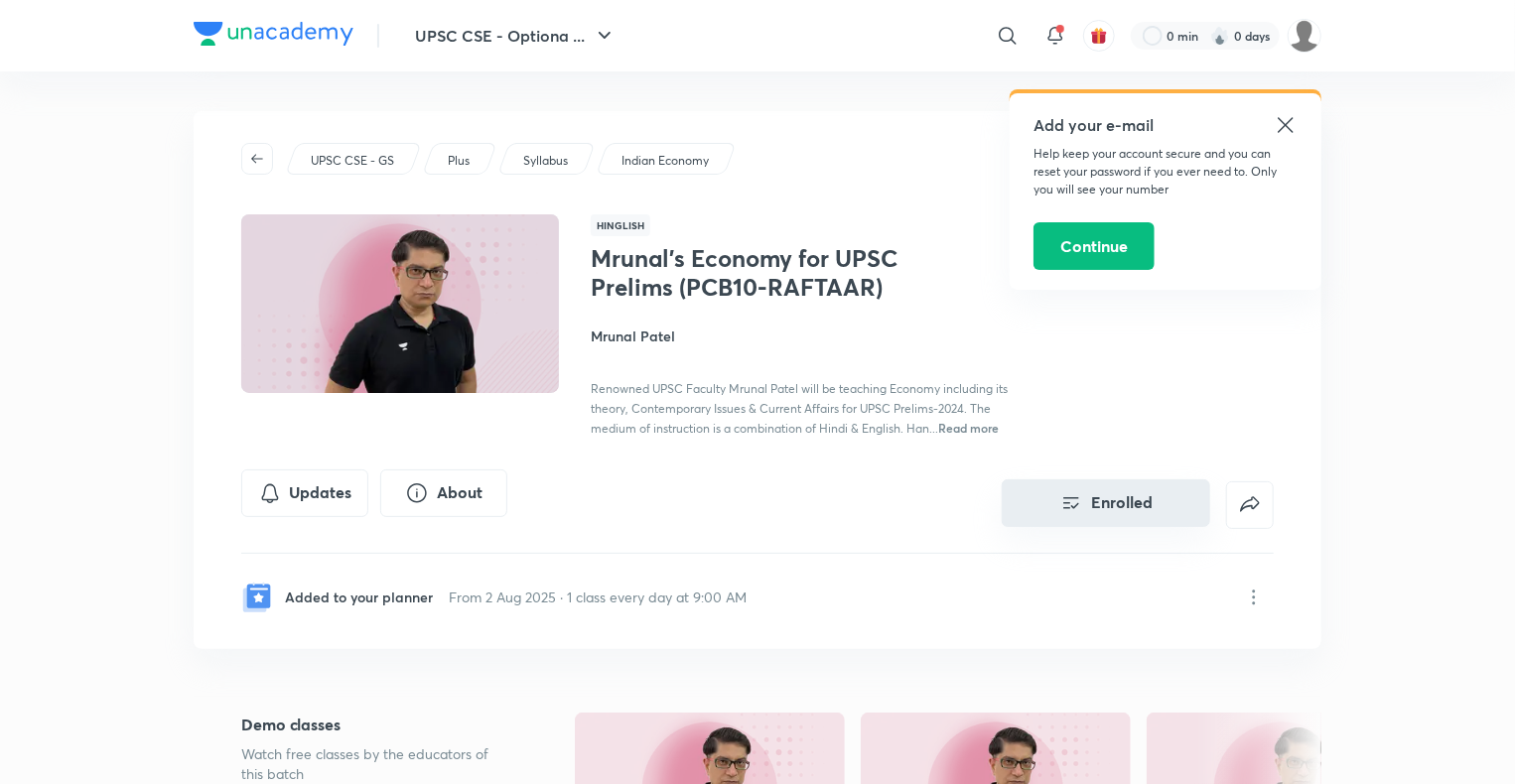 click on "Enrolled" at bounding box center [1106, 503] 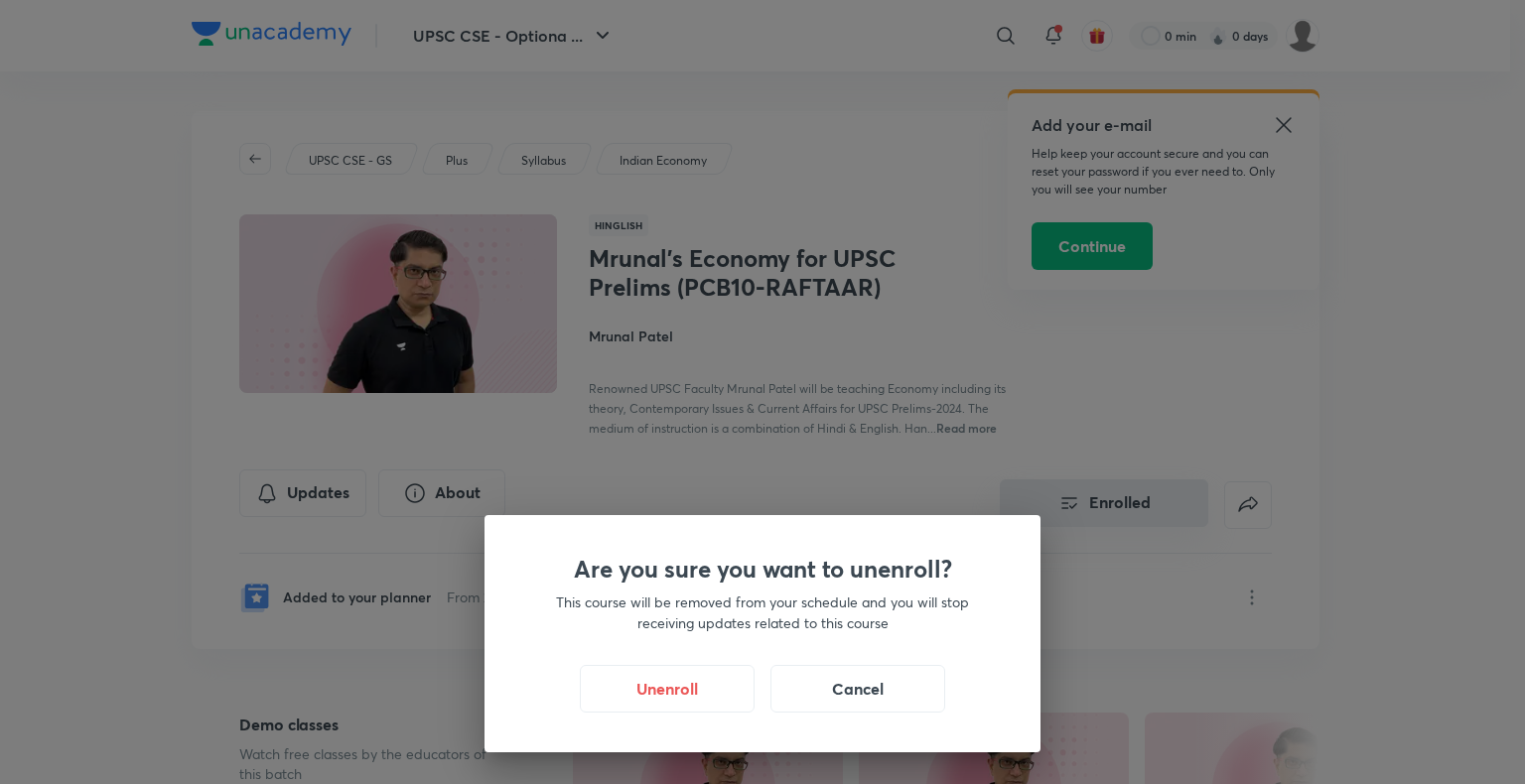 click on "Are you sure you want to unenroll? This course will be removed from your schedule and you will stop receiving updates related to this course Unenroll Cancel" at bounding box center (762, 392) 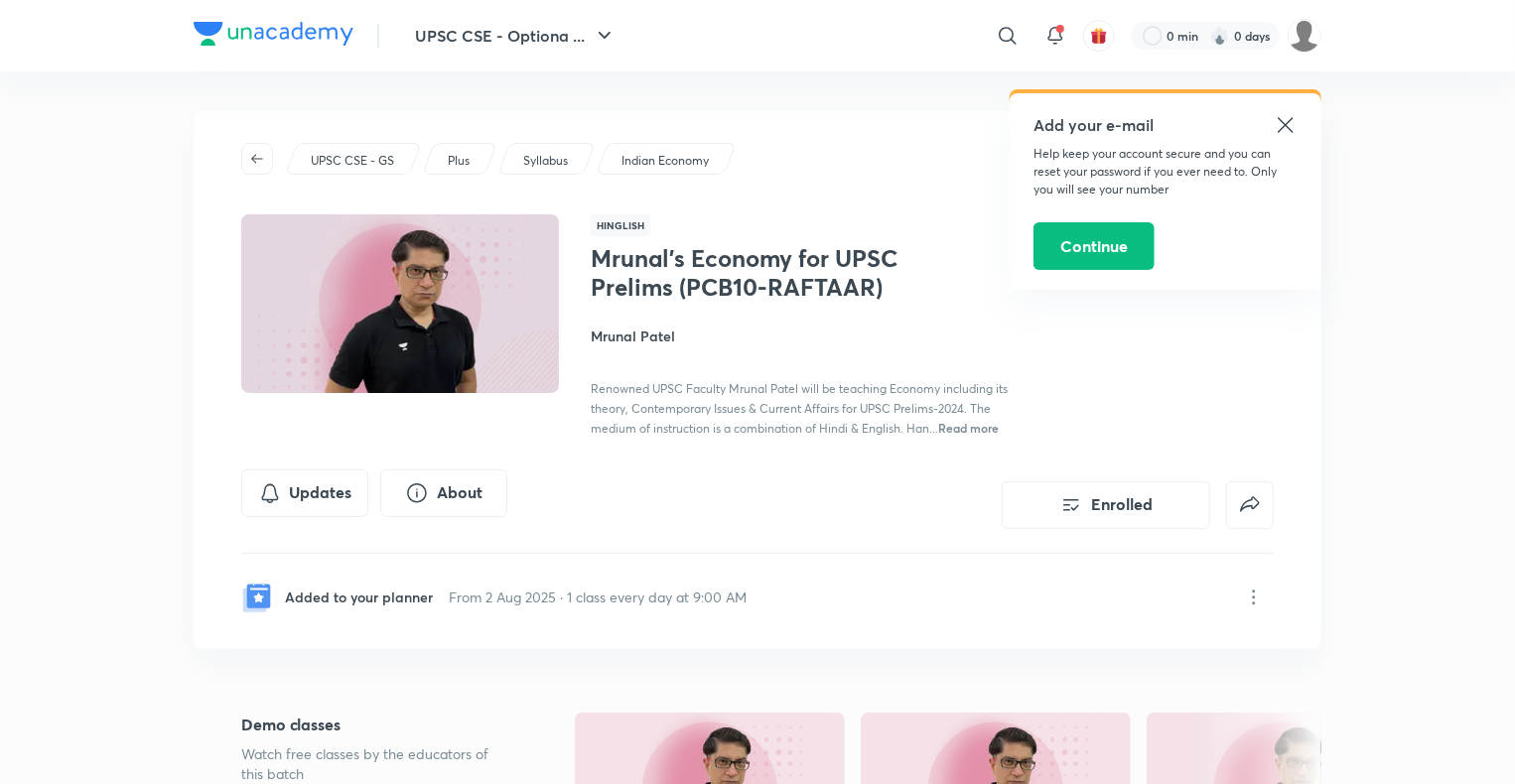 type 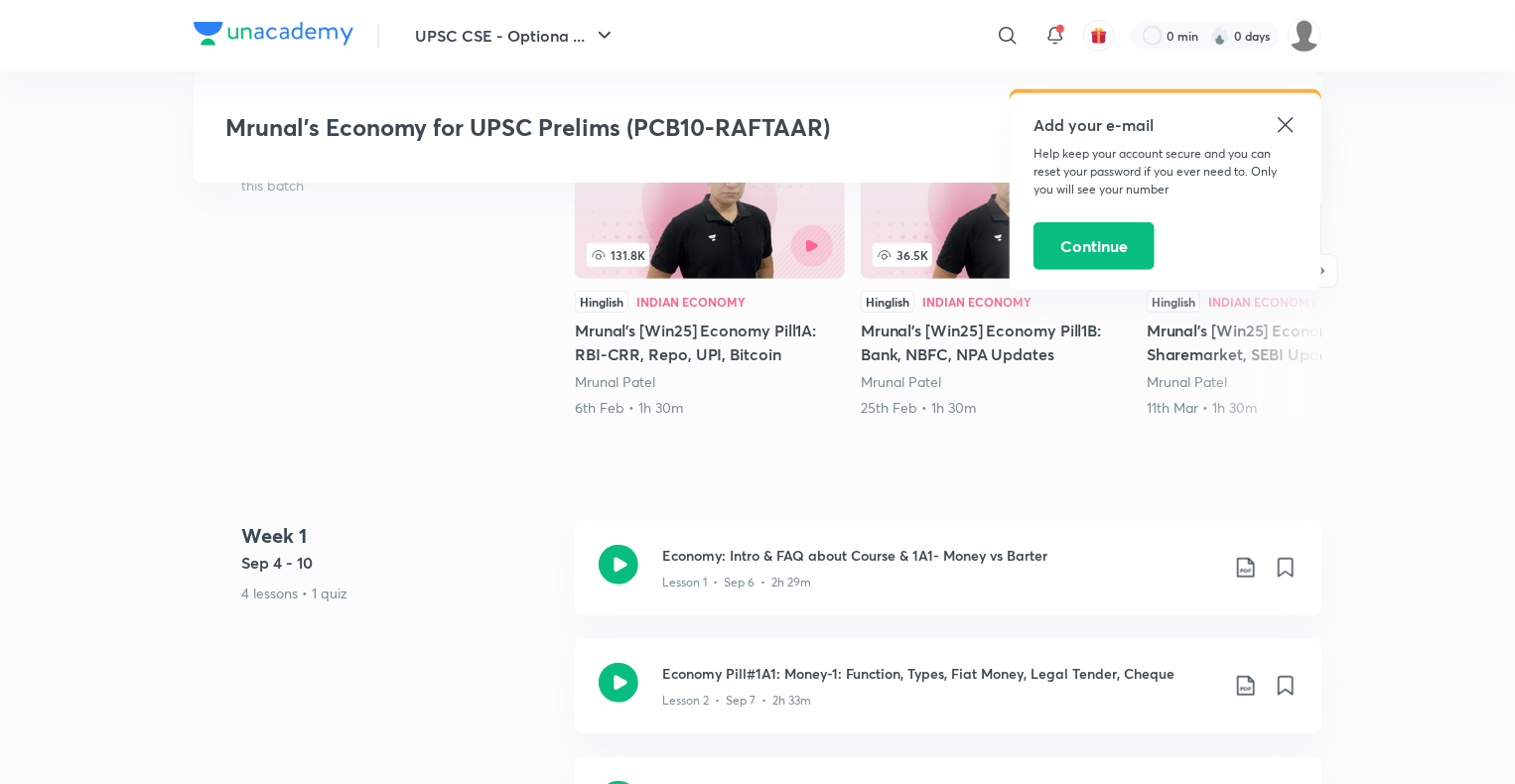scroll, scrollTop: 715, scrollLeft: 0, axis: vertical 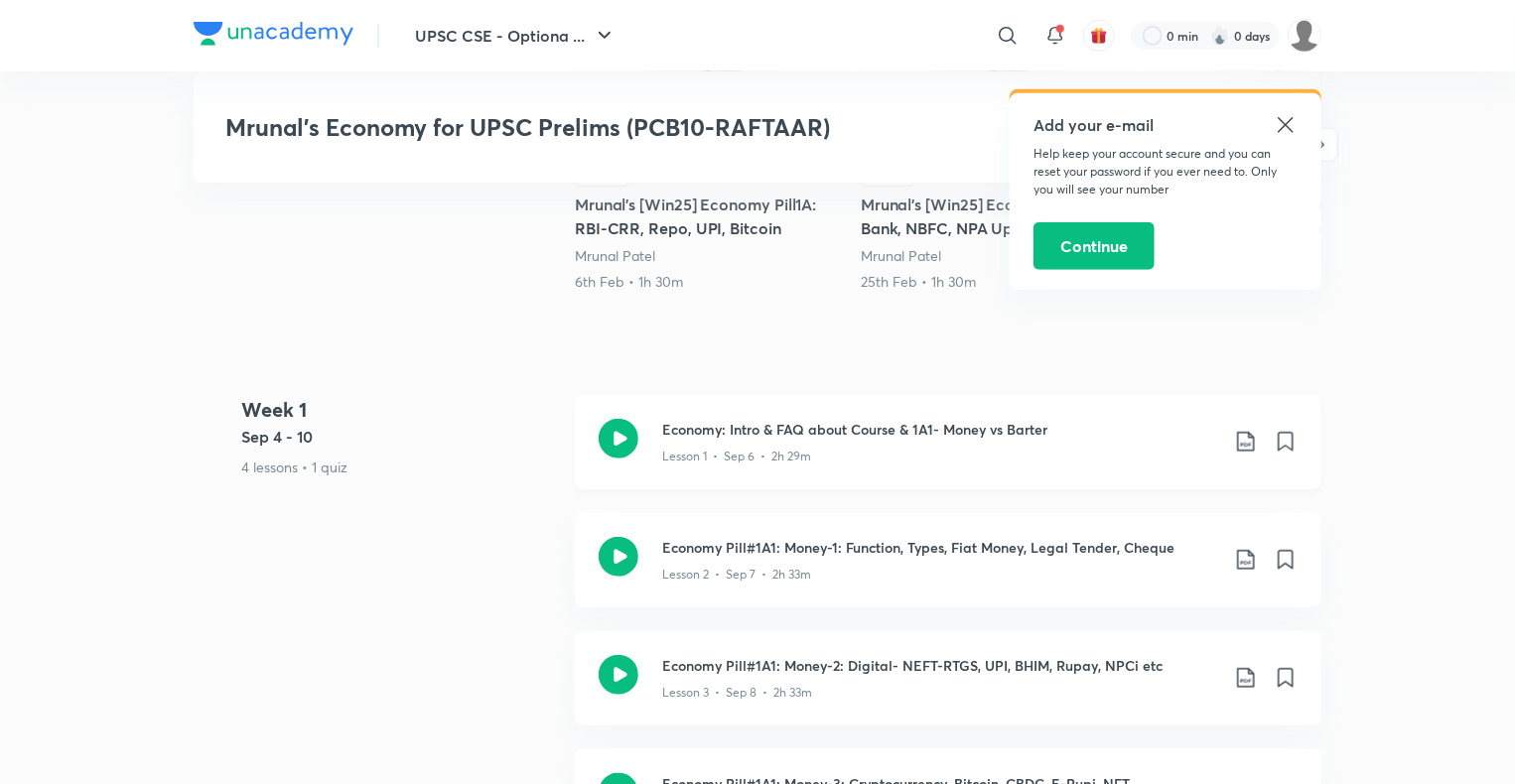 click 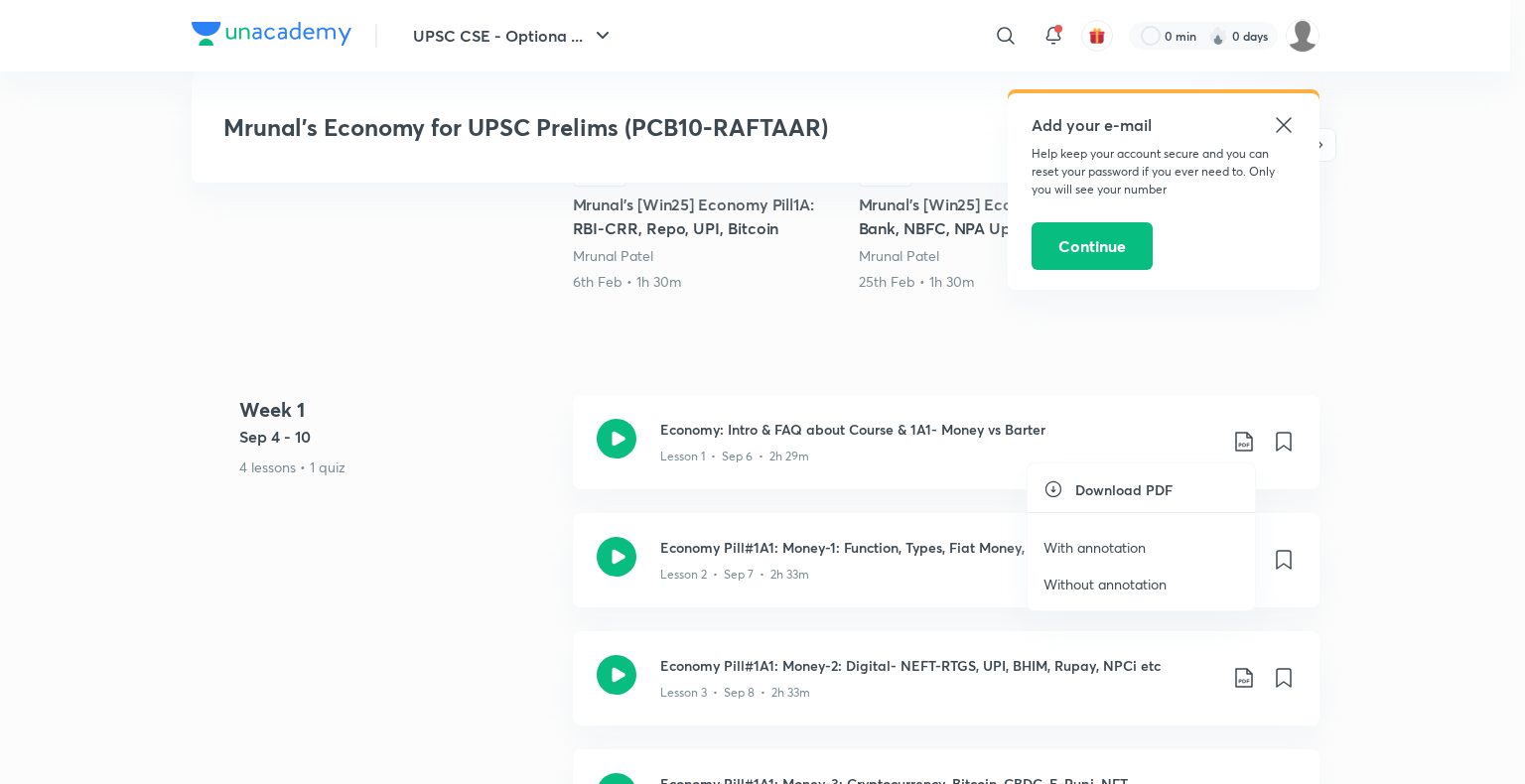 click on "Download PDF" at bounding box center (1124, 489) 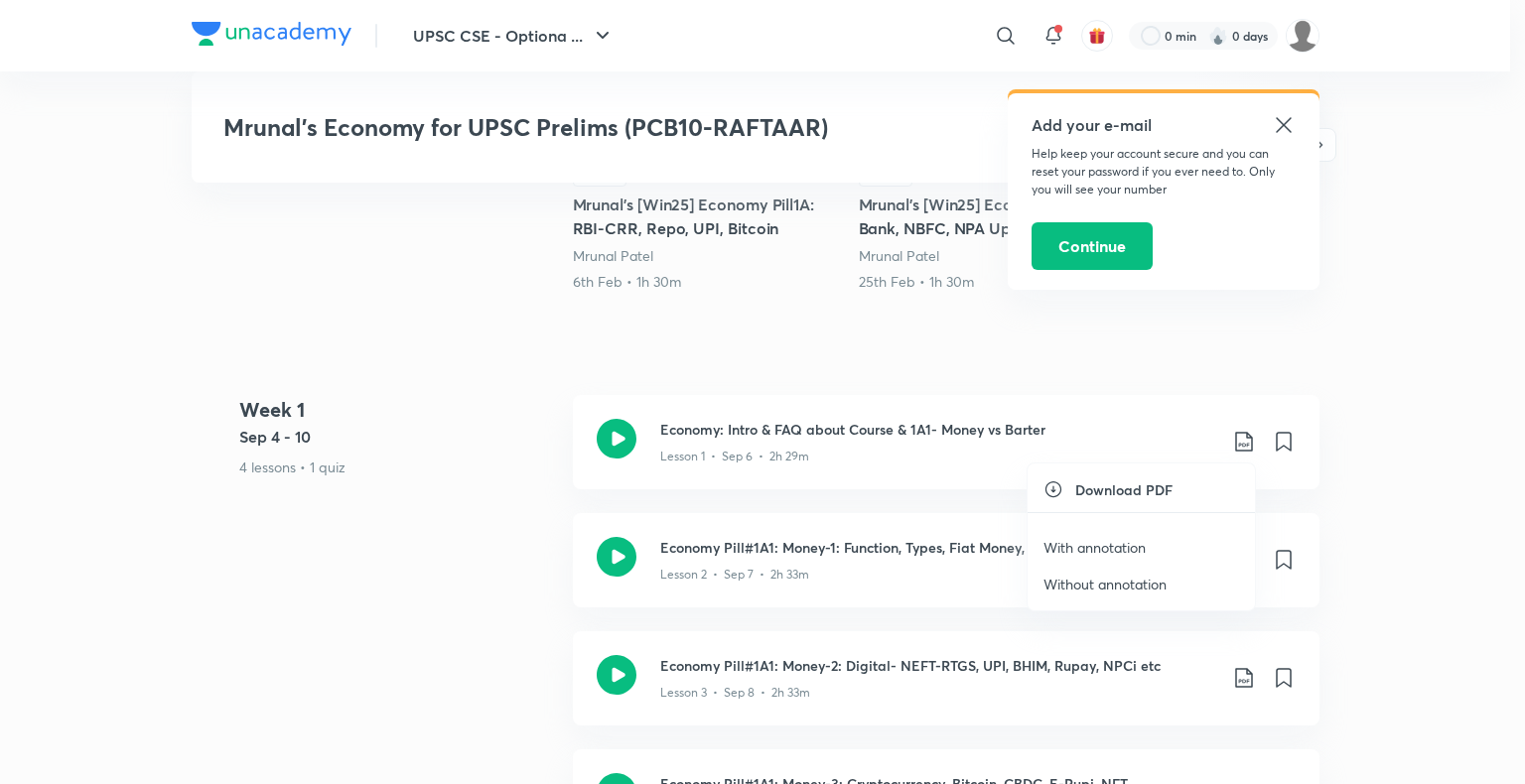 click 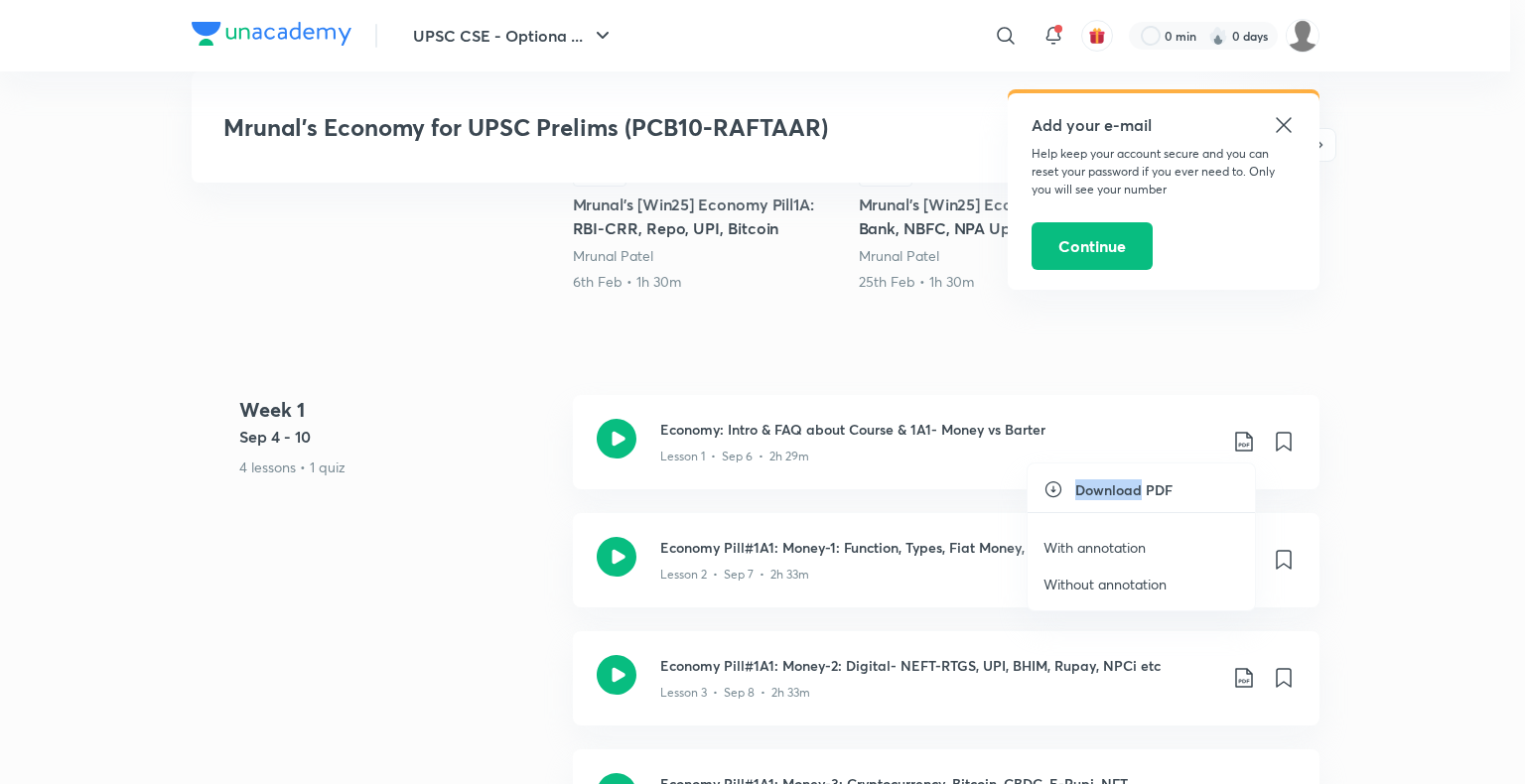 click 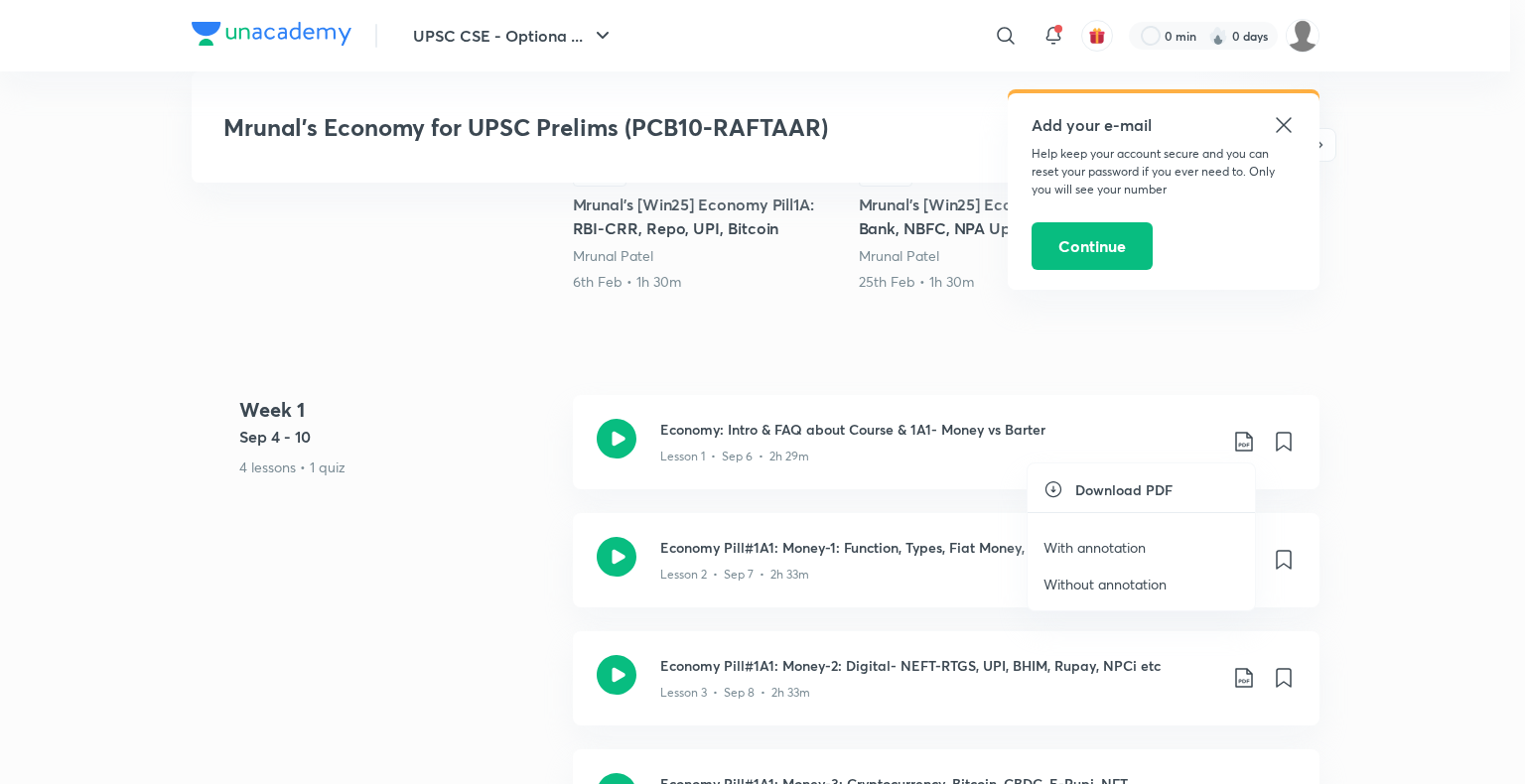 click 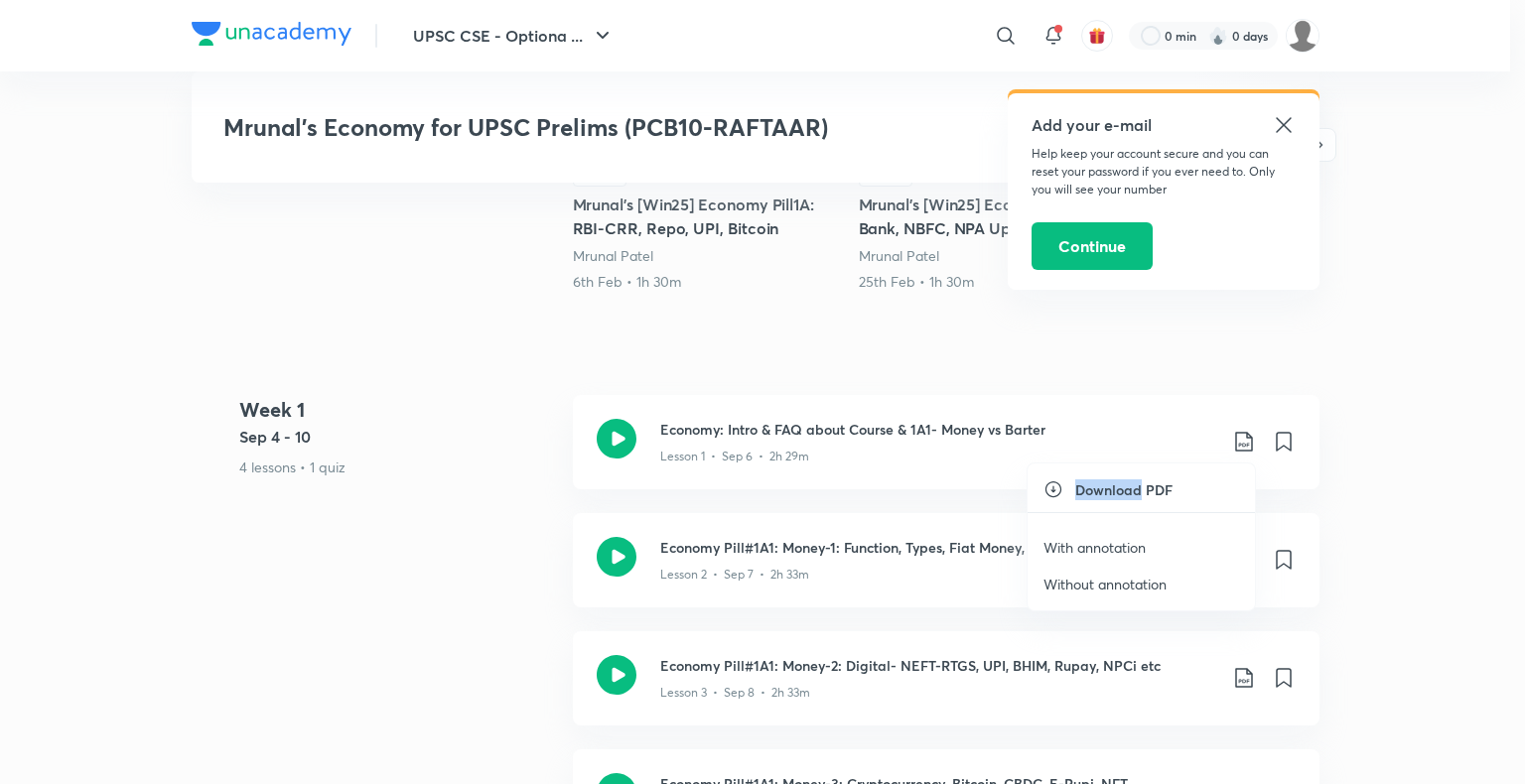 click 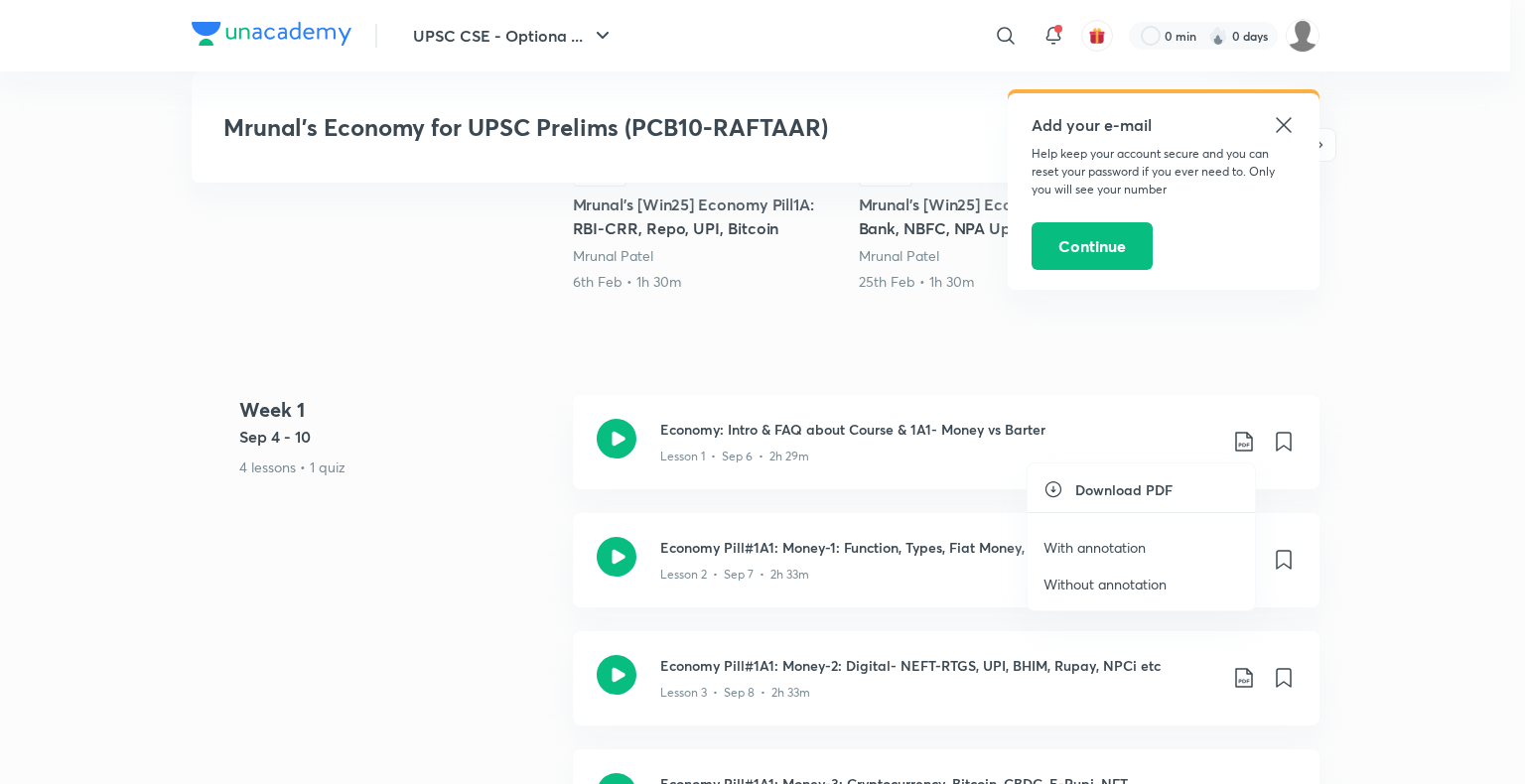 click 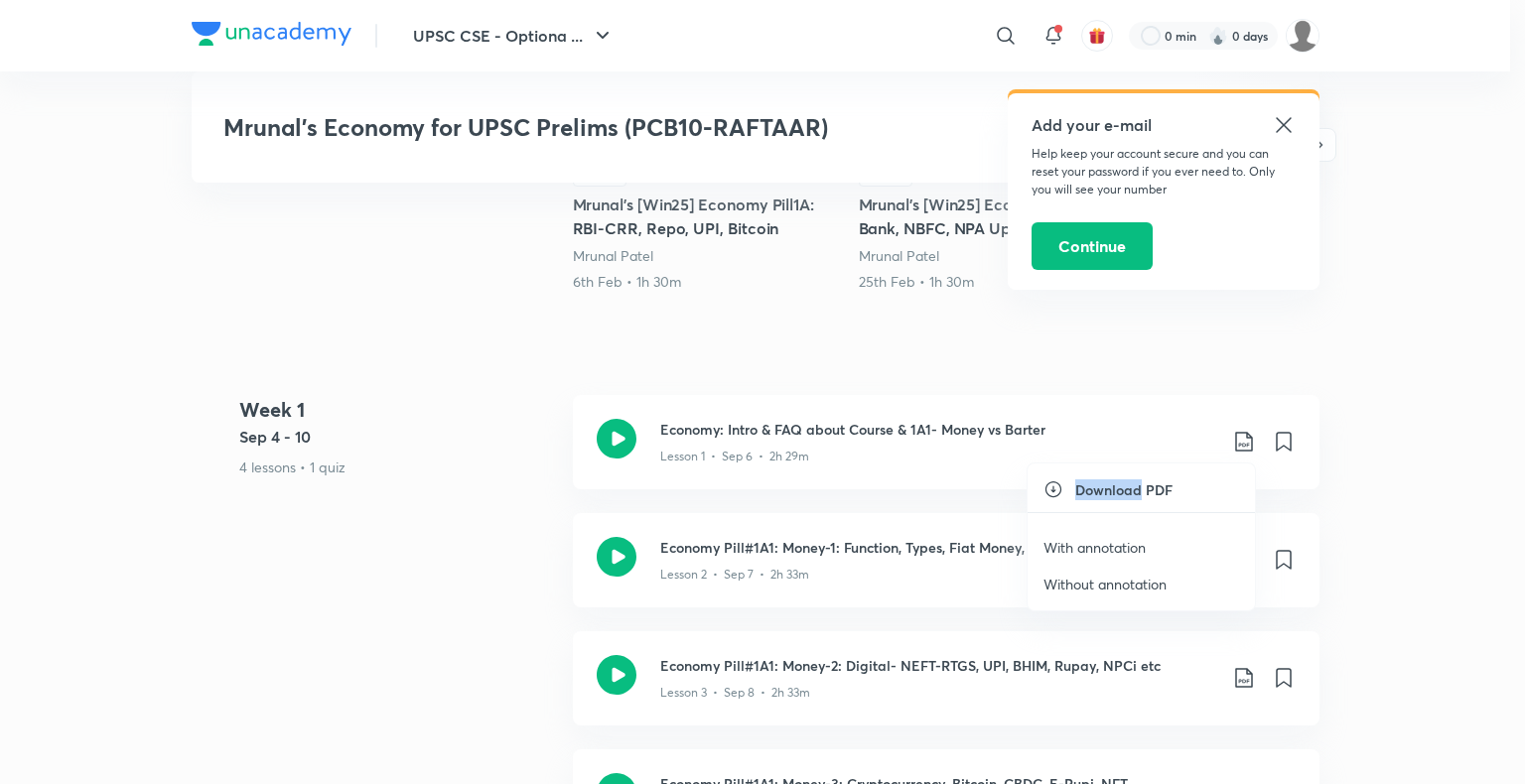 click 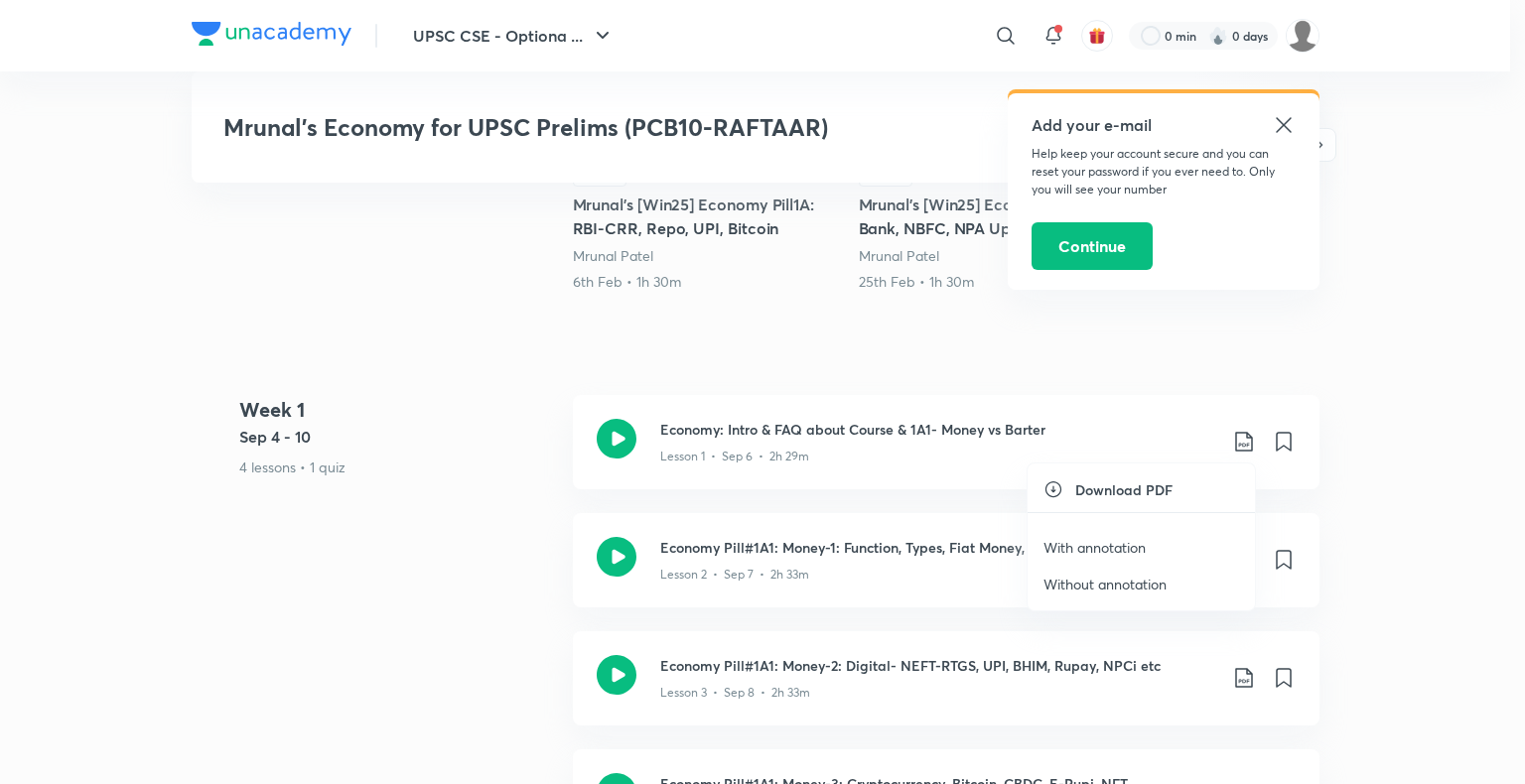 click 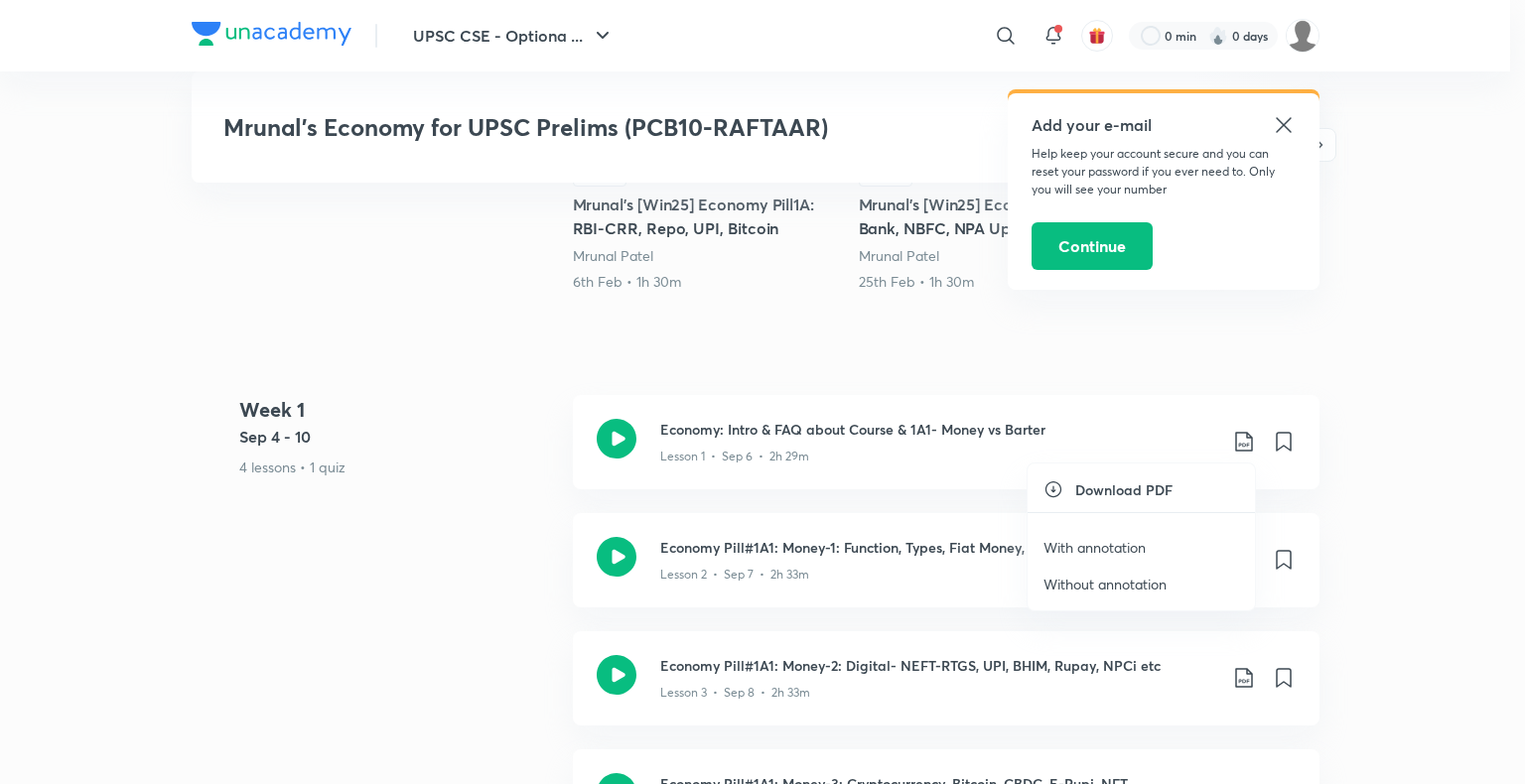 click at bounding box center [762, 392] 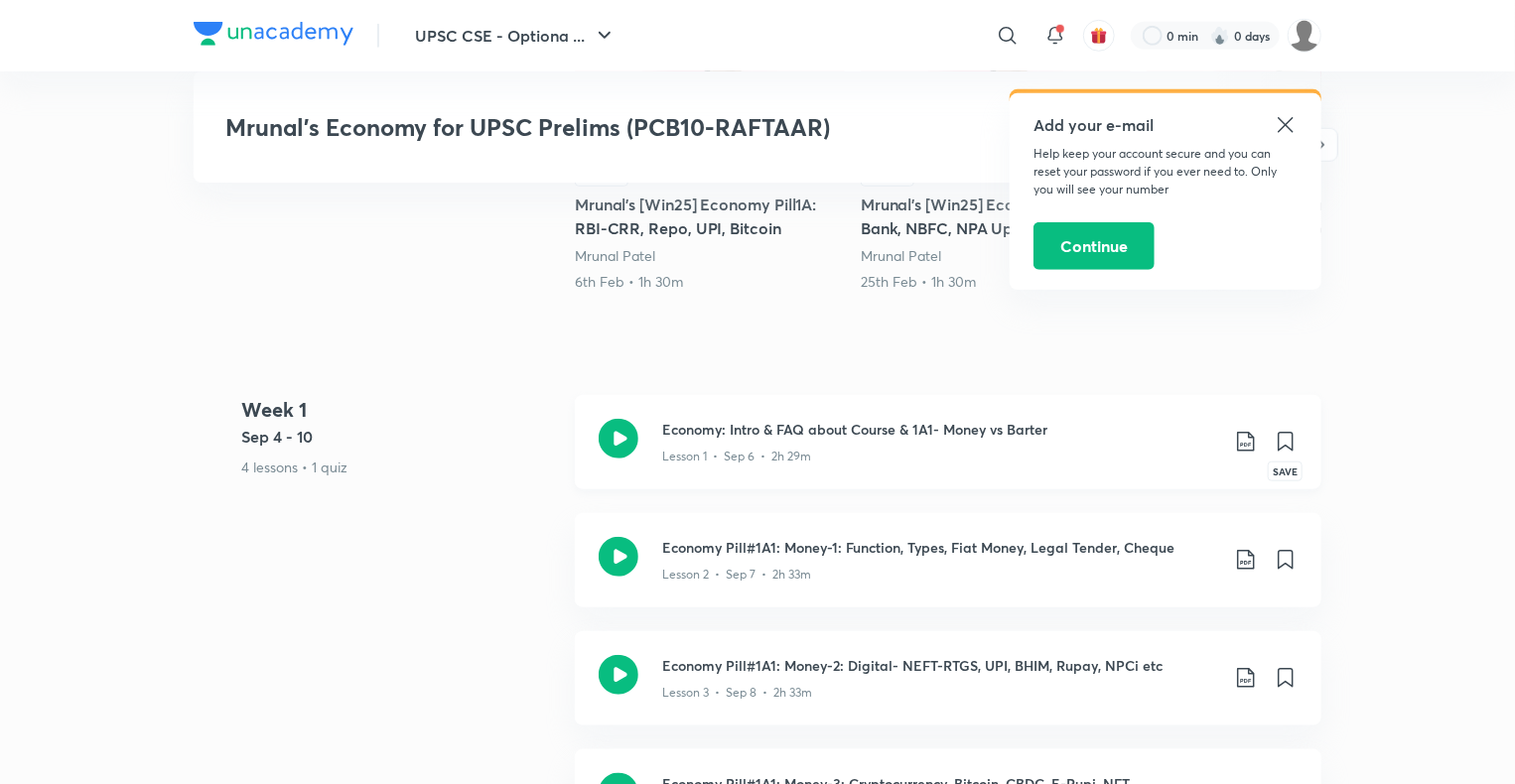 click 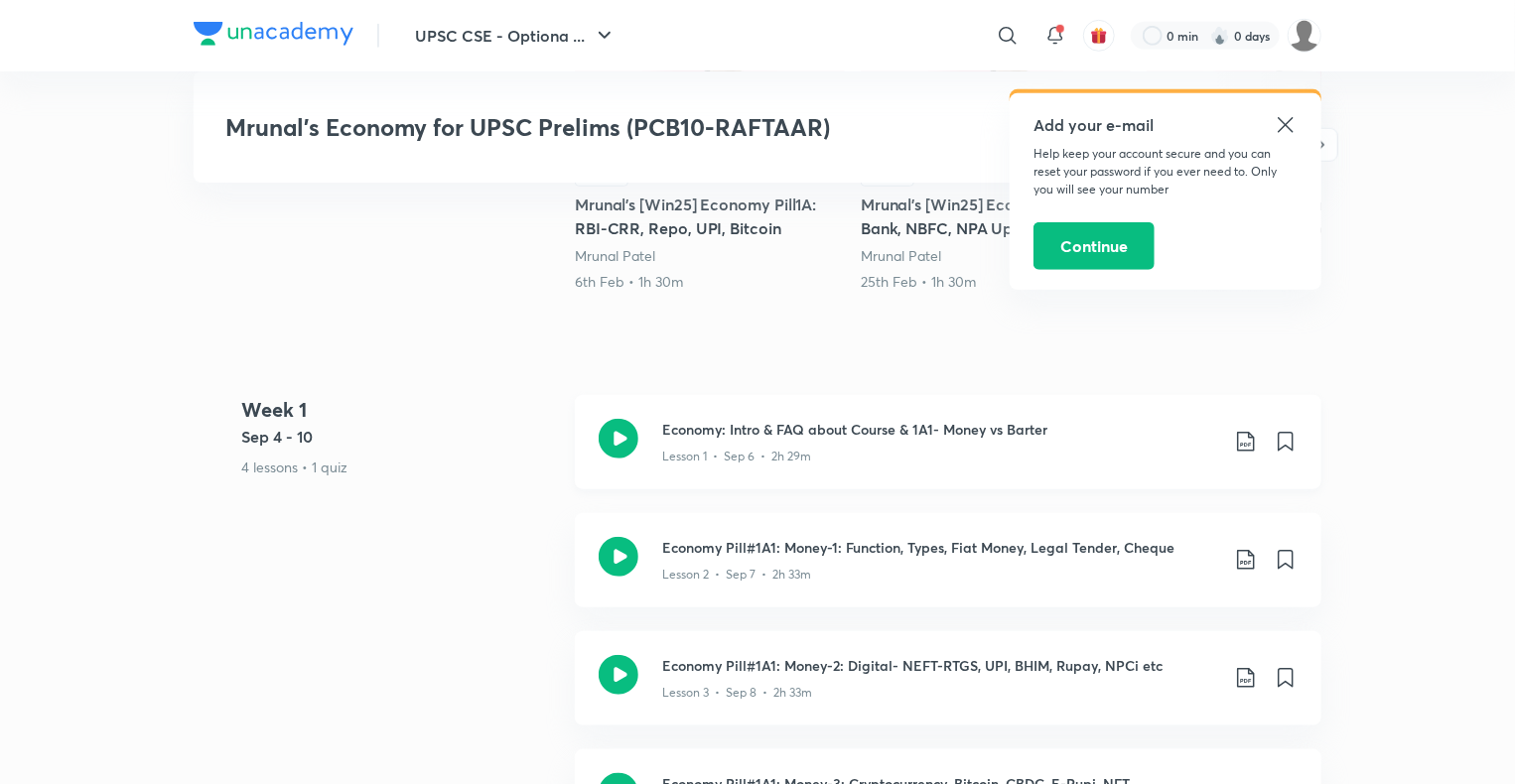 click 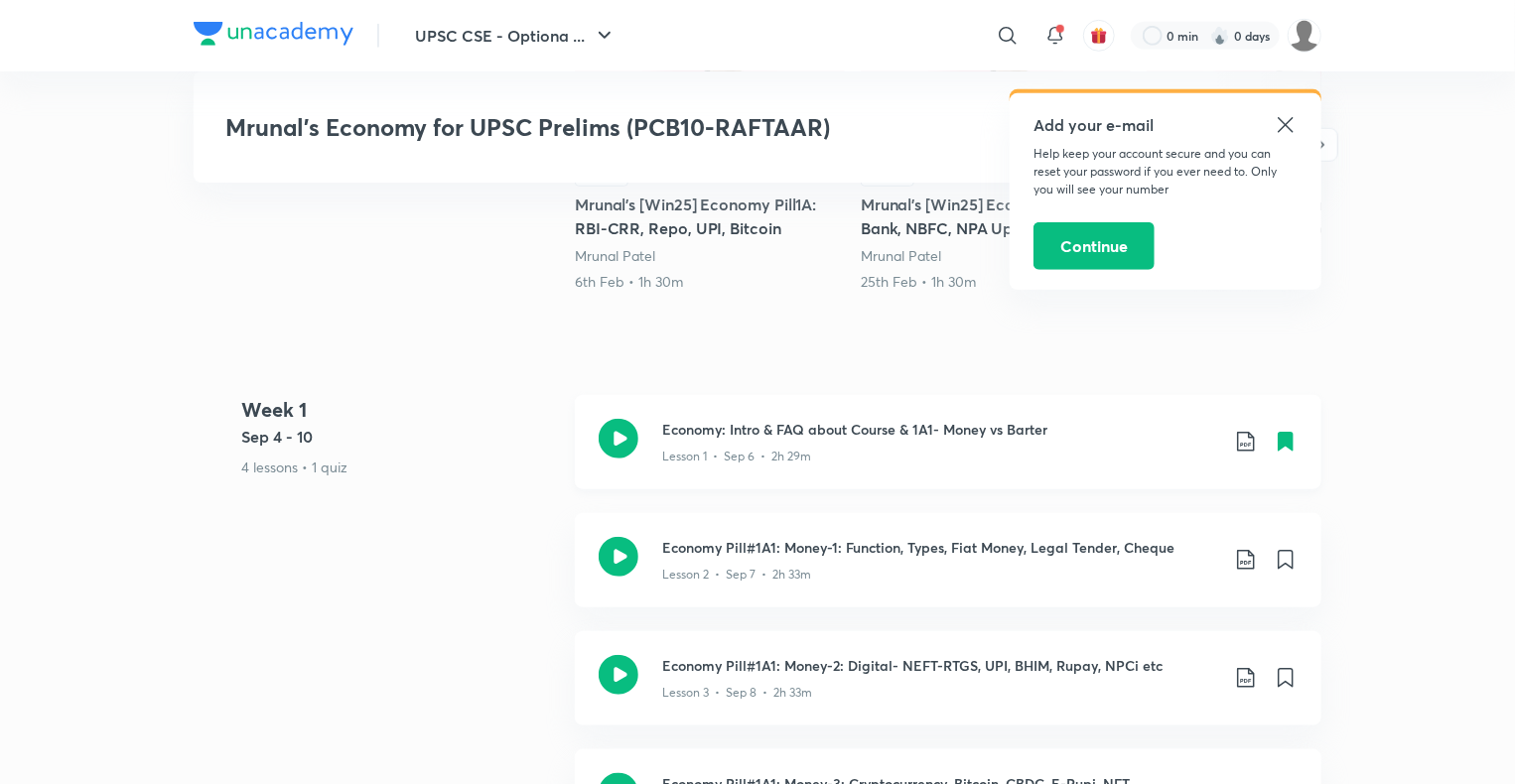 click 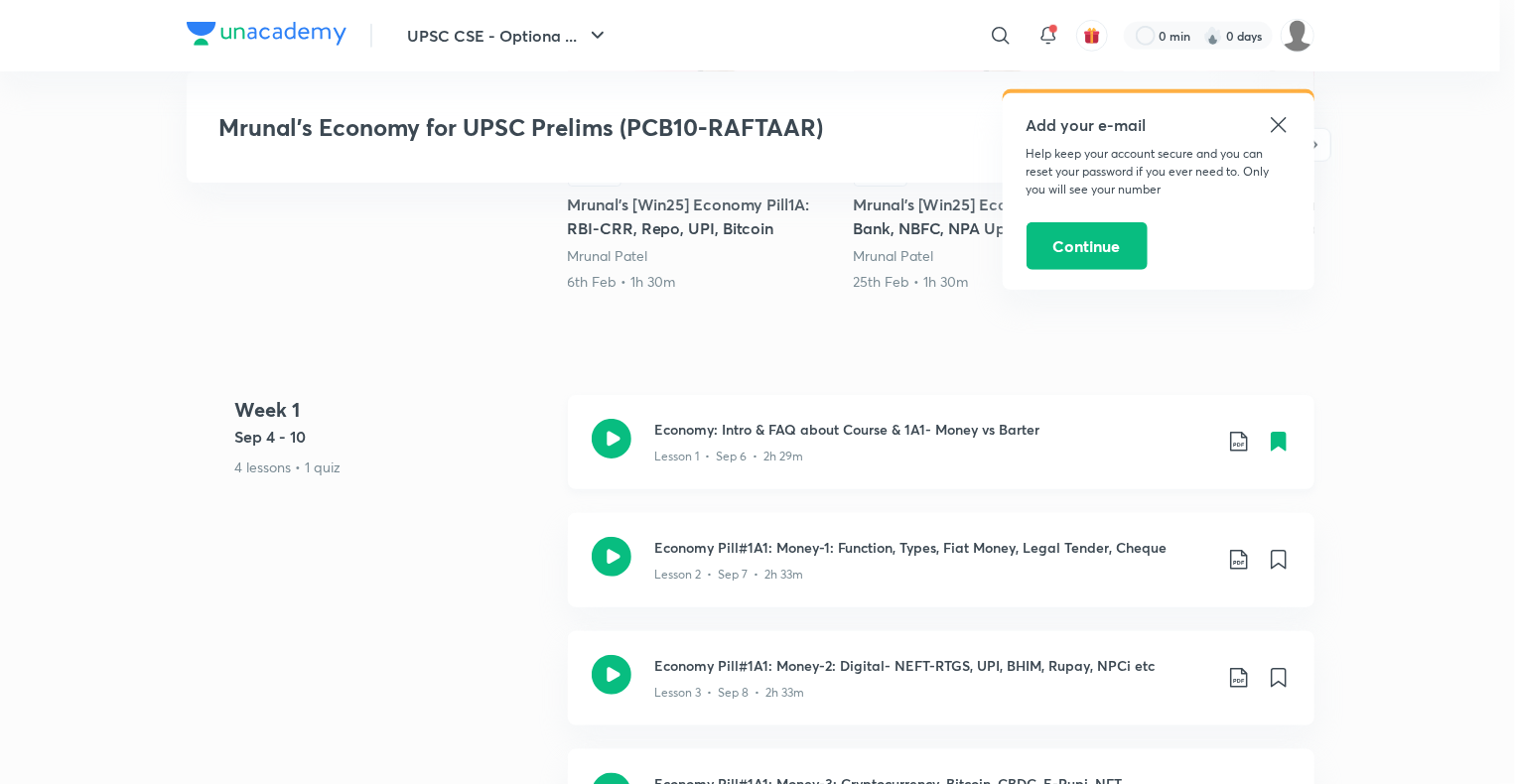 click at bounding box center [758, 392] 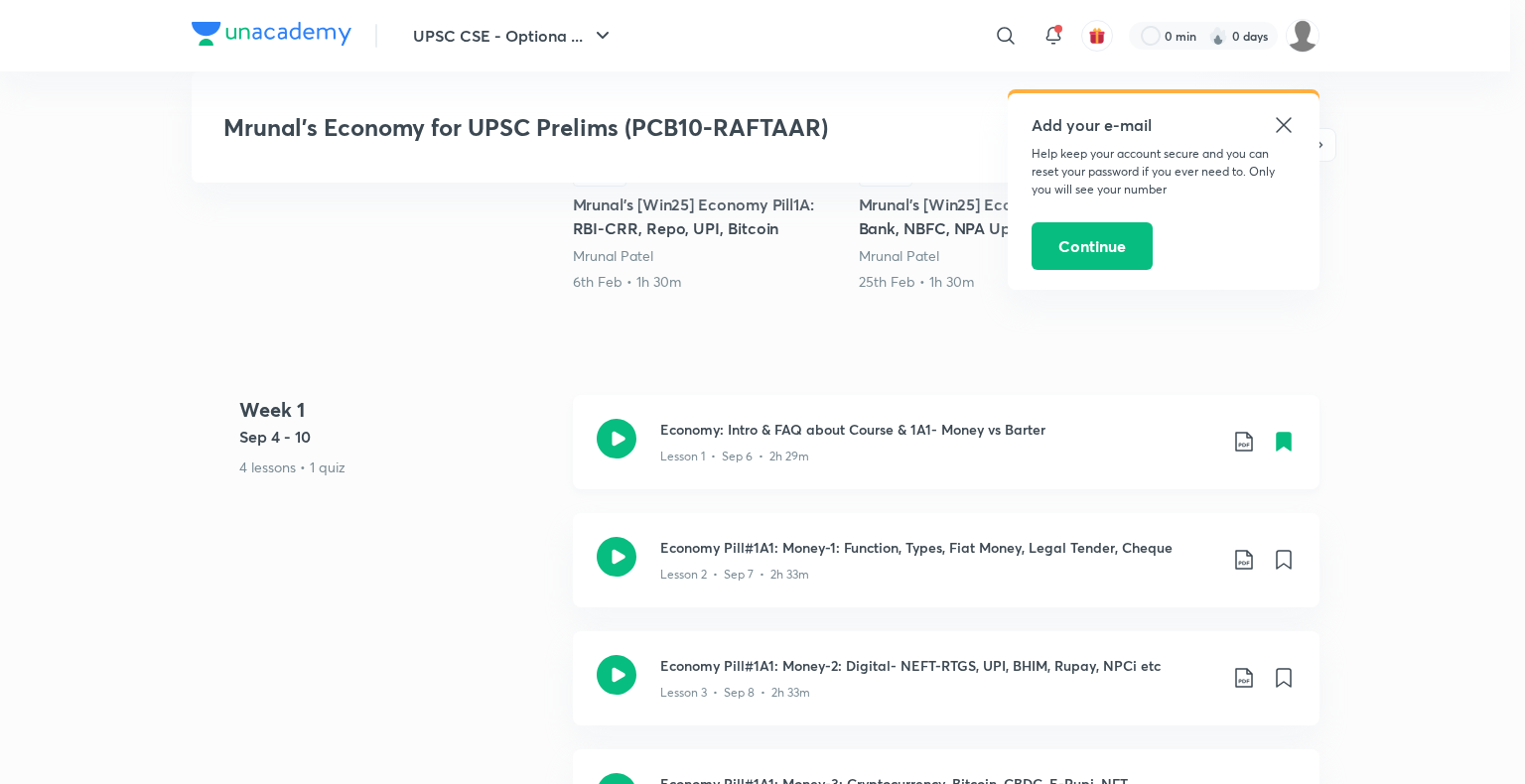 click at bounding box center [762, 392] 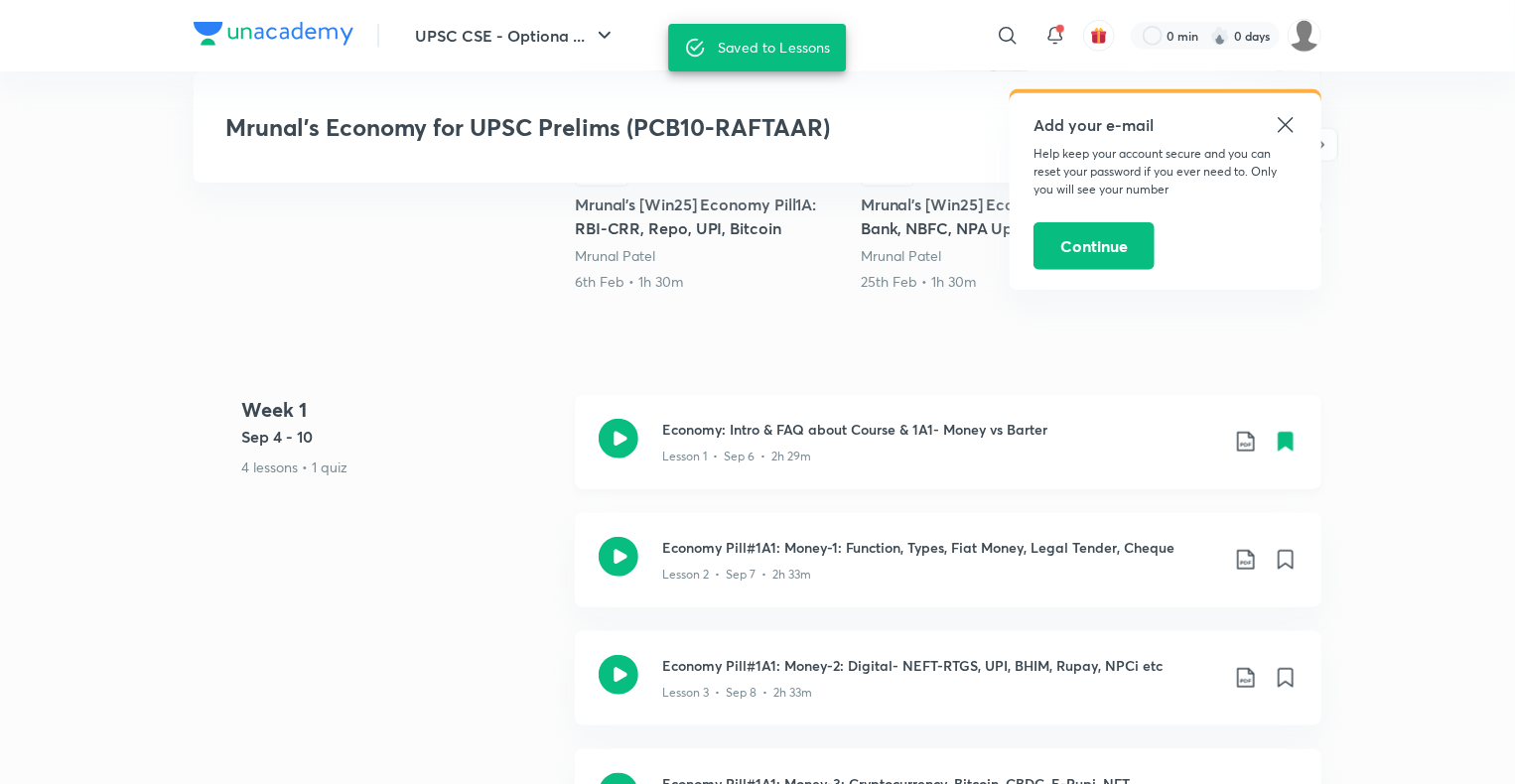 click 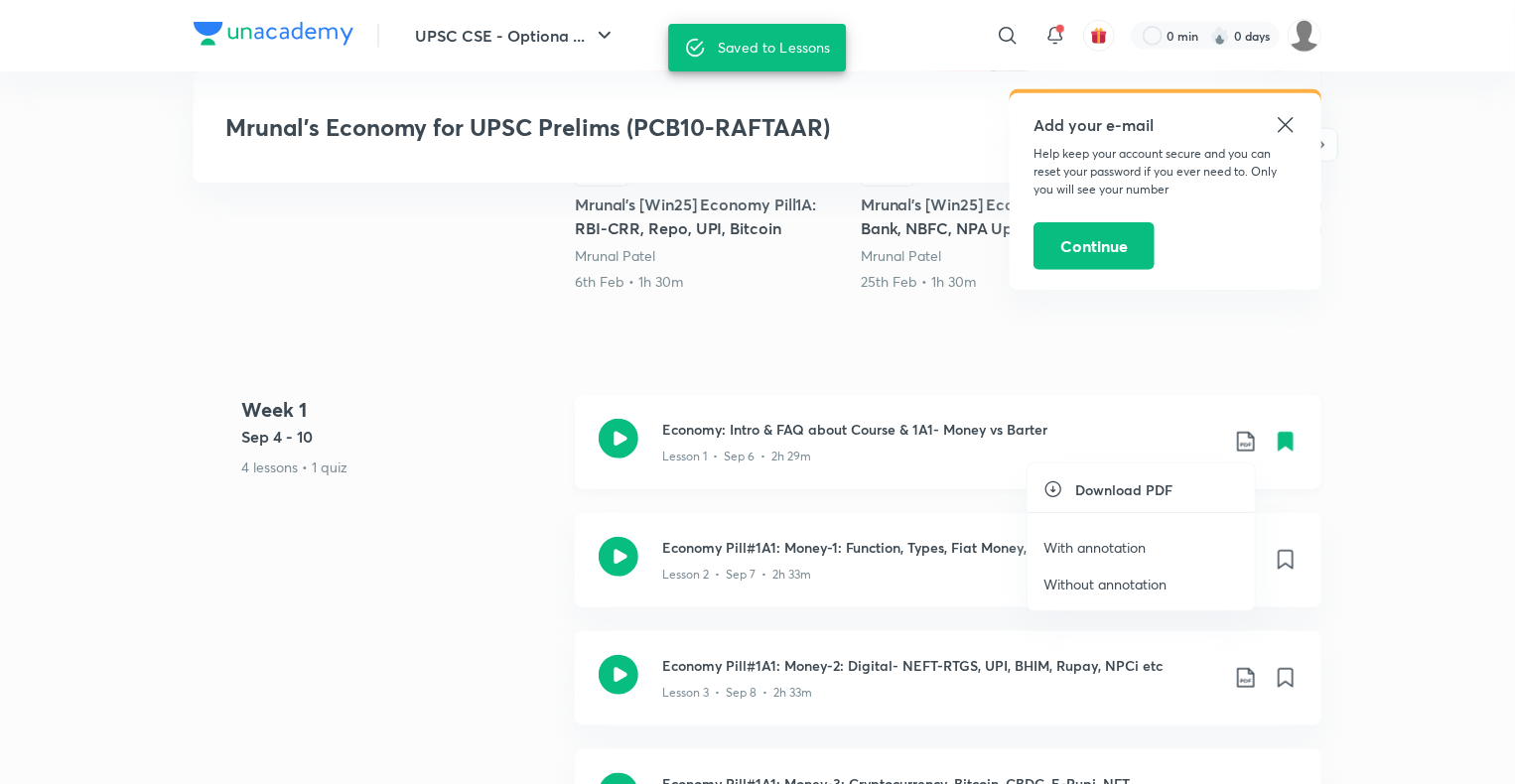 click on "Download PDF With annotation Without annotation" at bounding box center [758, 392] 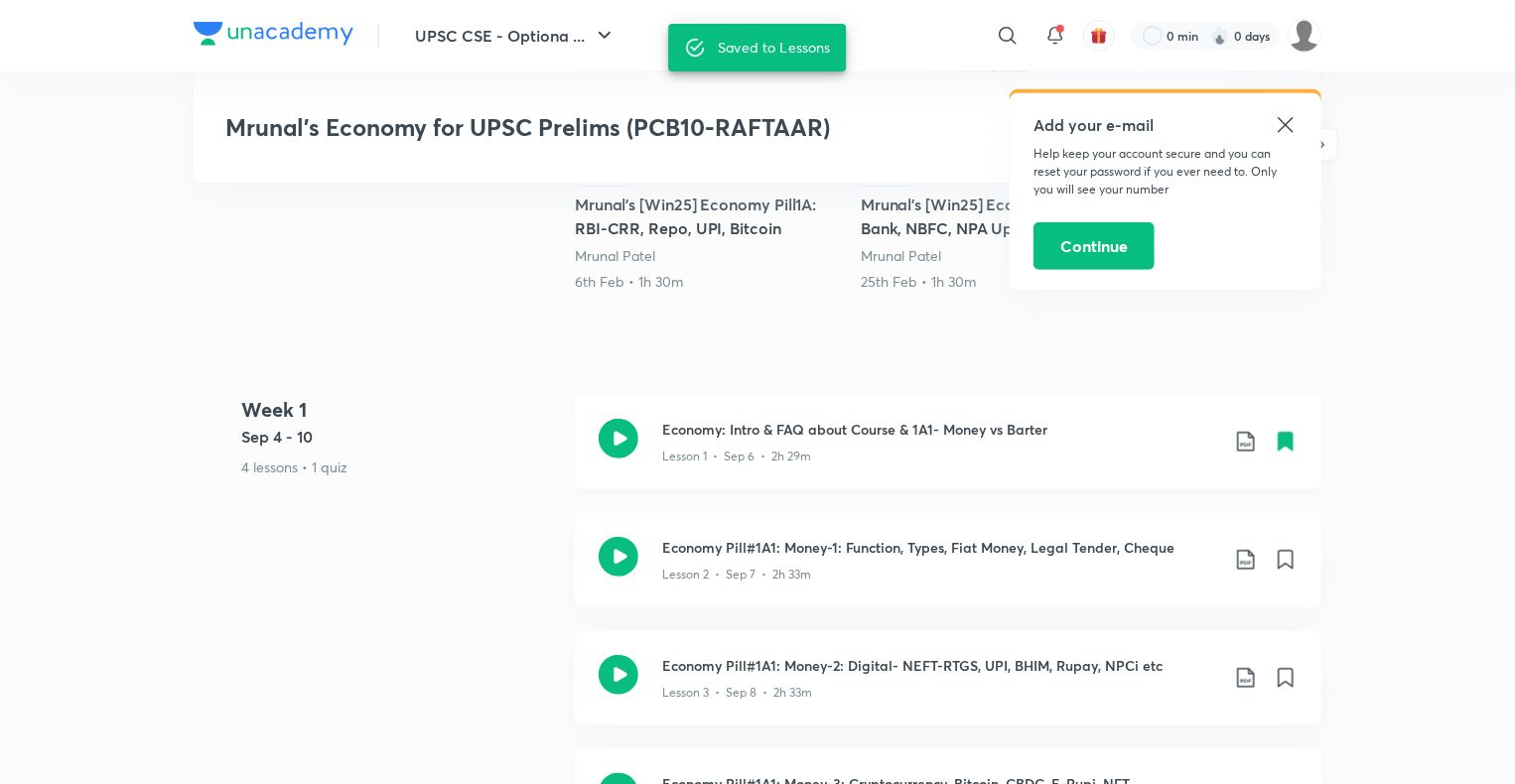 click 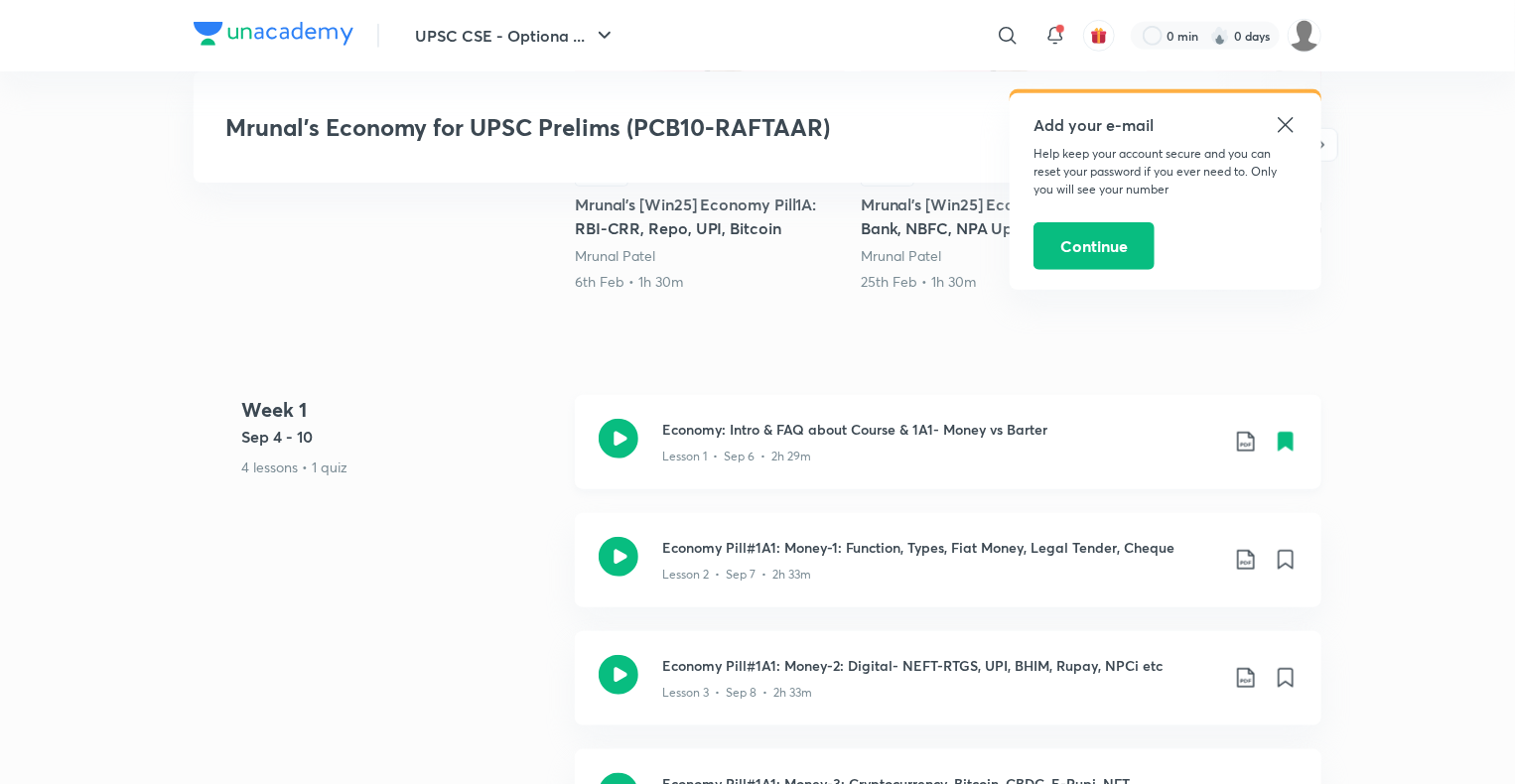 click 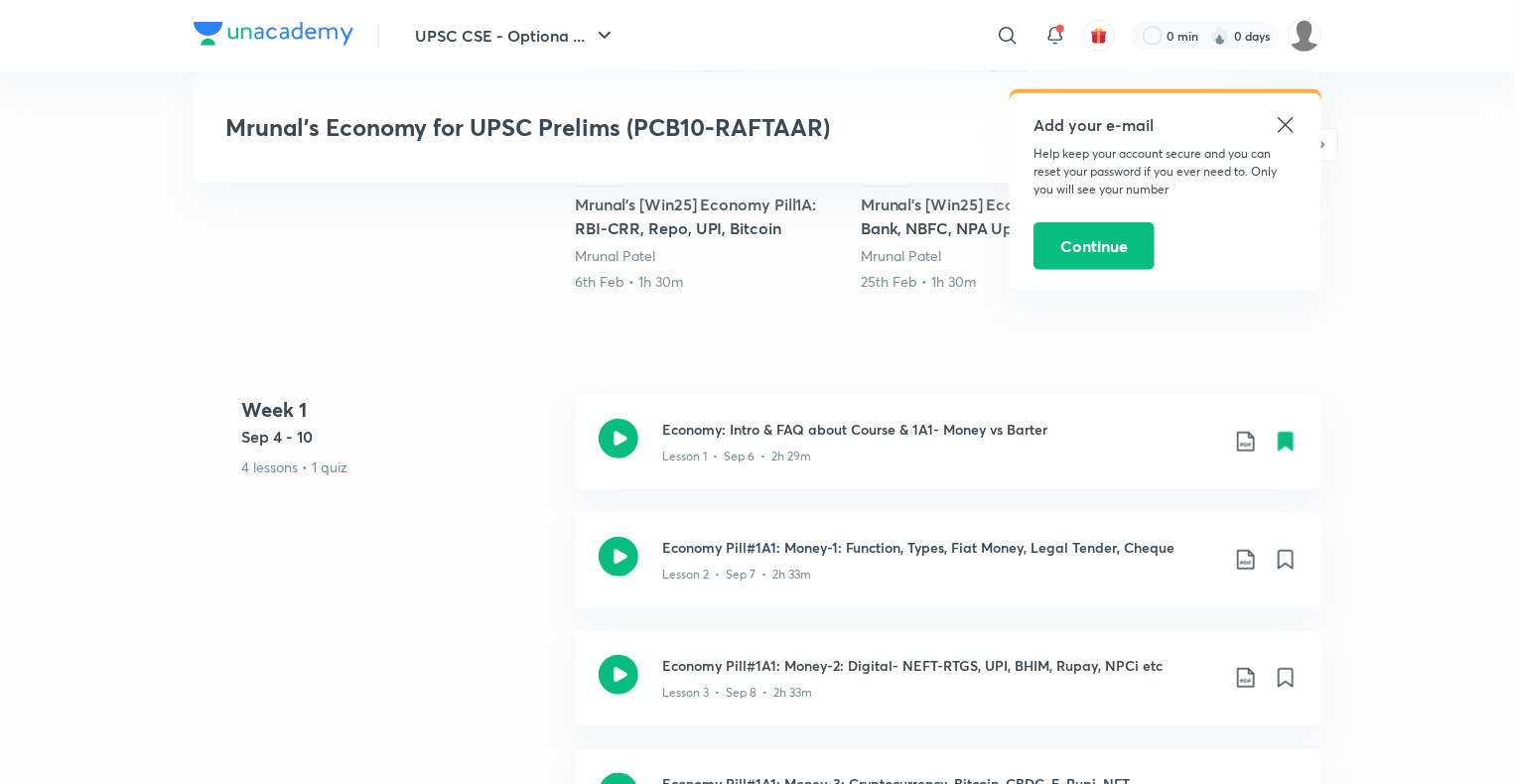 click 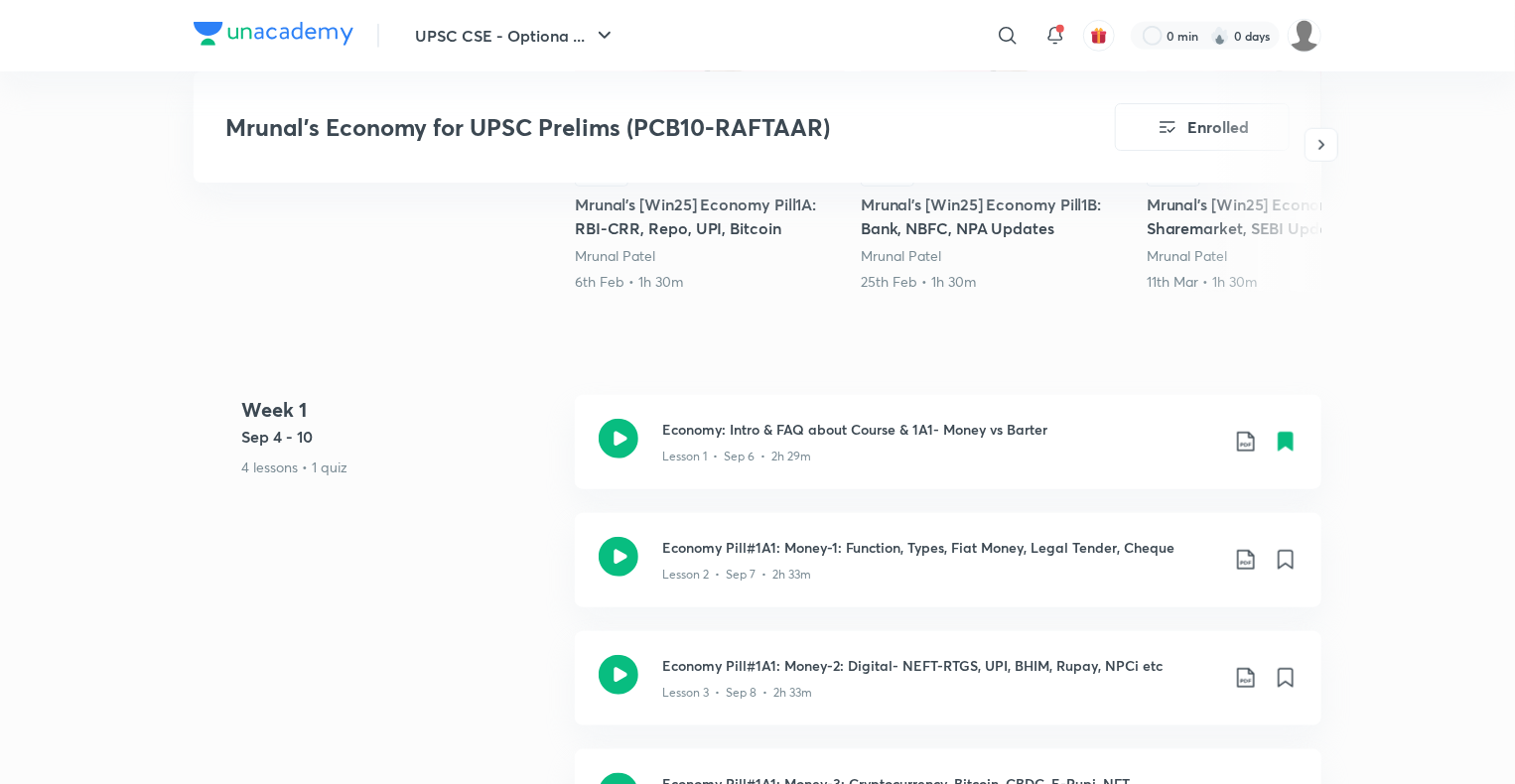 click on "Mrunal’s [Win25] Economy Pill1A: RBI-CRR, Repo, UPI, Bitcoin" at bounding box center (710, 216) 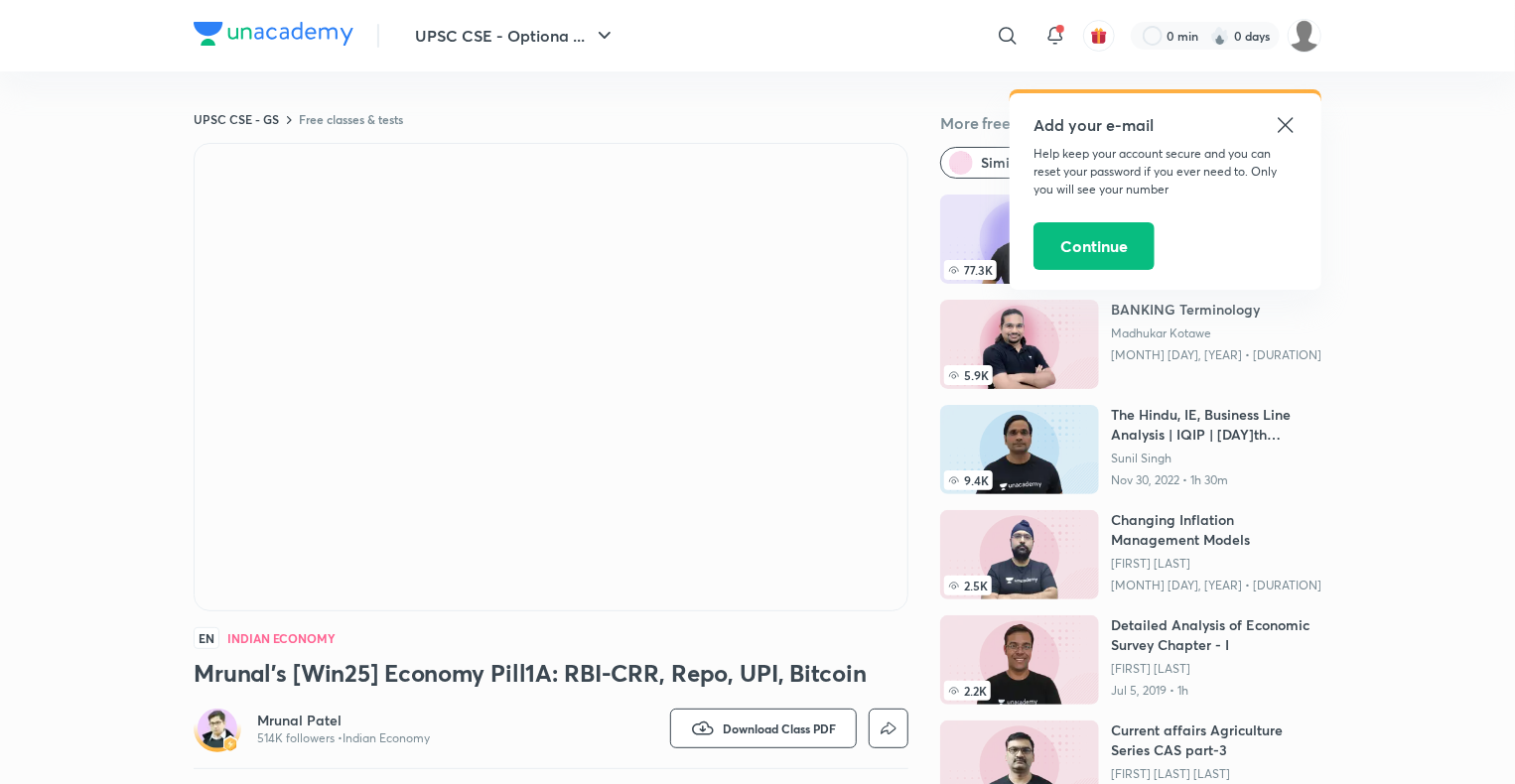 click 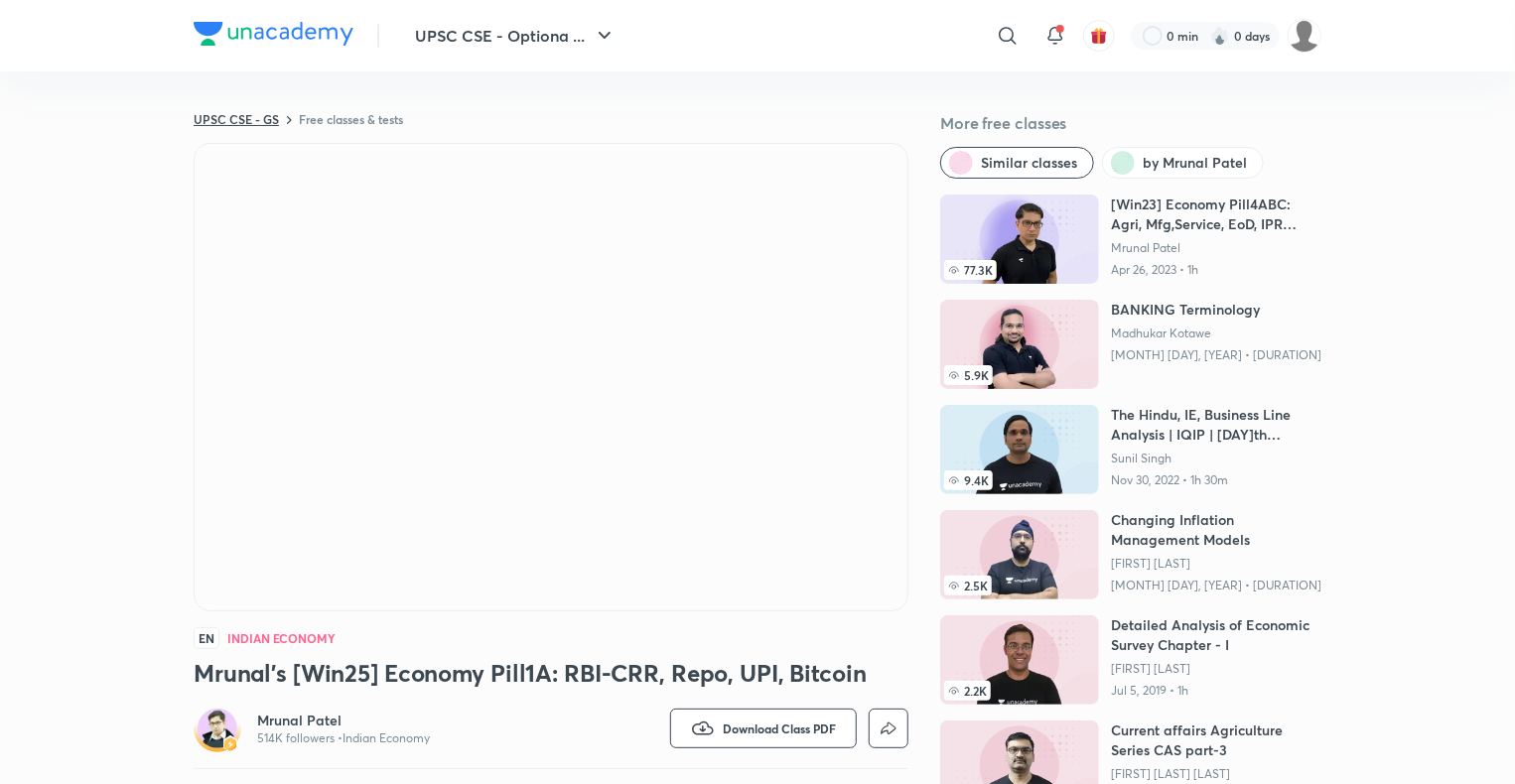 click on "UPSC CSE - GS" at bounding box center [236, 119] 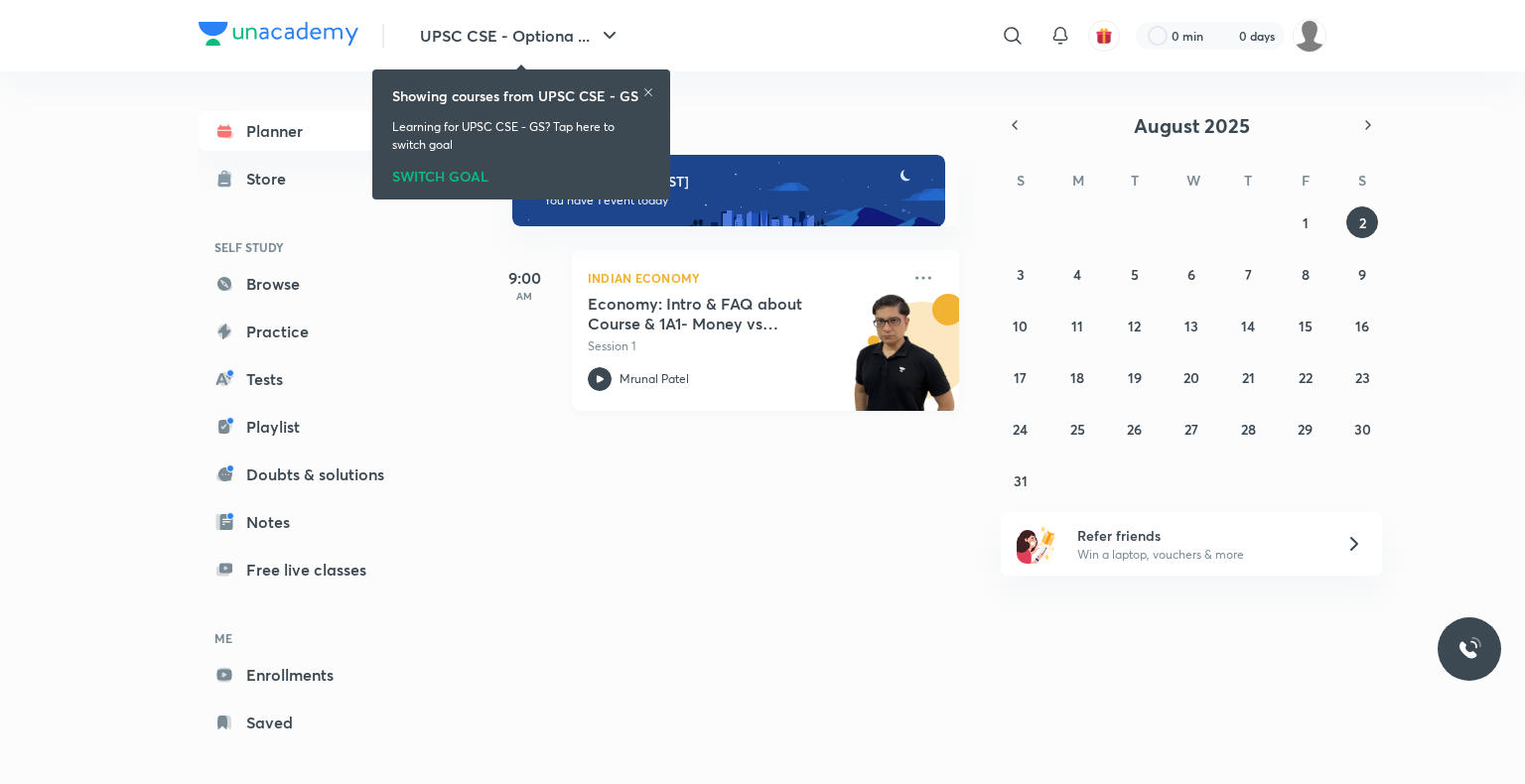 scroll, scrollTop: 0, scrollLeft: 0, axis: both 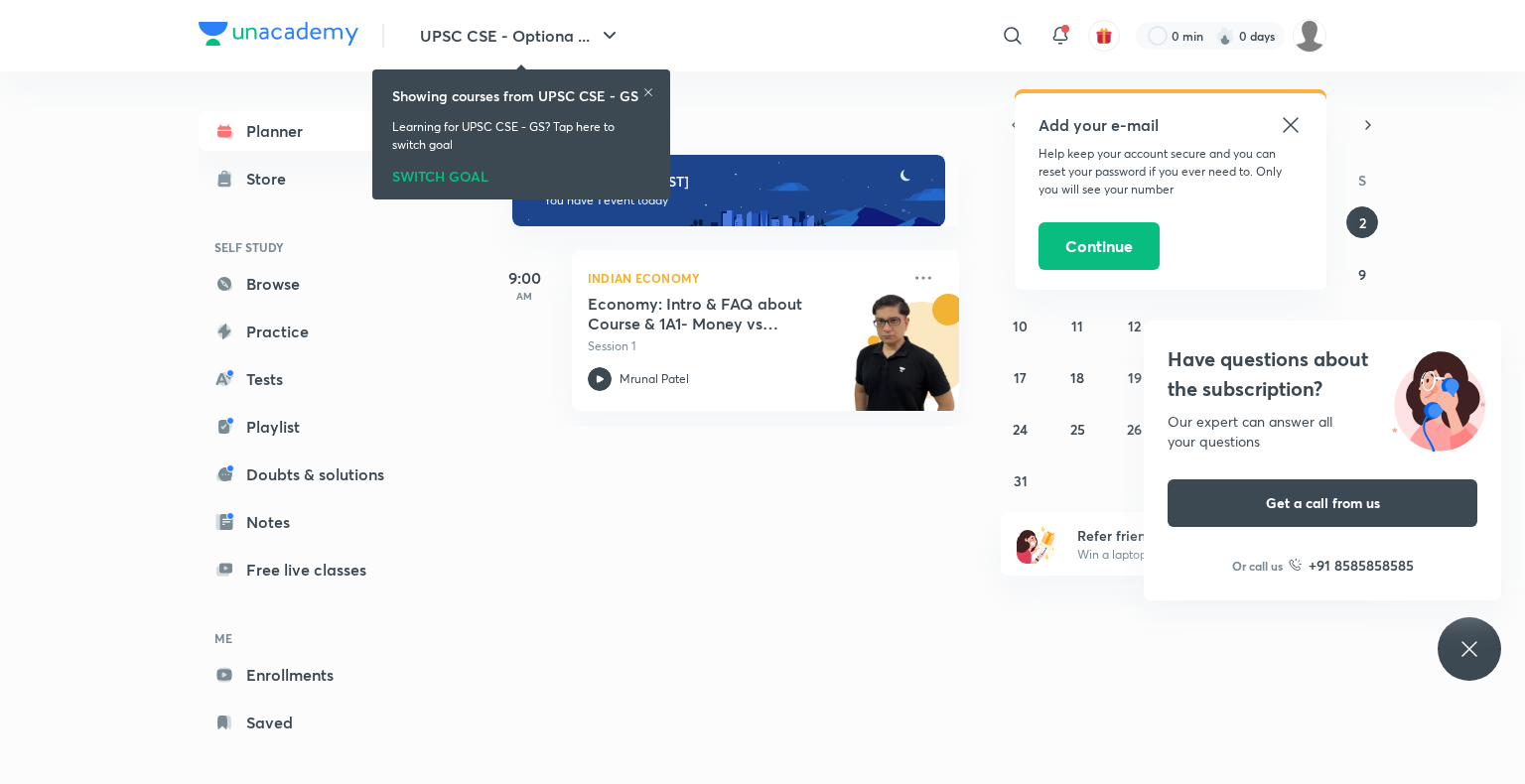 click on "Showing courses from UPSC CSE - GS Learning for UPSC CSE - GS? Tap here to switch goal SWITCH GOAL" at bounding box center [521, 134] 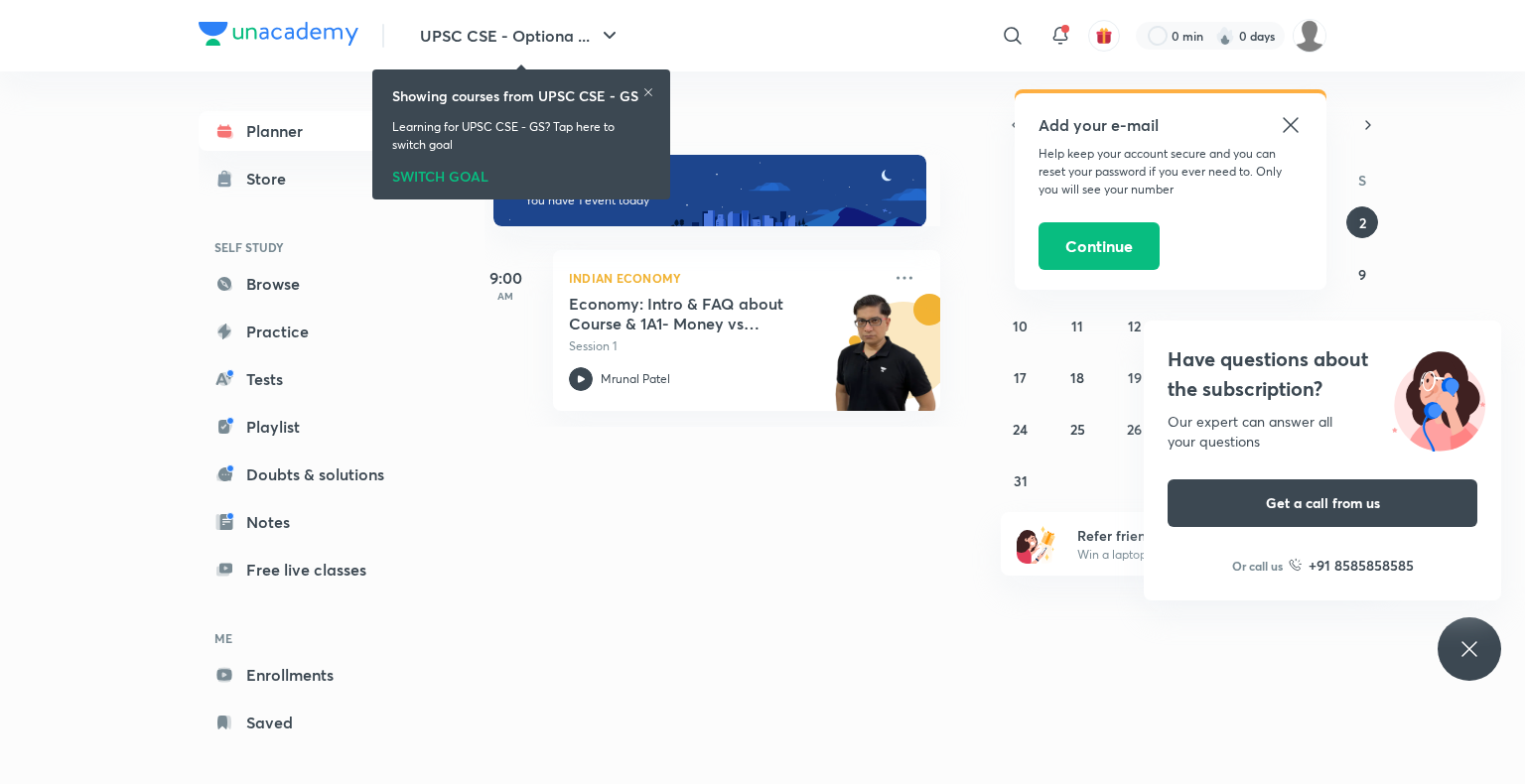 scroll, scrollTop: 0, scrollLeft: 20, axis: horizontal 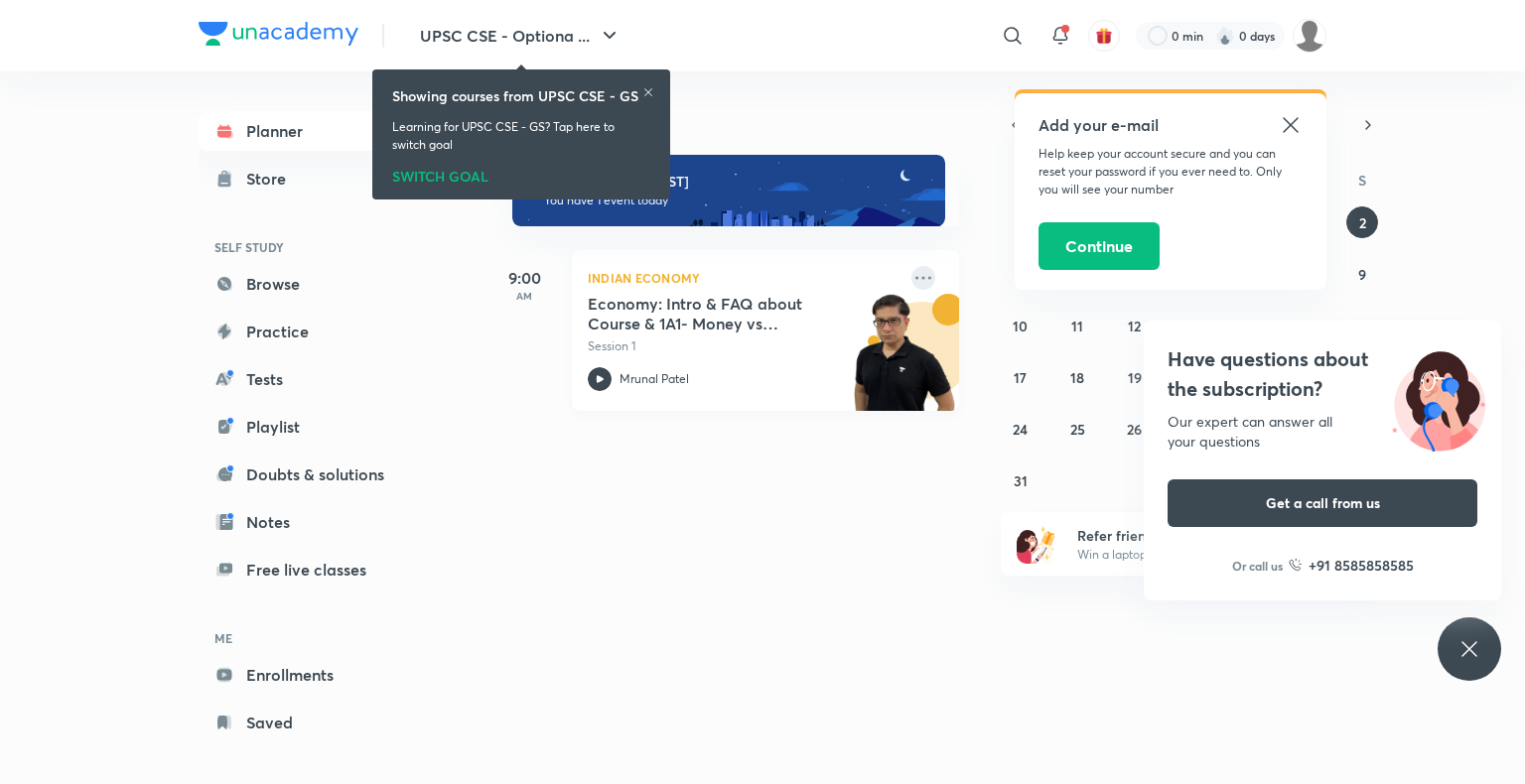 click 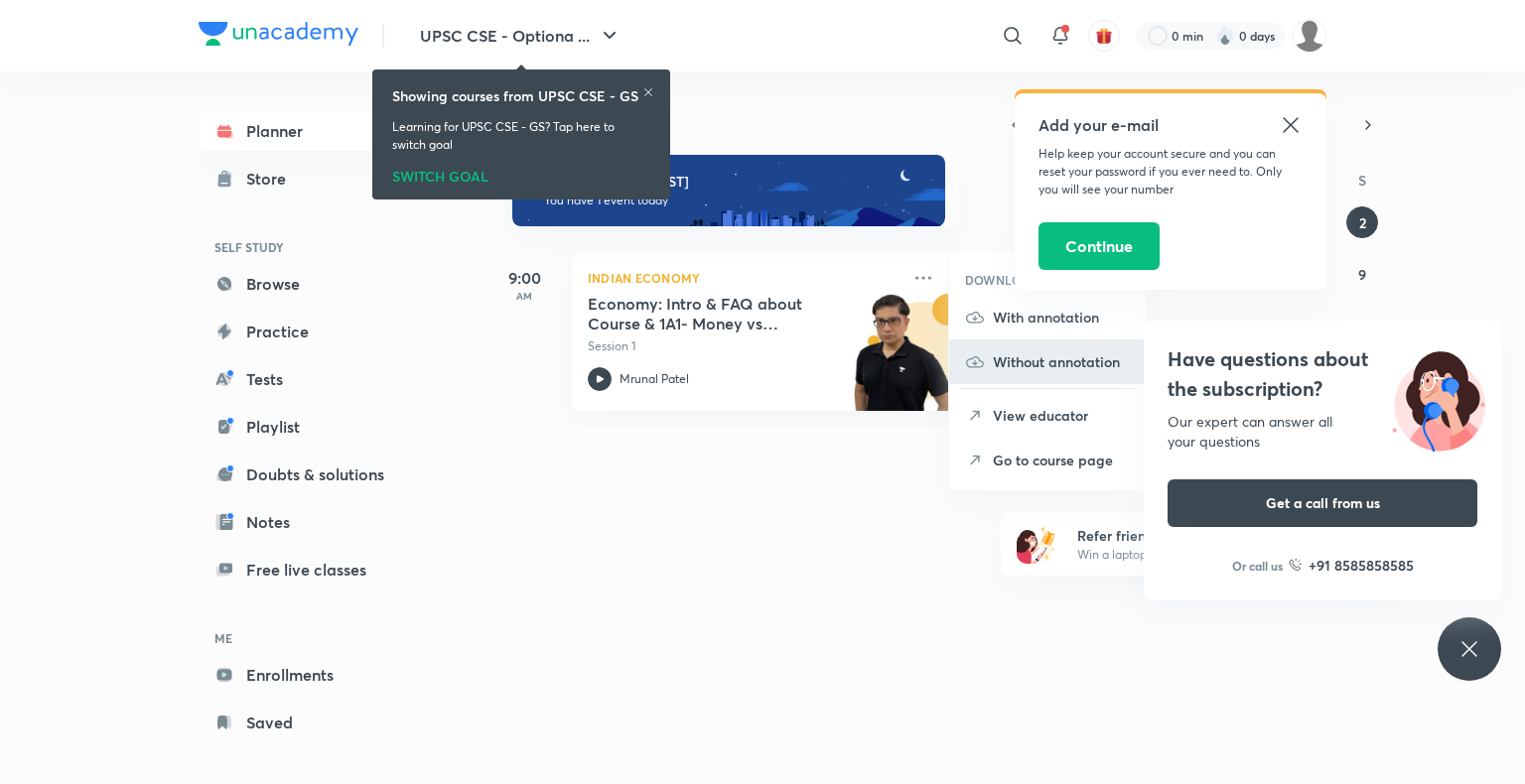 click on "Without annotation" at bounding box center (1061, 361) 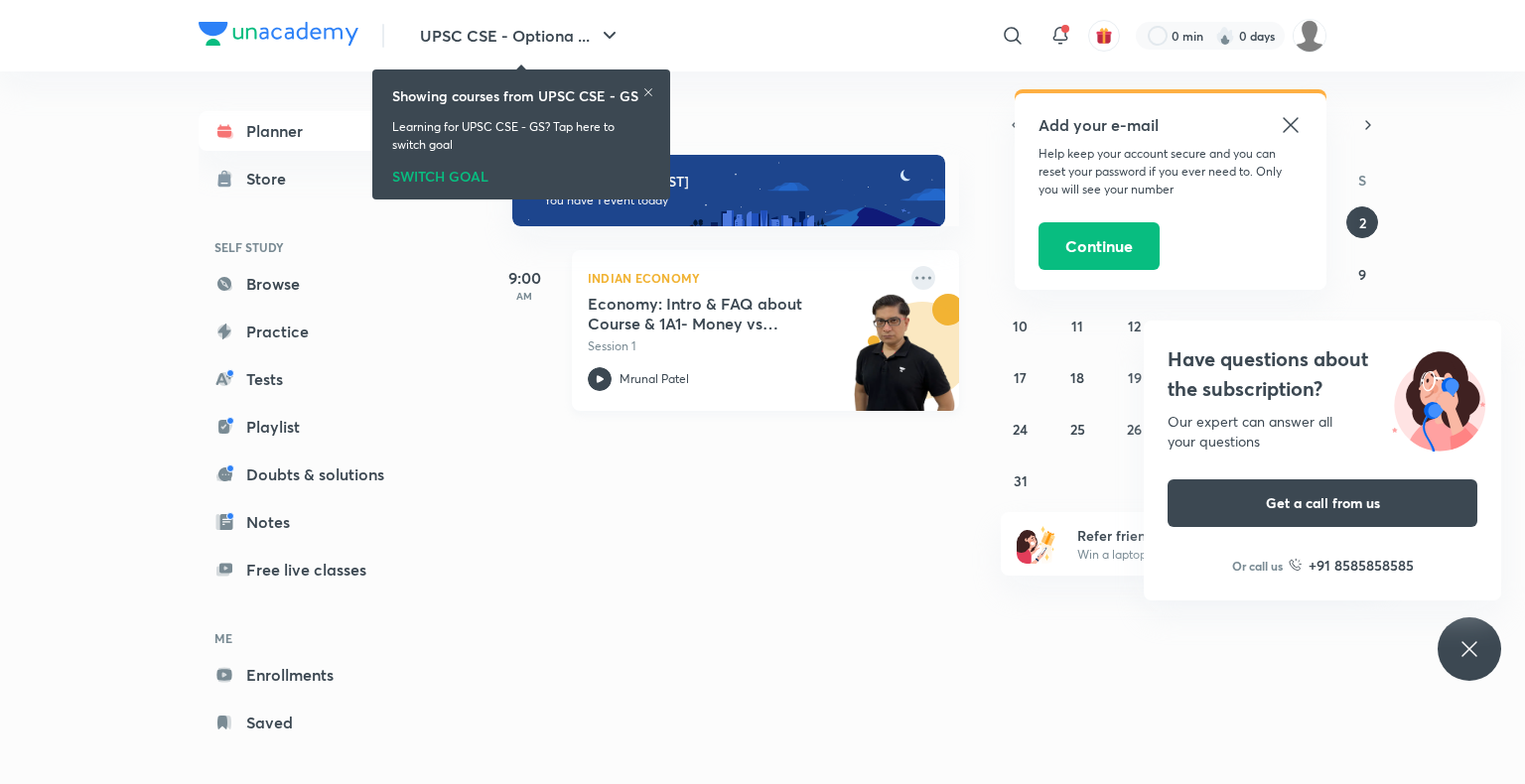 click 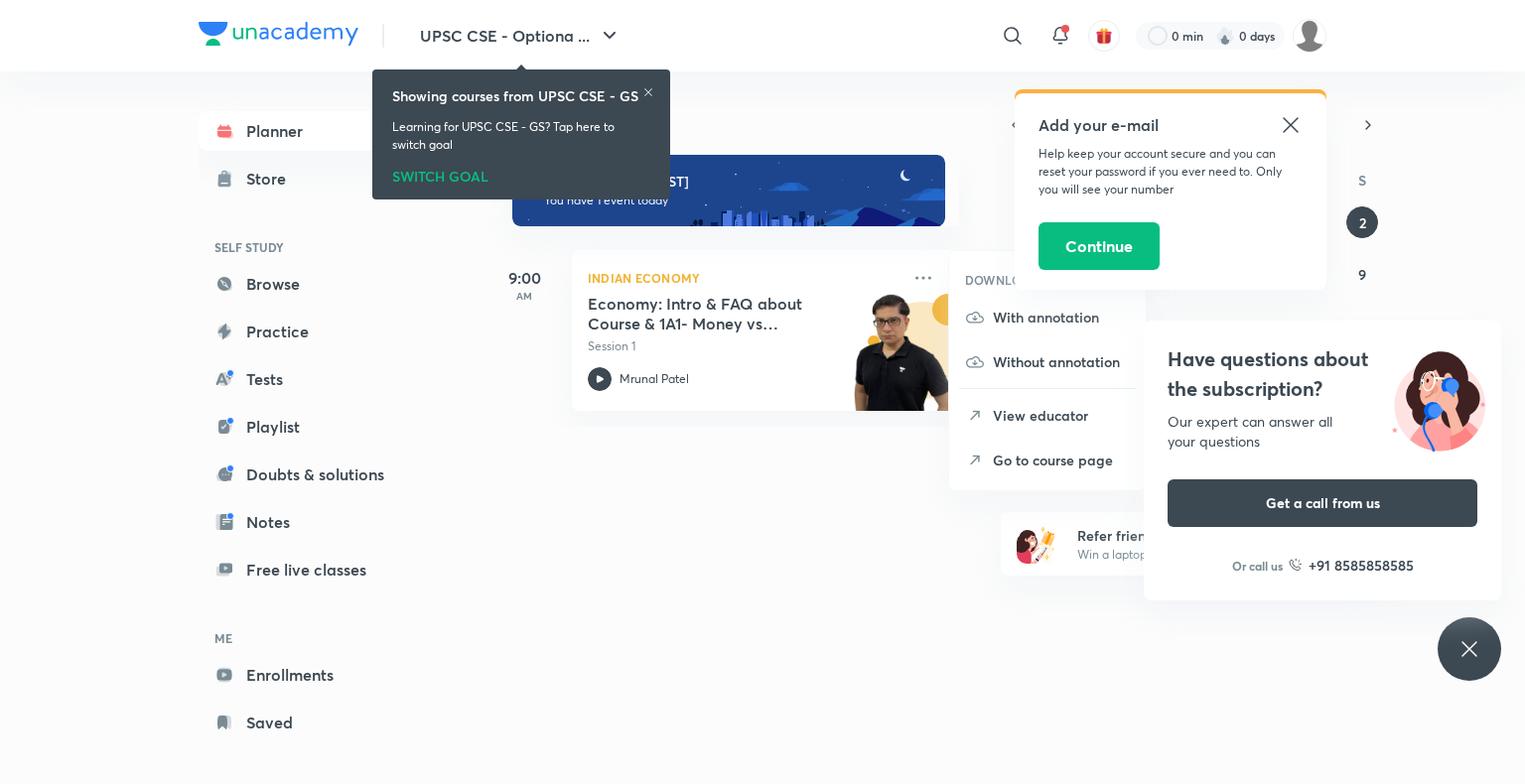 click on "DOWNLOAD CLASS PDF" at bounding box center [1038, 280] 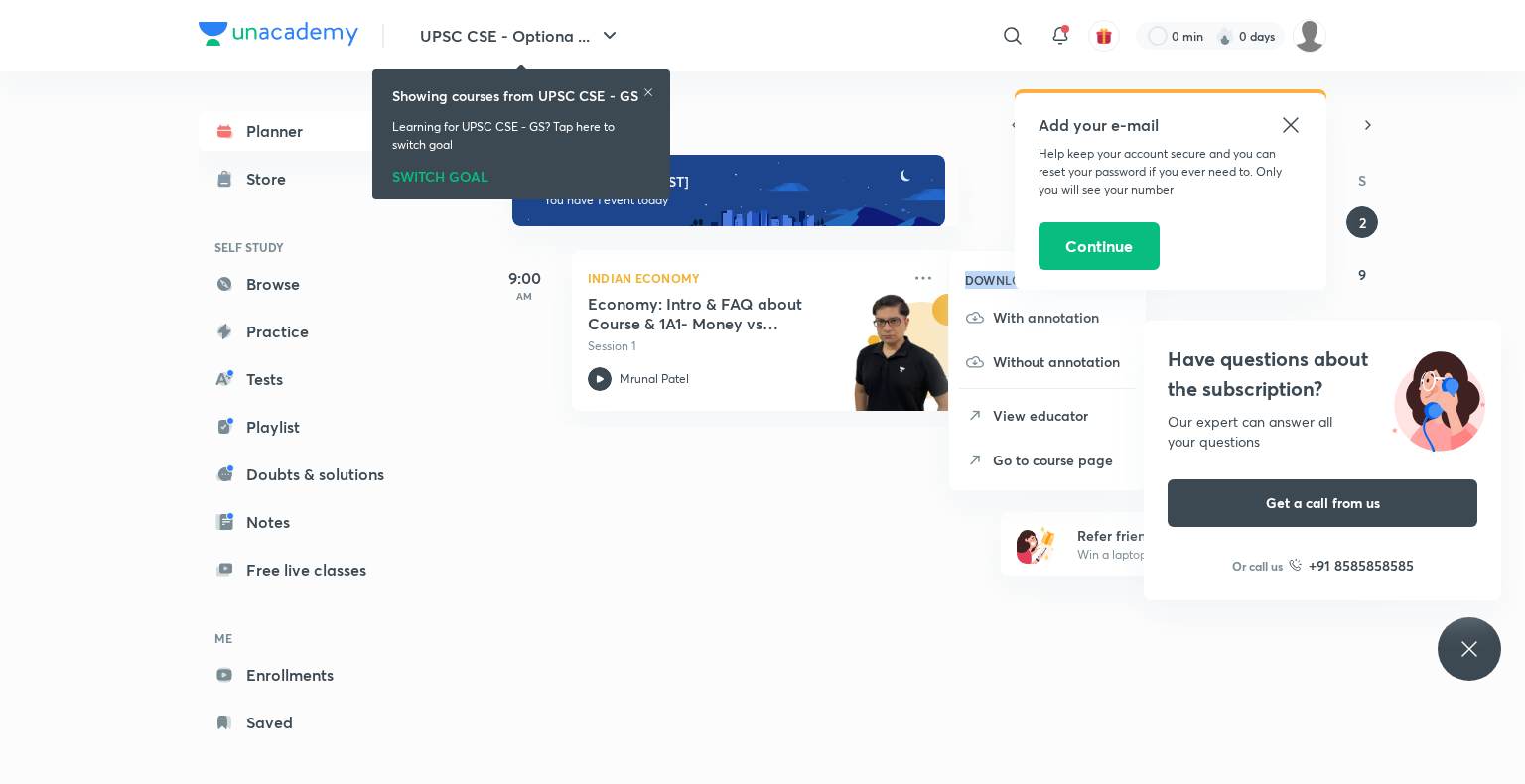 click on "DOWNLOAD CLASS PDF" at bounding box center (1038, 280) 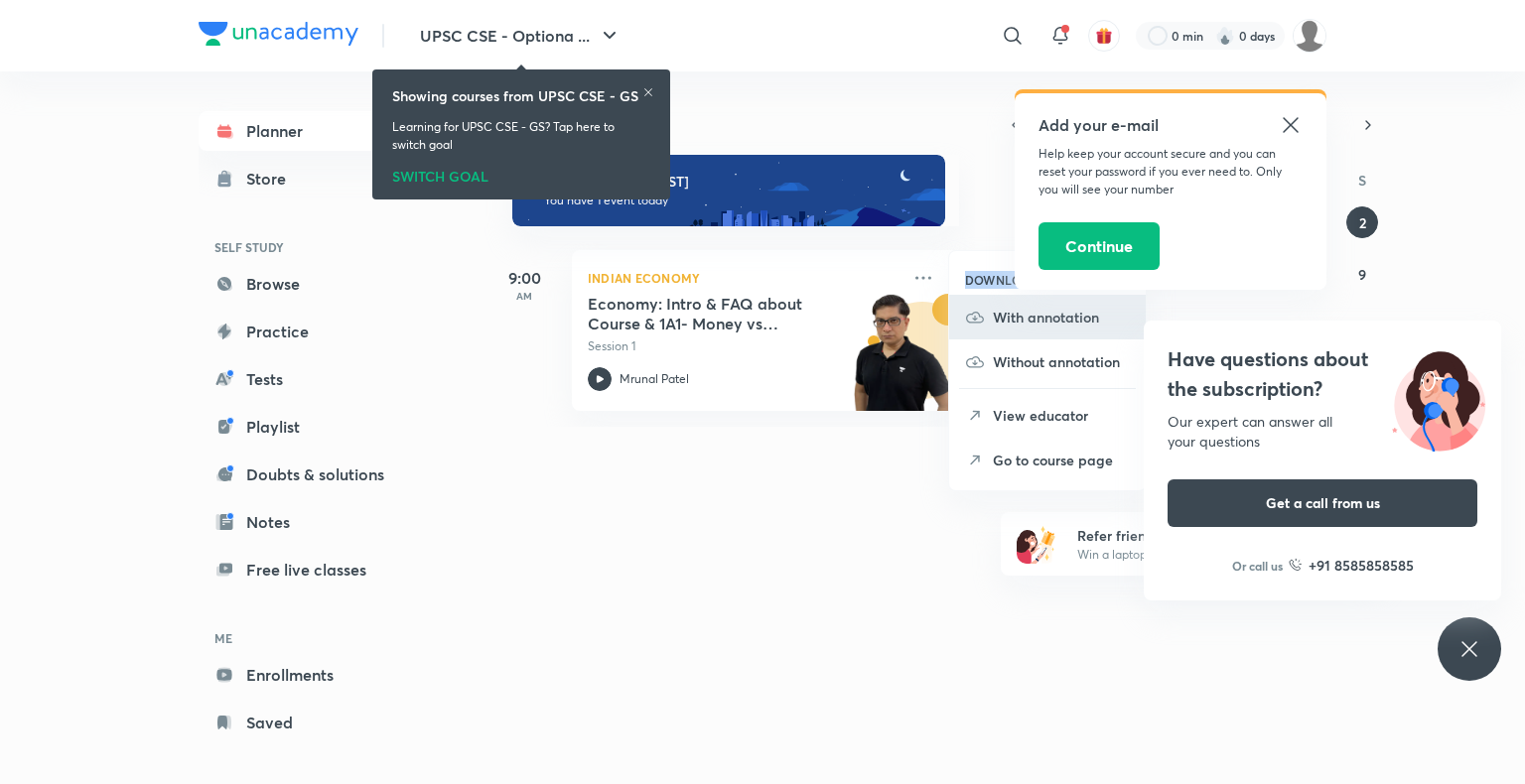 click 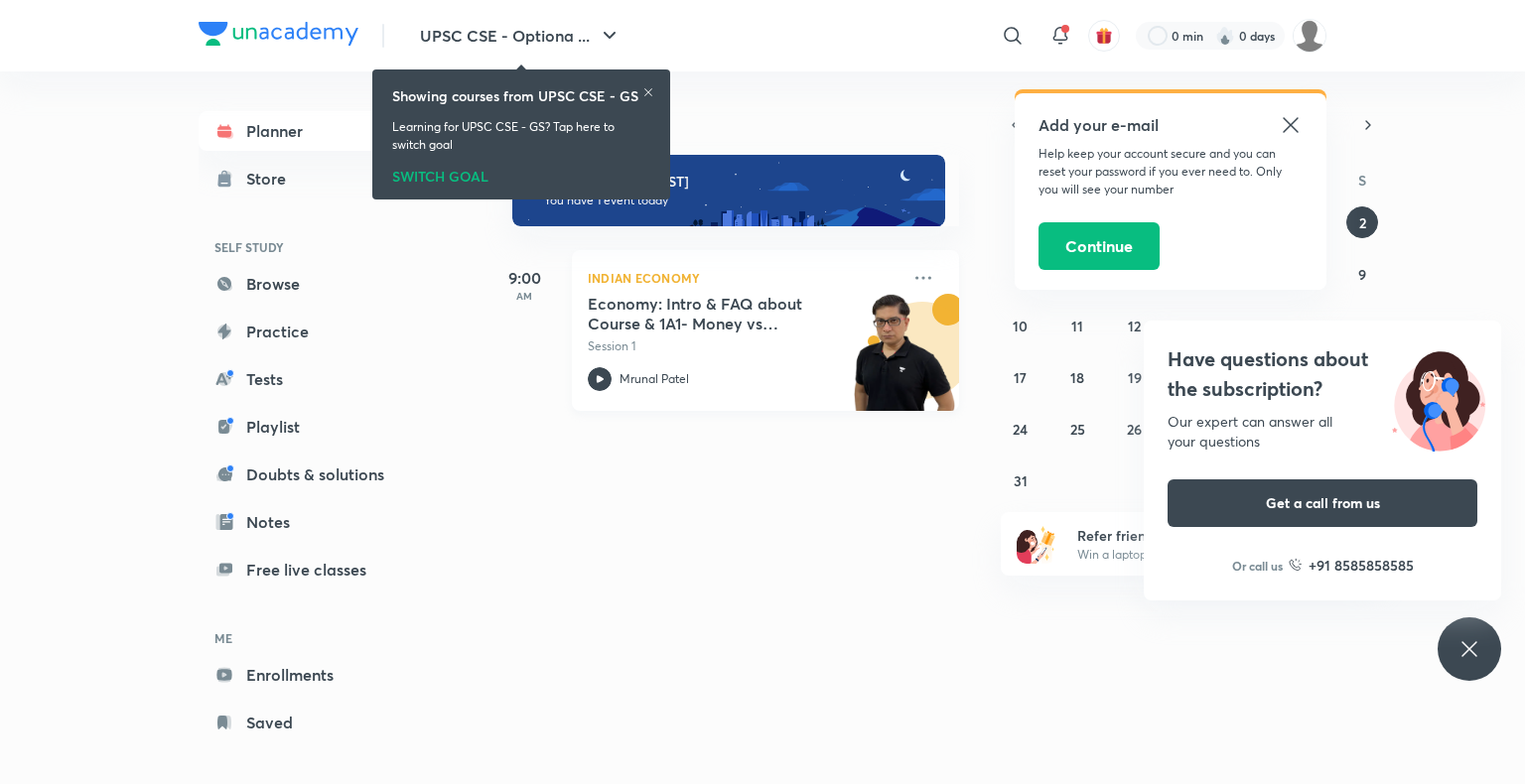 click on "Economy: Intro & FAQ about Course & 1A1- Money vs Barter" at bounding box center [711, 314] 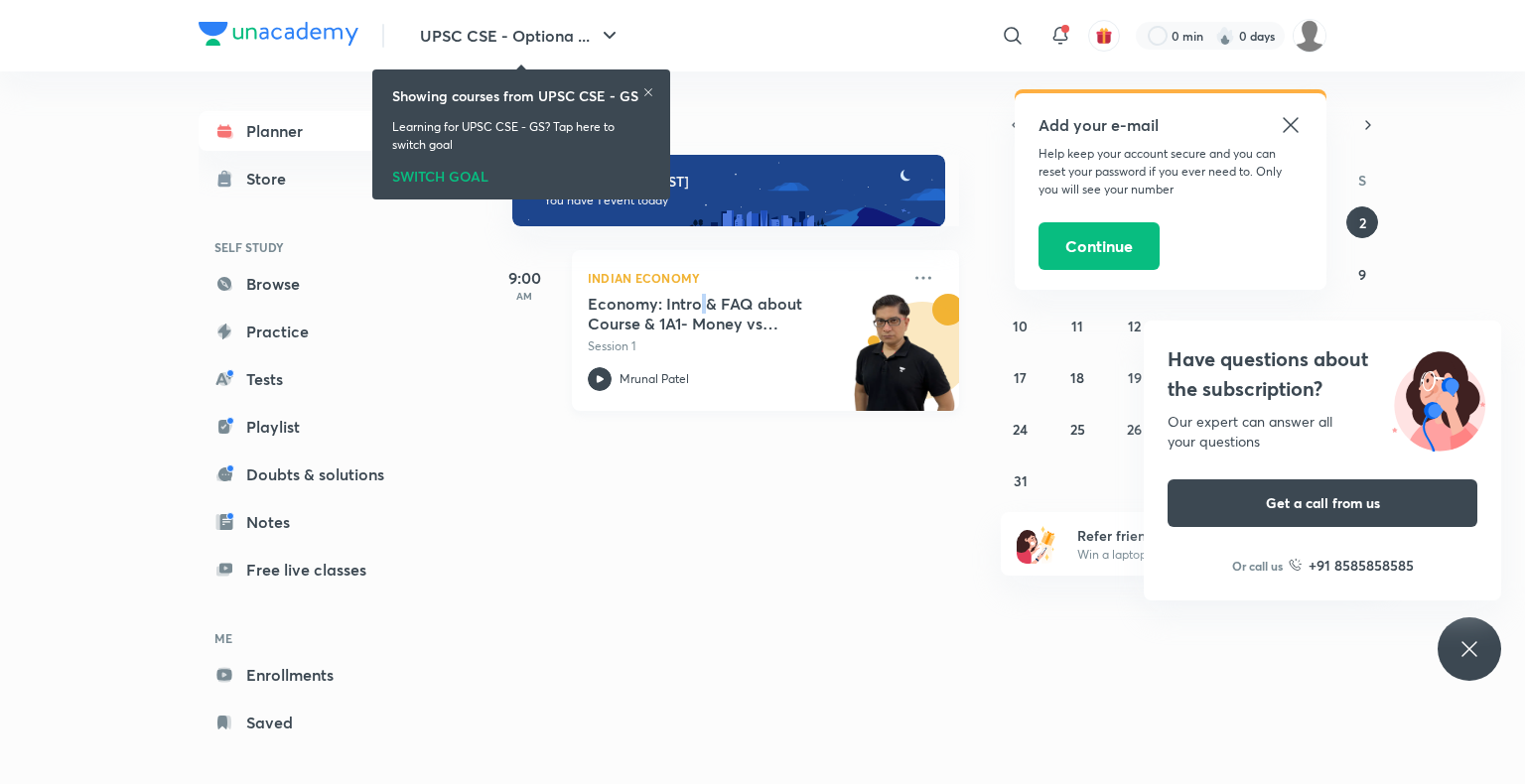 click on "Economy: Intro & FAQ about Course & 1A1- Money vs Barter" at bounding box center (711, 314) 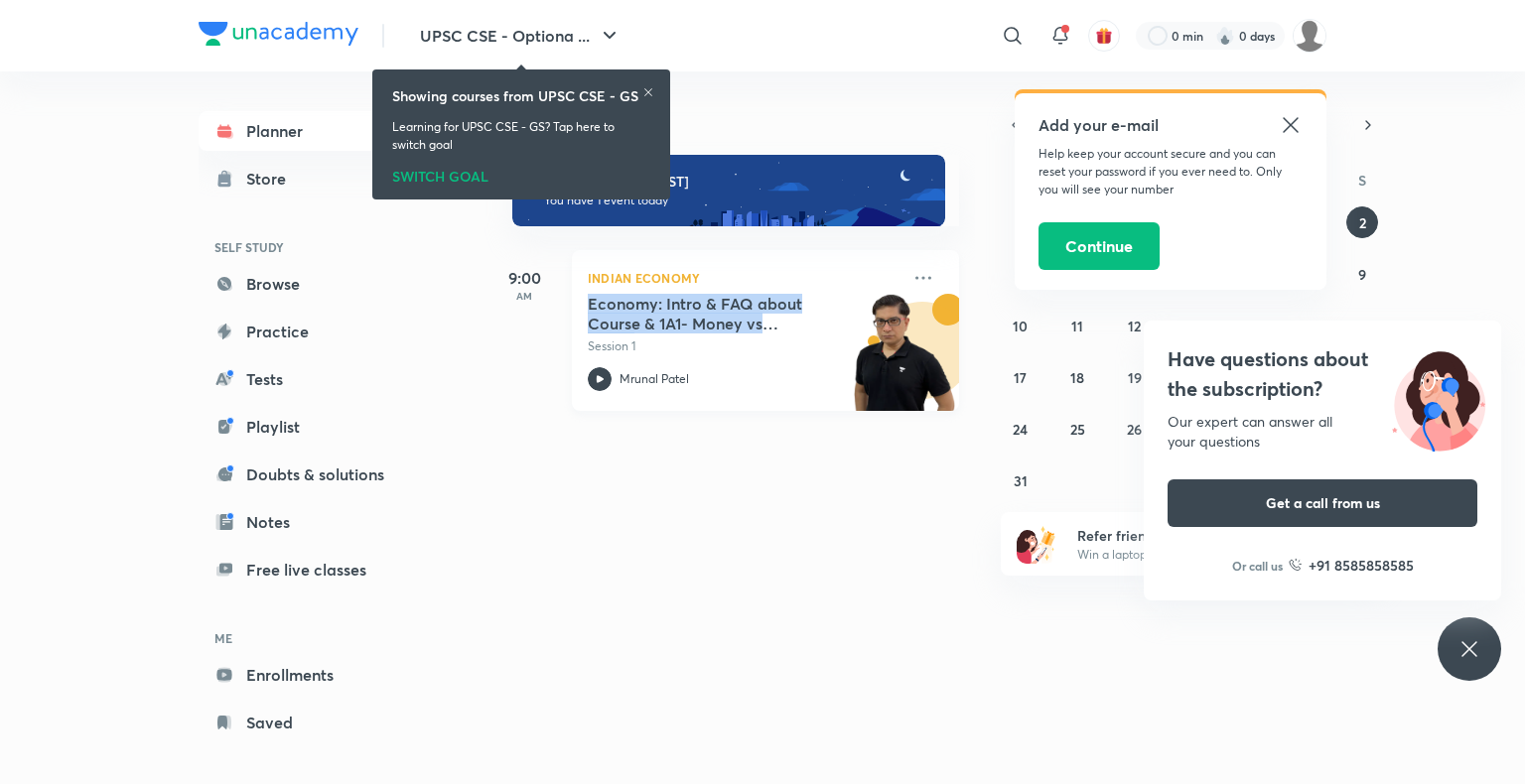click on "Economy: Intro & FAQ about Course & 1A1- Money vs Barter" at bounding box center (711, 314) 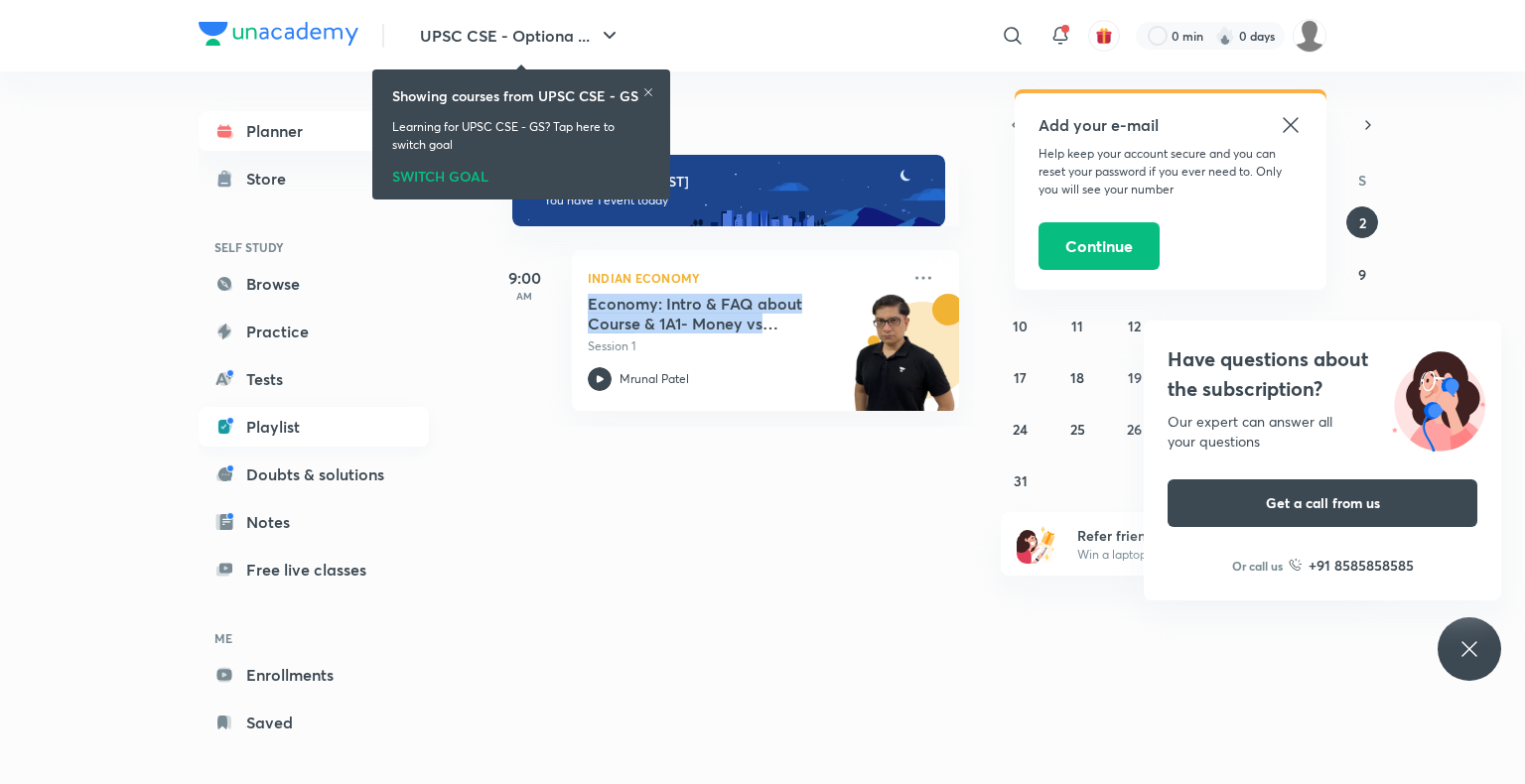 click on "Playlist" at bounding box center [314, 427] 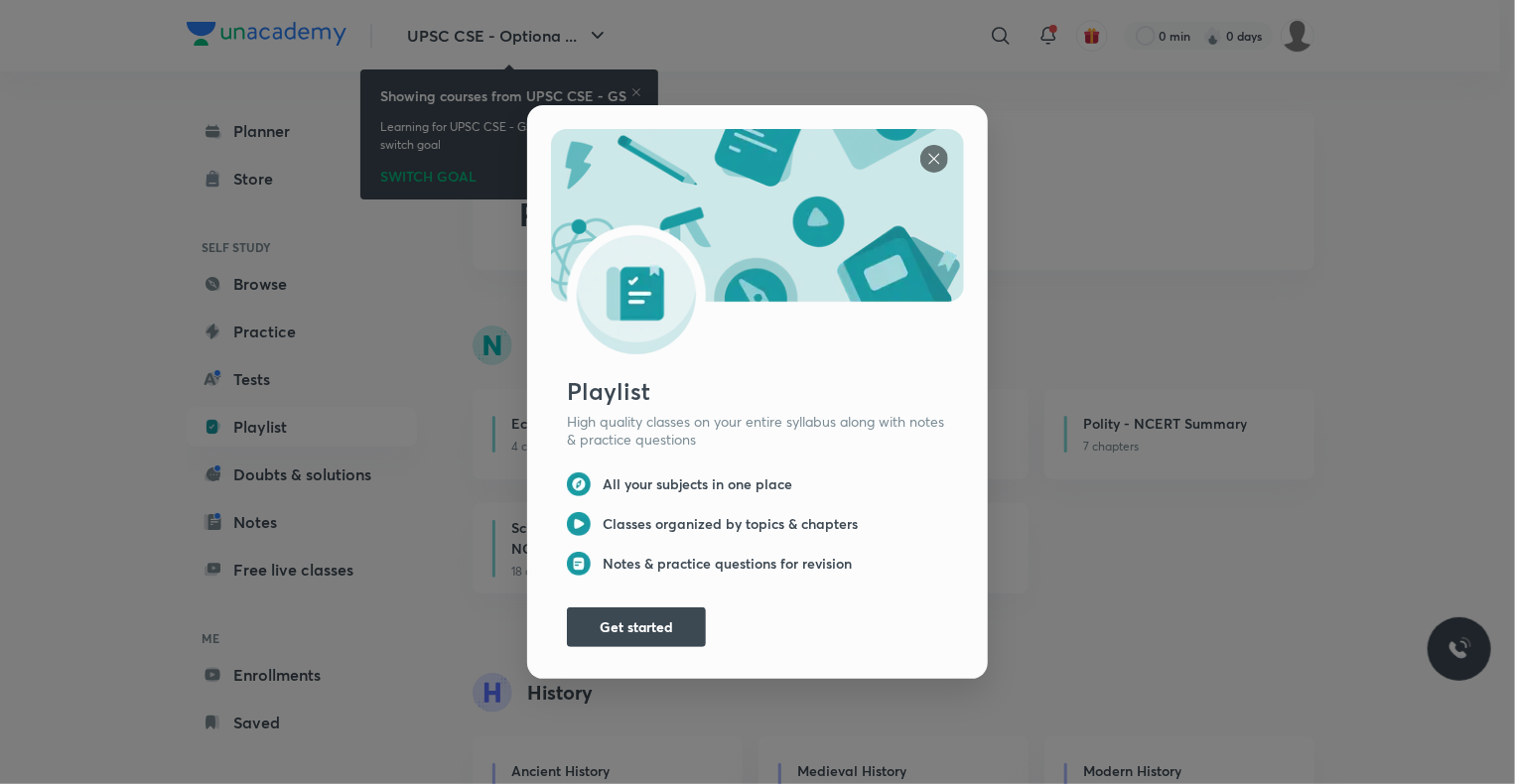 scroll, scrollTop: 0, scrollLeft: 0, axis: both 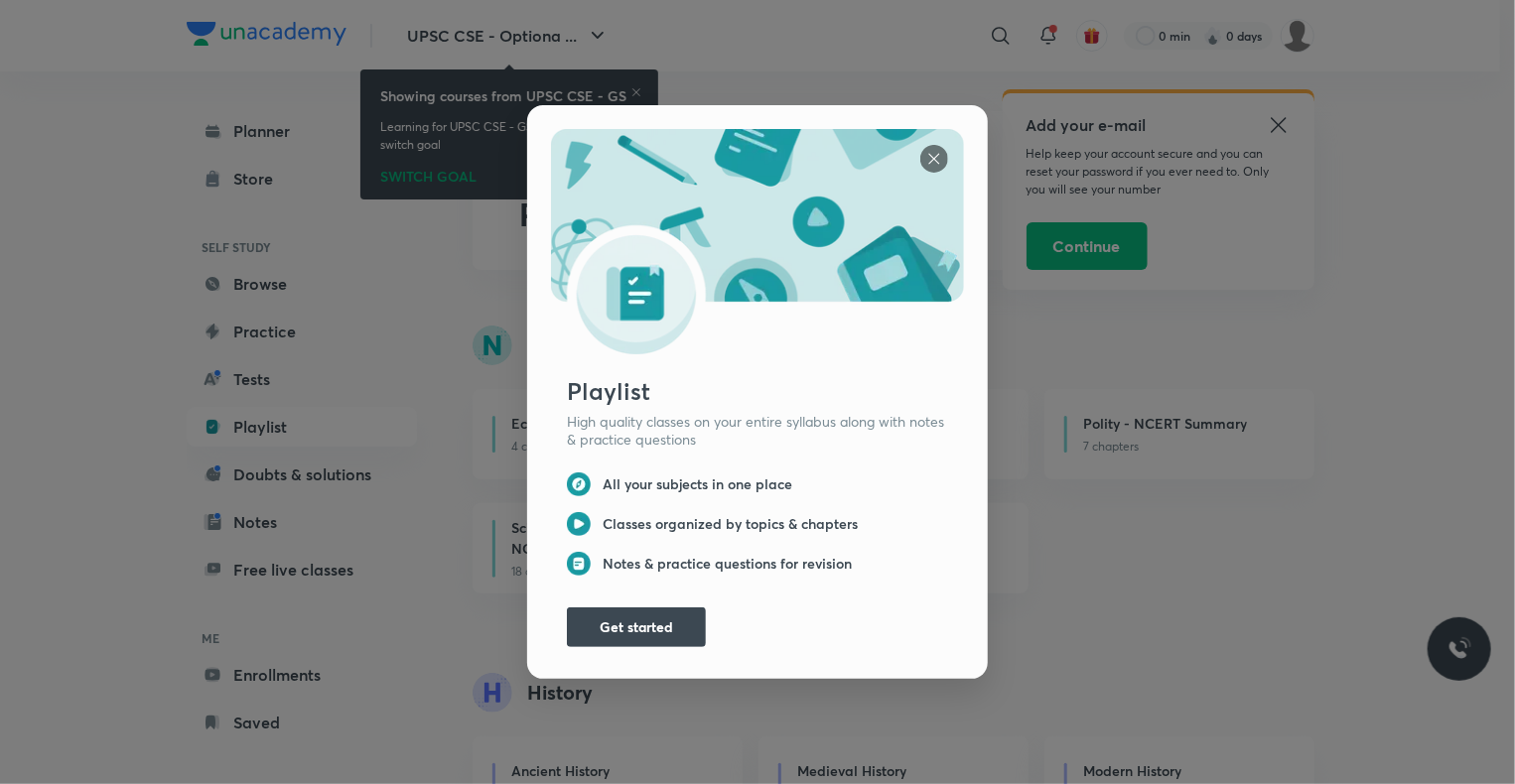 click at bounding box center (934, 159) 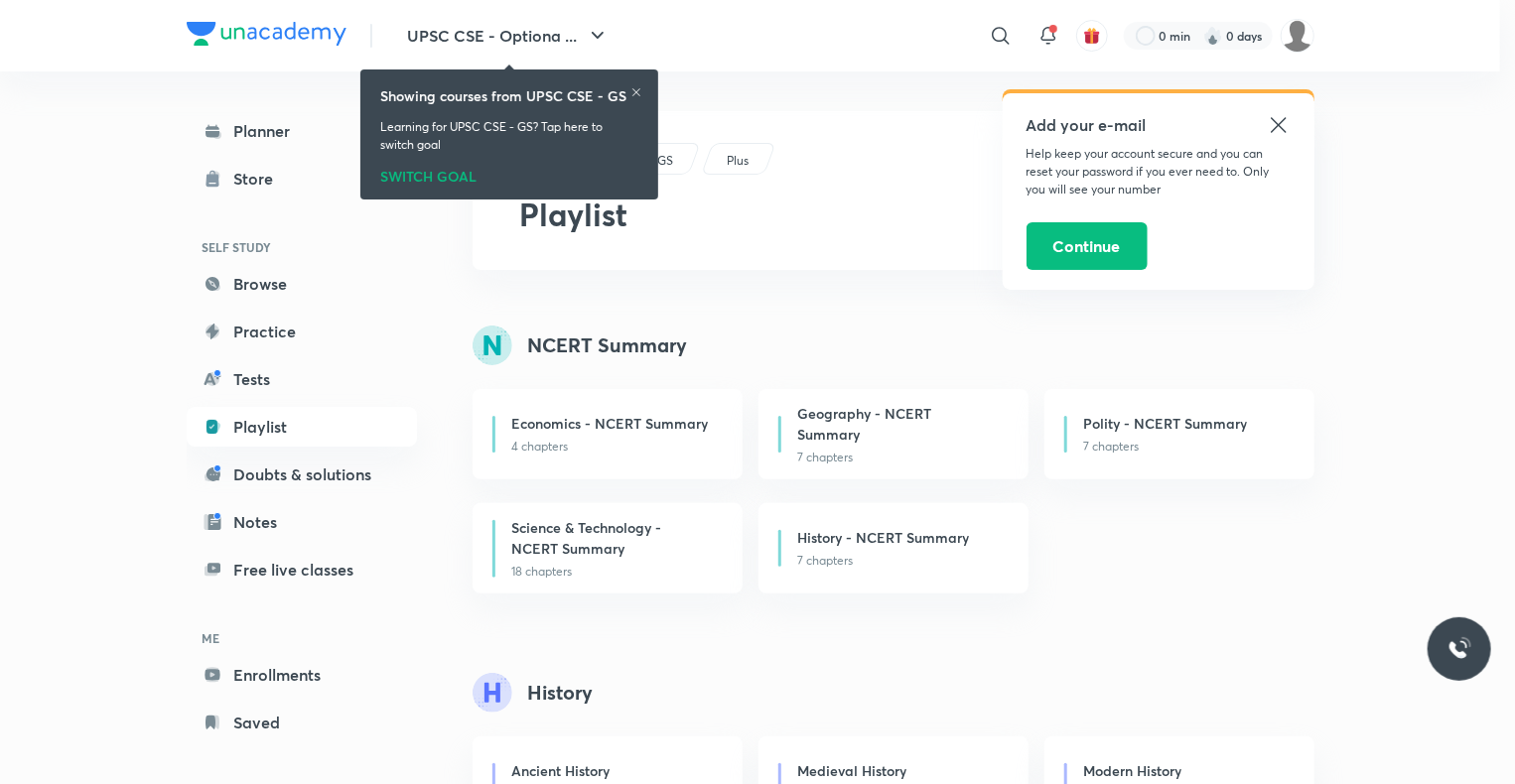 click on "Playlist High quality classes on your entire syllabus along with notes & practice questions All your subjects in one place Classes organized by topics & chapters Notes & practice questions for revision Get started" at bounding box center [758, 392] 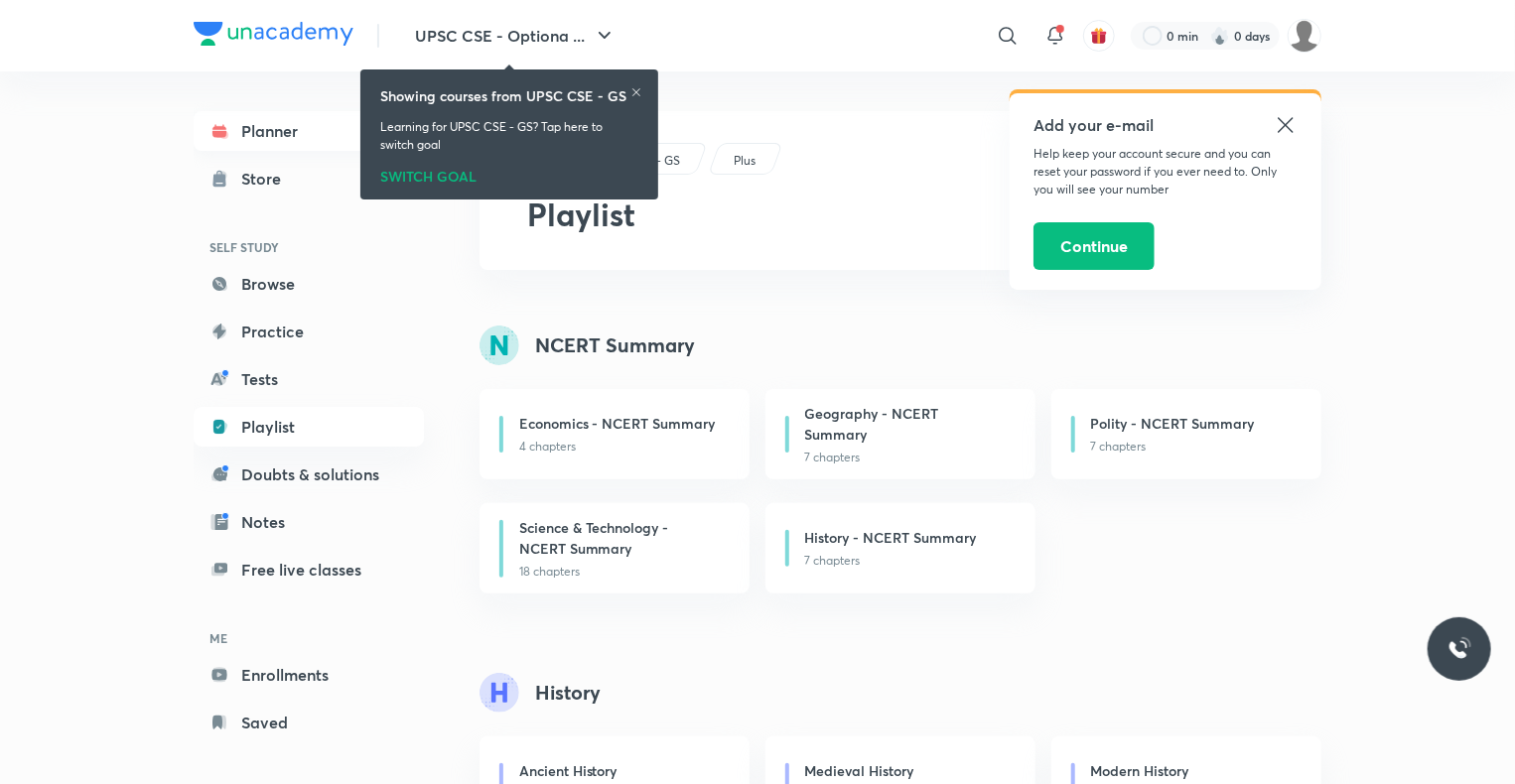 click on "Planner" at bounding box center (309, 131) 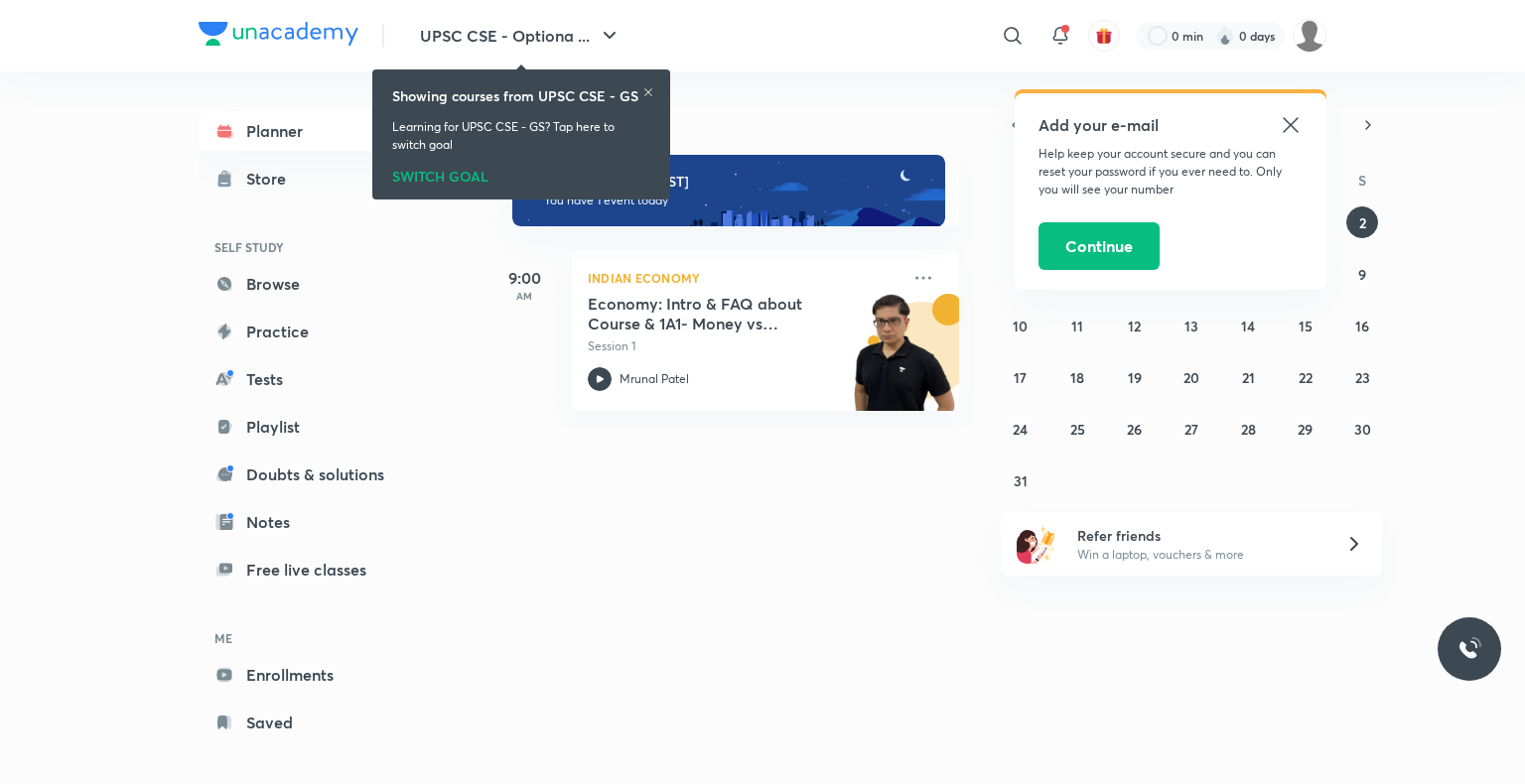 click 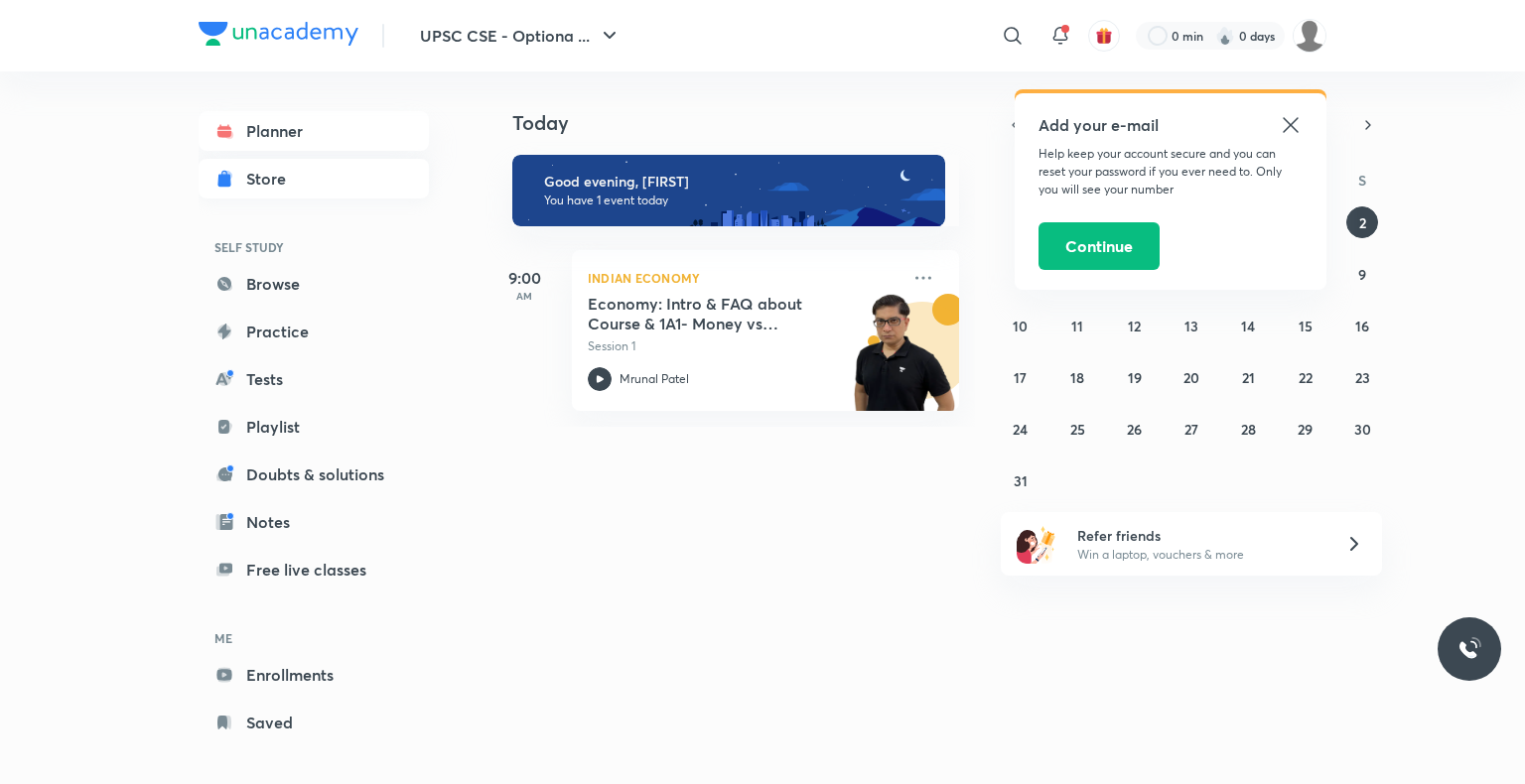 click on "Store" at bounding box center [272, 179] 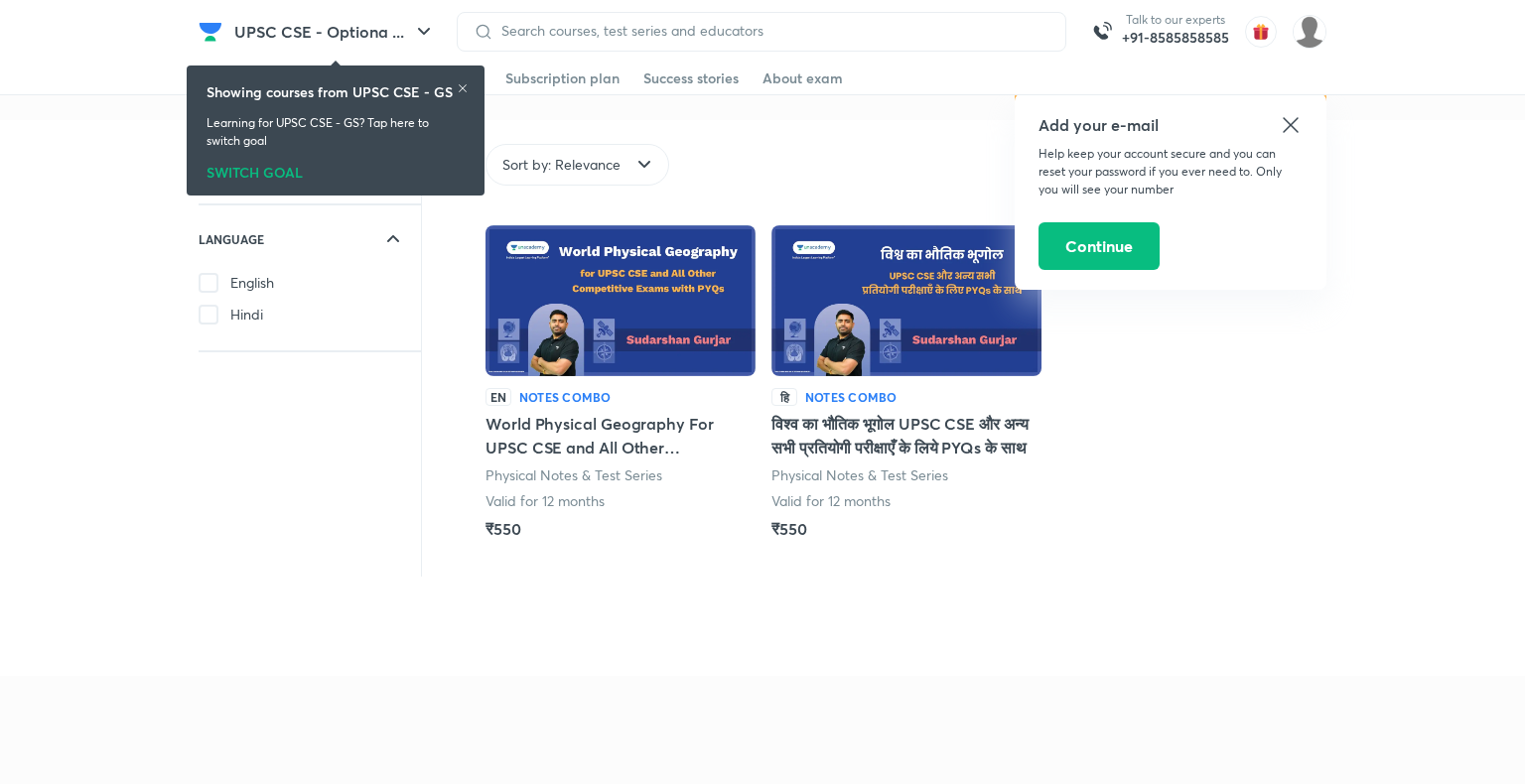 click 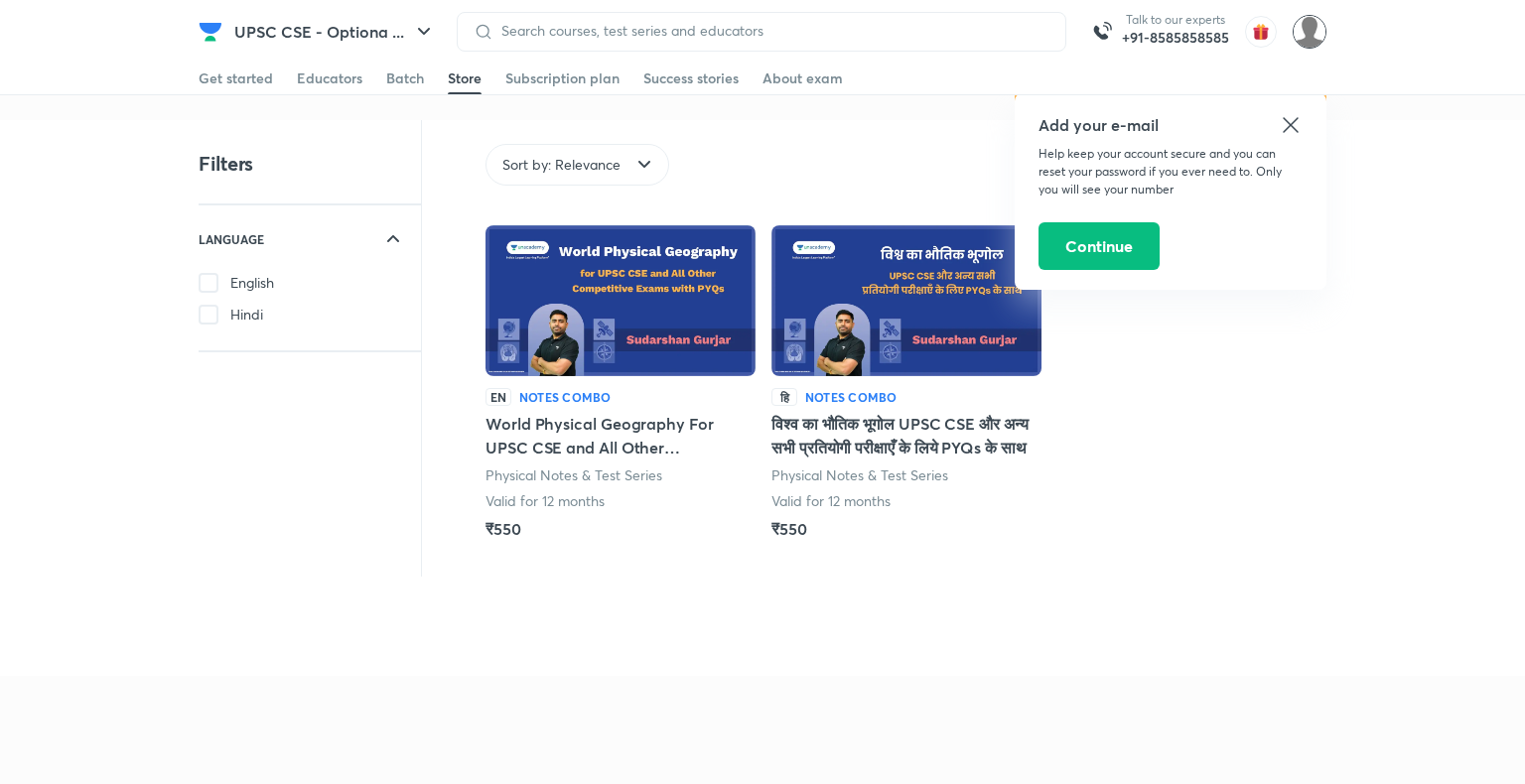 click at bounding box center [1310, 32] 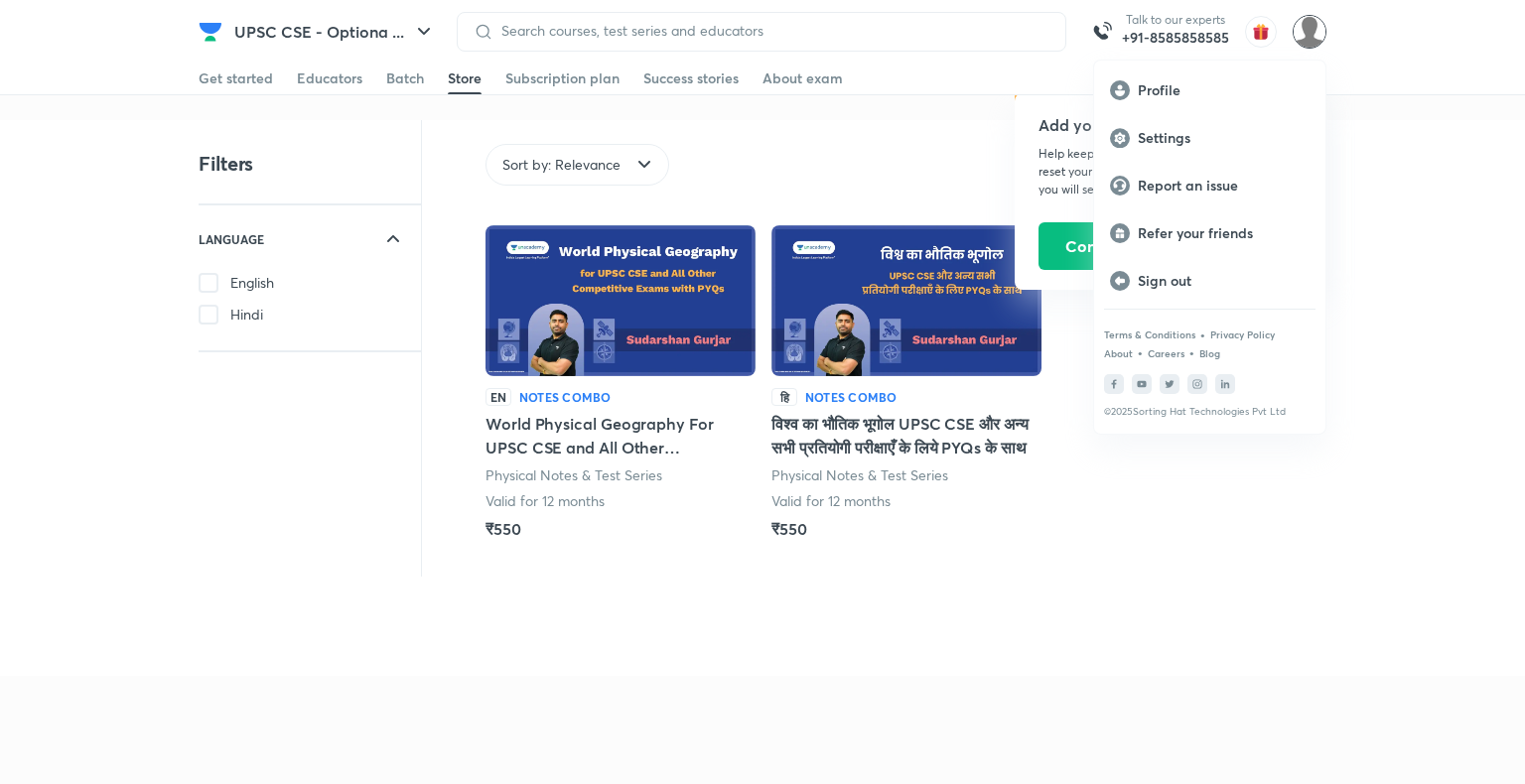 click at bounding box center (762, 392) 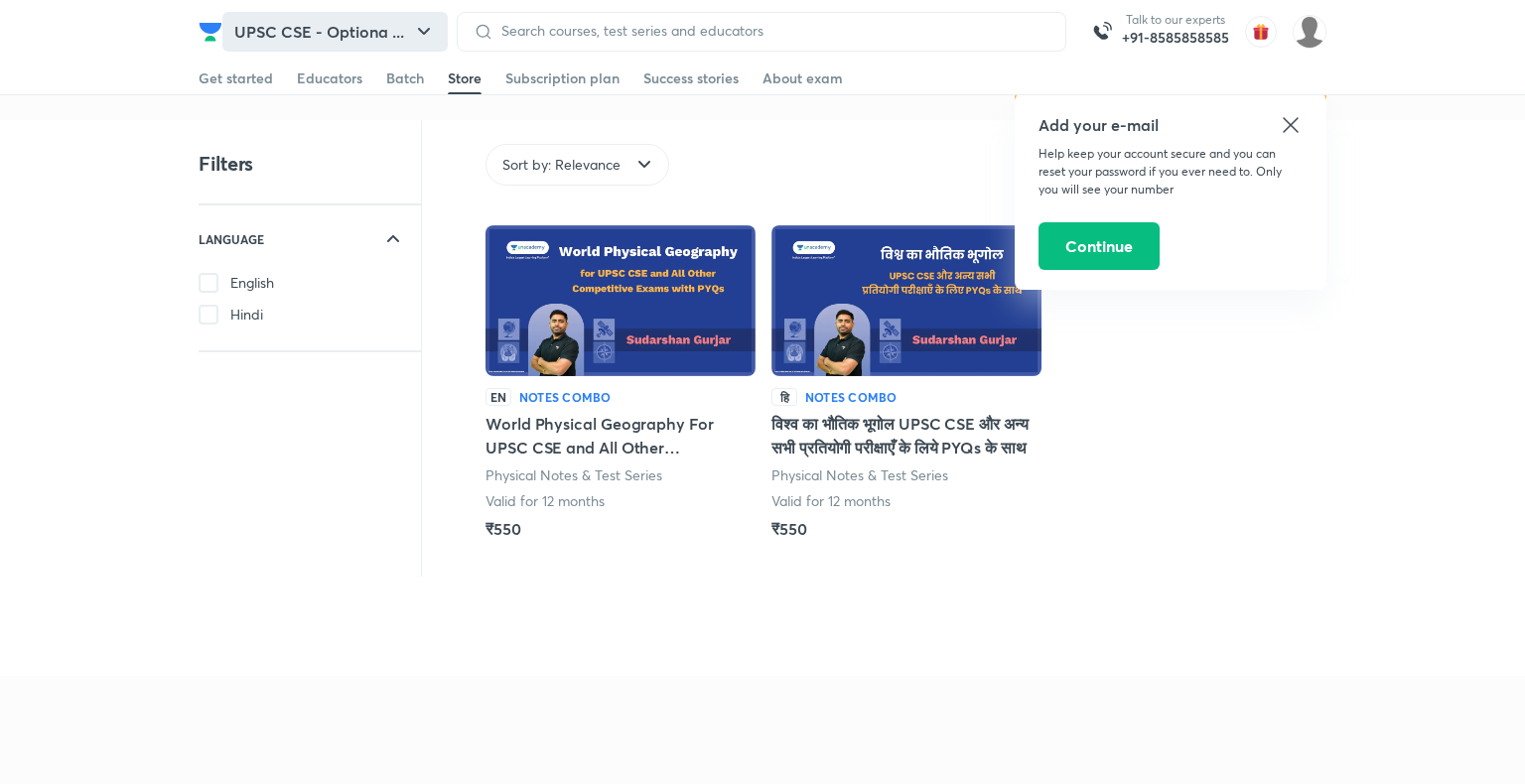 click 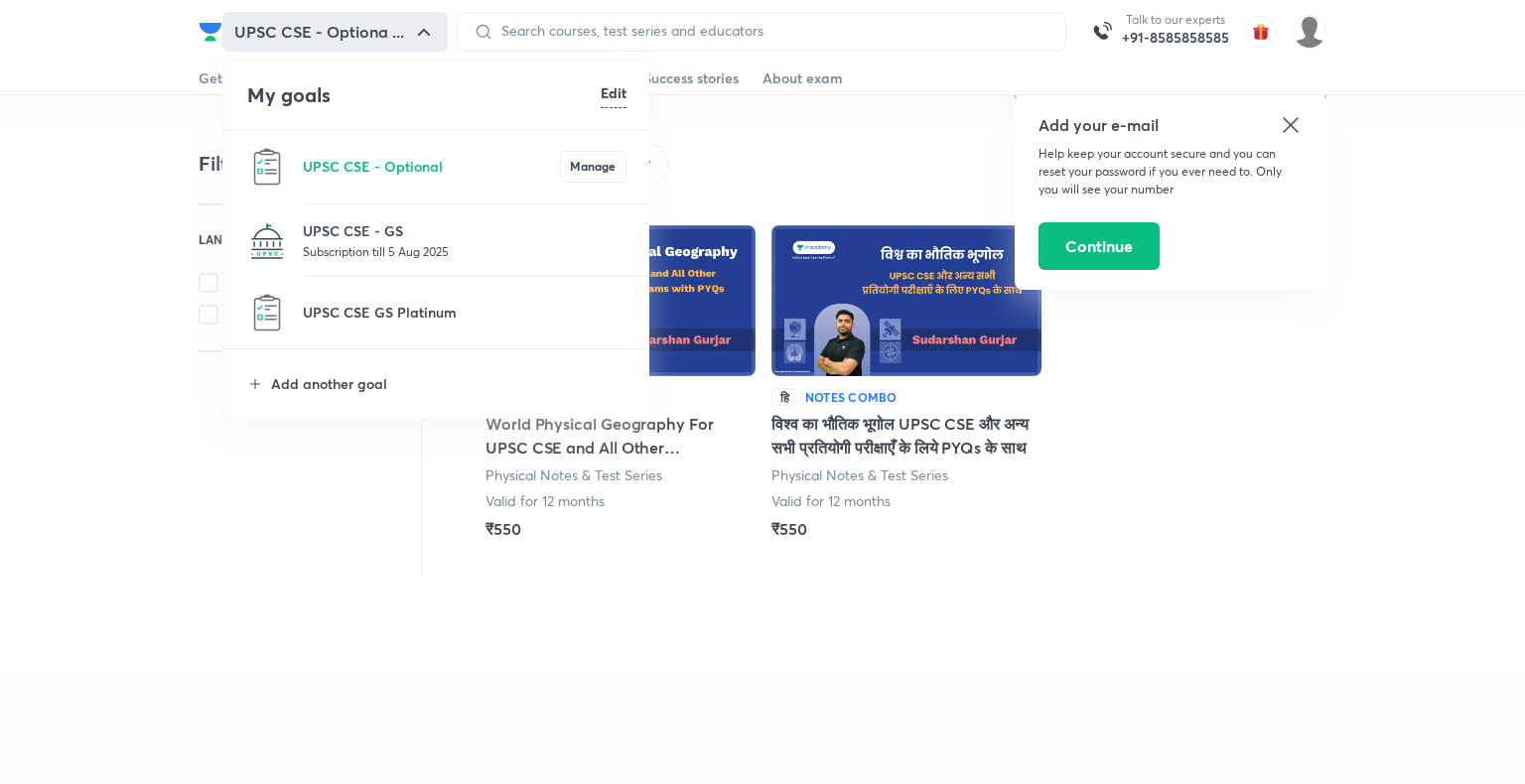 click at bounding box center (762, 392) 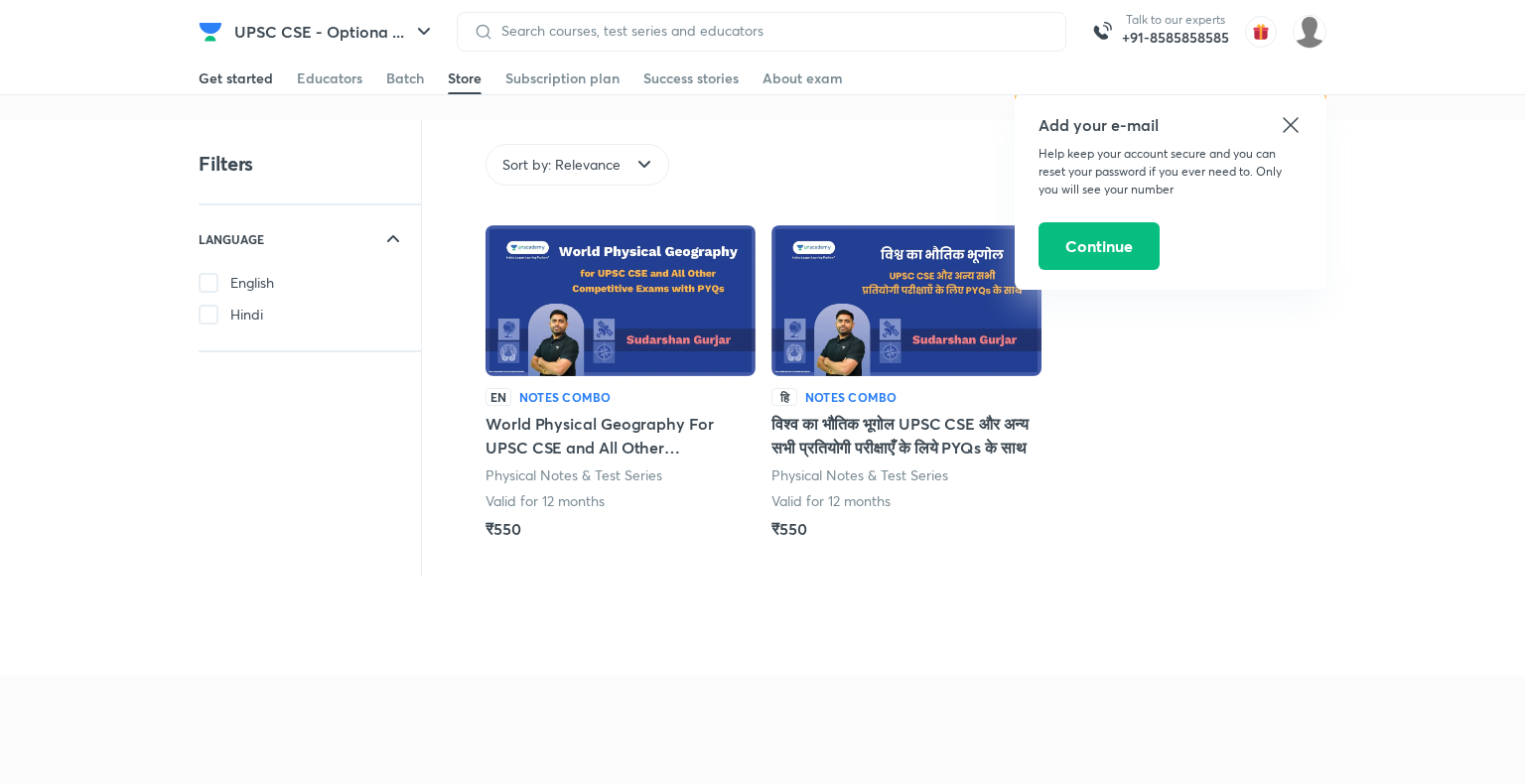 click on "Get started" at bounding box center (235, 78) 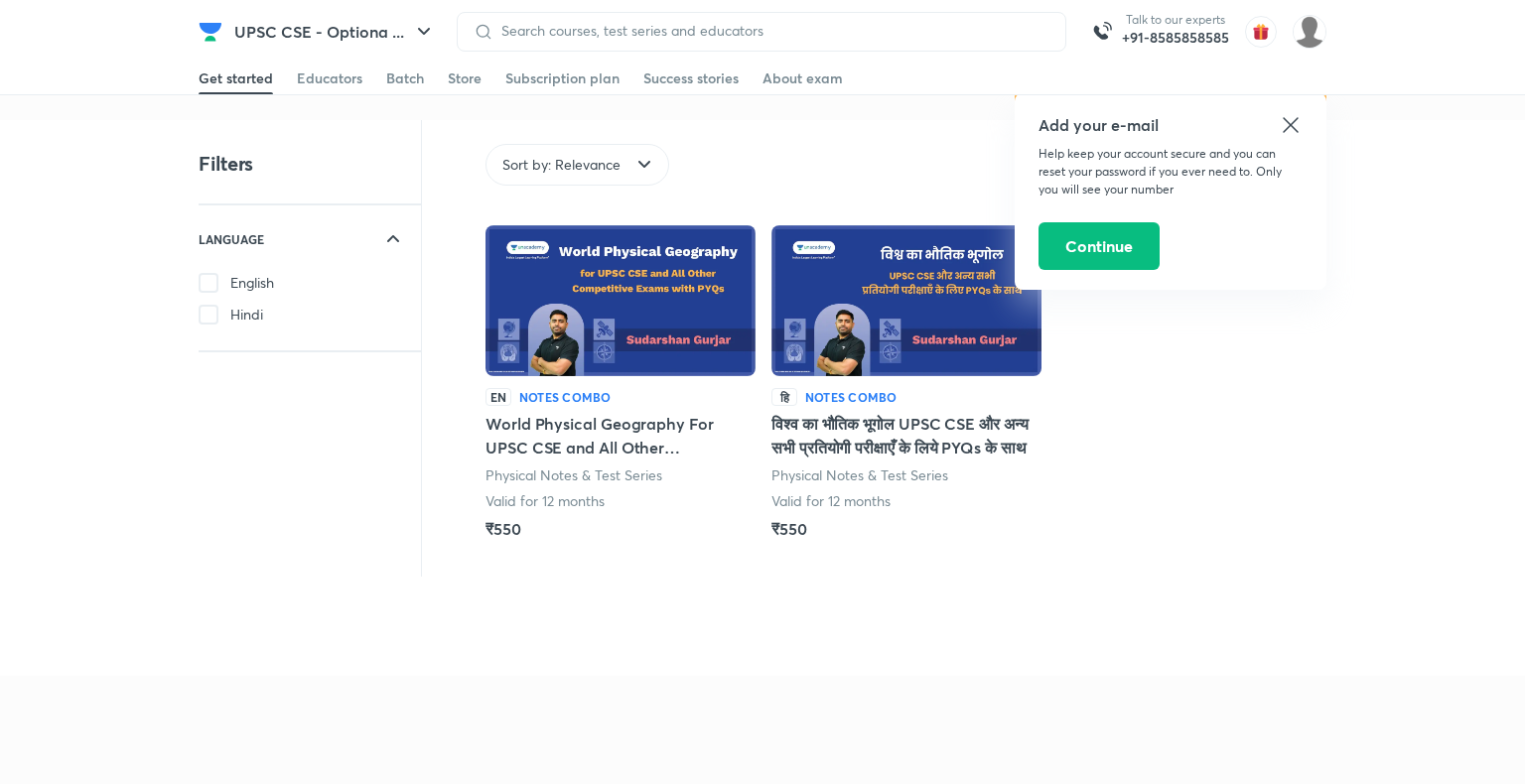 click on "Get started" at bounding box center [235, 78] 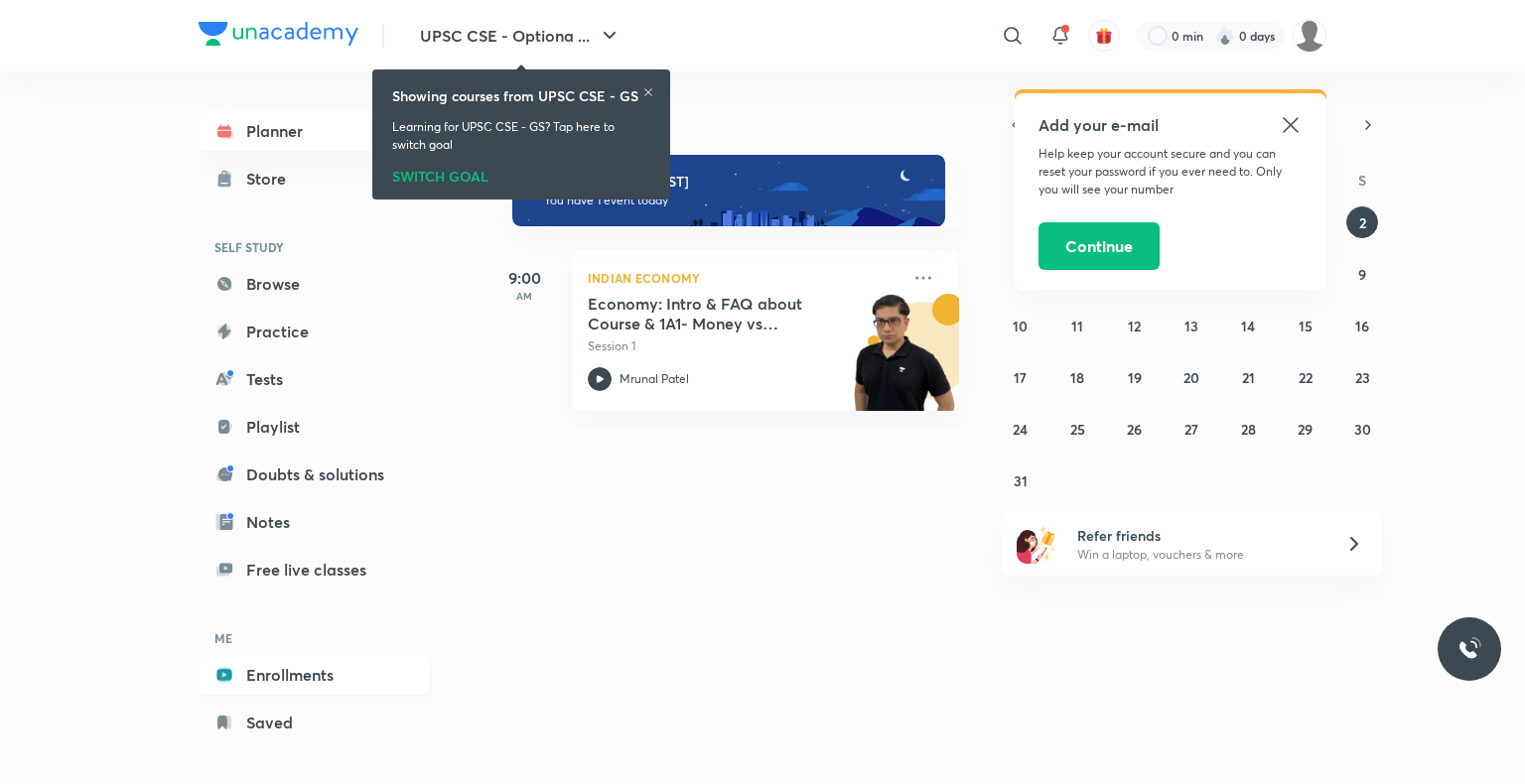 click on "Enrollments" at bounding box center [314, 675] 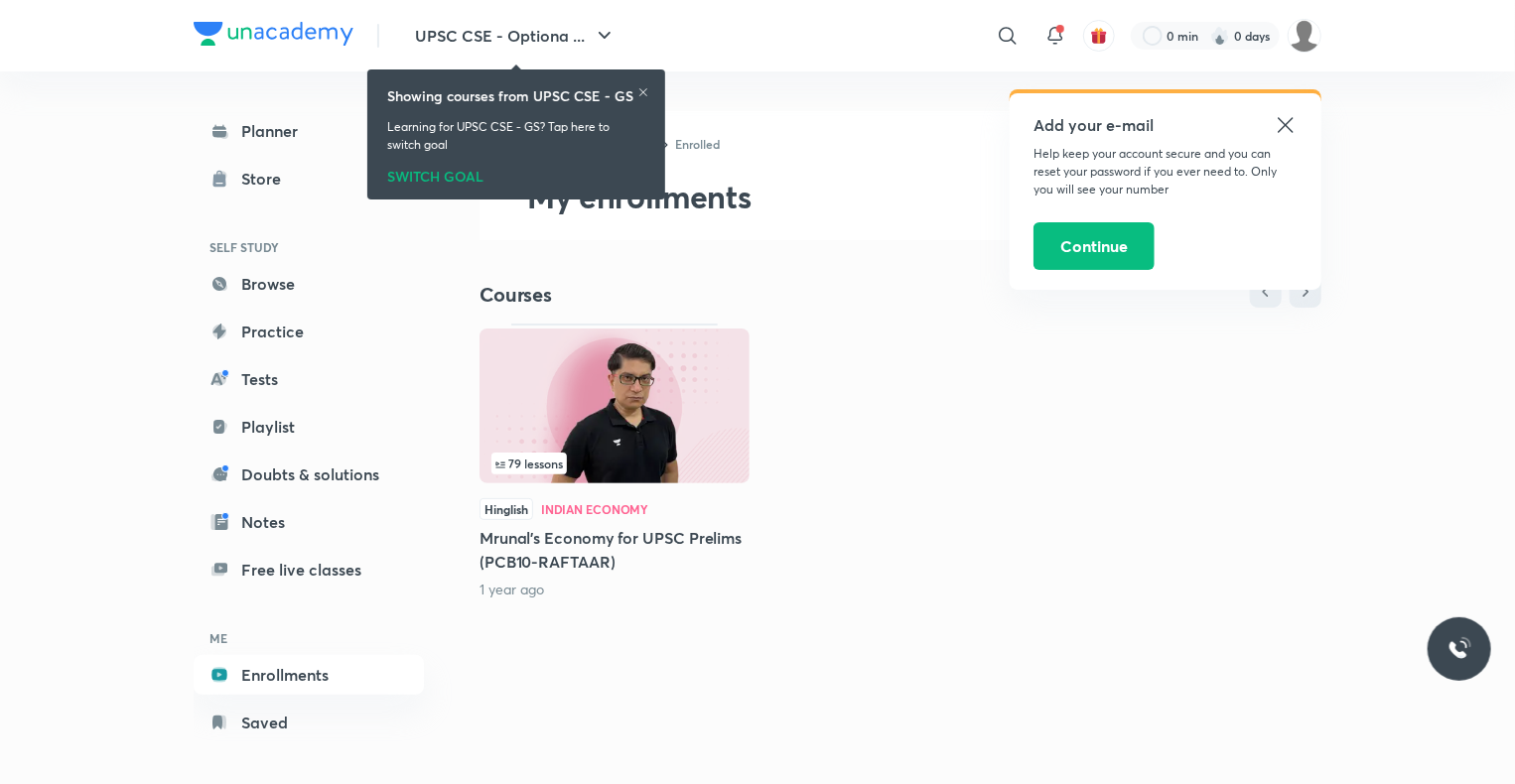 click on "79   lessons" at bounding box center (529, 463) 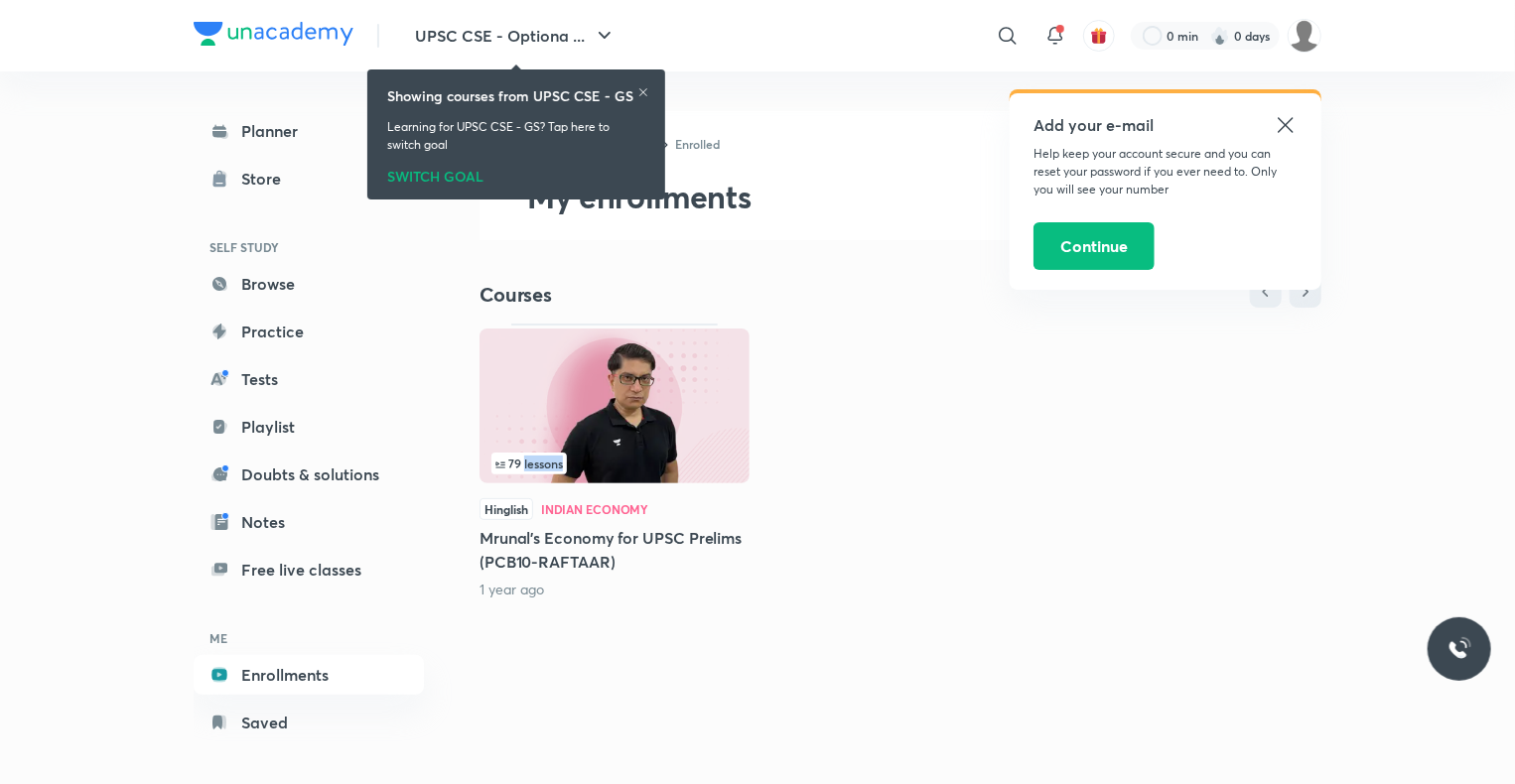 click on "79   lessons" at bounding box center (529, 463) 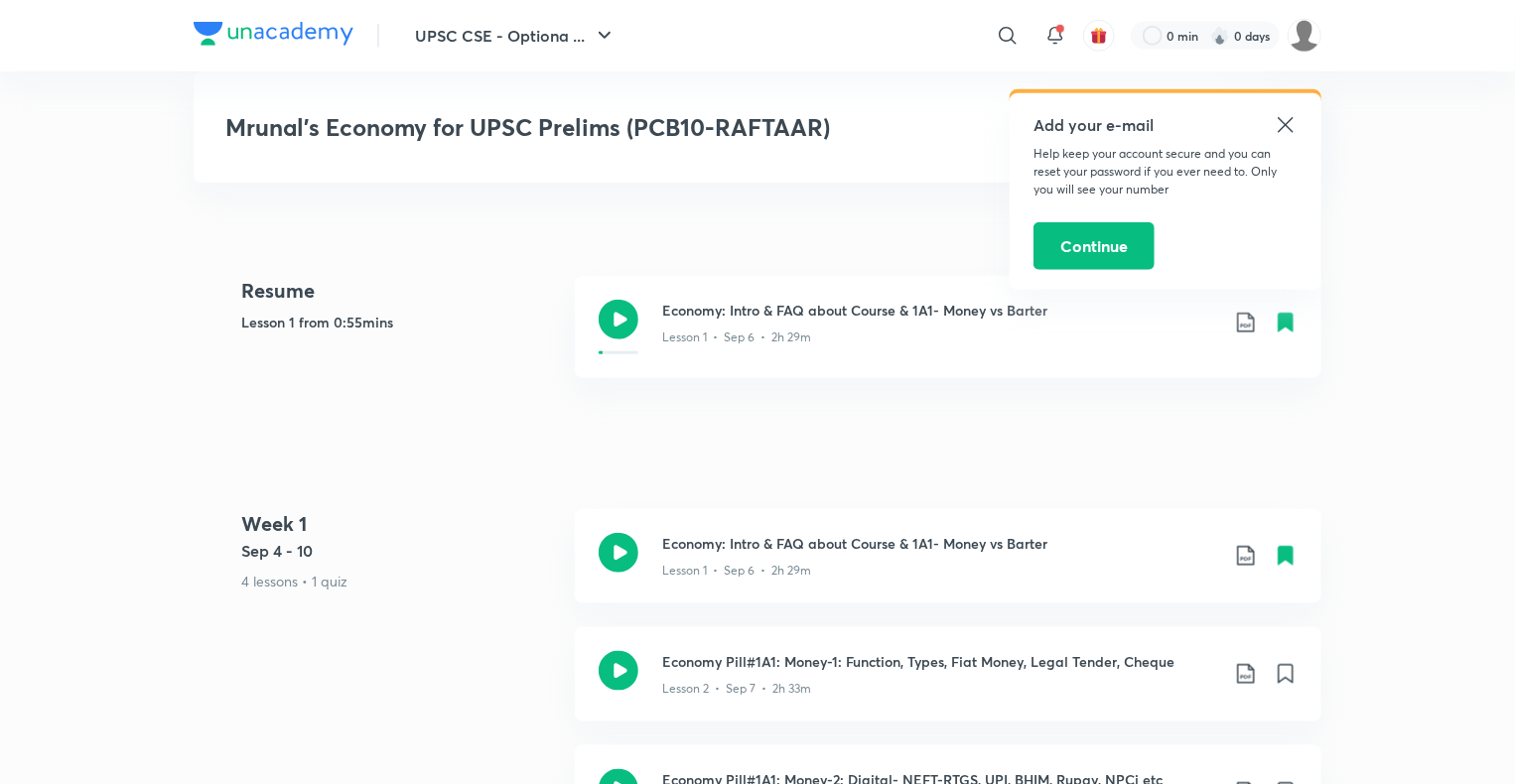 scroll, scrollTop: 715, scrollLeft: 0, axis: vertical 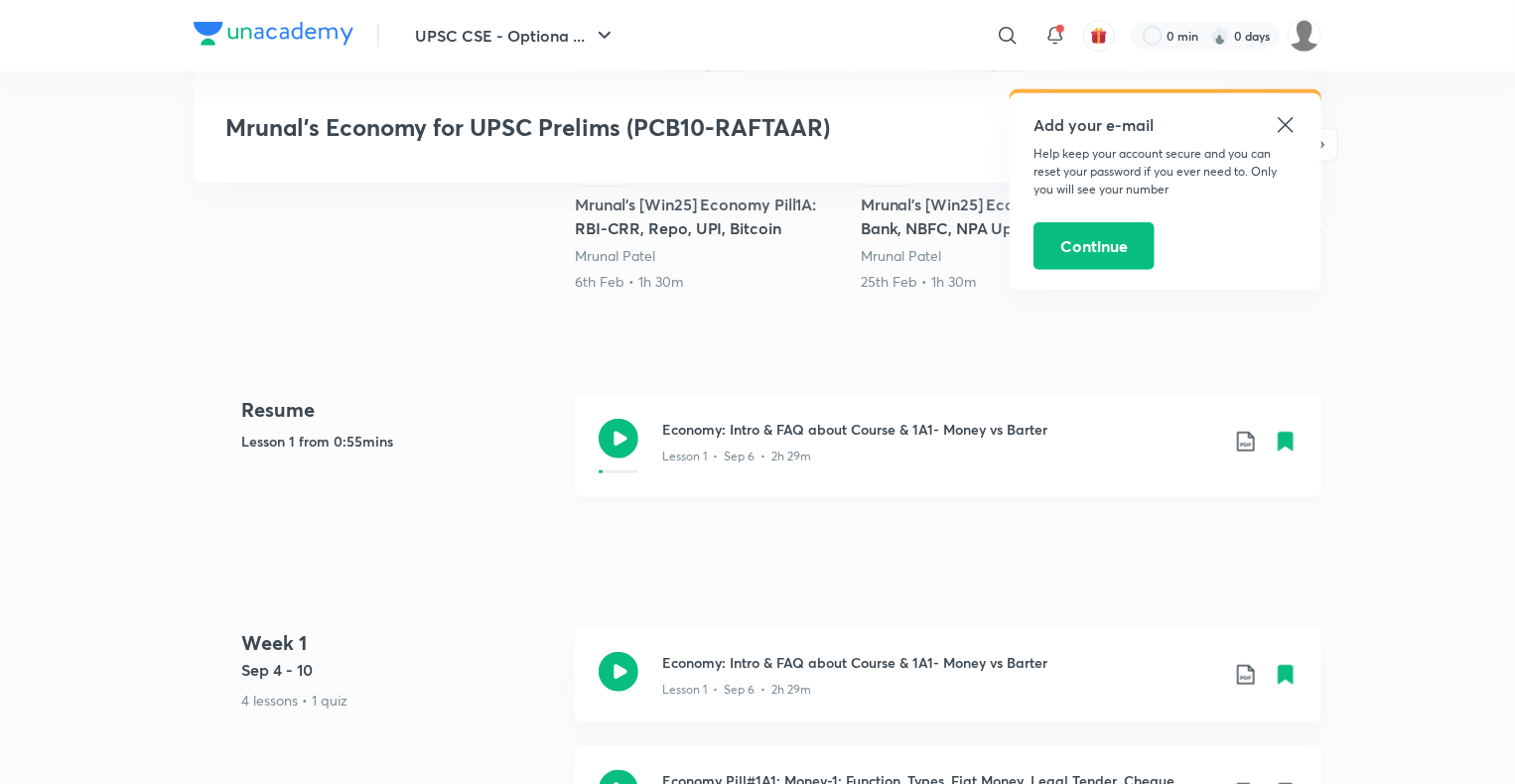 click on "Lesson 1  •  Sep 6  •  2h 29m" at bounding box center (737, 457) 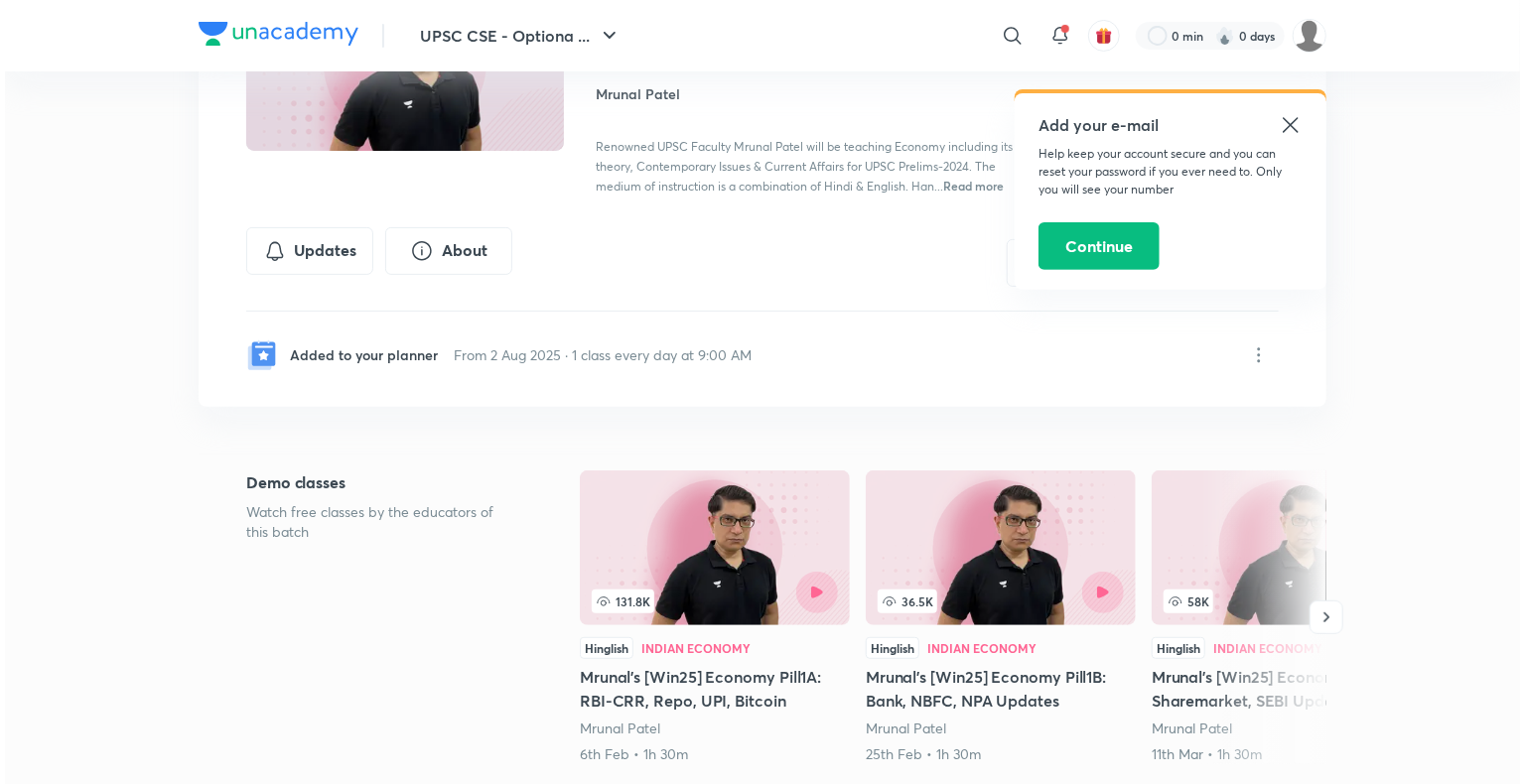 scroll, scrollTop: 278, scrollLeft: 0, axis: vertical 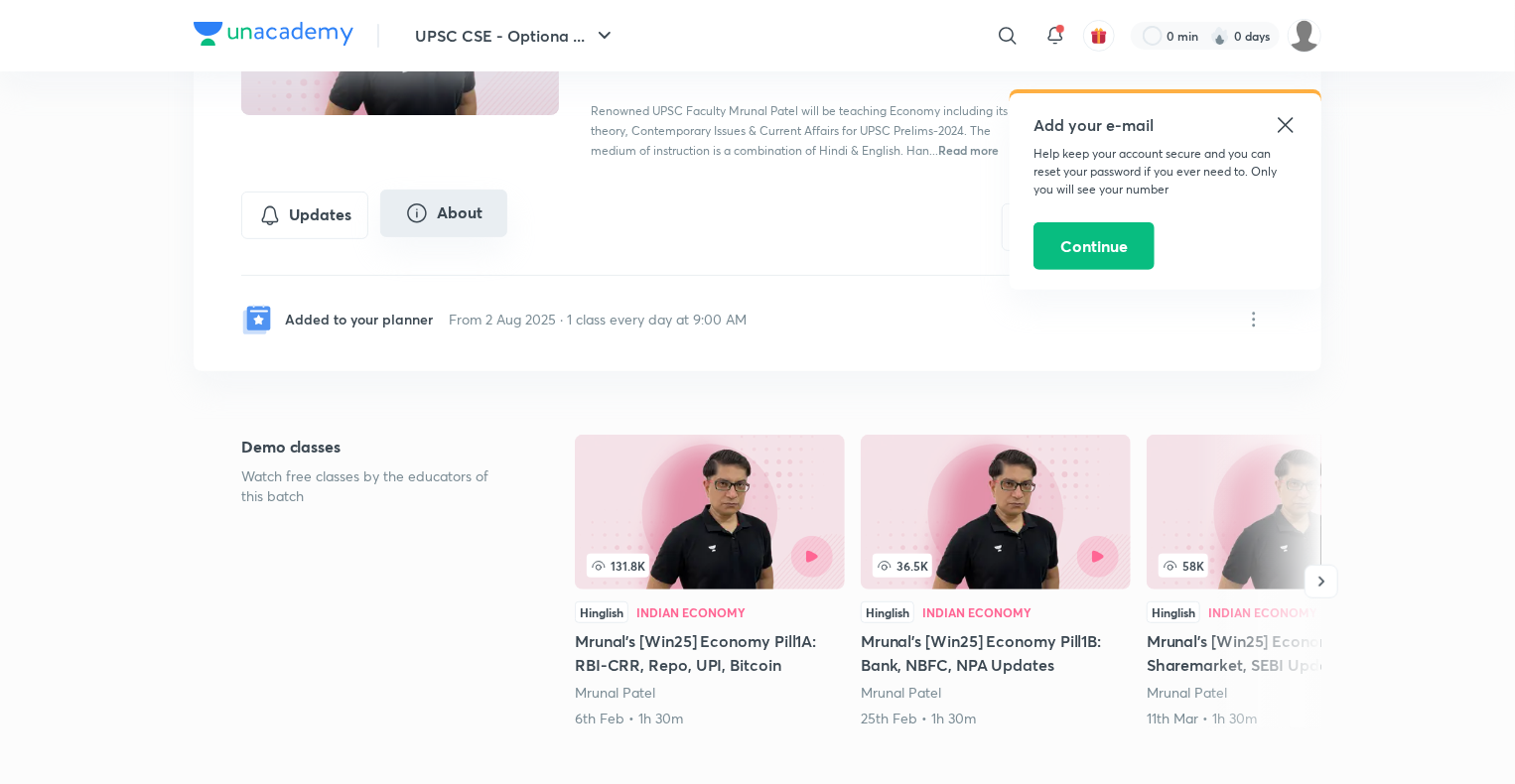 click on "About" at bounding box center [444, 213] 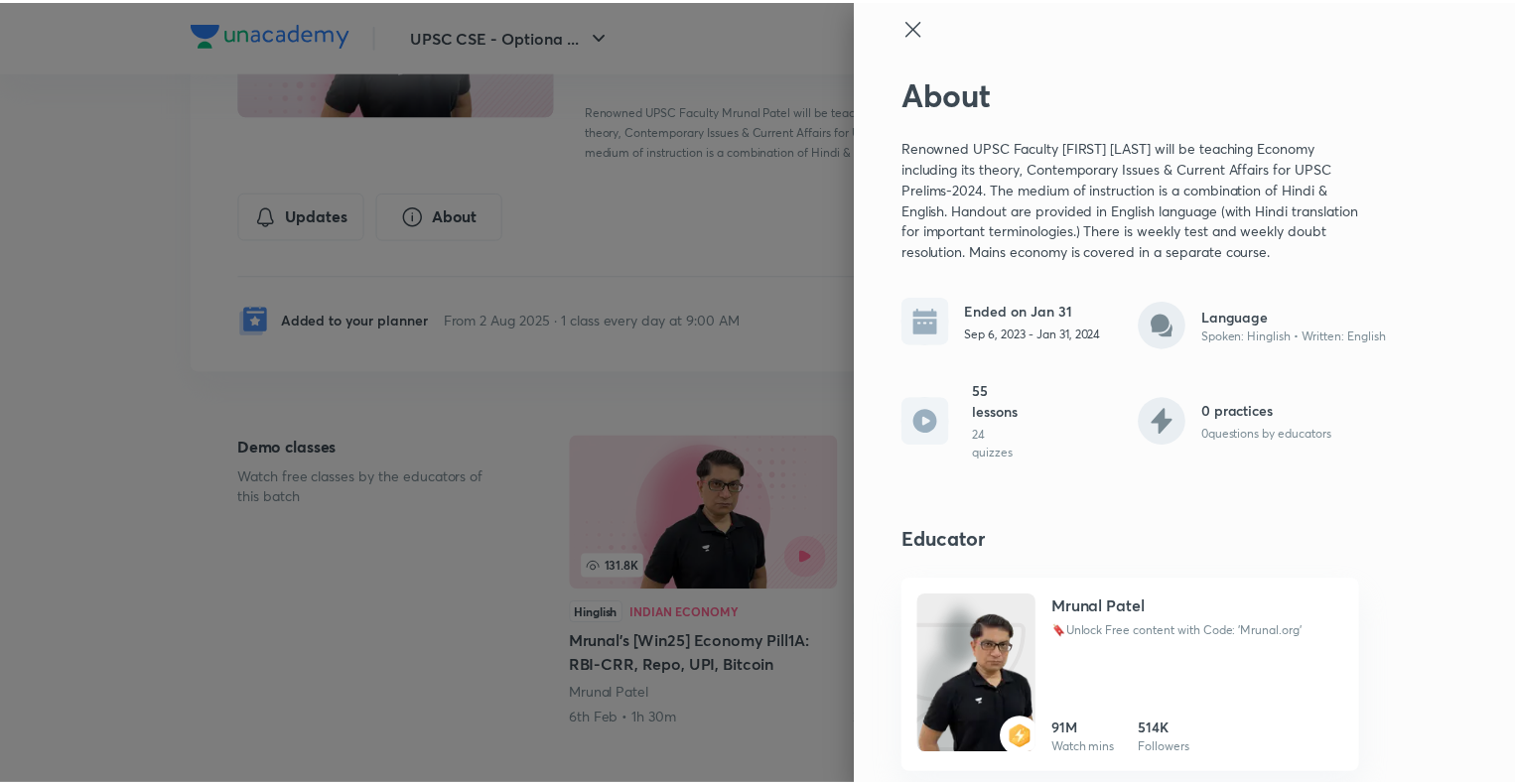 scroll, scrollTop: 10, scrollLeft: 0, axis: vertical 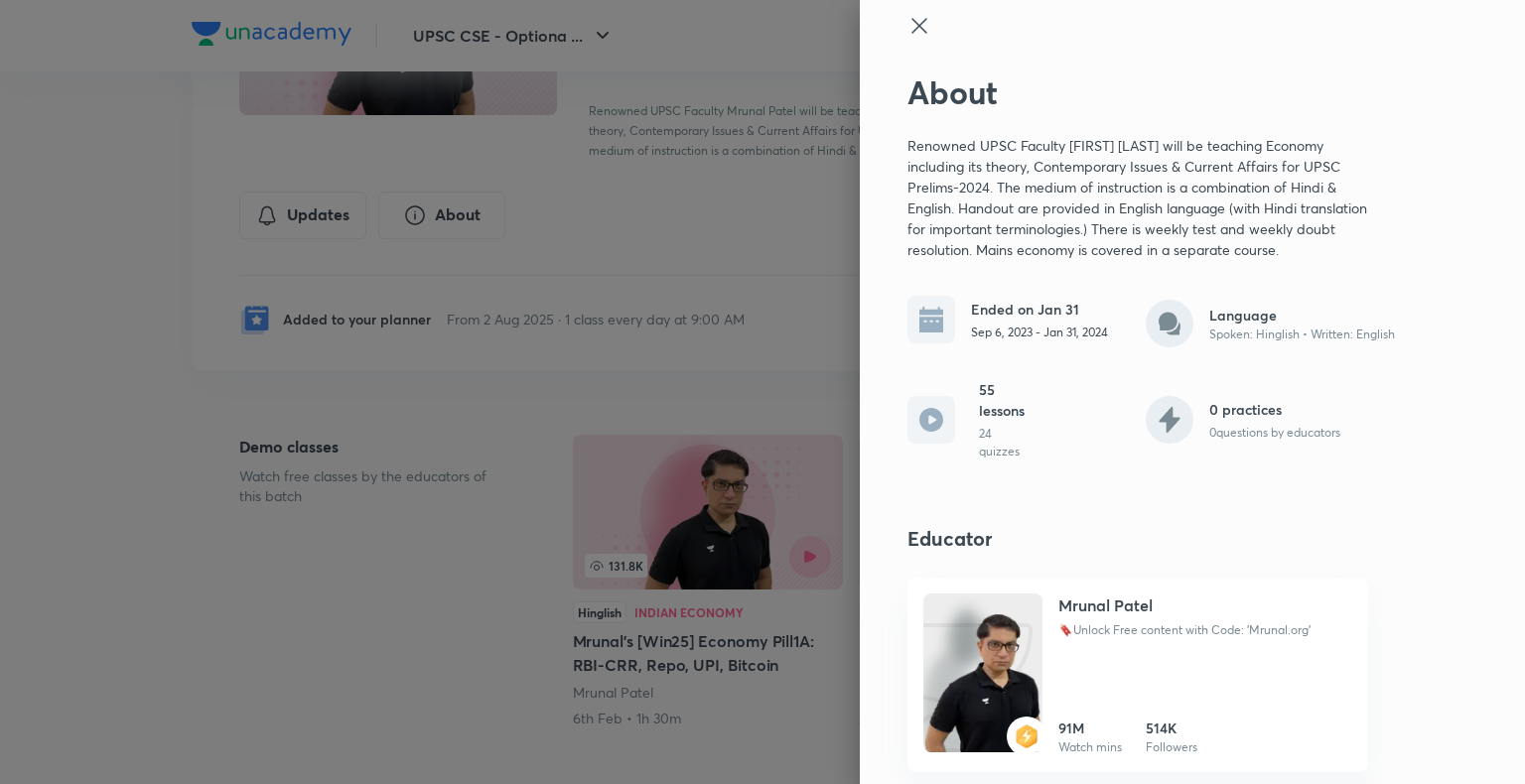 click on "About Renowned UPSC Faculty Mrunal Patel will be teaching Economy including its theory, Contemporary Issues & Current Affairs for UPSC Prelims-2024.
The medium of instruction is a combination of Hindi & English.
Handout are provided in English language (with Hindi translation for important terminologies.)
There is weekly test and weekly doubt resolution.
Mains economy is covered in a separate course. Ended on Jan 31 Sep 6, 2023 - Jan 31, 2024 Language Spoken: Hinglish • Written: English 55 lessons 24 quizzes 0 practices 0  questions by educators Educator Mrunal Patel 🔖Unlock Free content with Code: 'Mrunal.org' 91M Watch mins 514K Followers" at bounding box center (1192, 392) 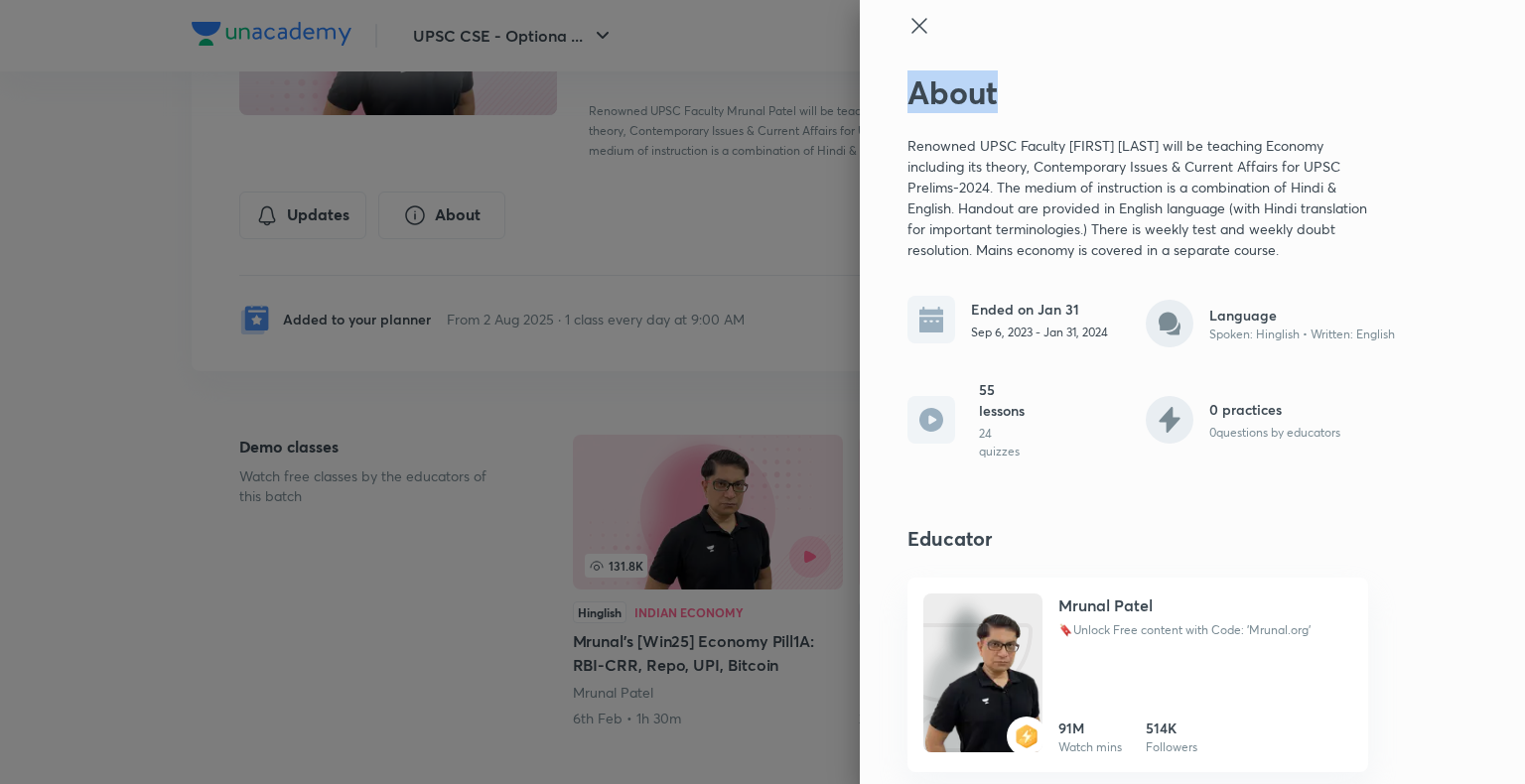 click on "About Renowned UPSC Faculty Mrunal Patel will be teaching Economy including its theory, Contemporary Issues & Current Affairs for UPSC Prelims-2024.
The medium of instruction is a combination of Hindi & English.
Handout are provided in English language (with Hindi translation for important terminologies.)
There is weekly test and weekly doubt resolution.
Mains economy is covered in a separate course. Ended on Jan 31 Sep 6, 2023 - Jan 31, 2024 Language Spoken: Hinglish • Written: English 55 lessons 24 quizzes 0 practices 0  questions by educators Educator Mrunal Patel 🔖Unlock Free content with Code: 'Mrunal.org' 91M Watch mins 514K Followers" at bounding box center [1192, 392] 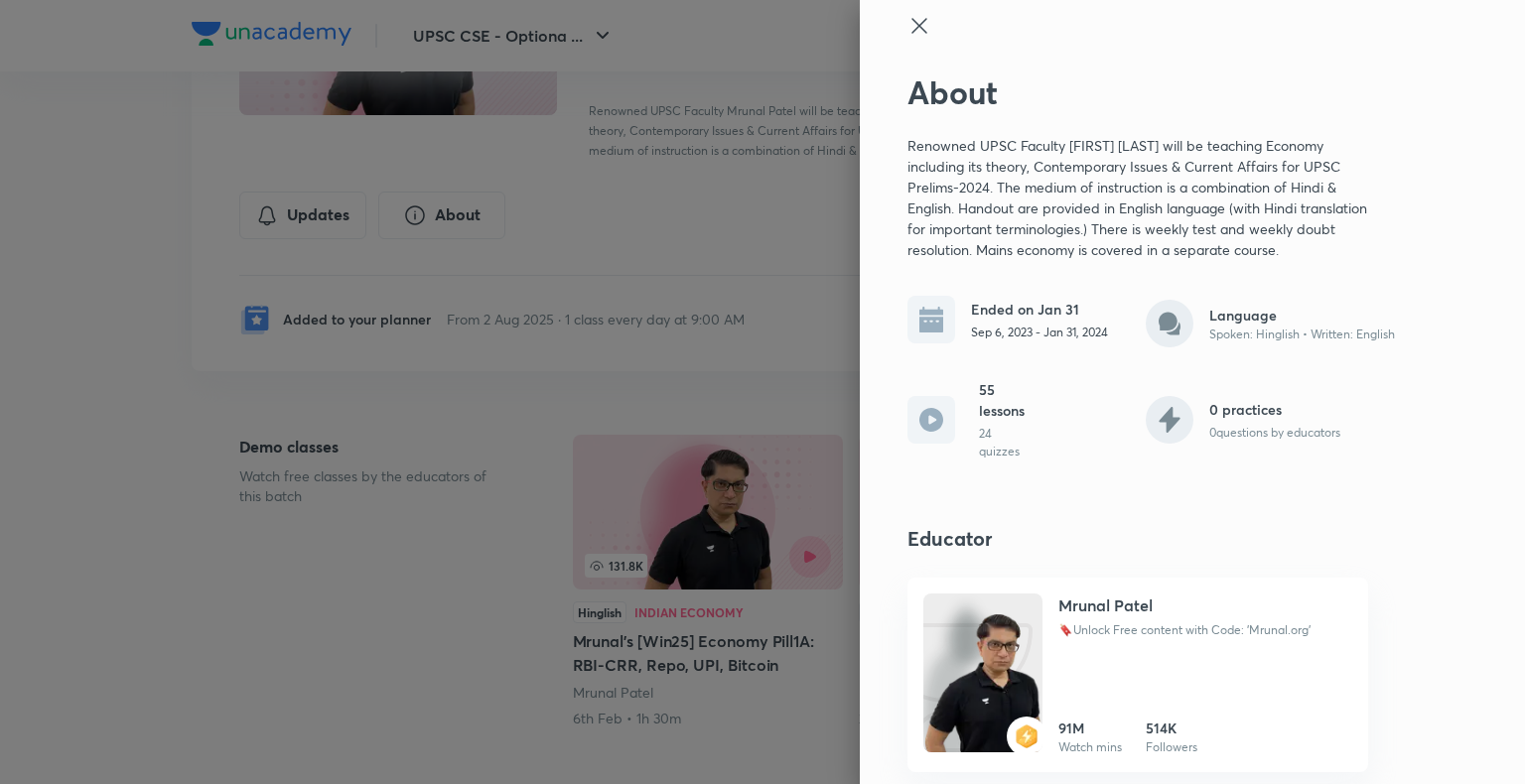click 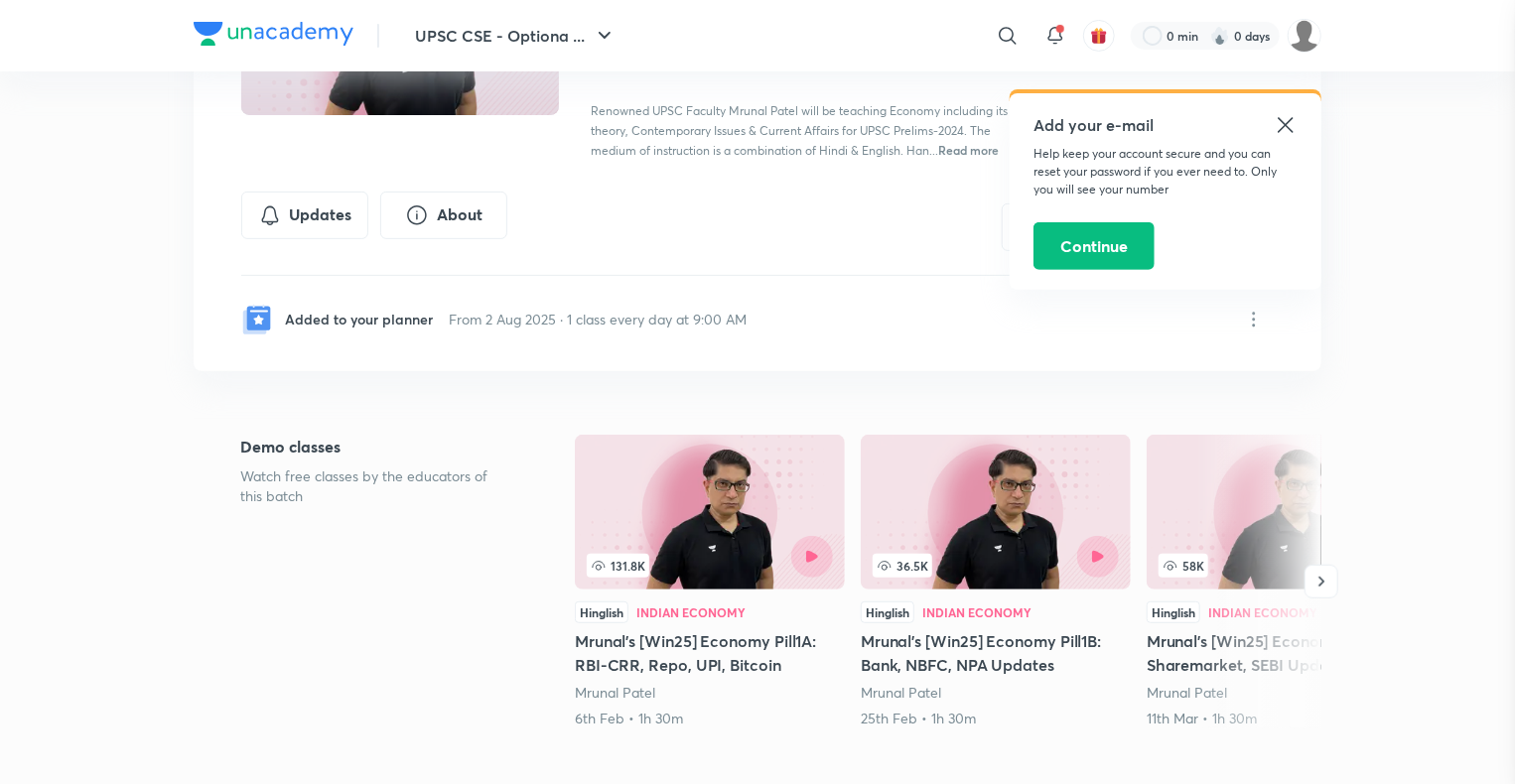 click on "About Renowned UPSC Faculty Mrunal Patel will be teaching Economy including its theory, Contemporary Issues & Current Affairs for UPSC Prelims-2024.
The medium of instruction is a combination of Hindi & English.
Handout are provided in English language (with Hindi translation for important terminologies.)
There is weekly test and weekly doubt resolution.
Mains economy is covered in a separate course. Ended on Jan 31 Sep 6, 2023 - Jan 31, 2024 Language Spoken: Hinglish • Written: English 55 lessons 24 quizzes 0 practices 0  questions by educators Educator Mrunal Patel 🔖Unlock Free content with Code: 'Mrunal.org' 91M Watch mins 514K Followers" at bounding box center (758, 392) 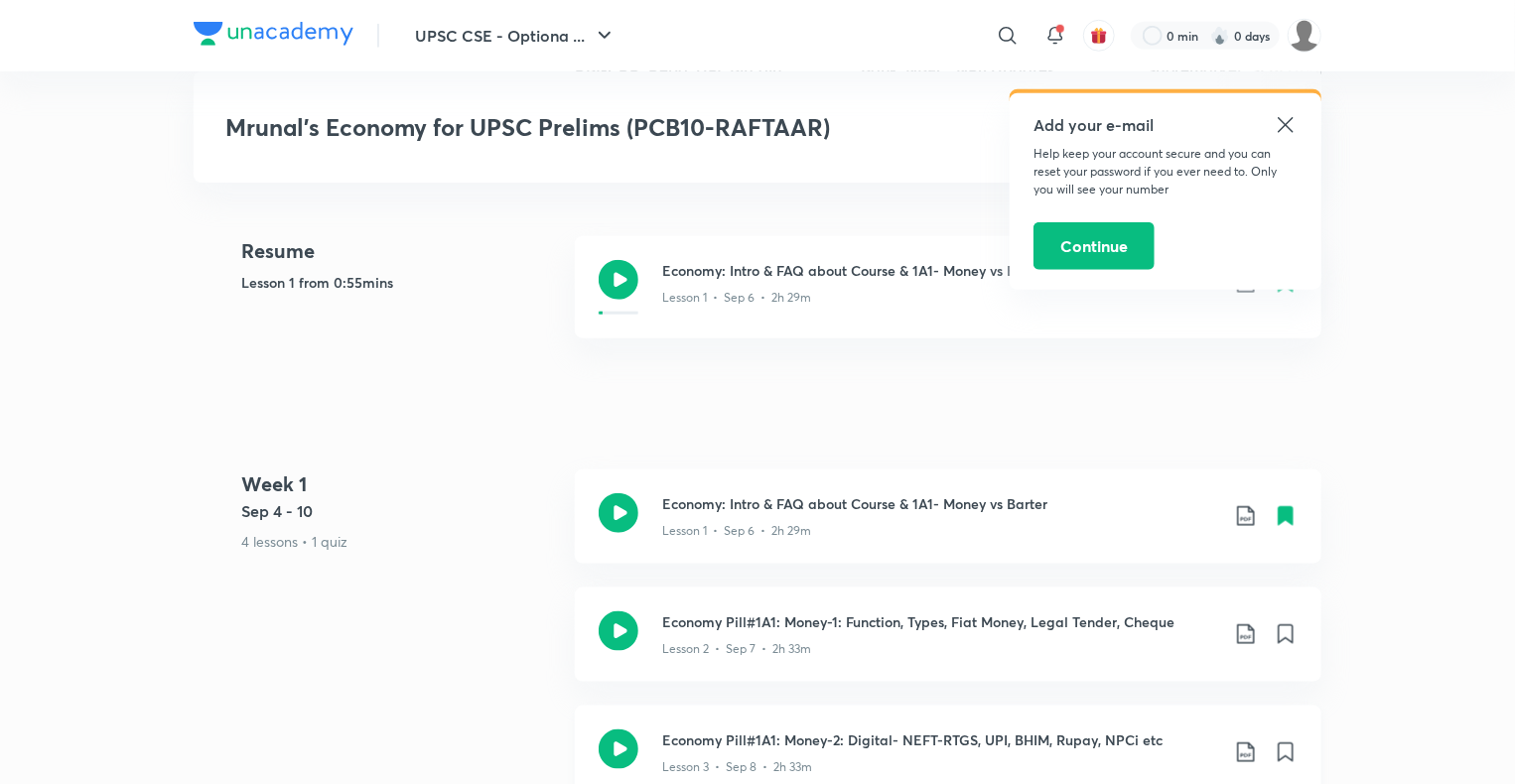 scroll, scrollTop: 913, scrollLeft: 0, axis: vertical 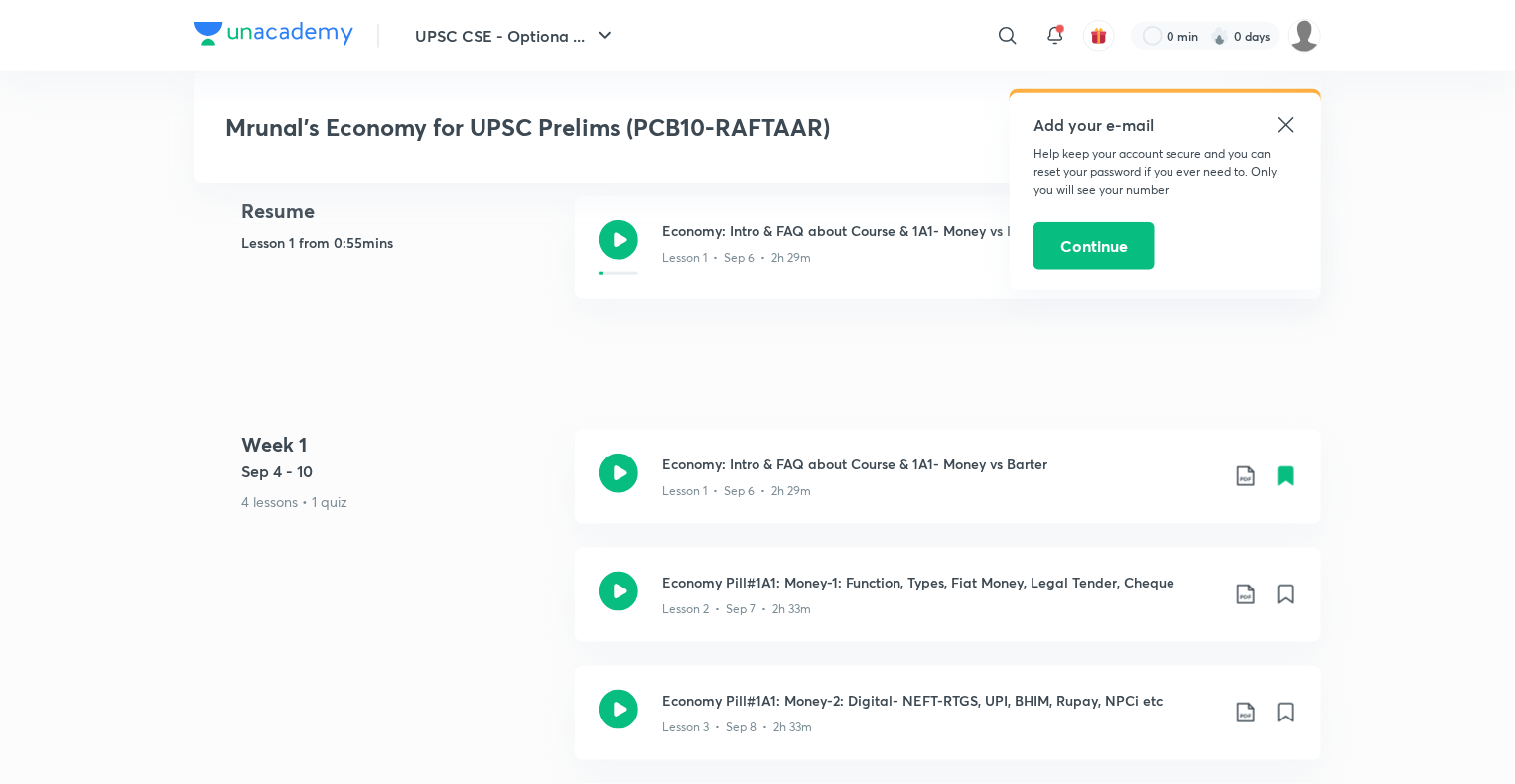 click on "4 lessons • 1 quiz" at bounding box center (400, 501) 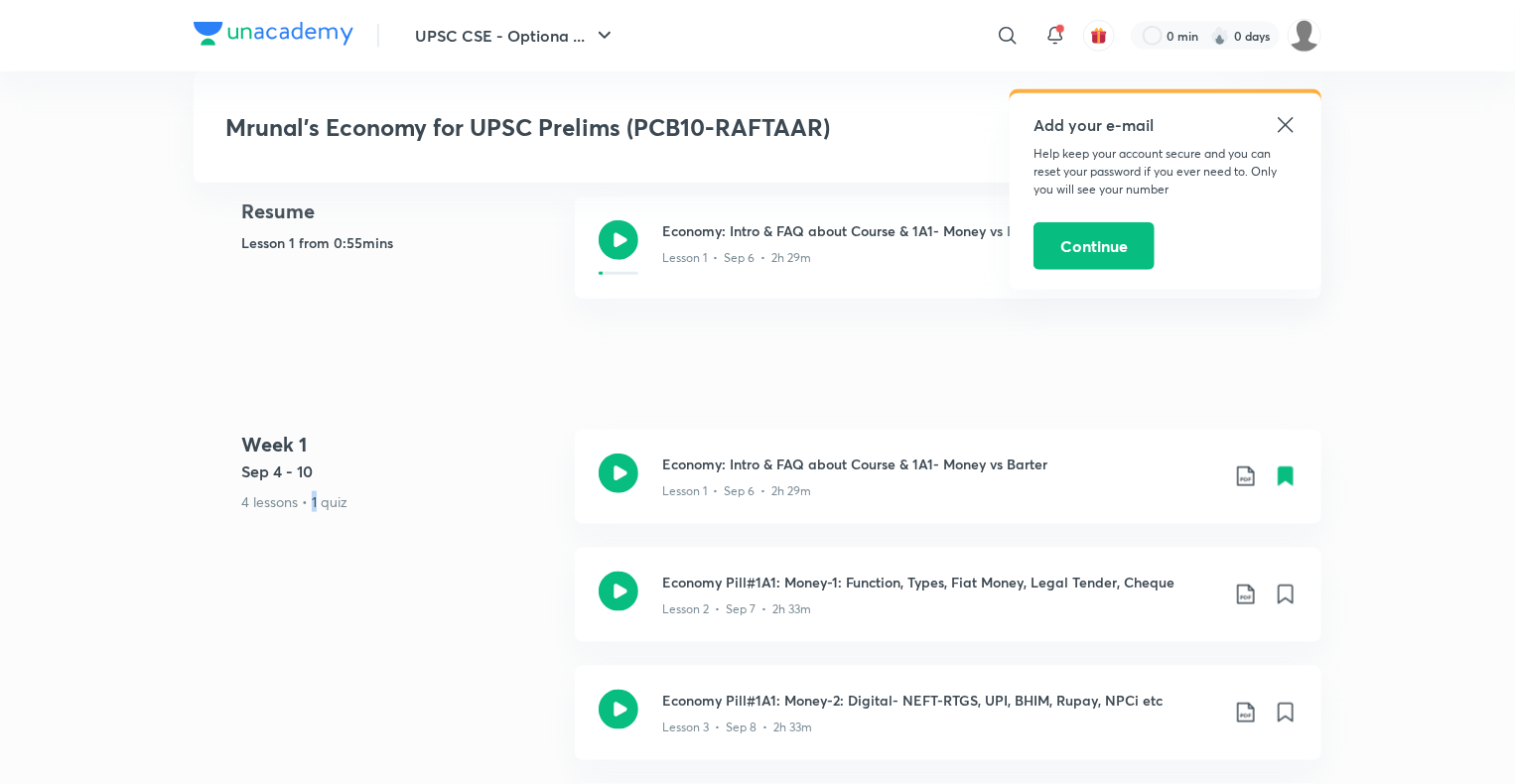 click on "4 lessons • 1 quiz" at bounding box center [400, 501] 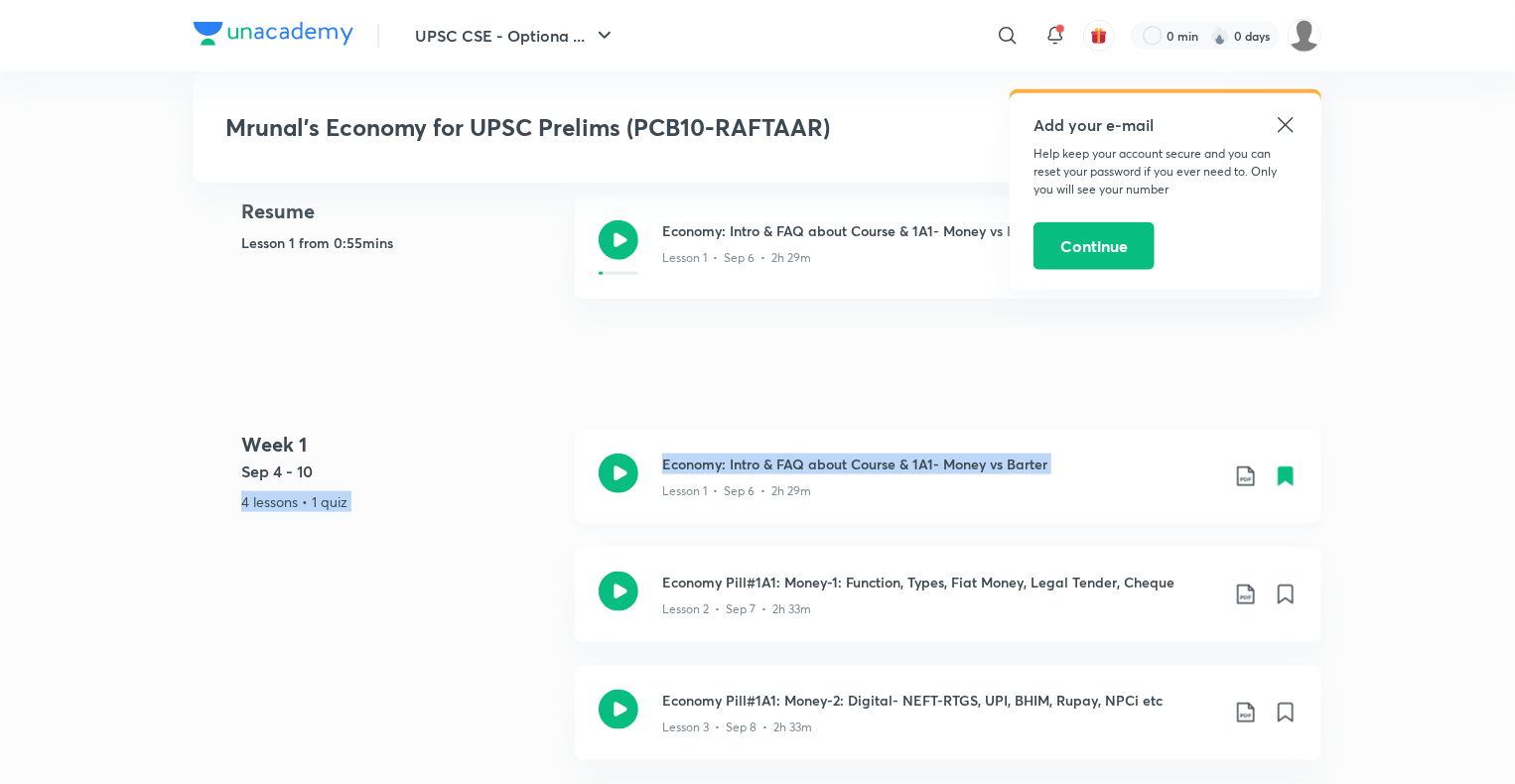 drag, startPoint x: 314, startPoint y: 508, endPoint x: 727, endPoint y: 465, distance: 415.23247 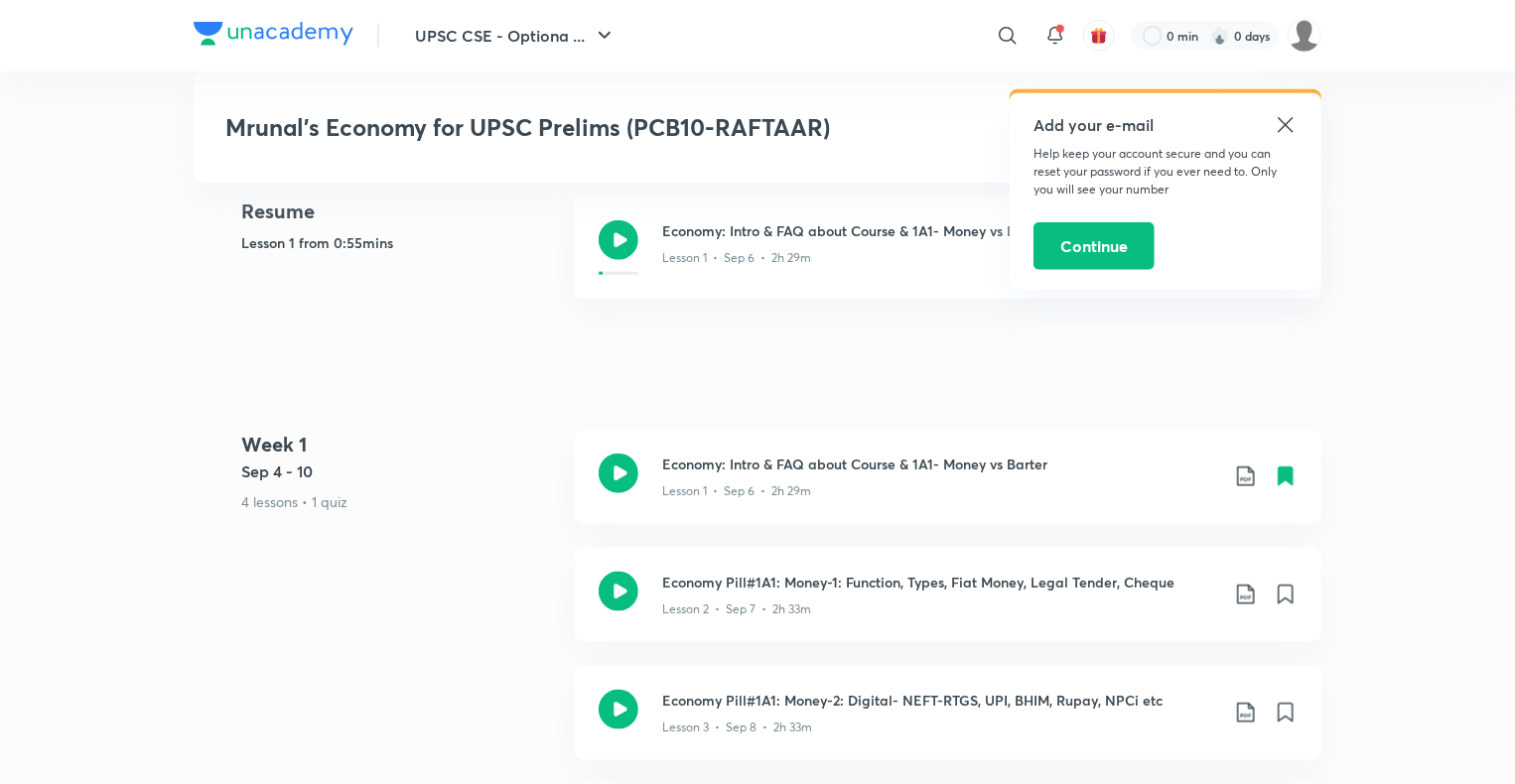 click 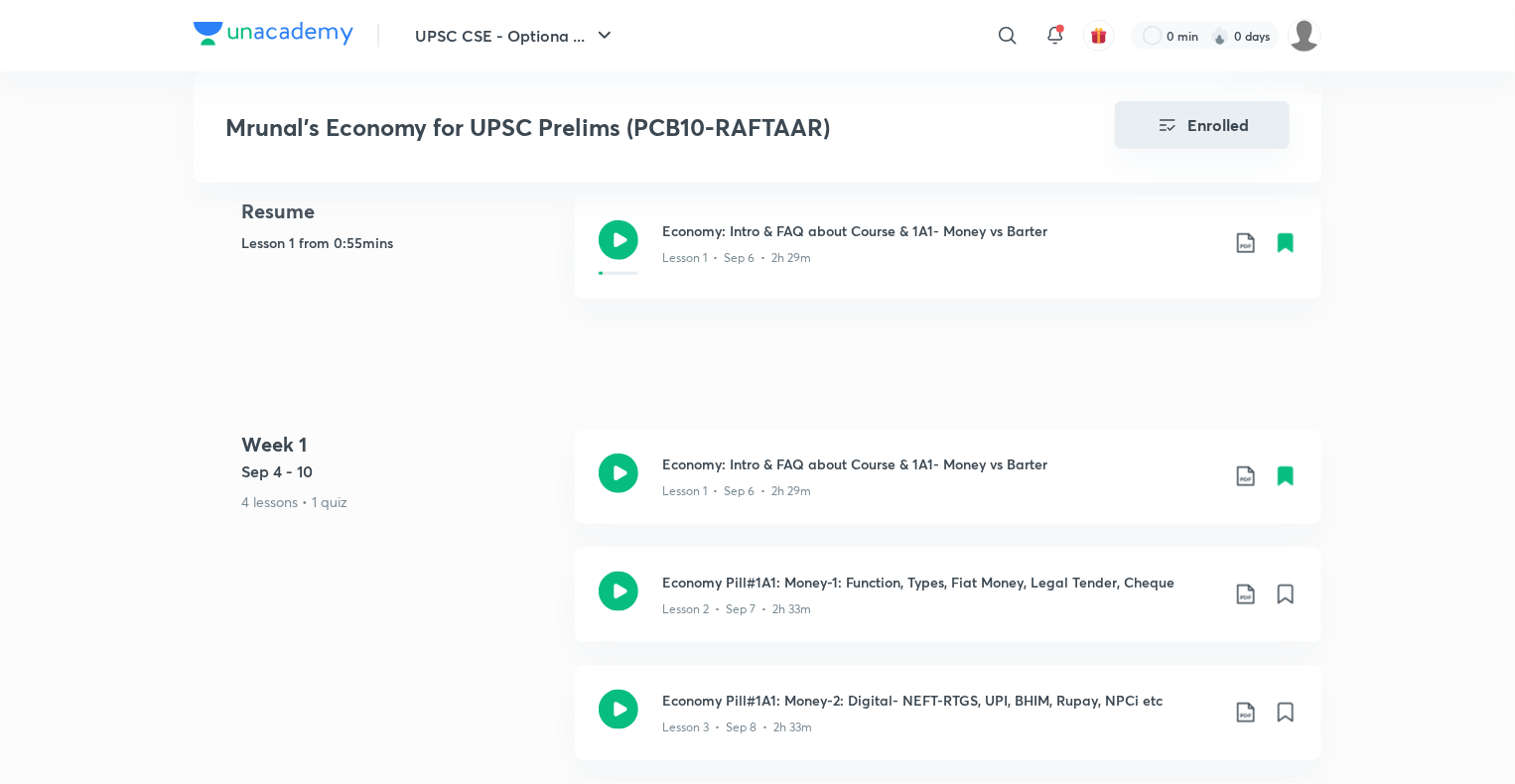 click on "Enrolled" at bounding box center [1202, 125] 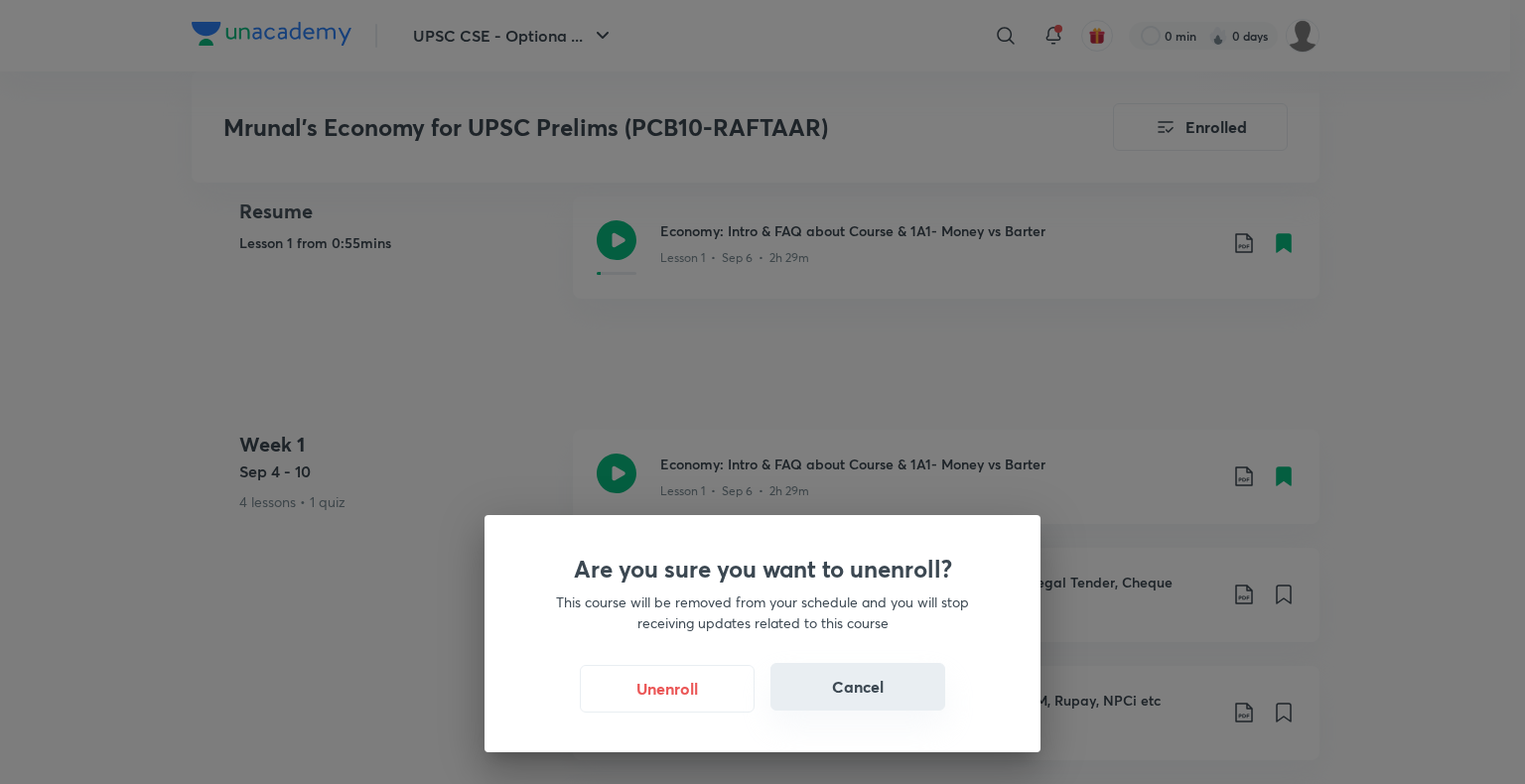 click on "Cancel" at bounding box center [858, 687] 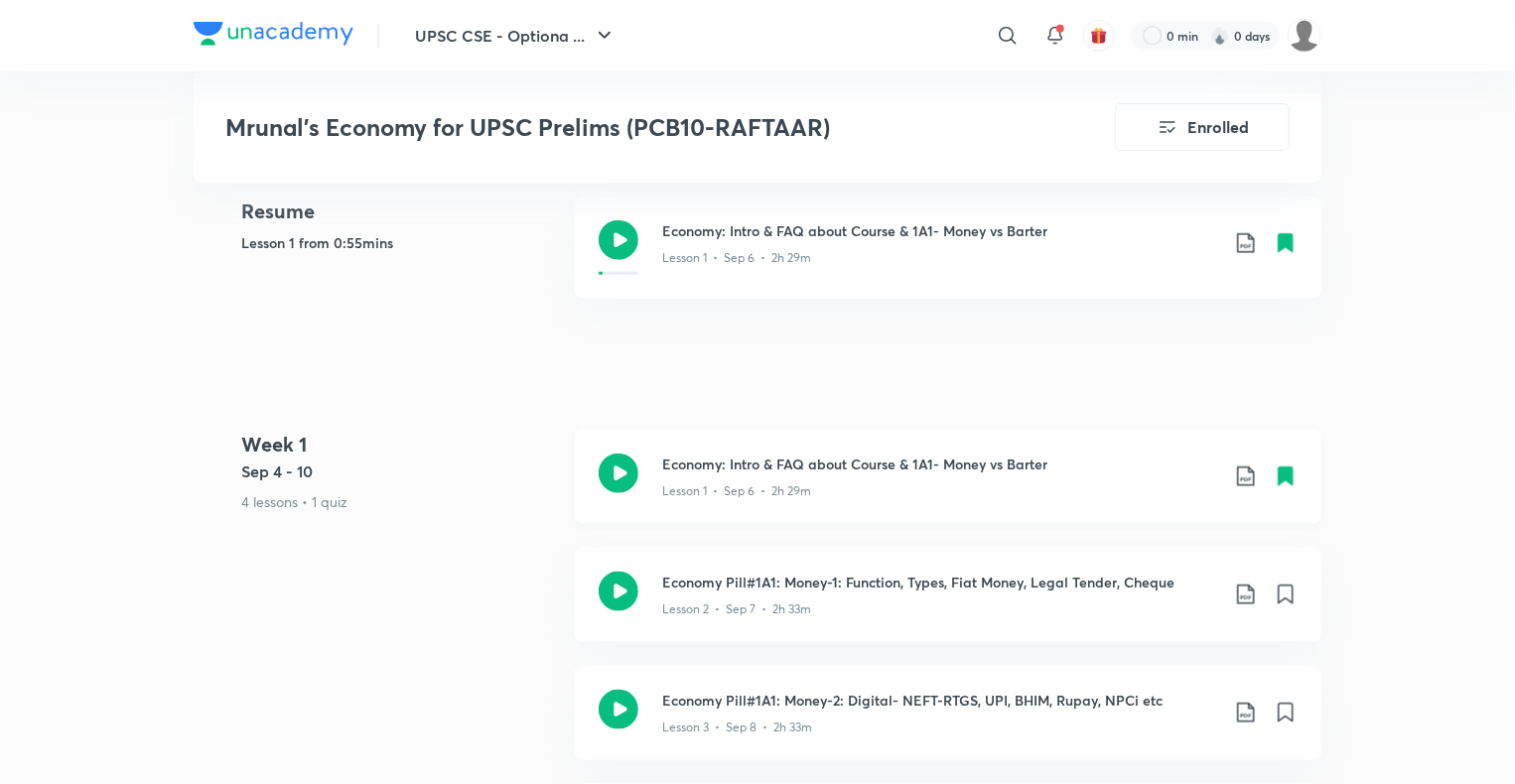 click 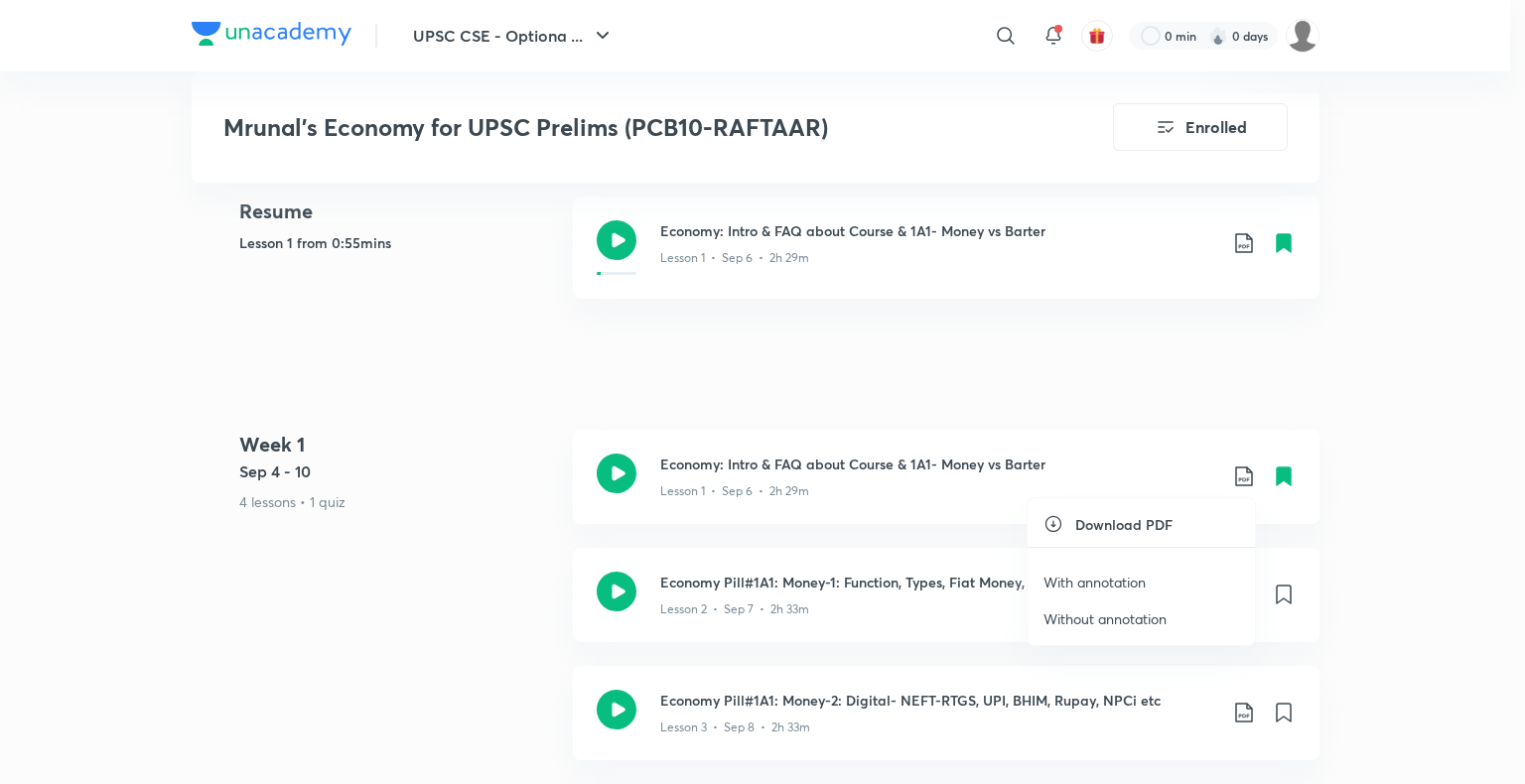 click at bounding box center [762, 392] 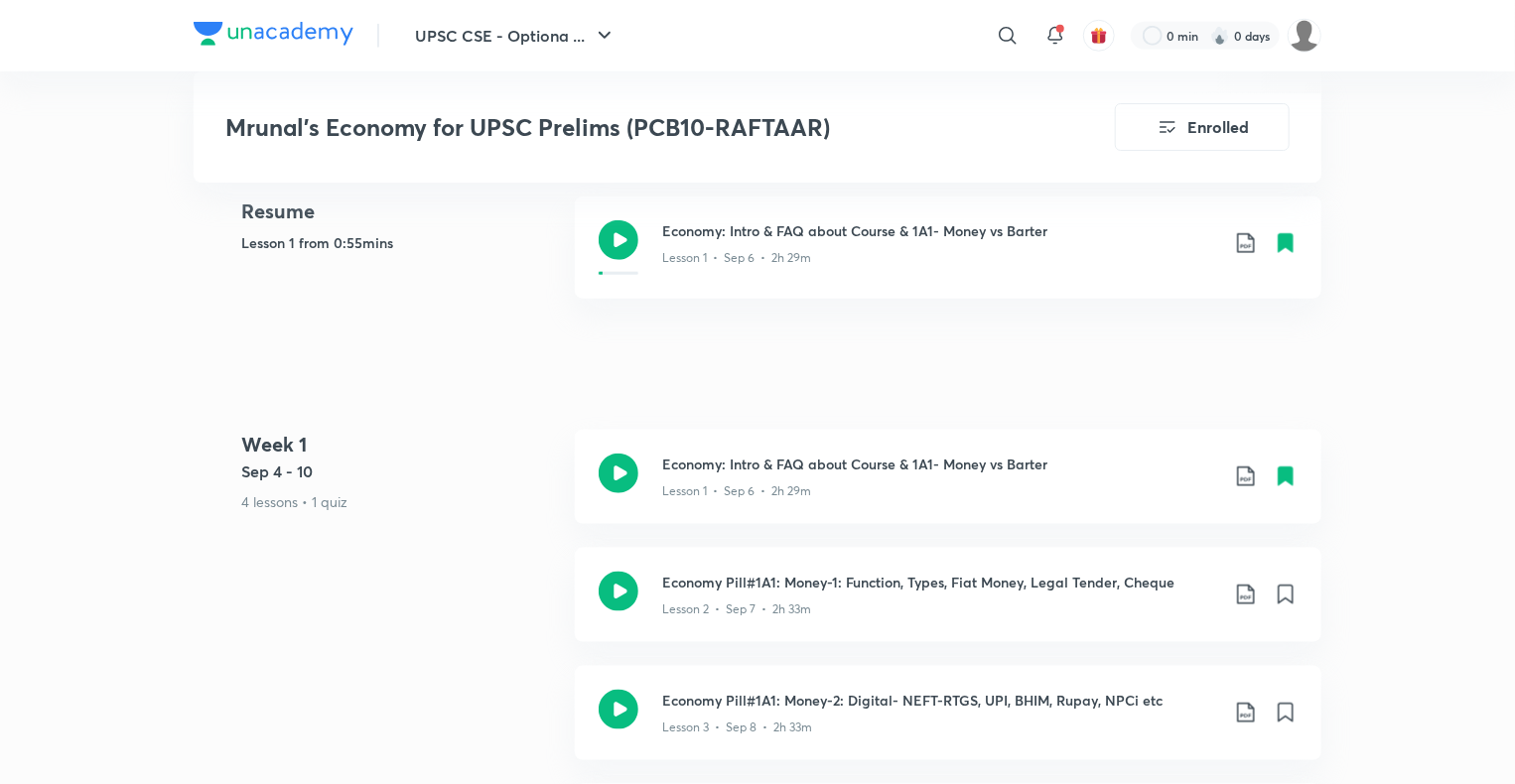 click on "Economy: Intro & FAQ about Course & 1A1- Money vs Barter Lesson 1  •  Sep 6  •  2h 29m" at bounding box center [948, 488] 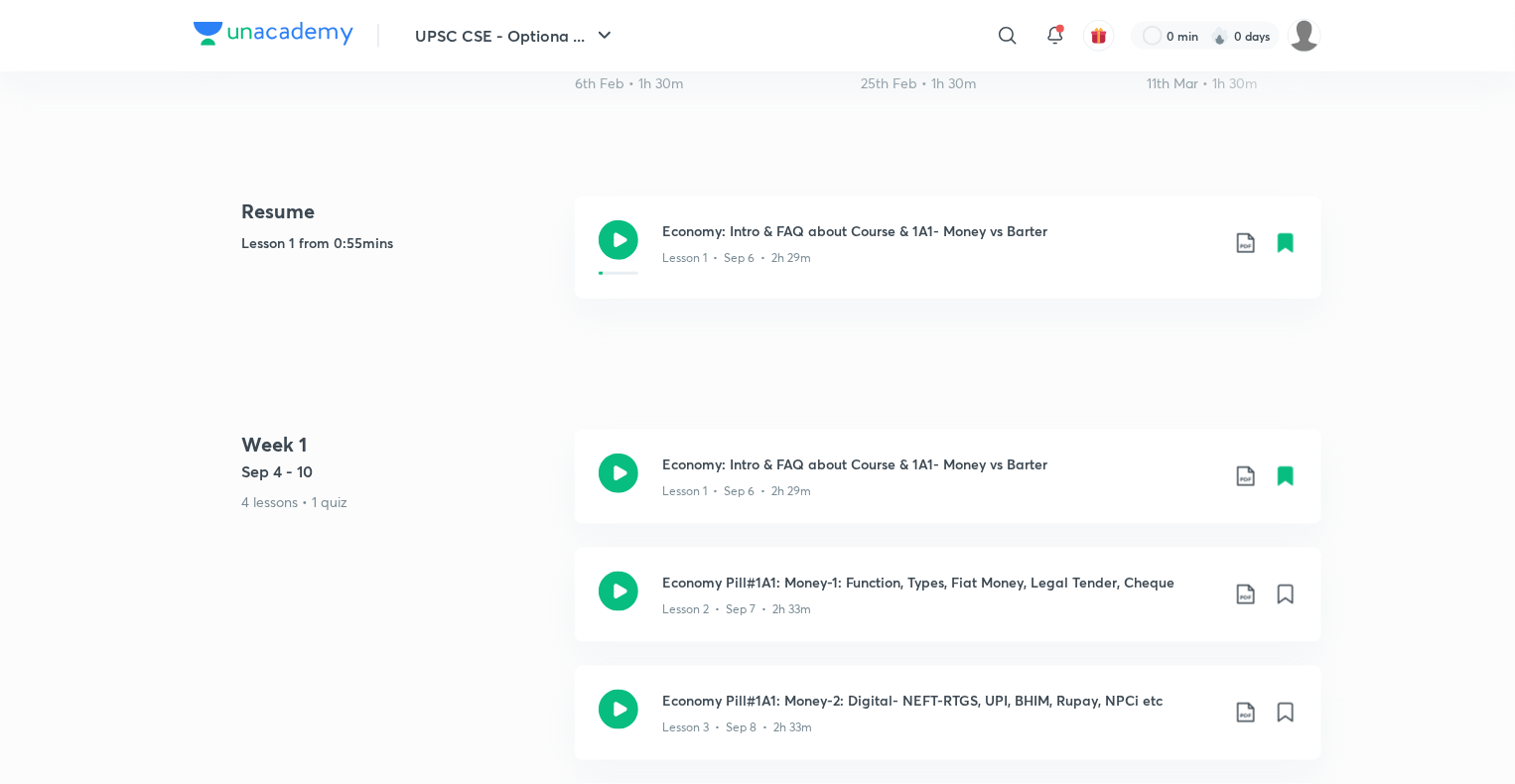 scroll, scrollTop: 0, scrollLeft: 0, axis: both 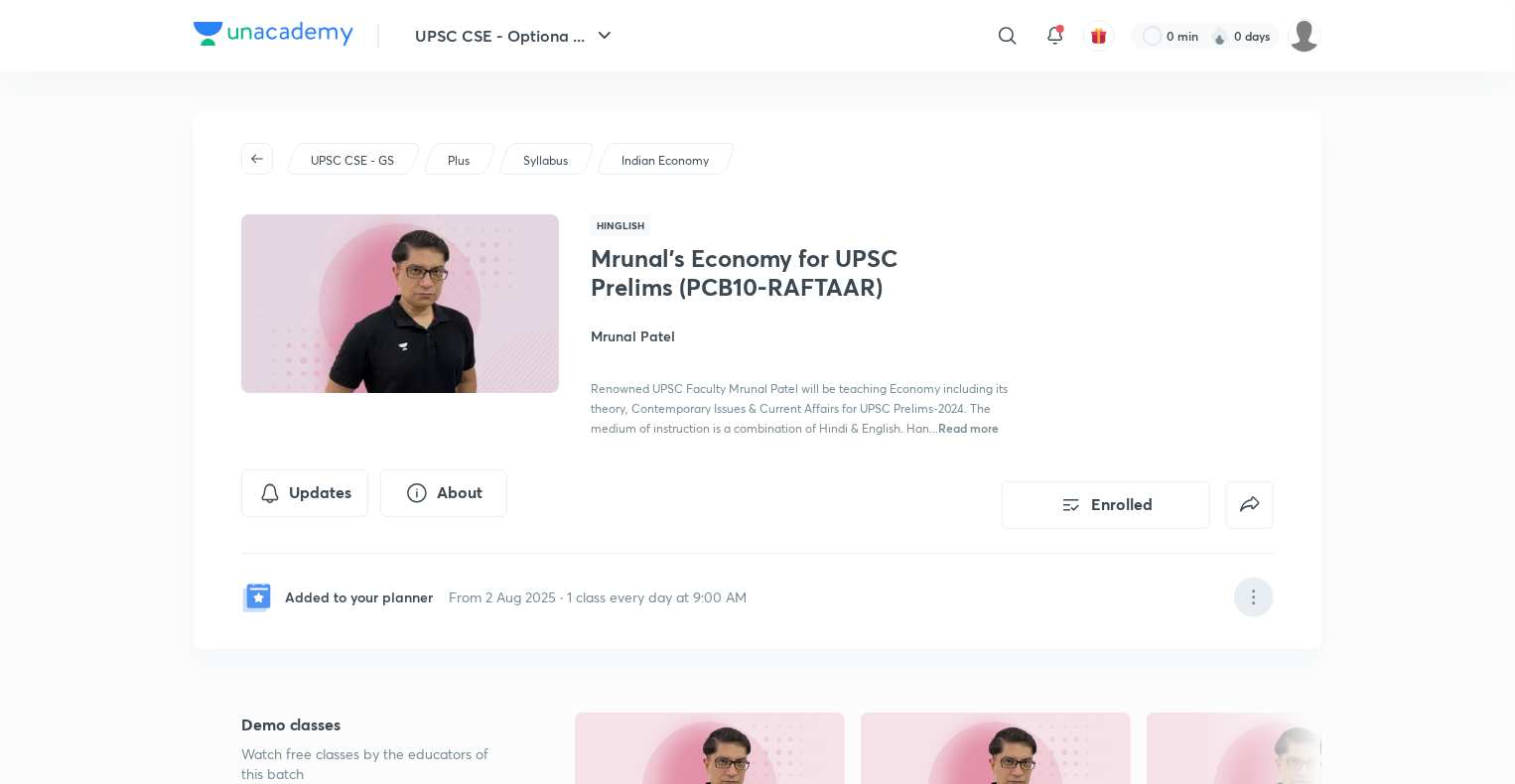 click at bounding box center (1254, 597) 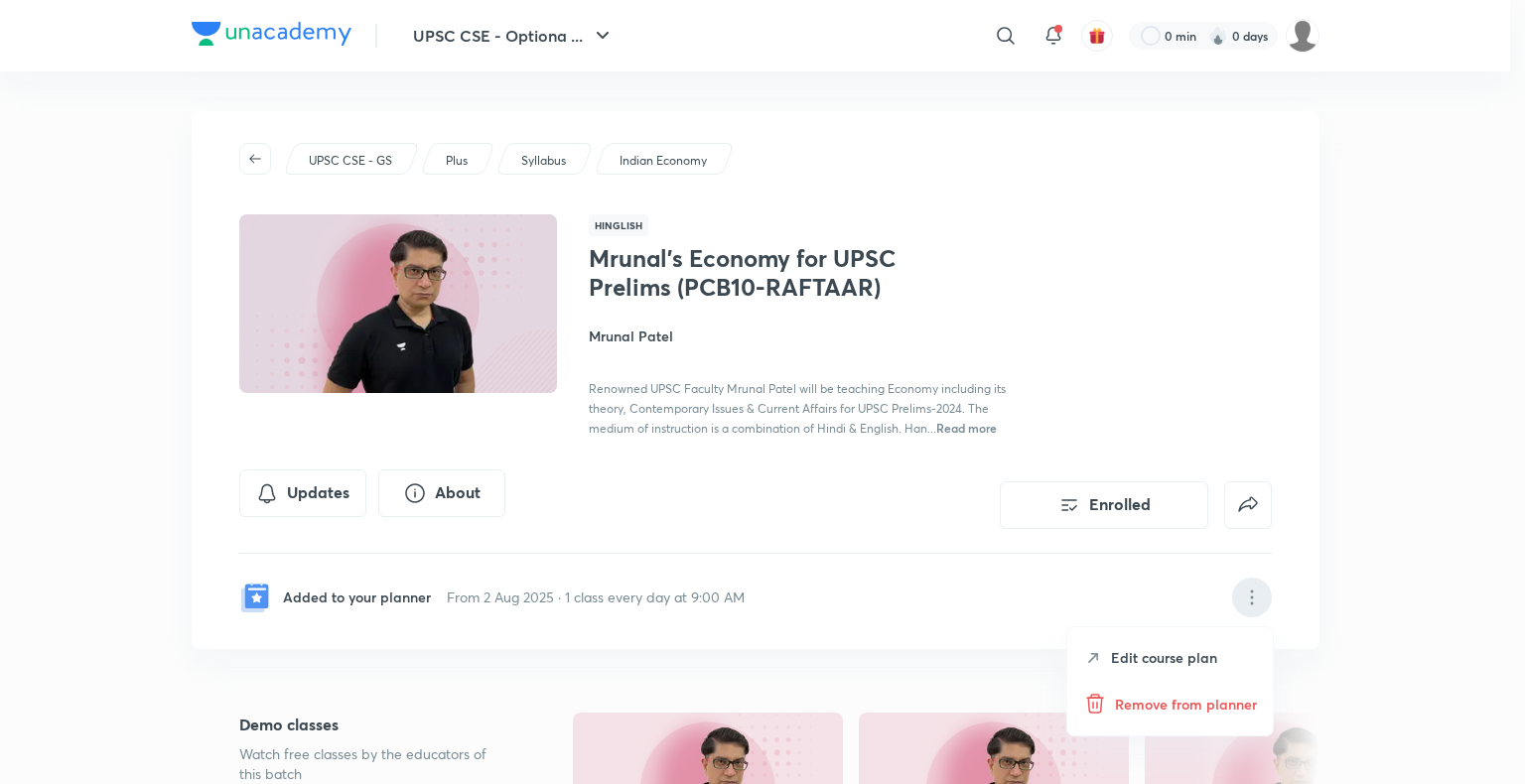 click at bounding box center [762, 392] 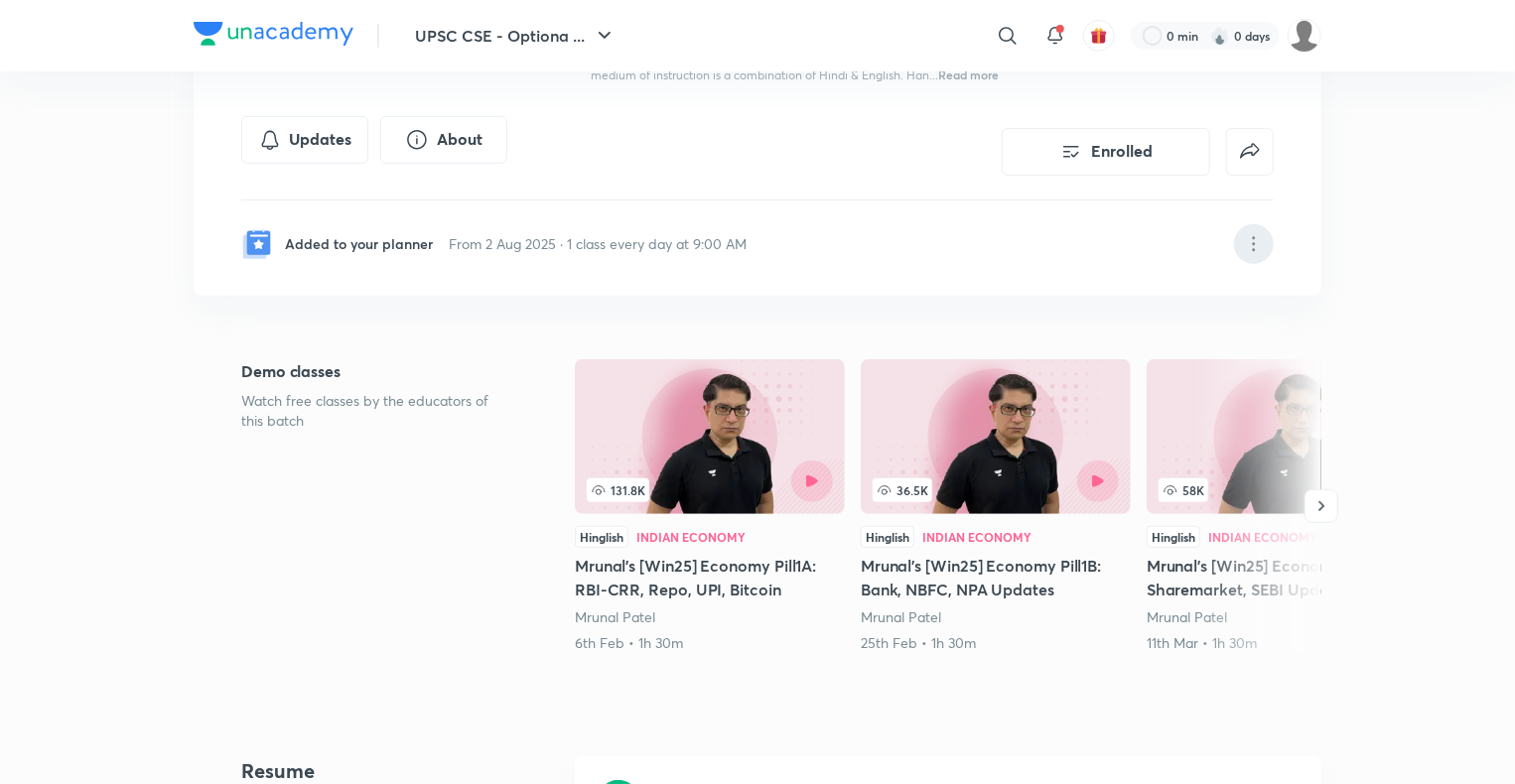 scroll, scrollTop: 357, scrollLeft: 0, axis: vertical 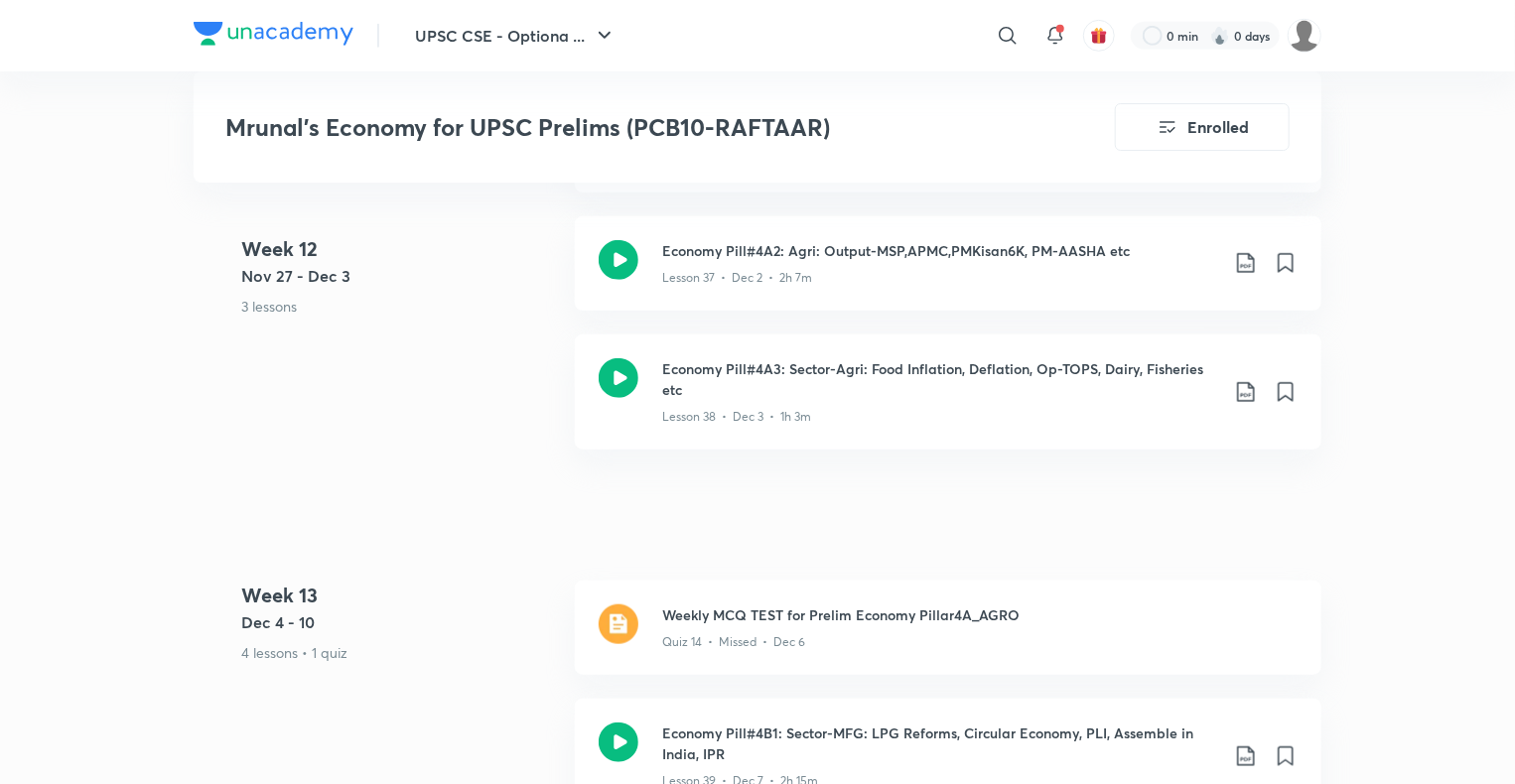 click on "Mrunal’s Economy for UPSC Prelims (PCB10-RAFTAAR) Enrolled UPSC CSE - GS Plus Syllabus Indian Economy Hinglish Mrunal’s Economy for UPSC Prelims (PCB10-RAFTAAR) Mrunal Patel Renowned UPSC Faculty Mrunal Patel will be teaching Economy including its theory, Contemporary Issues & Current Affairs for UPSC Prelims-2024.
The medium of instruction is a combination of Hindi & English.
Han...  Read more Updates About Enrolled Added to your planner From 2 Aug 2025 · 1 class every day at 9:00 AM Demo classes   Watch free classes by the educators of this batch   131.8K Hinglish Indian Economy Mrunal’s [Win25] Economy Pill1A: RBI-CRR, Repo, UPI, Bitcoin Mrunal Patel 6th Feb • 1h 30m   36.5K Hinglish Indian Economy Mrunal’s [Win25] Economy Pill1B: Bank, NBFC, NPA Updates Mrunal Patel 25th Feb • 1h 30m   58K Hinglish Indian Economy Mrunal’s [Win25] Economy PillC: Sharemarket, SEBI Updates Mrunal Patel 11th Mar • 1h 30m   29.9K Hinglish Indian Economy Mrunal Patel 18th Mar • 1h 30m Resume Week 1 Week 2" at bounding box center (758, -1409) 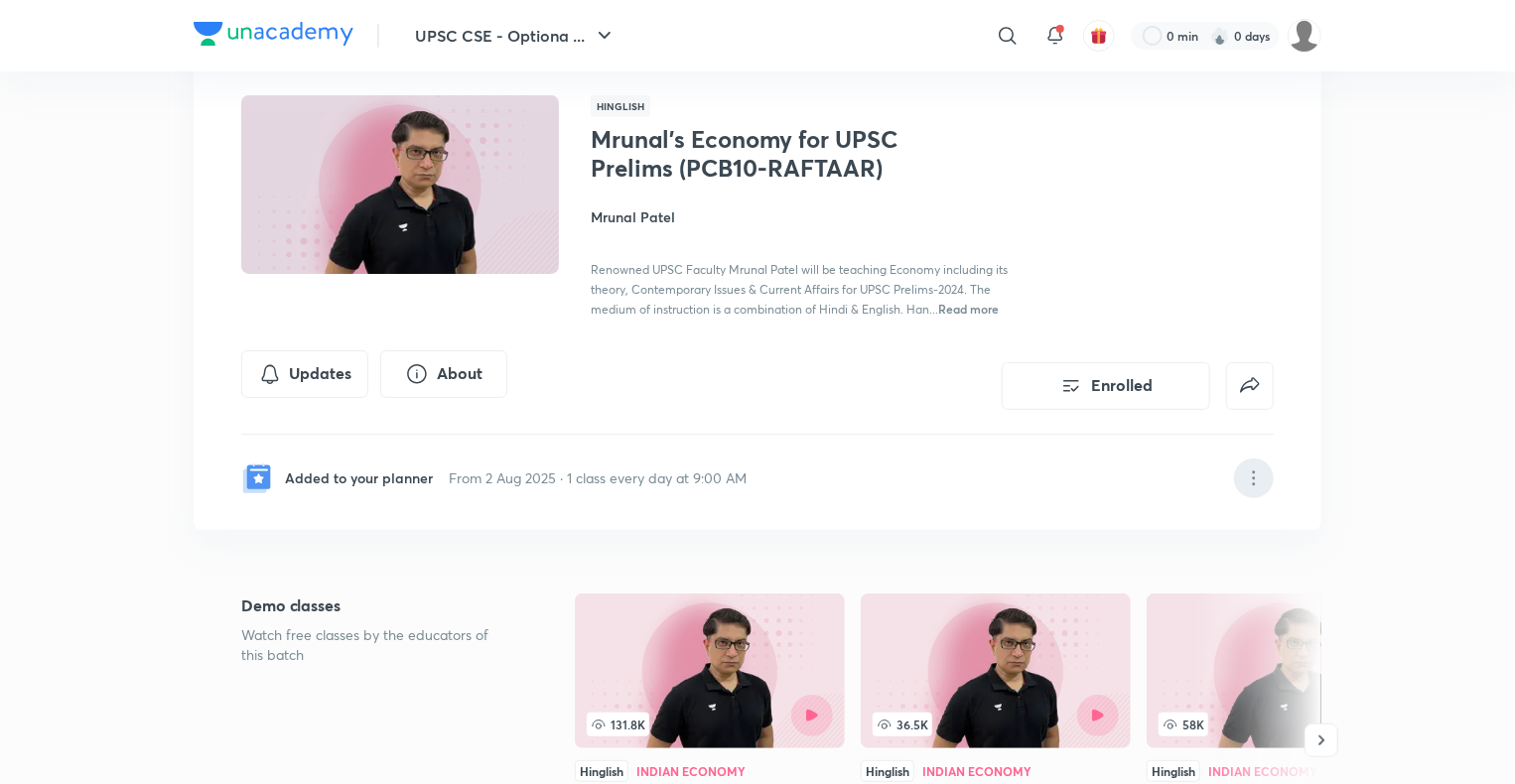scroll, scrollTop: 0, scrollLeft: 0, axis: both 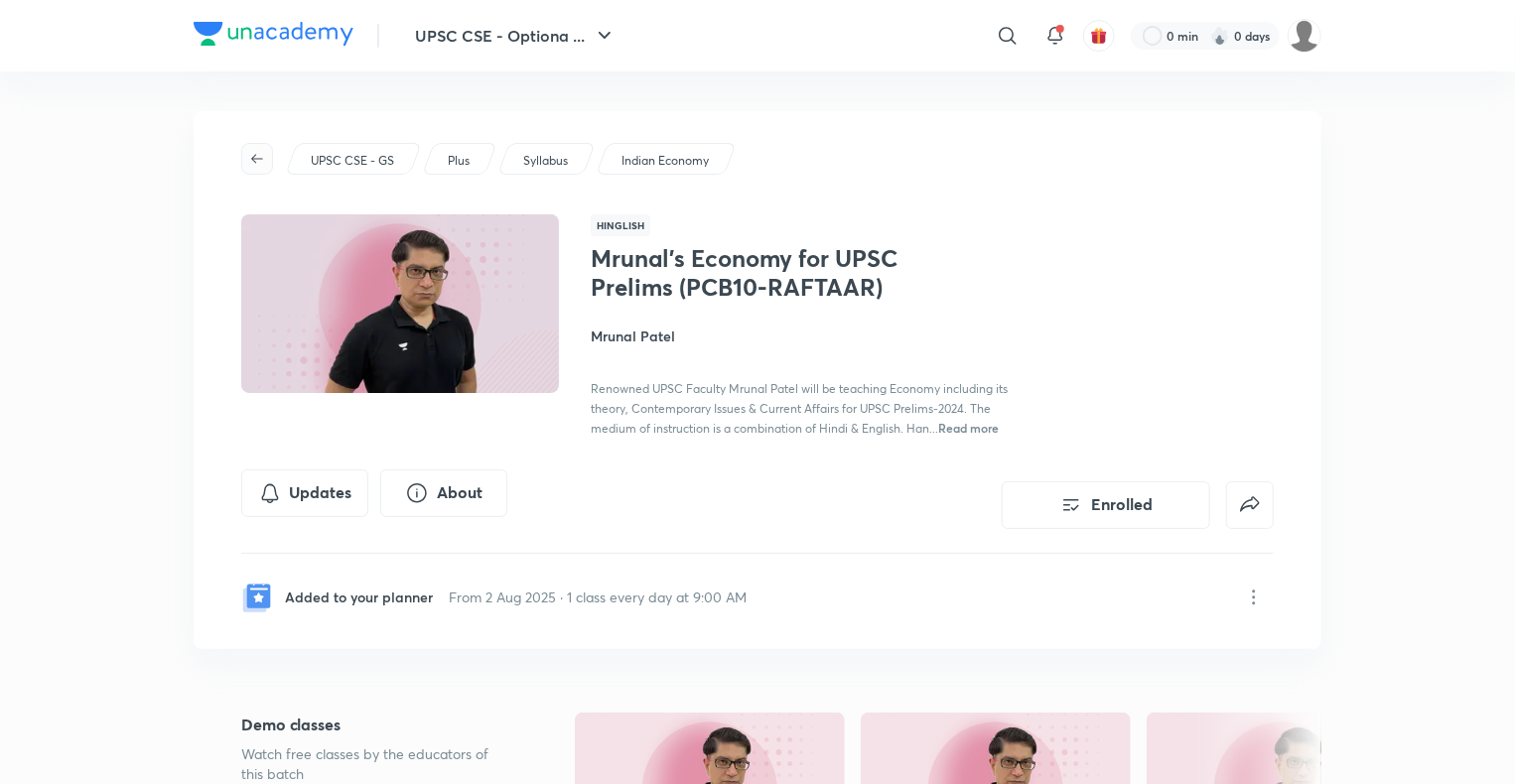 click 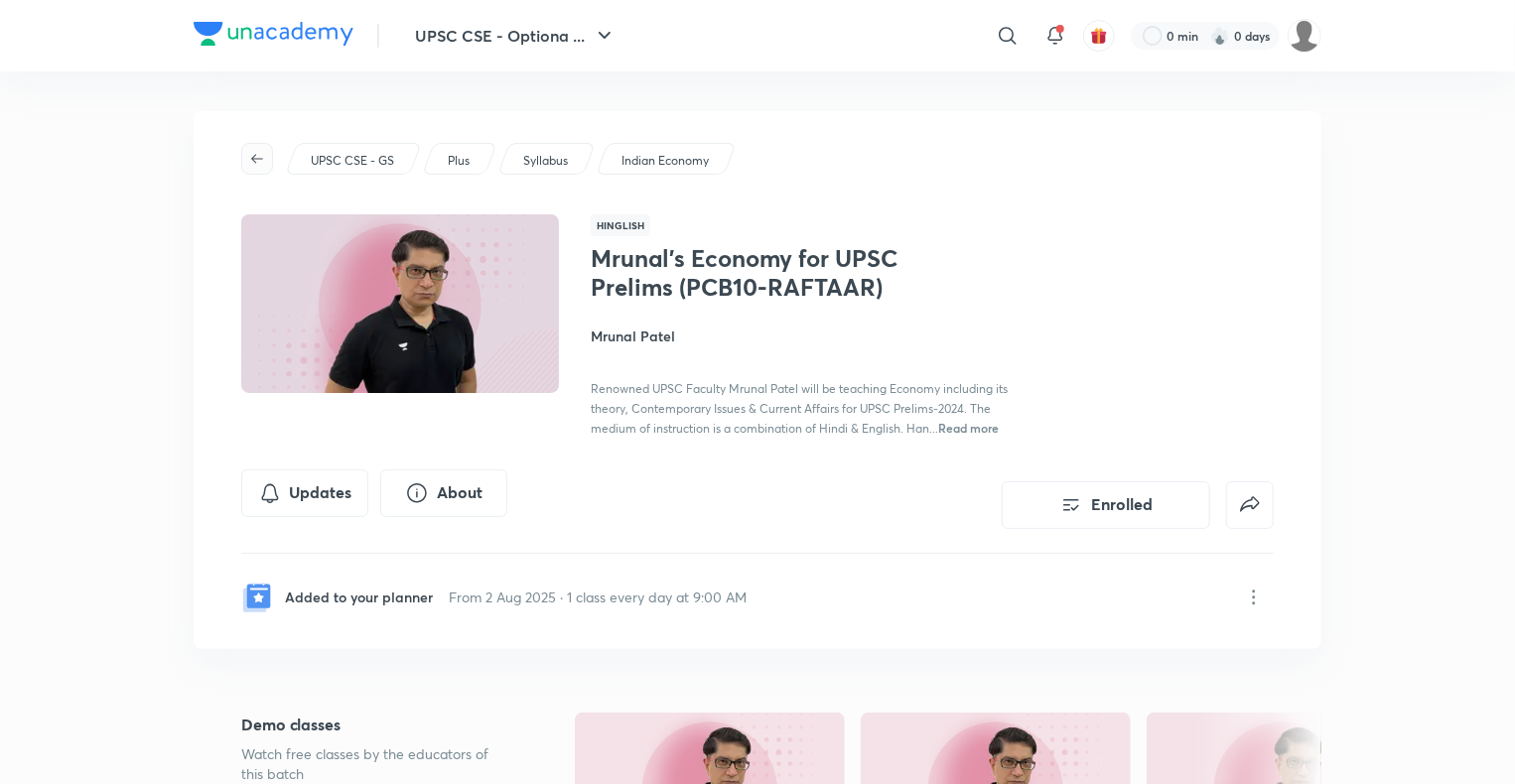 click 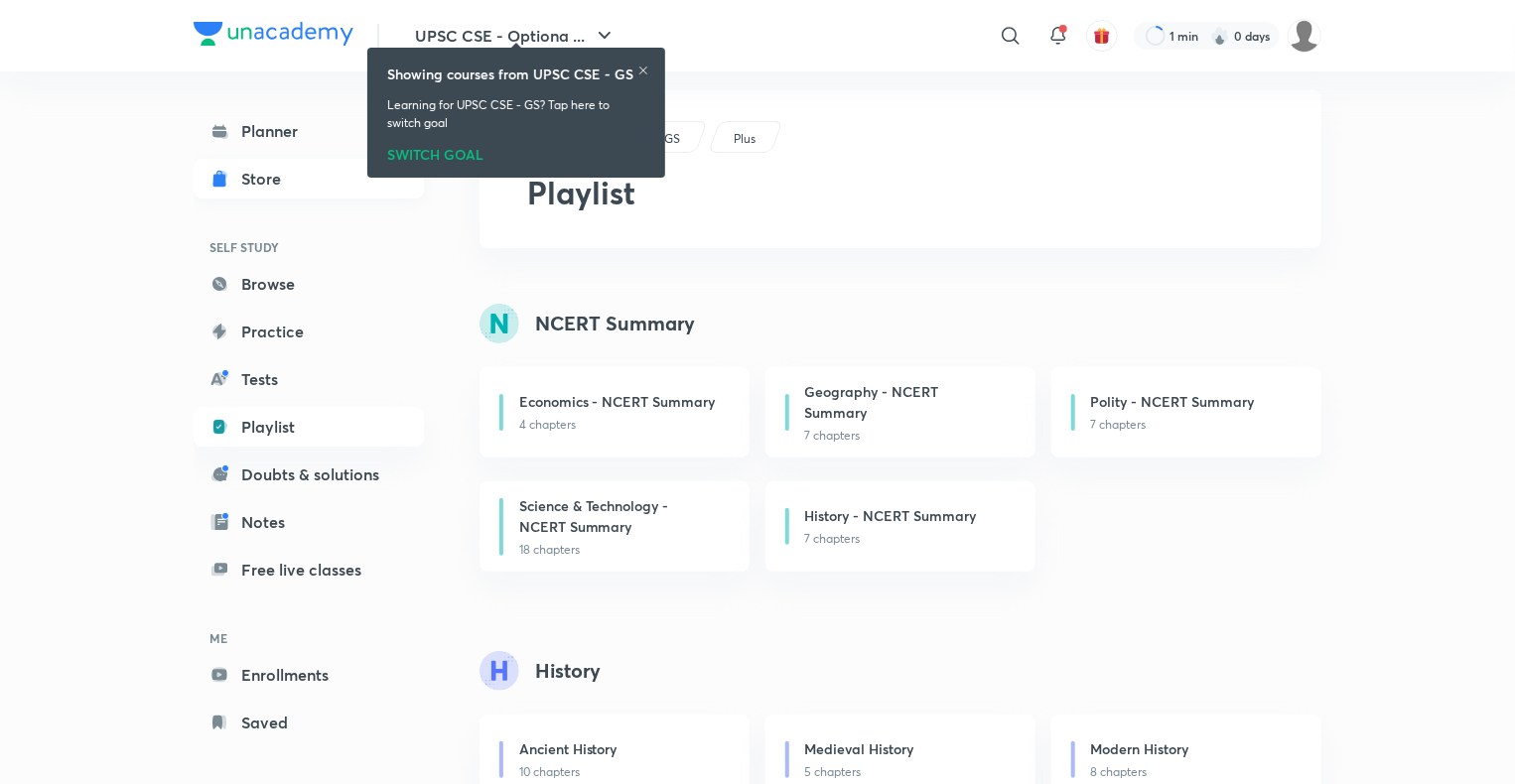 scroll, scrollTop: 0, scrollLeft: 0, axis: both 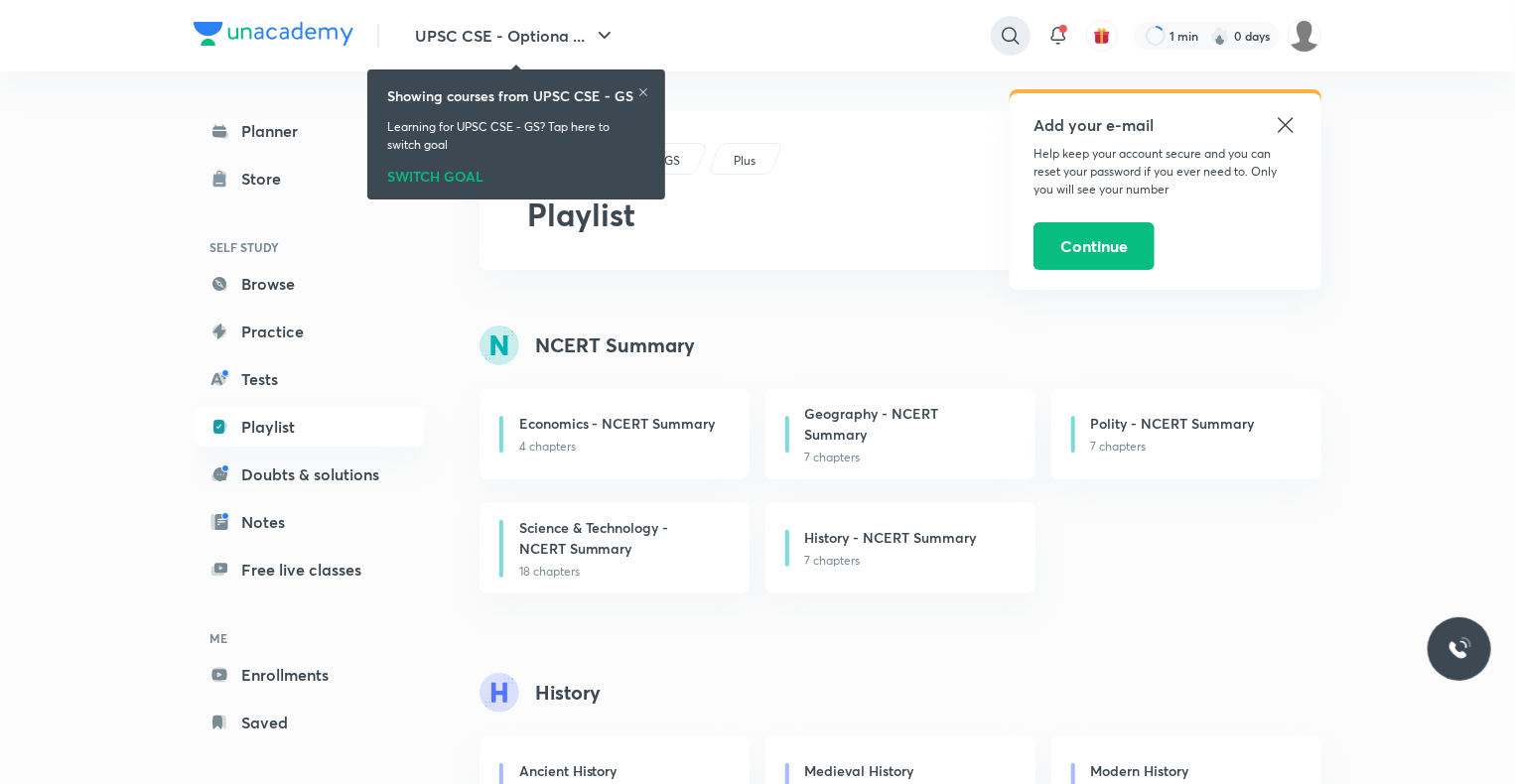 click 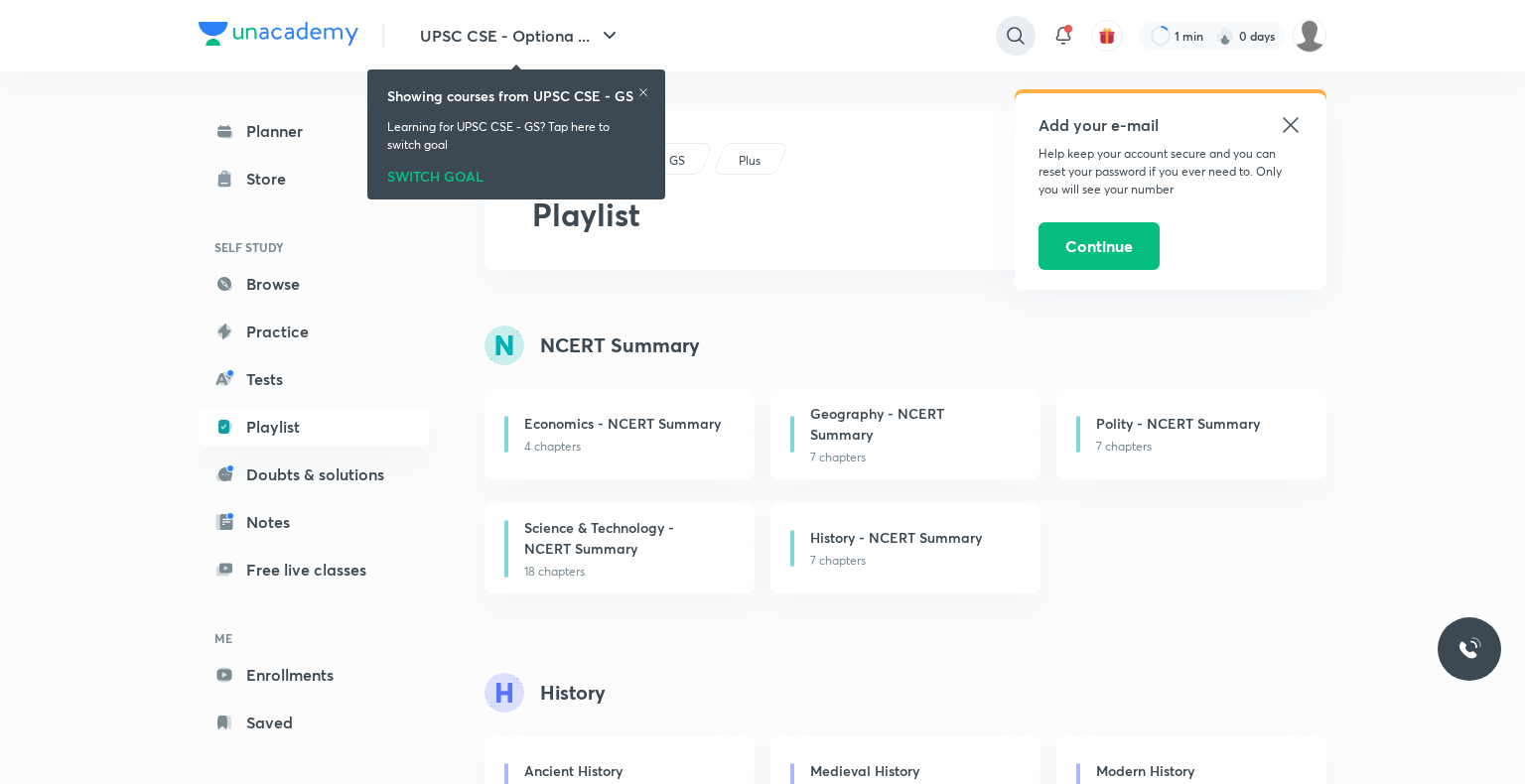 click on "​" at bounding box center [853, 36] 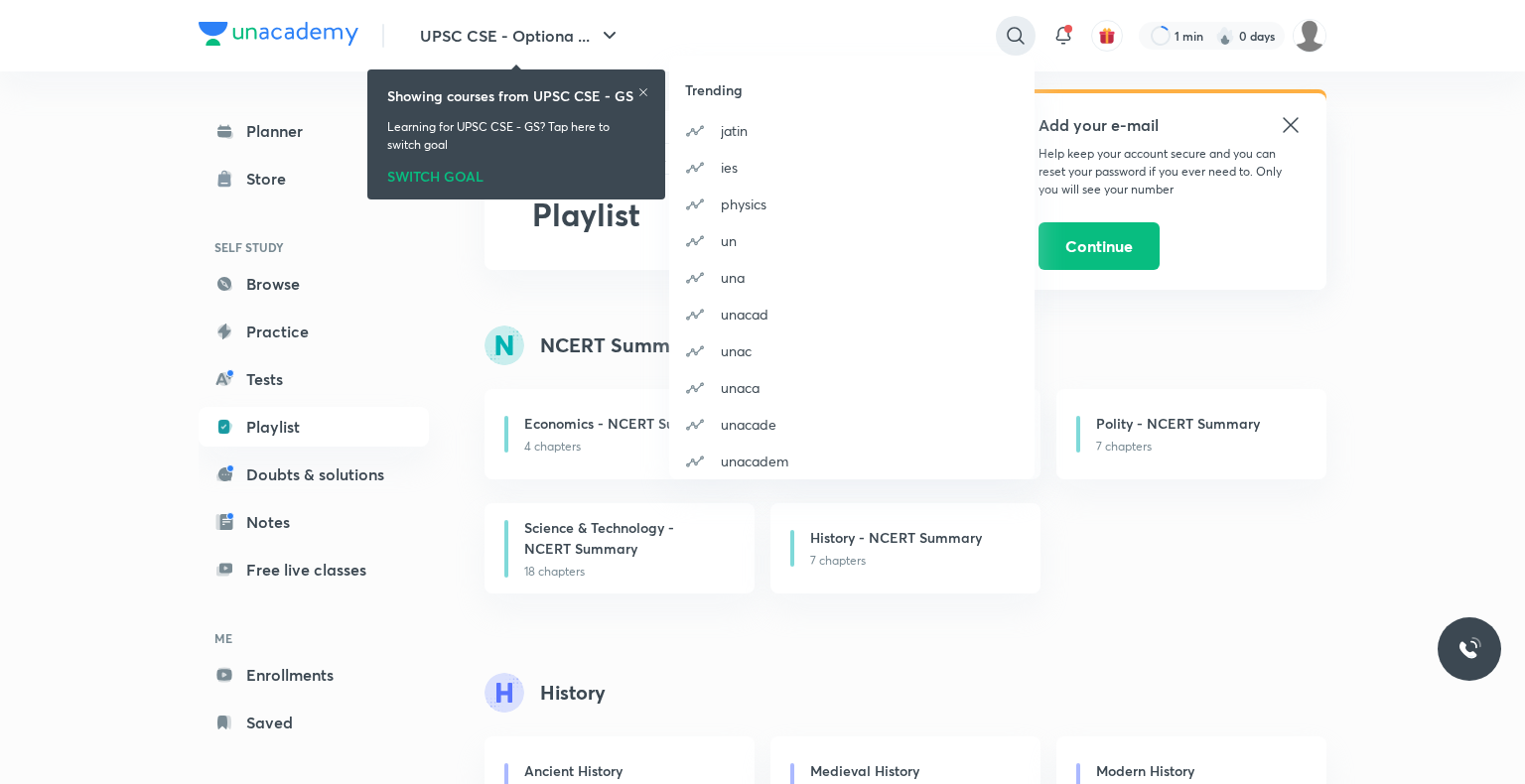 click on "Trending jatin ies physics un una unacad unac unaca unacade unacadem" at bounding box center (762, 392) 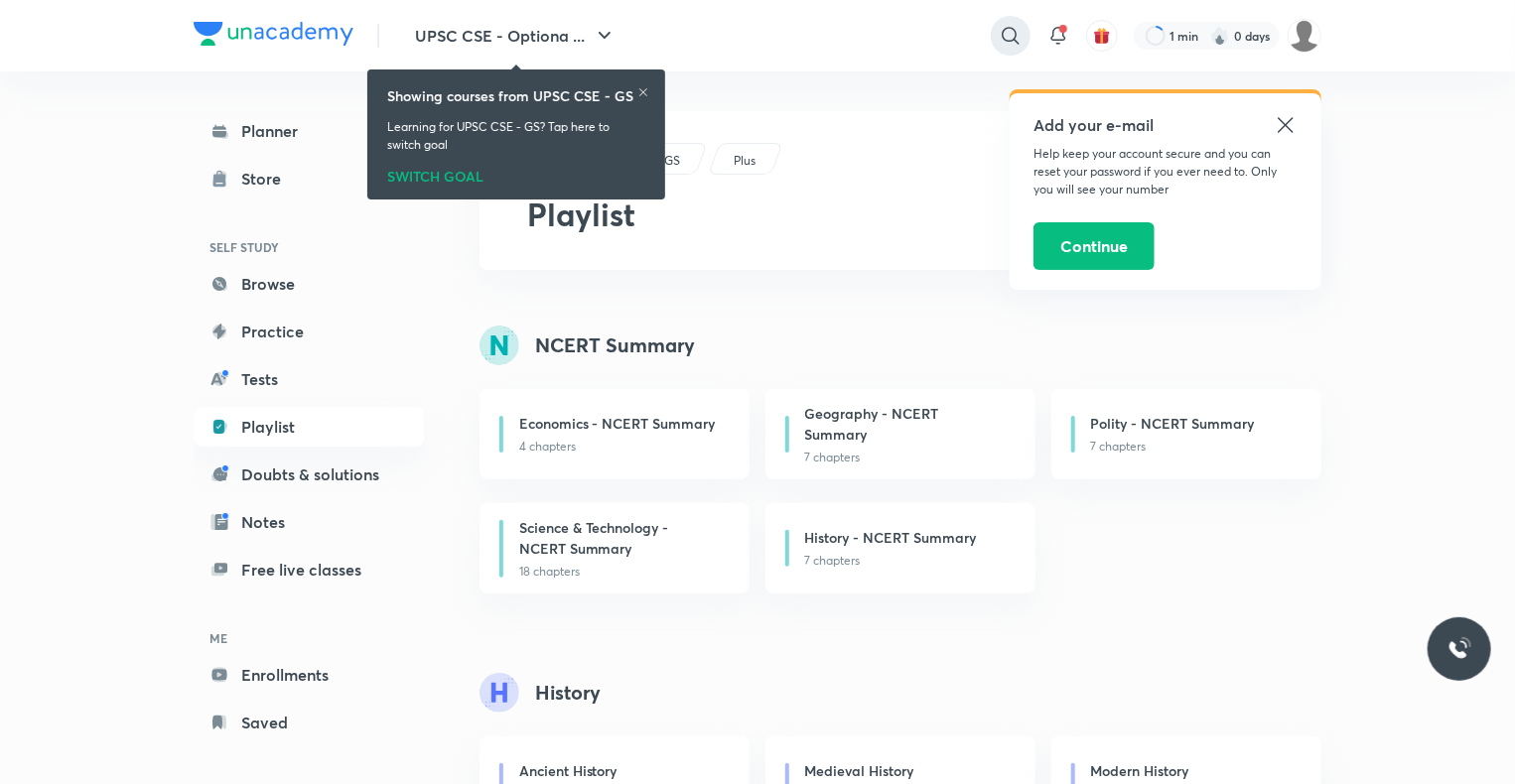 click 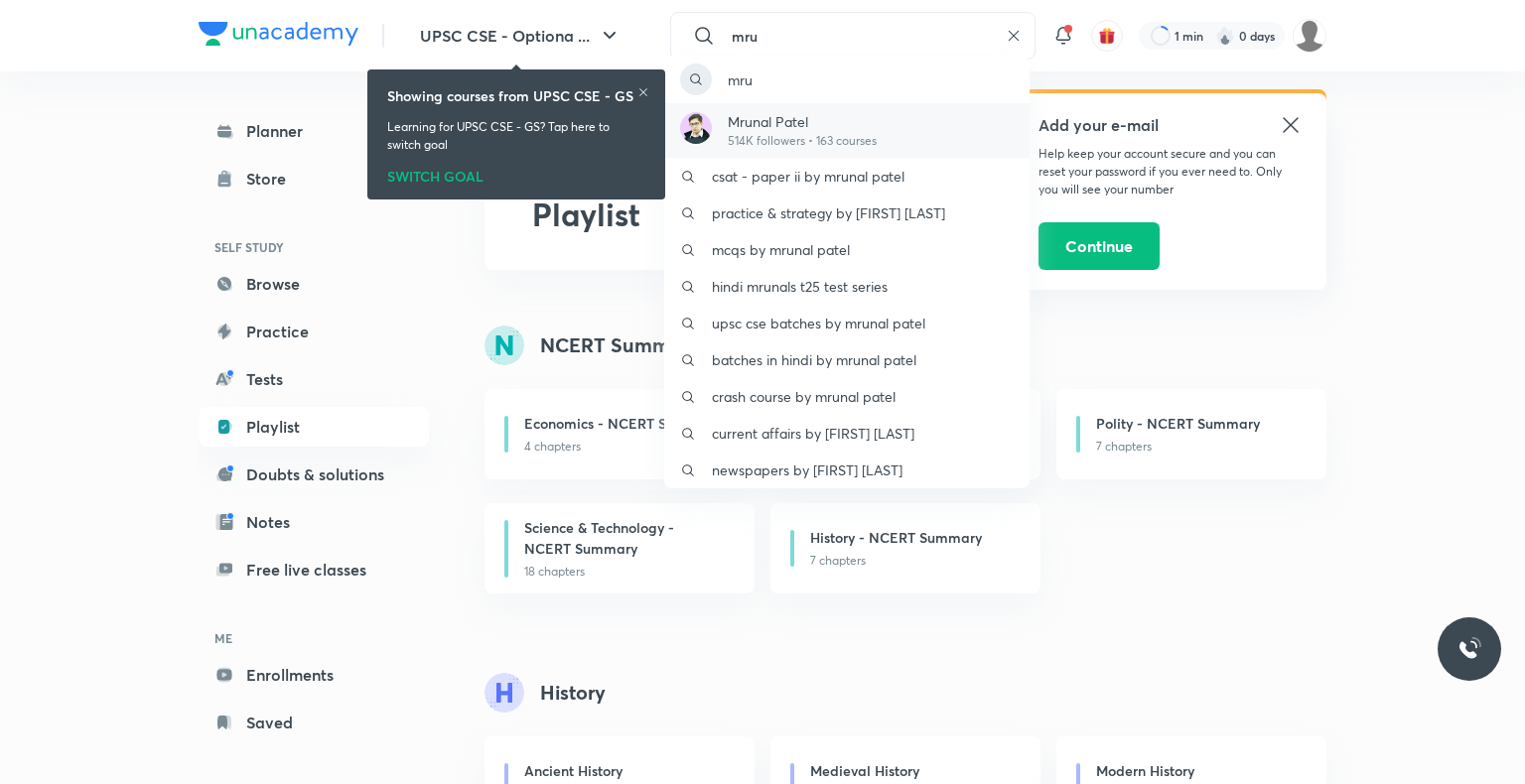 type on "mru" 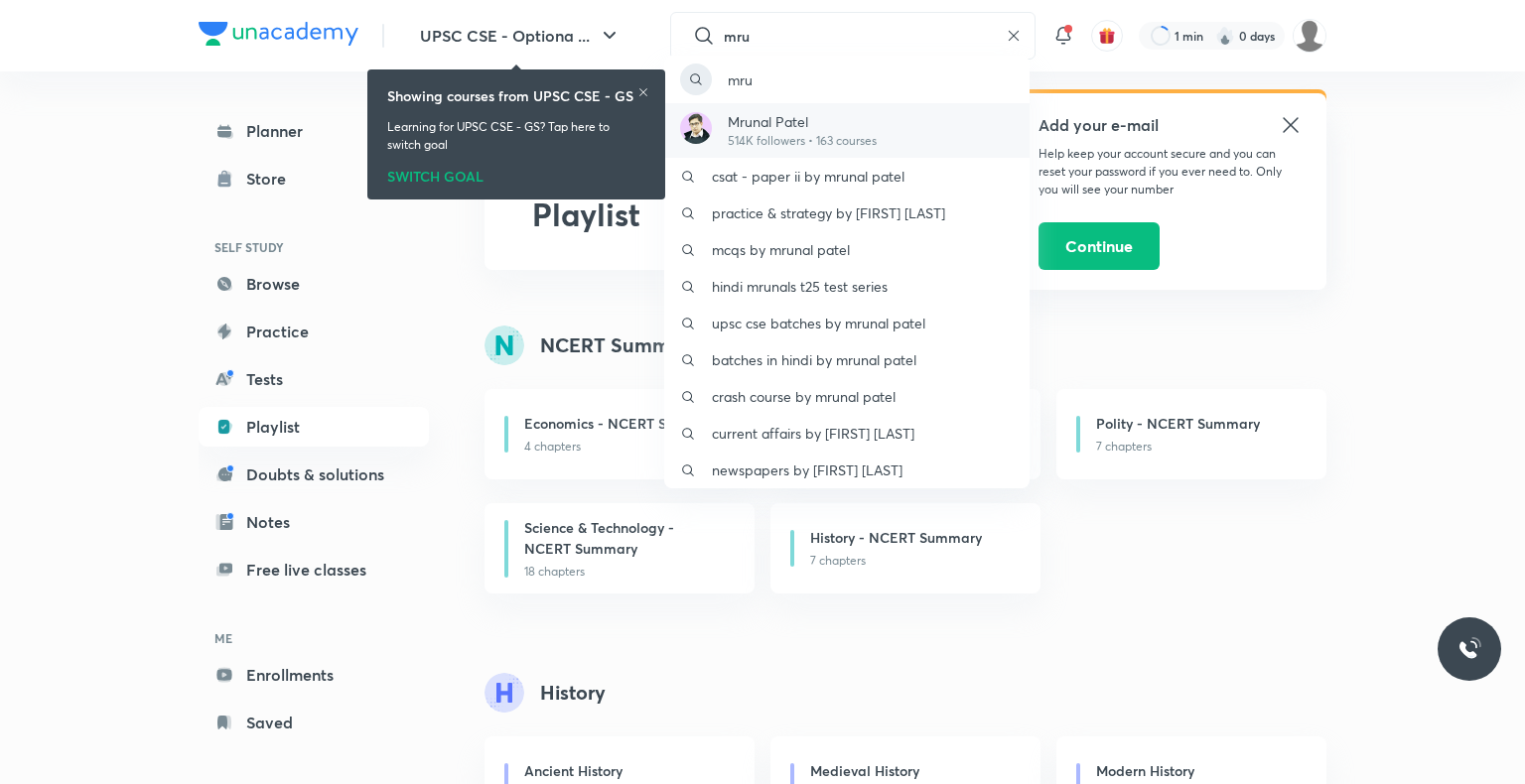 click on "Mrunal Patel" at bounding box center (802, 121) 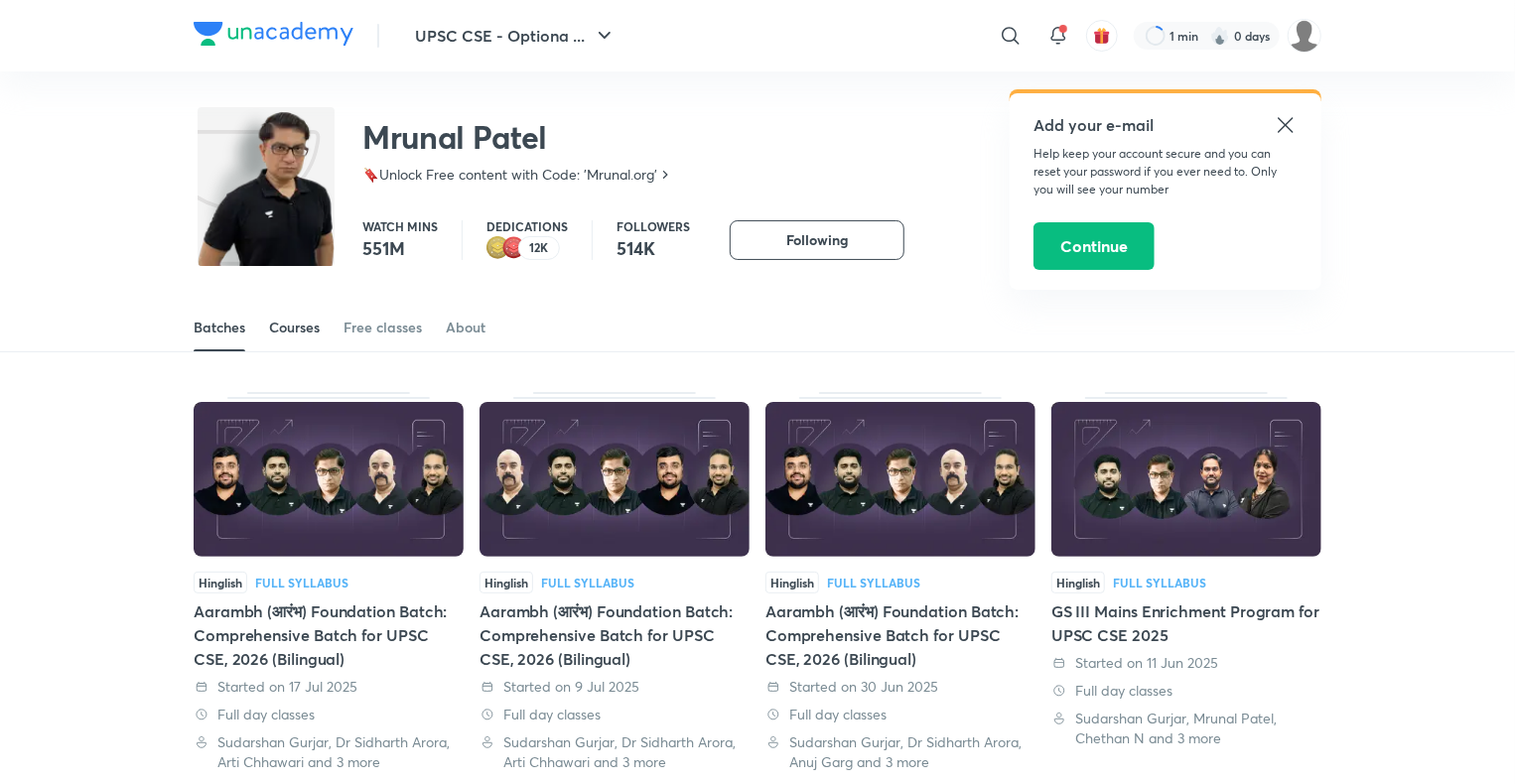 click on "Courses" at bounding box center [294, 327] 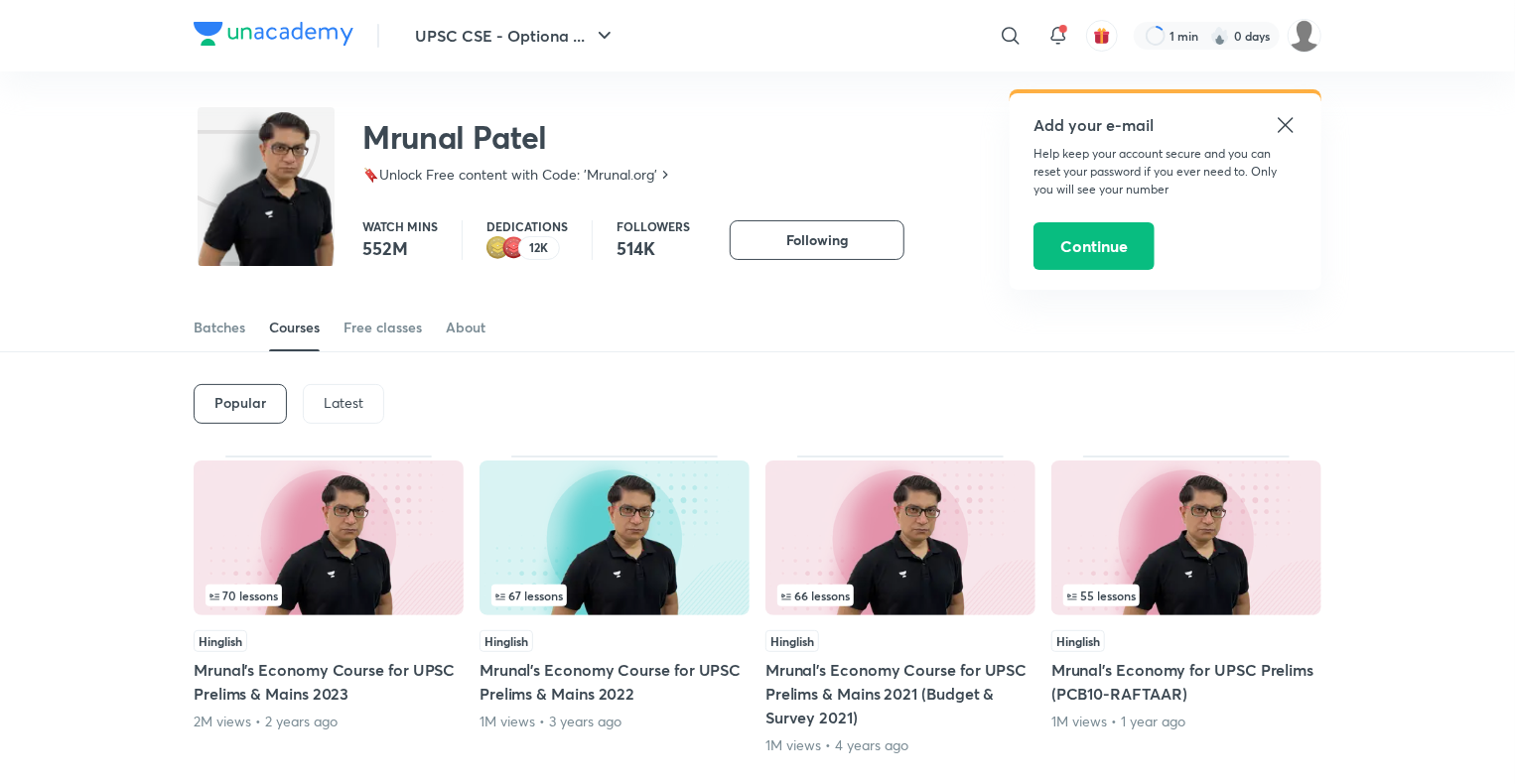 click on "55   lessons" at bounding box center [1186, 595] 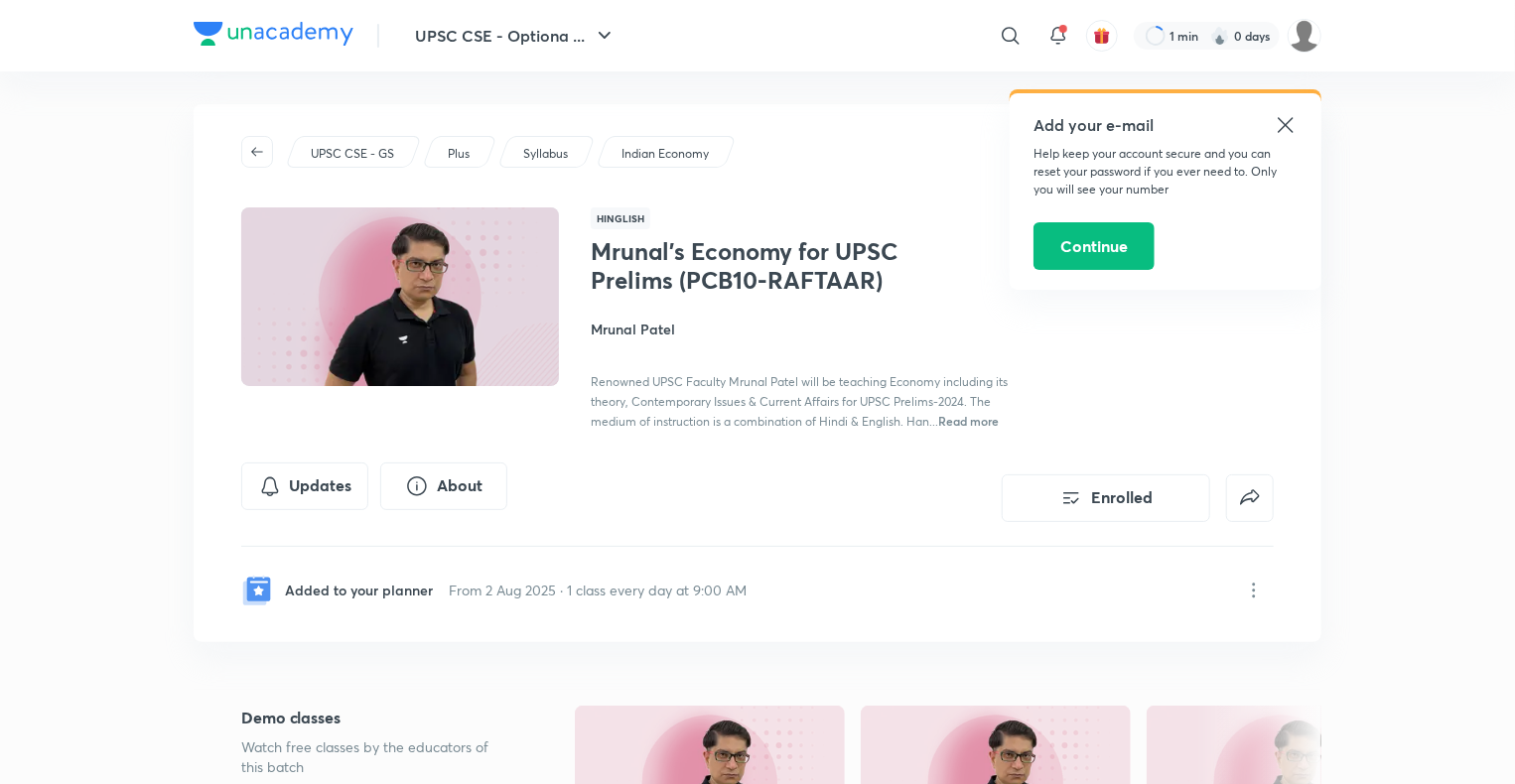scroll, scrollTop: 0, scrollLeft: 0, axis: both 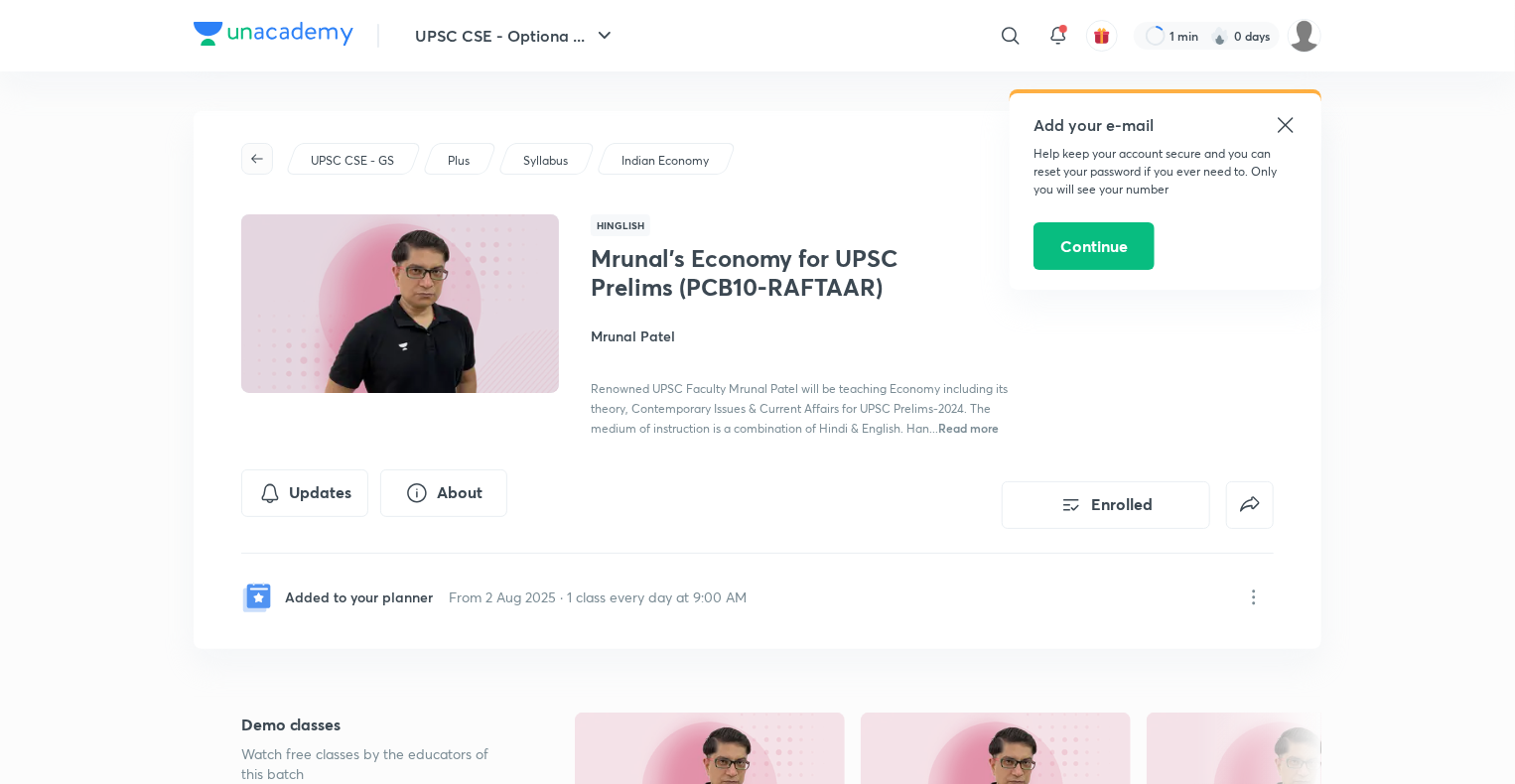 click 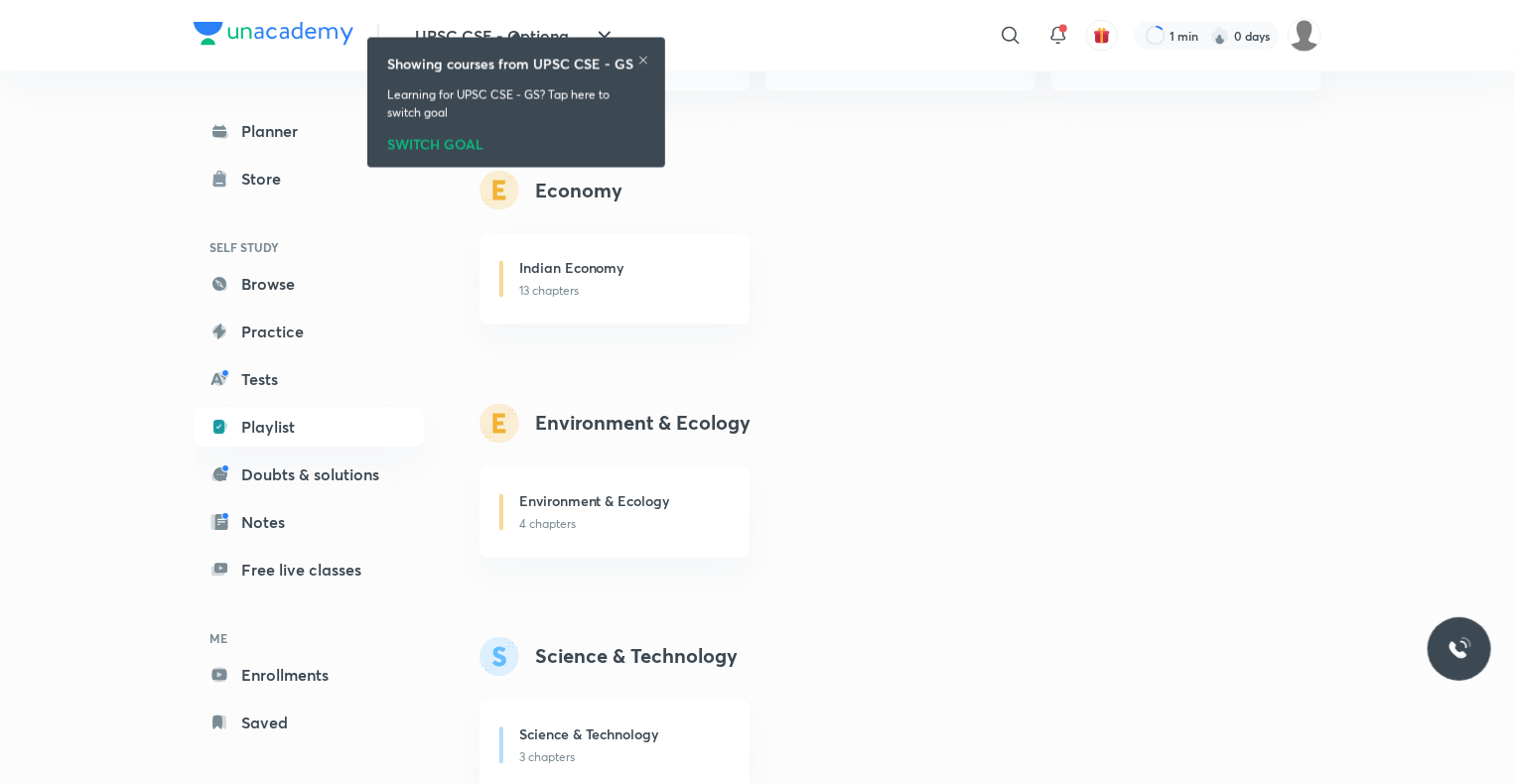 scroll, scrollTop: 1763, scrollLeft: 0, axis: vertical 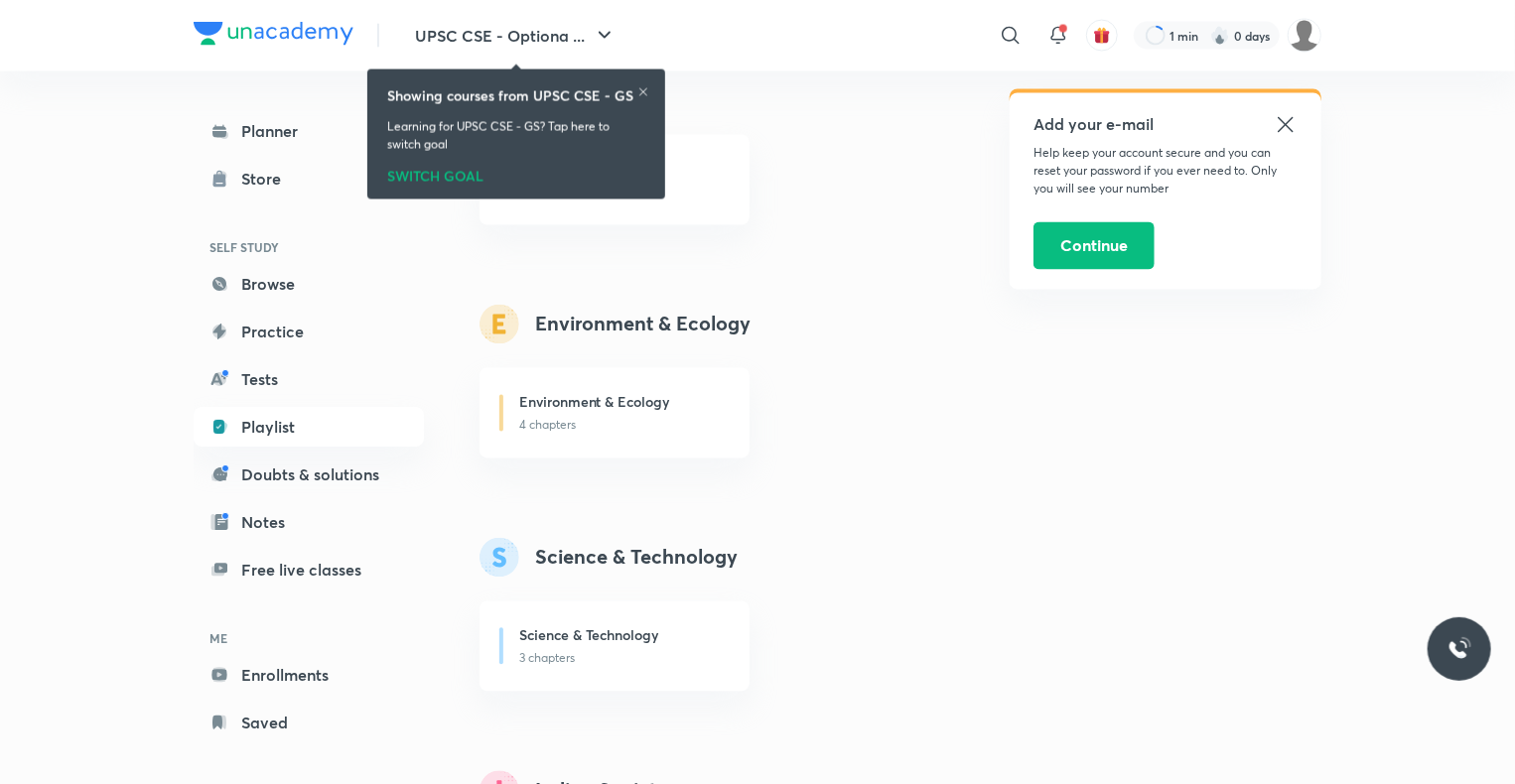 click 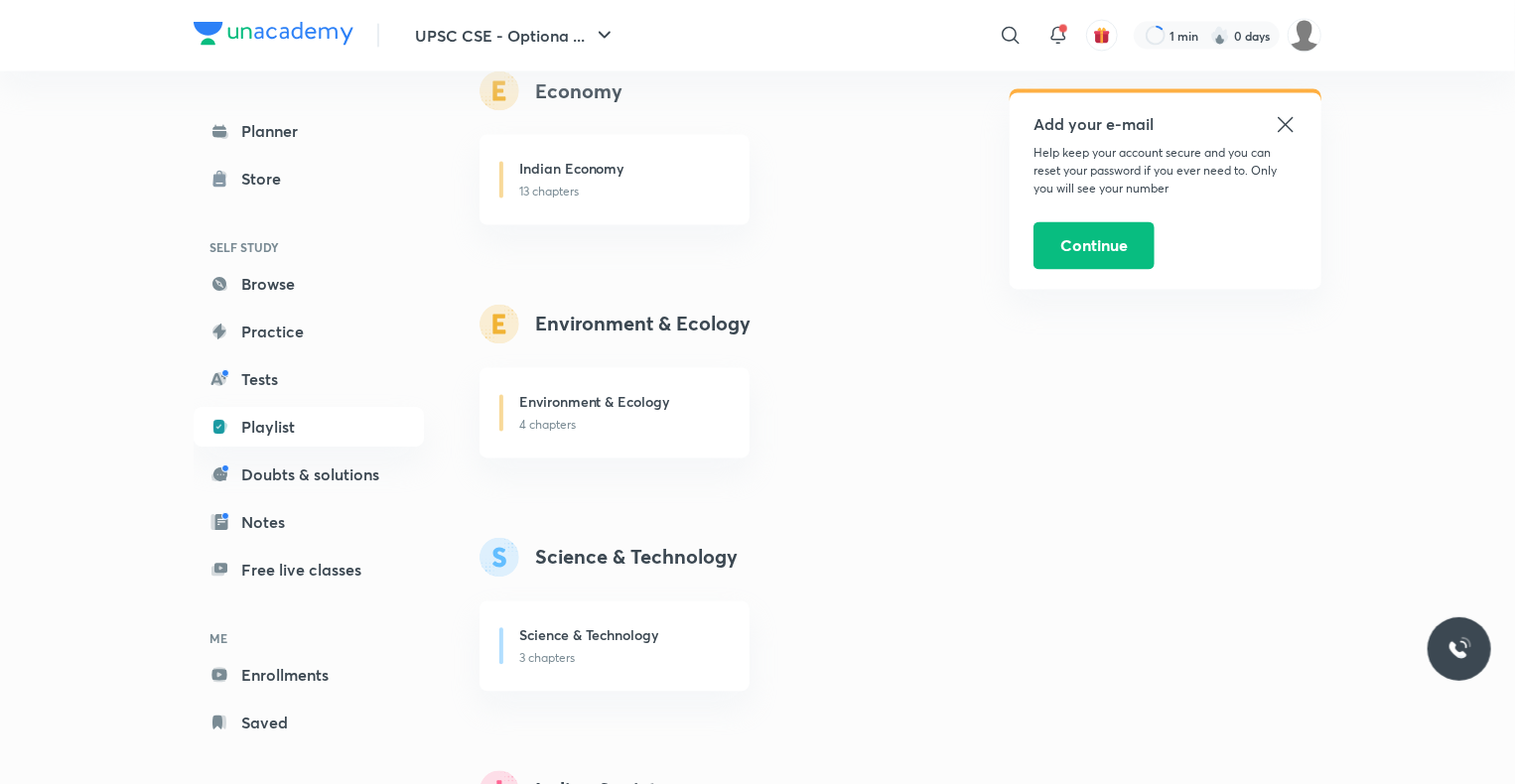 click 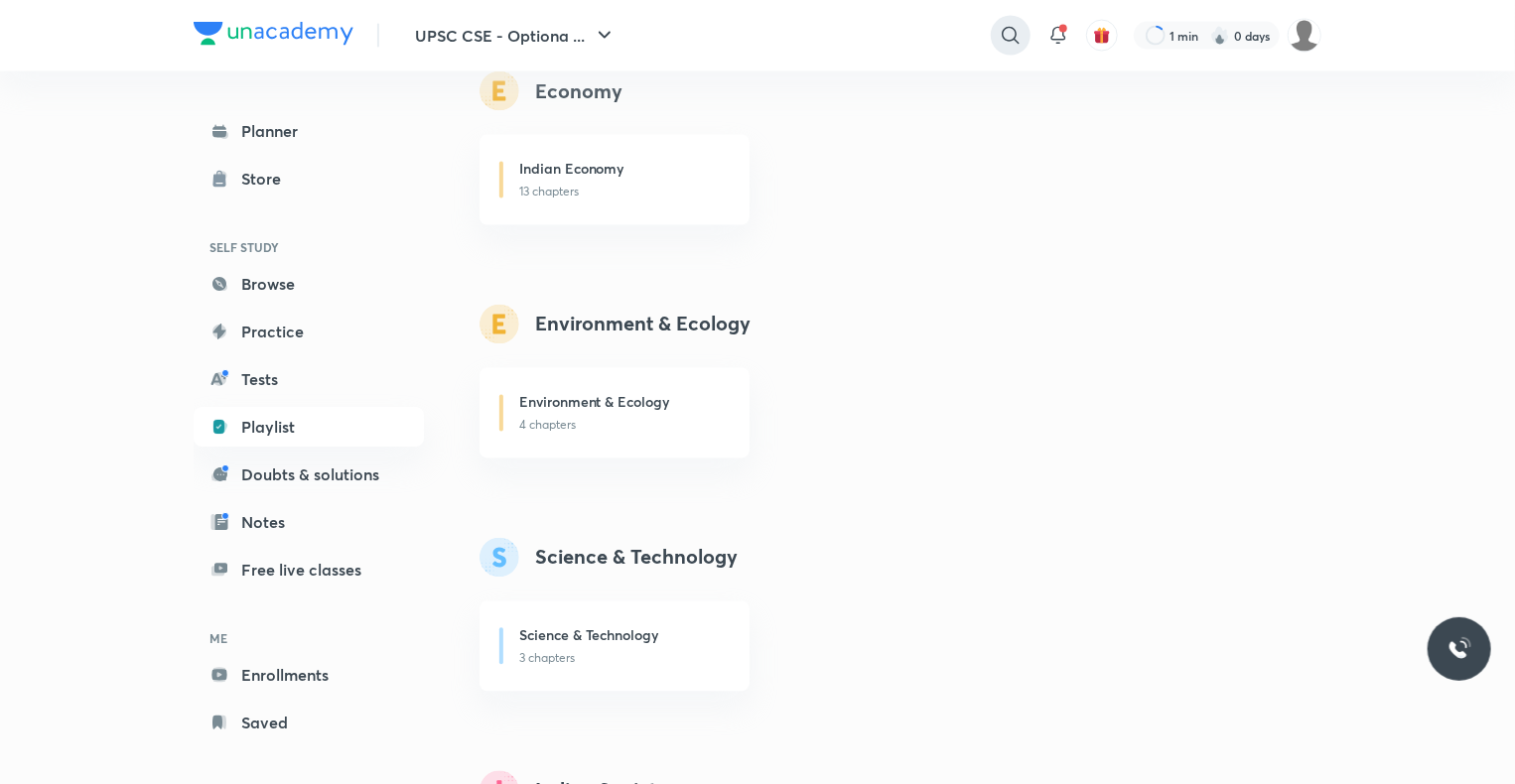 click 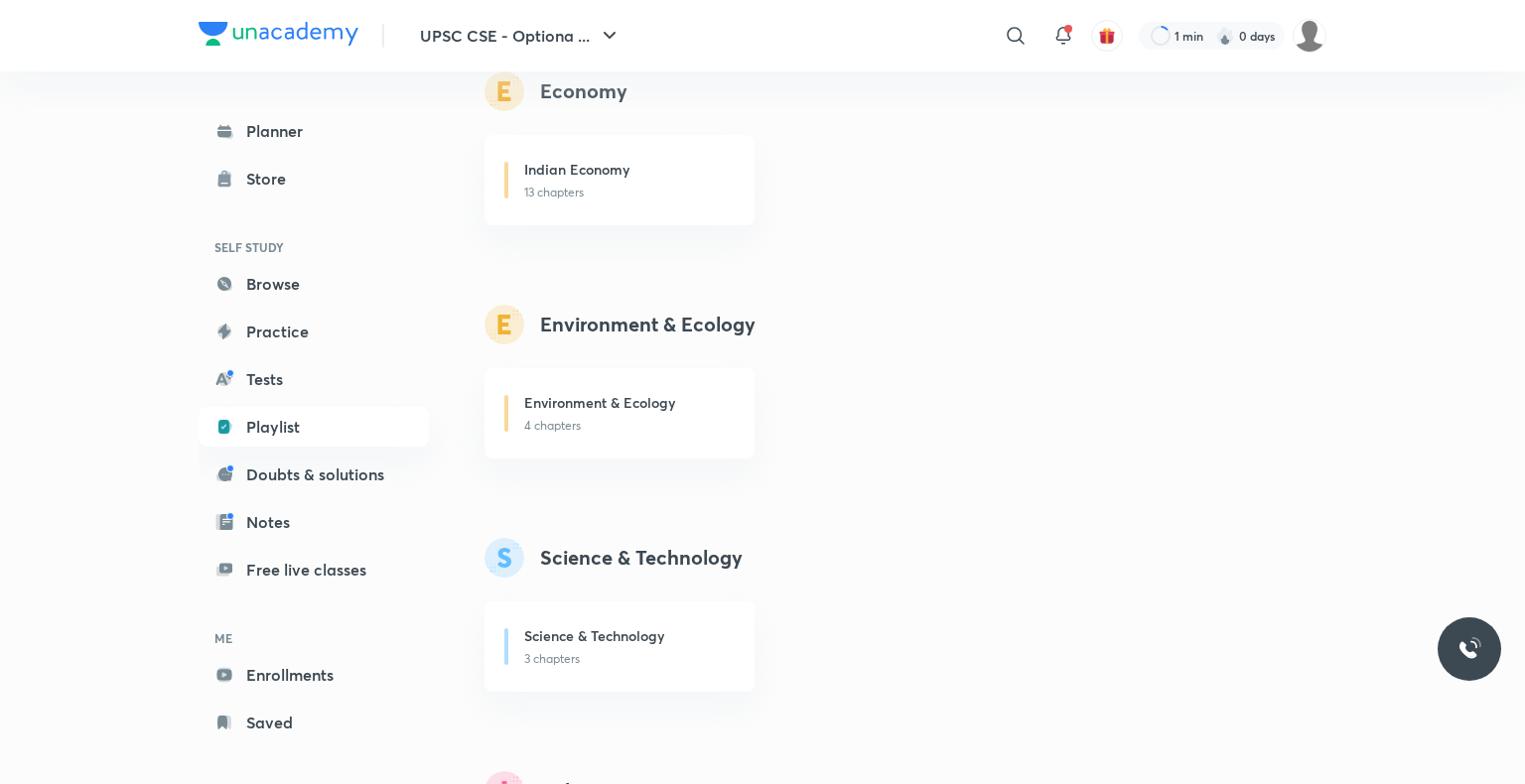 click on "​" at bounding box center (853, 36) 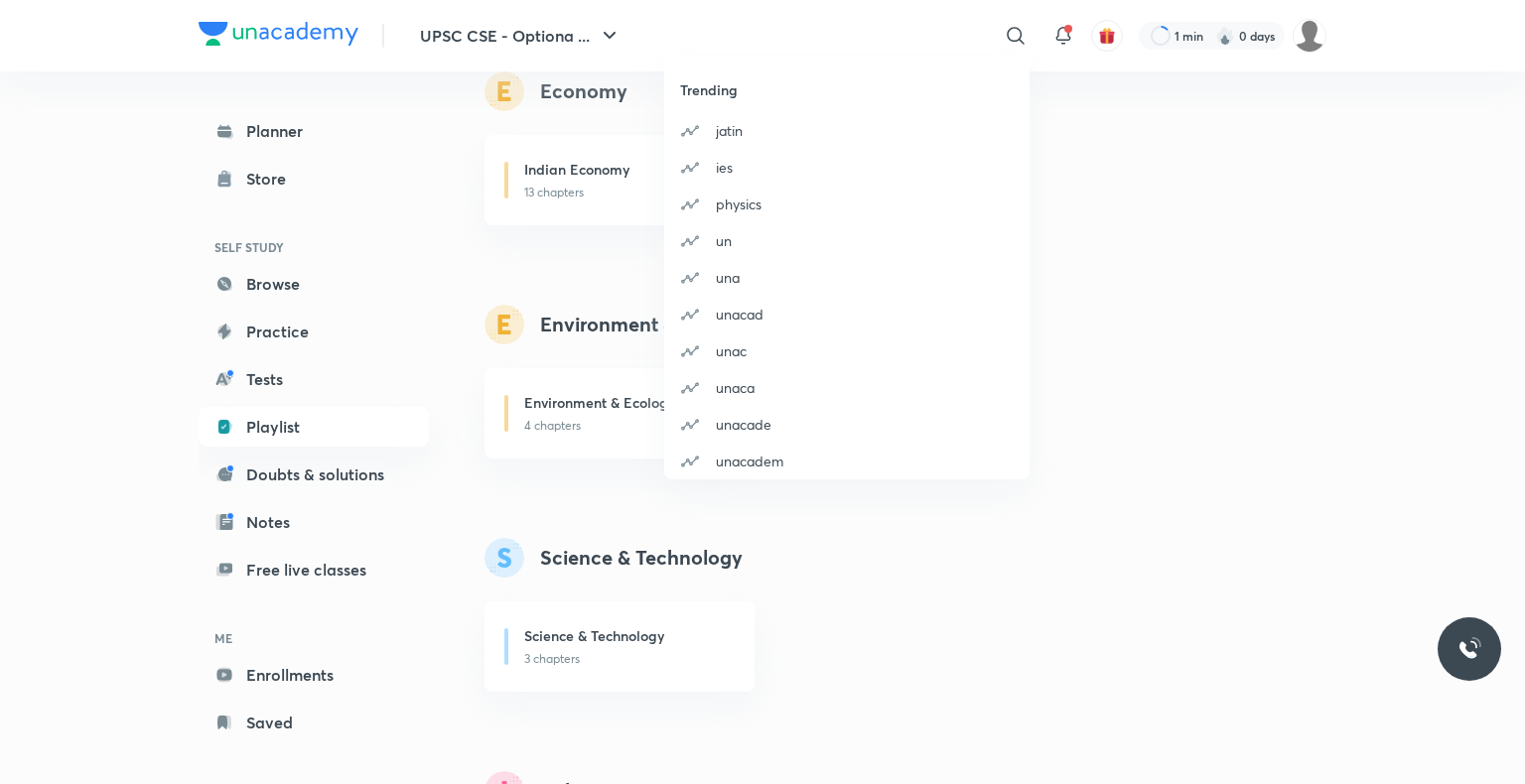 click on "Trending jatin ies physics un una unacad unac unaca unacade unacadem" at bounding box center [762, 392] 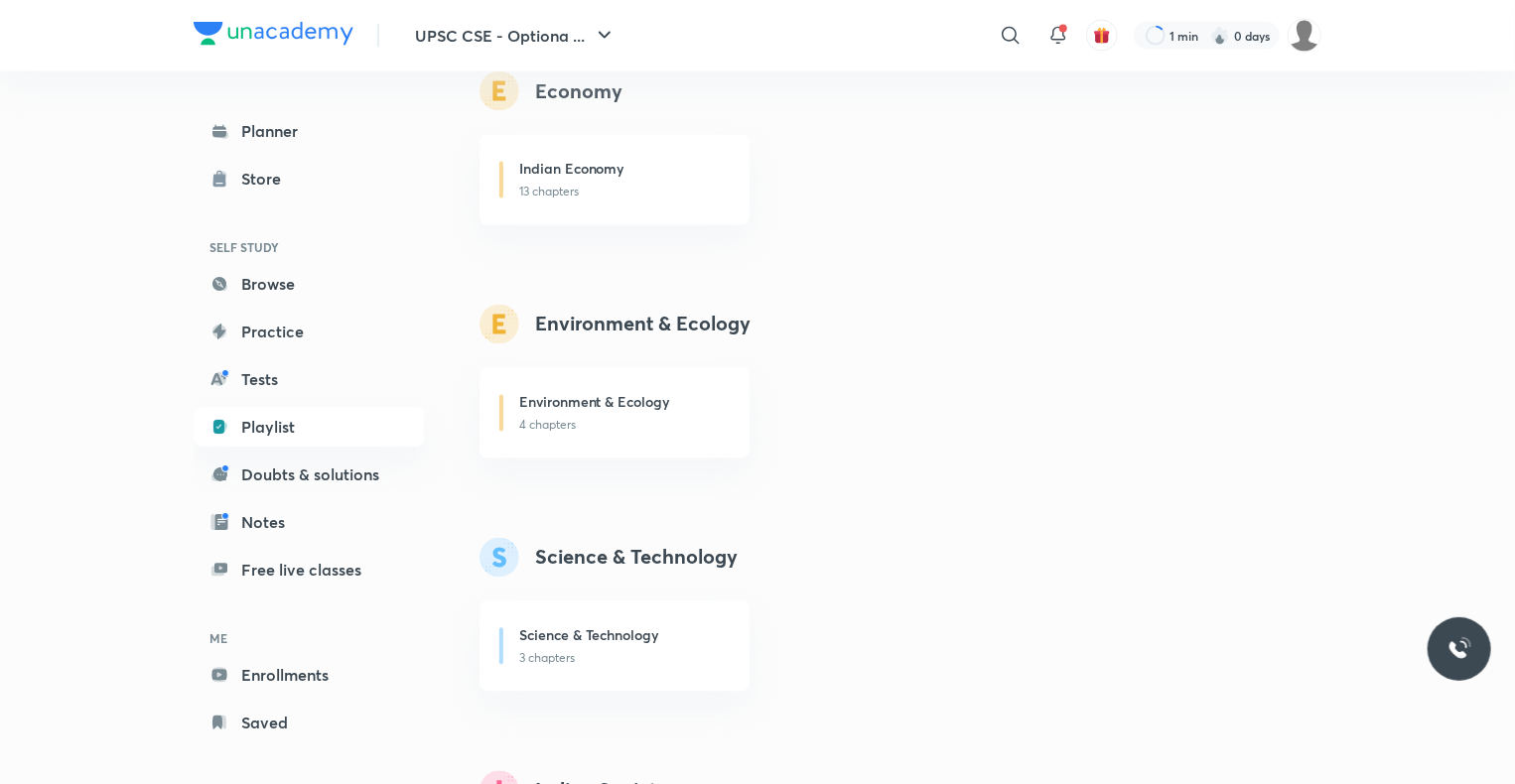 click 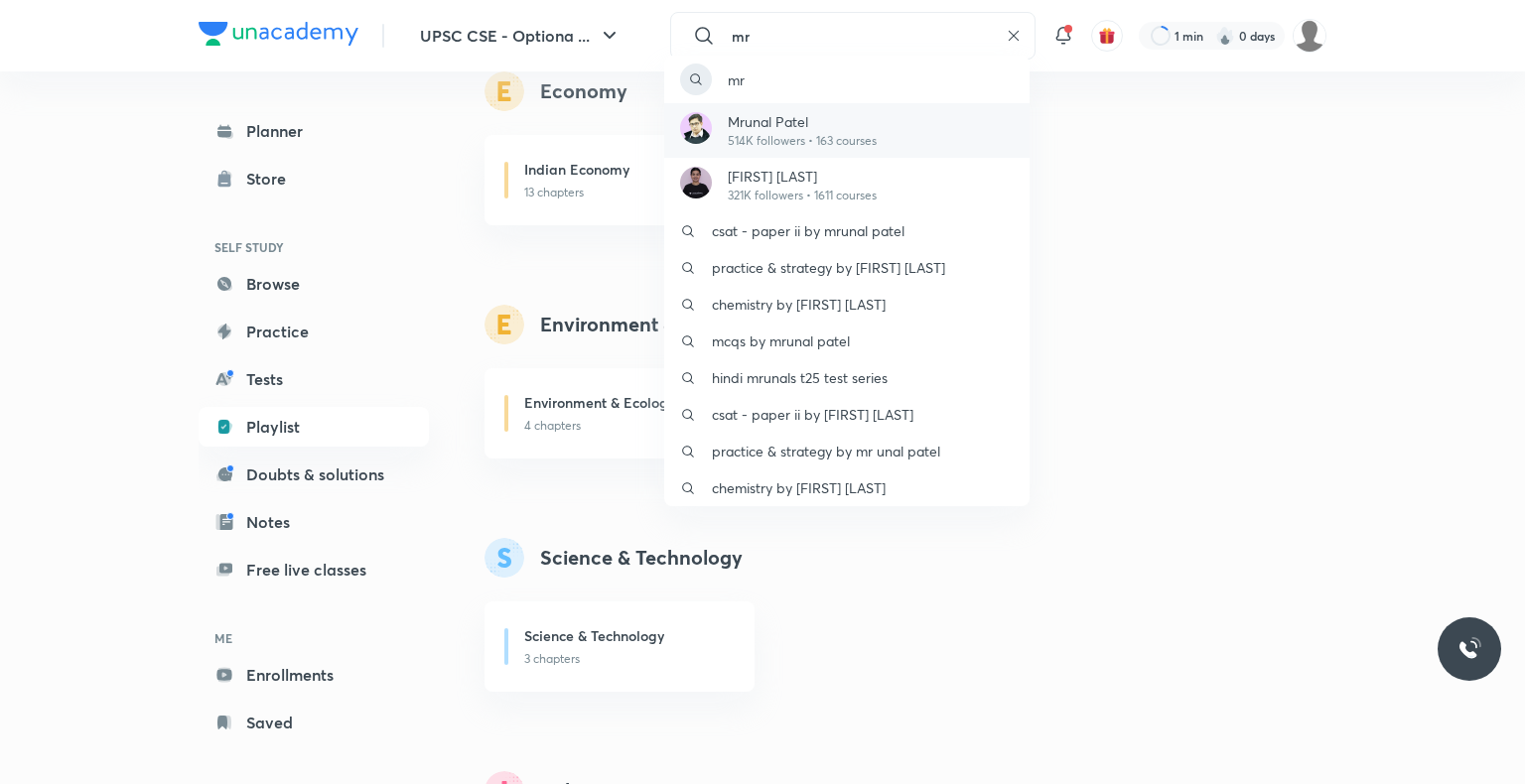 type on "mr" 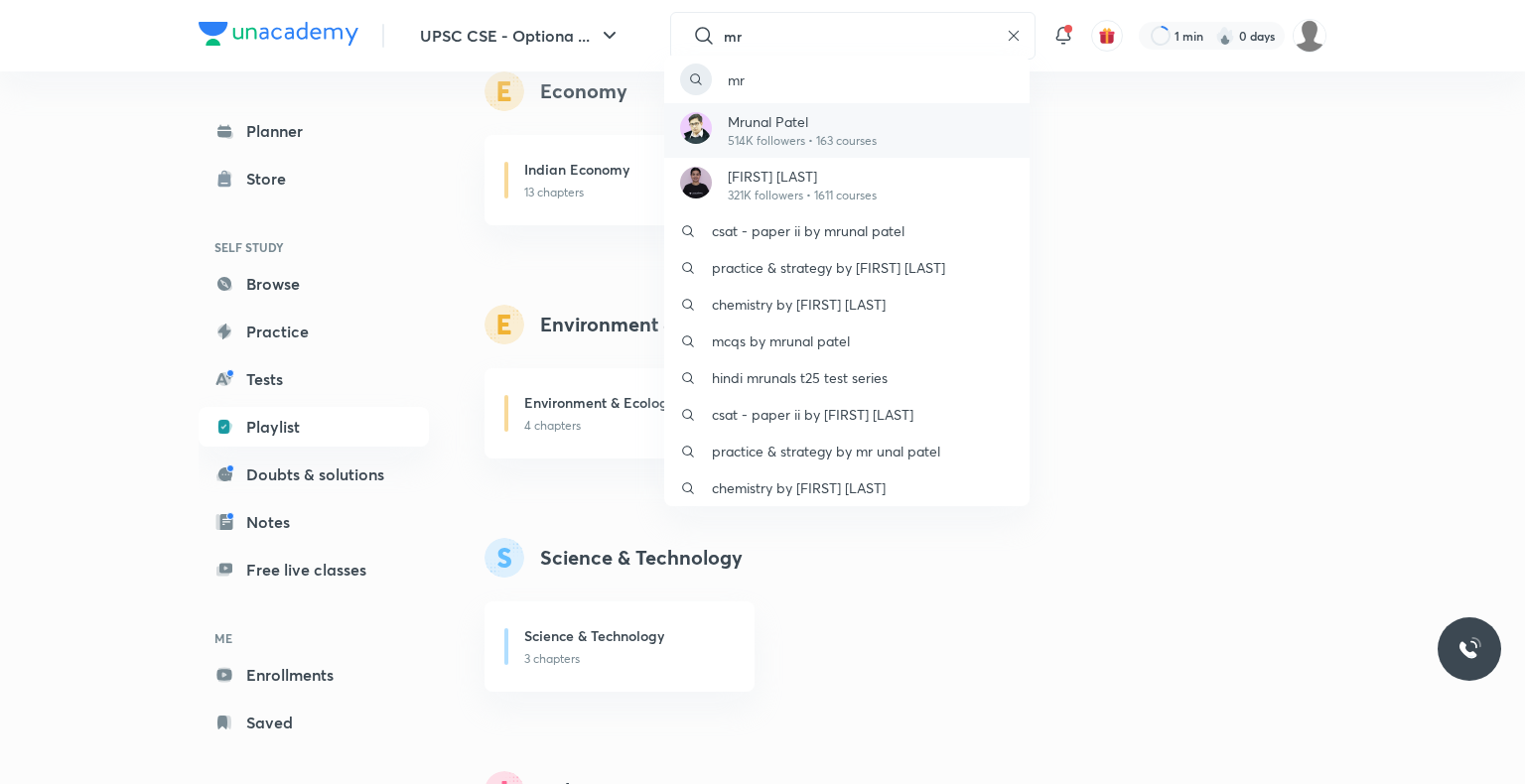 click on "Mrunal Patel" at bounding box center [802, 121] 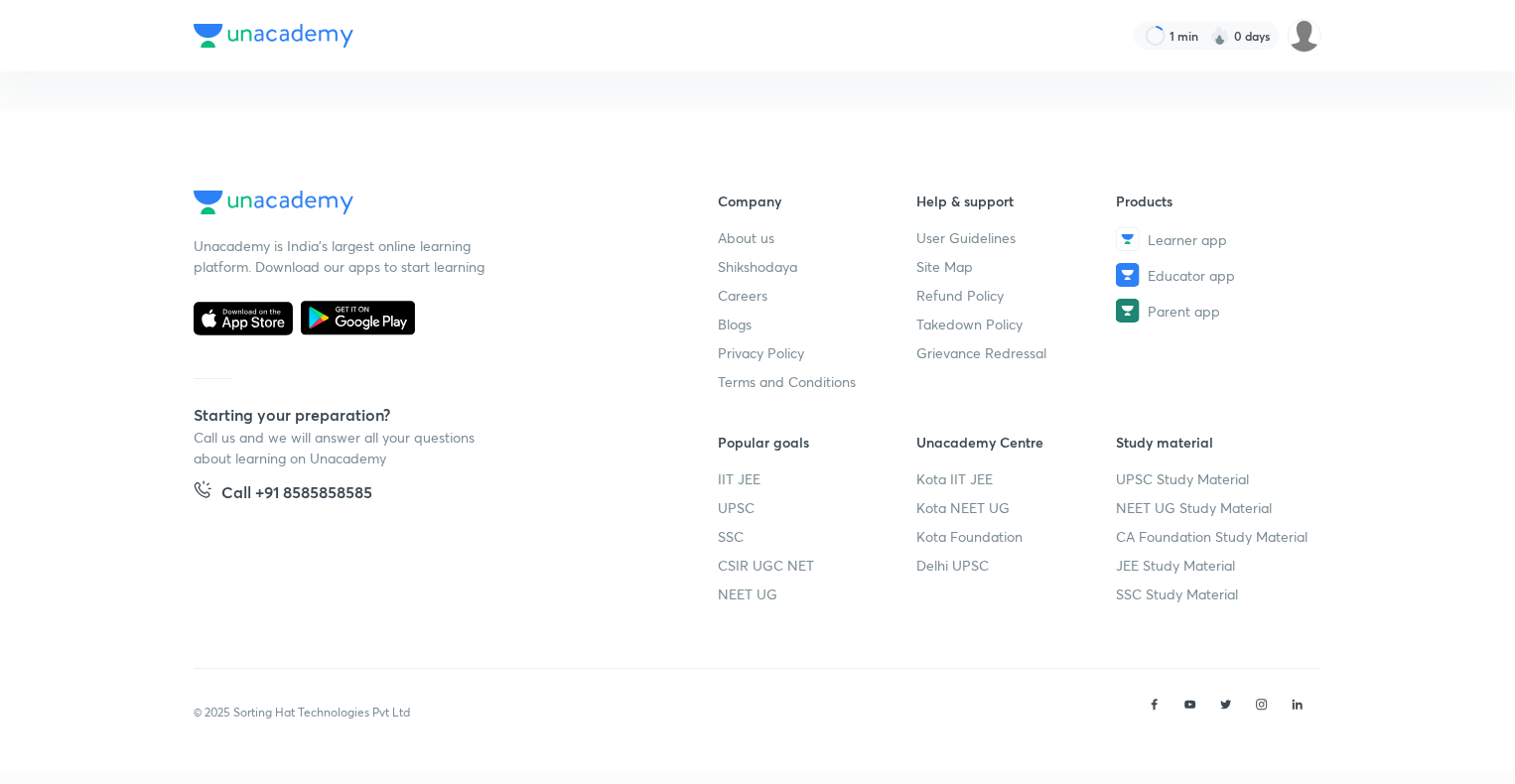 scroll, scrollTop: 0, scrollLeft: 0, axis: both 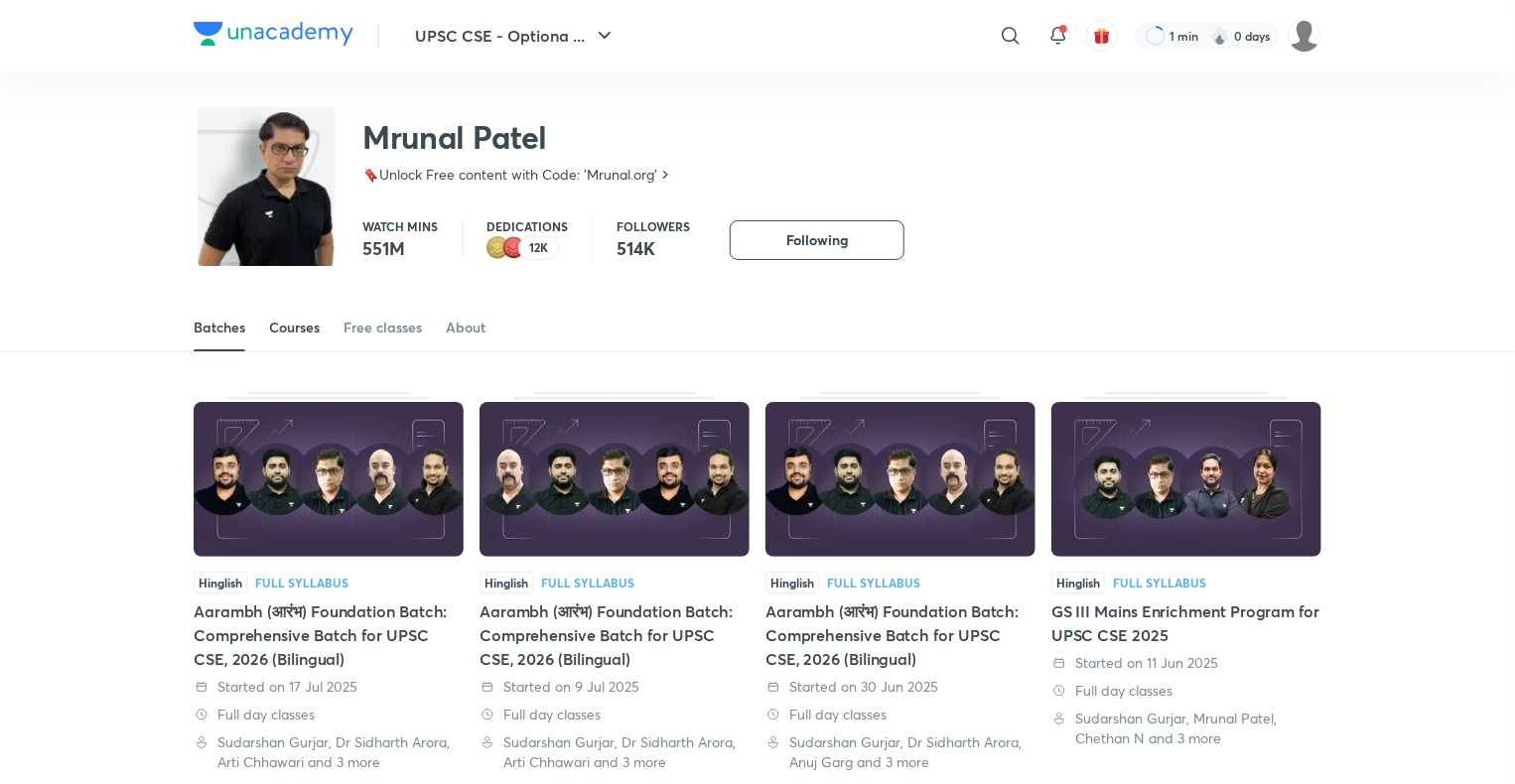 click on "Courses" at bounding box center (294, 327) 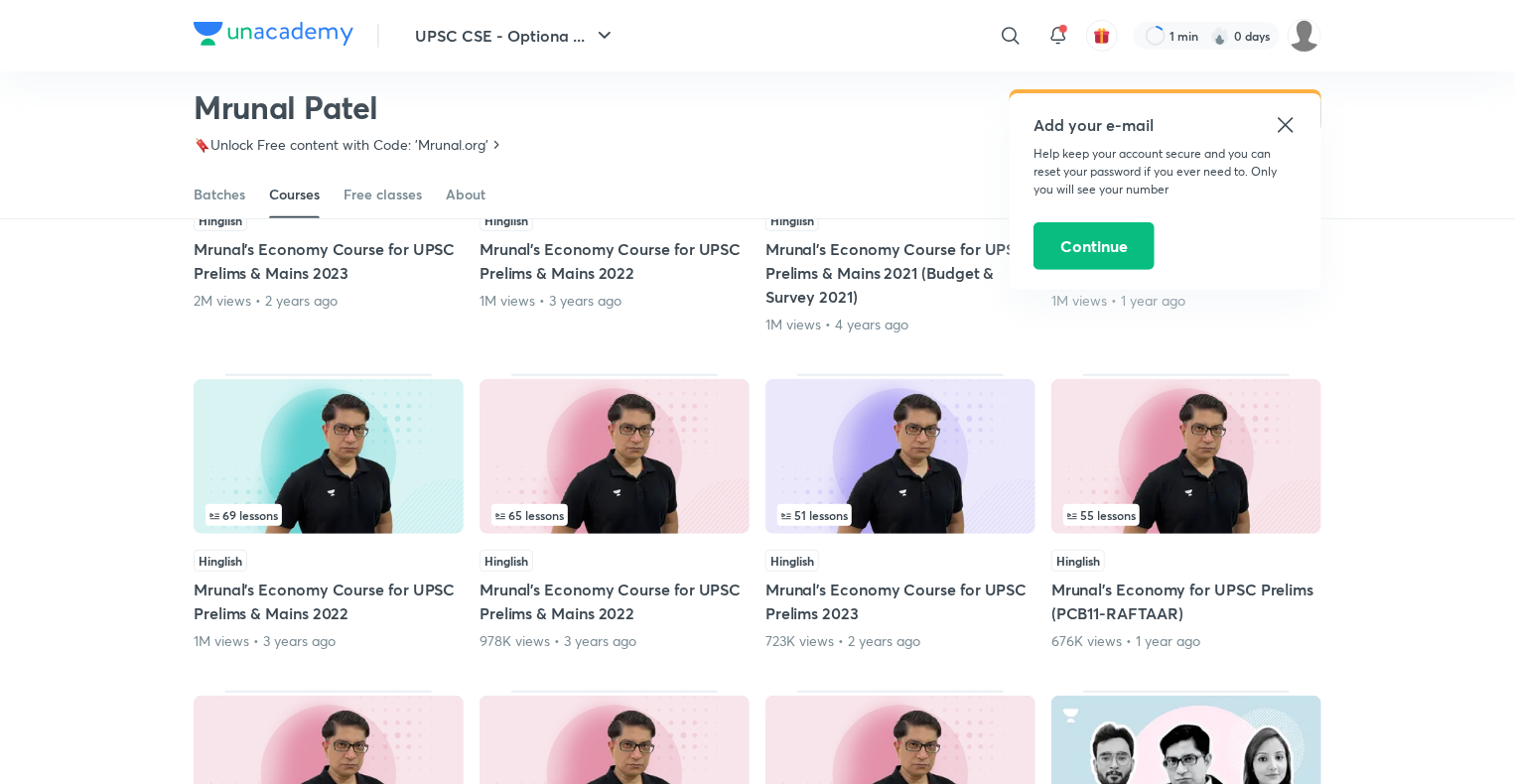 scroll, scrollTop: 363, scrollLeft: 0, axis: vertical 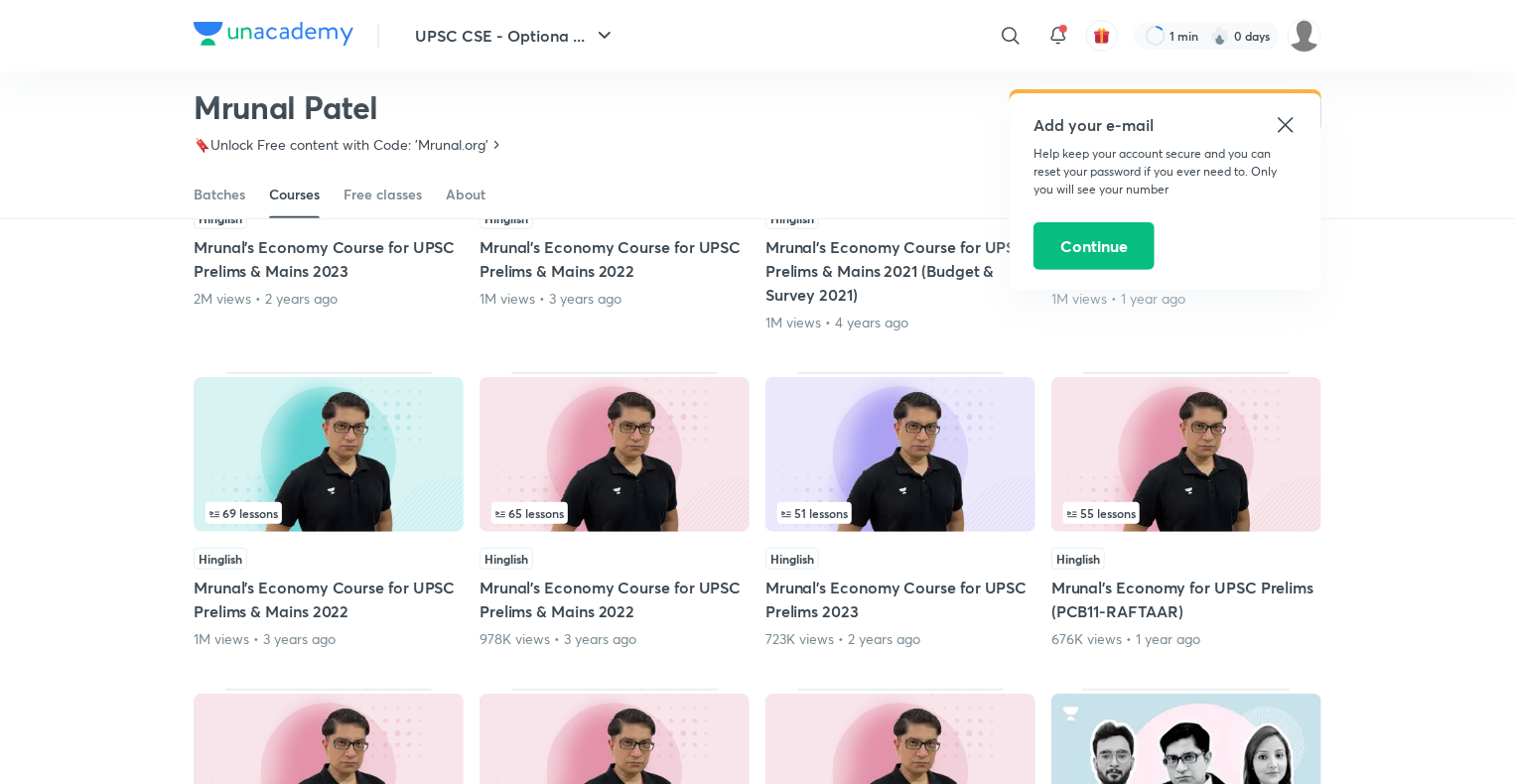 click at bounding box center [1186, 455] 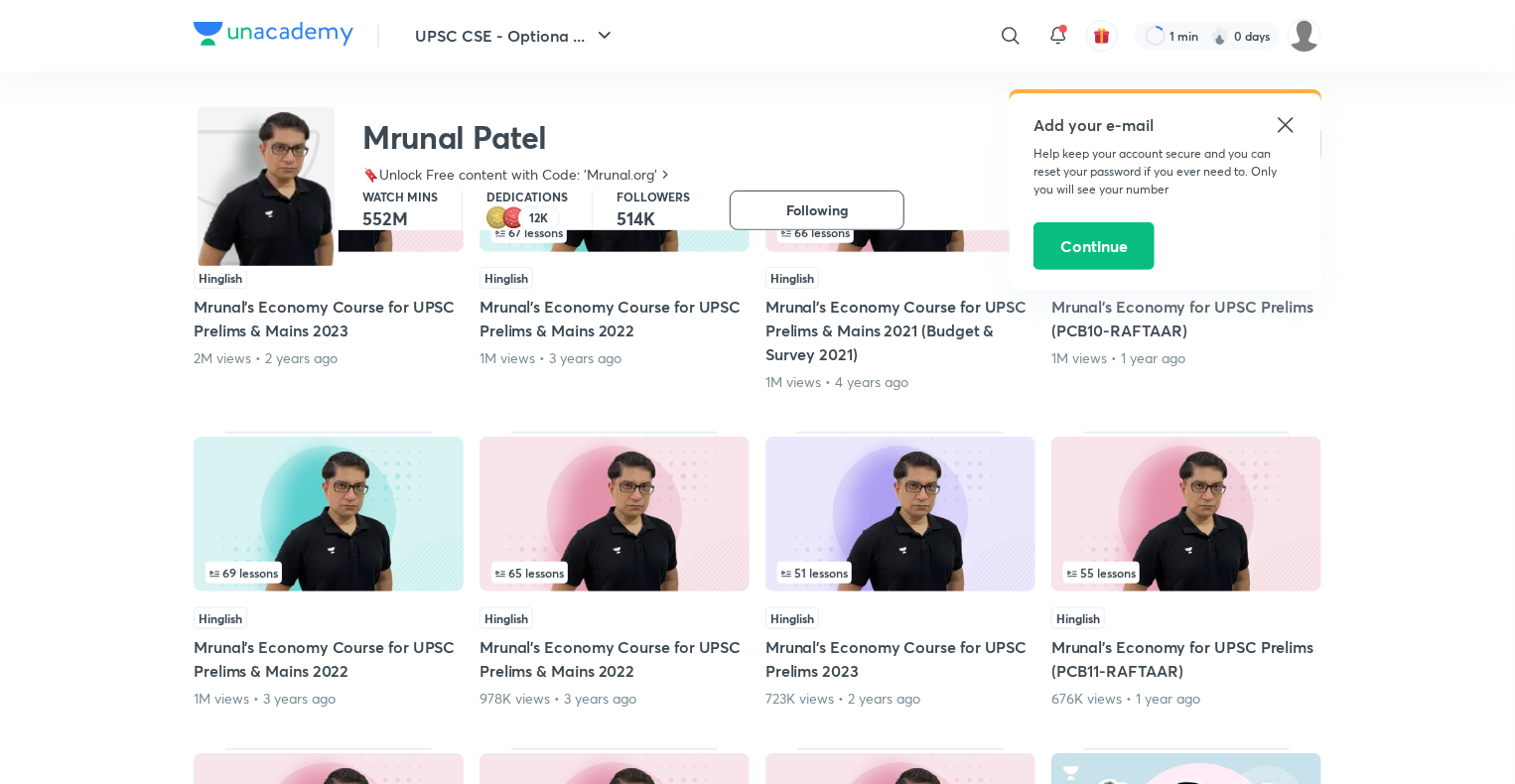 scroll, scrollTop: 0, scrollLeft: 0, axis: both 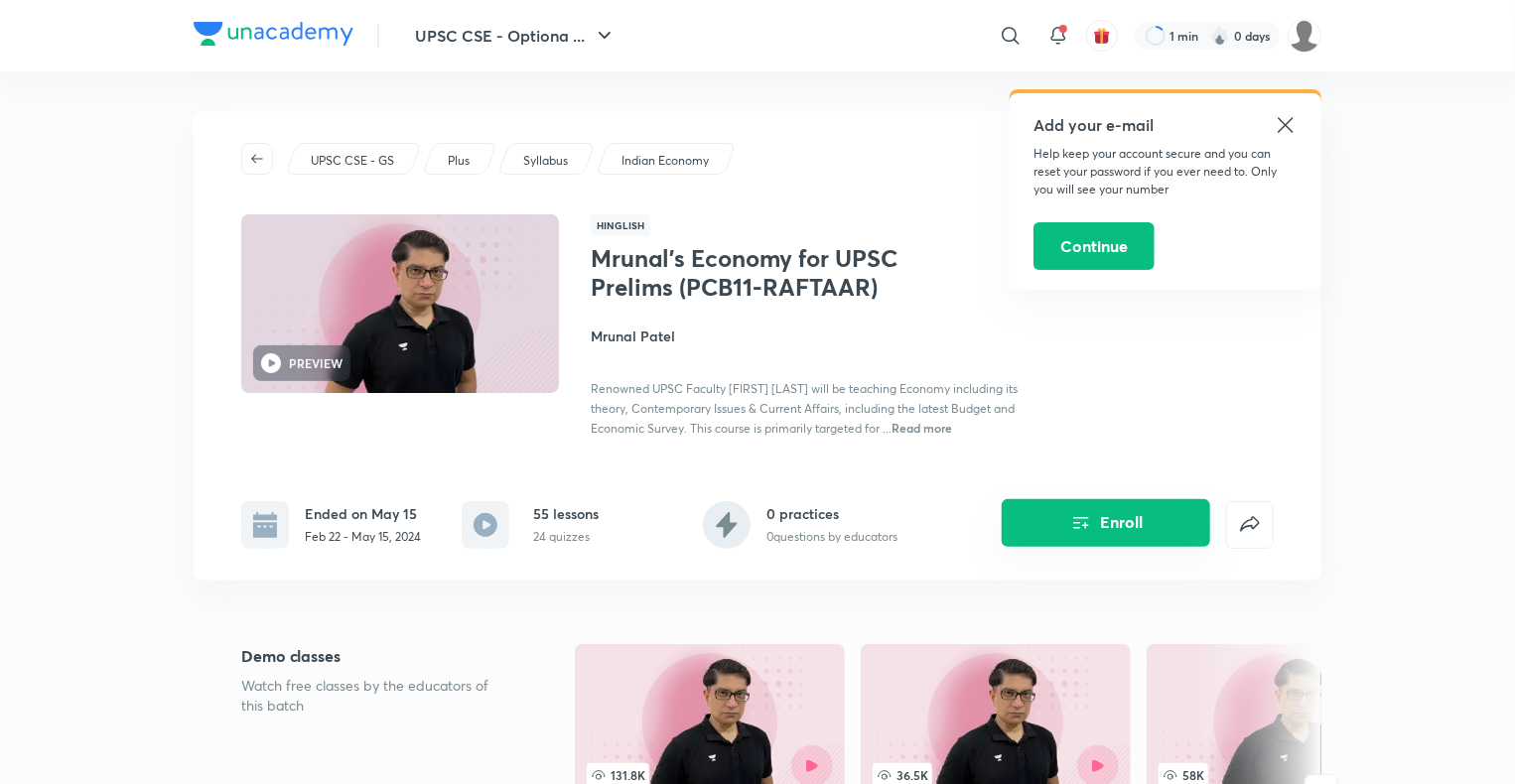click on "Enroll" at bounding box center [1106, 523] 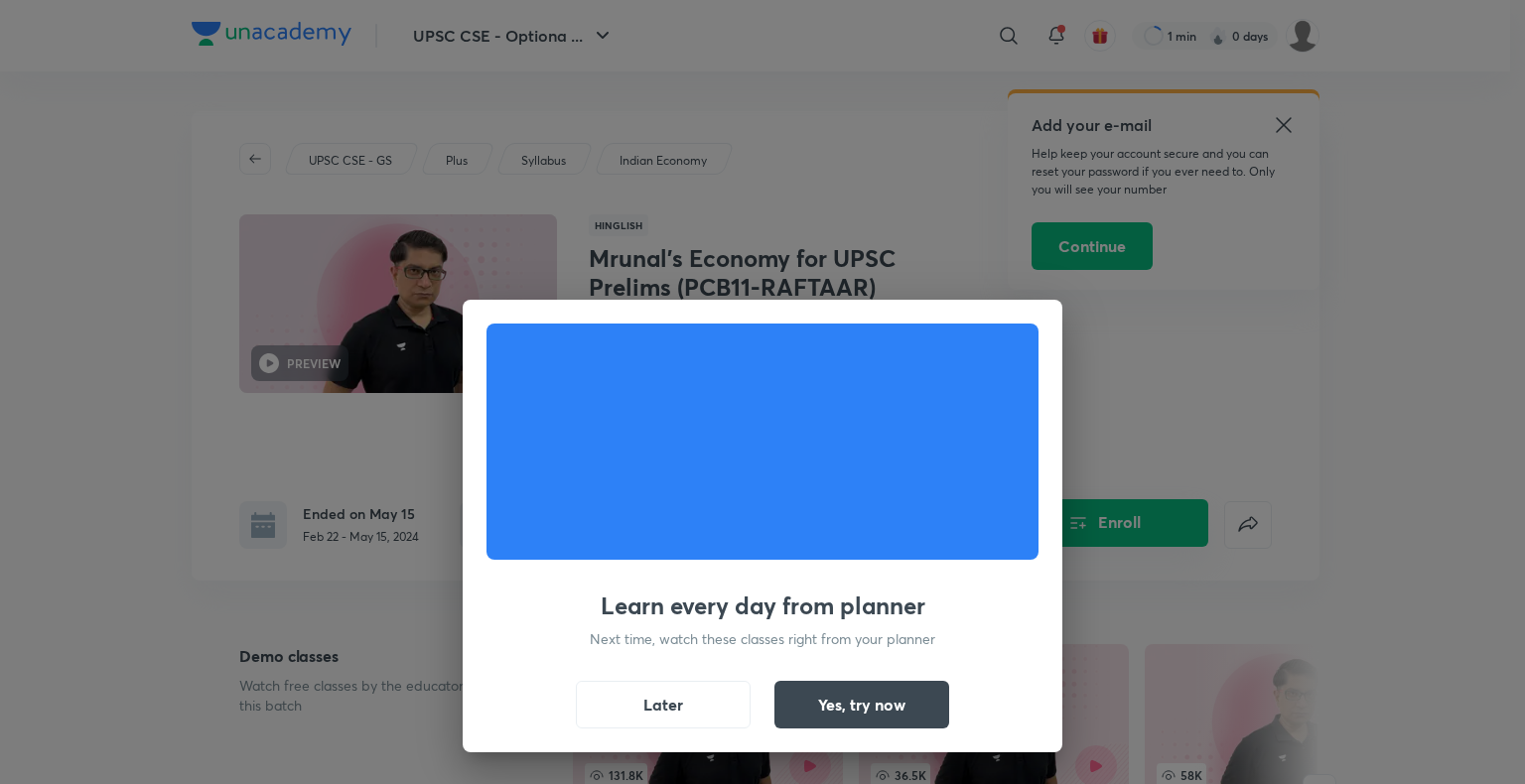 click on "Learn every day from planner Next time, watch these classes right from your planner Later Yes, try now" at bounding box center (762, 392) 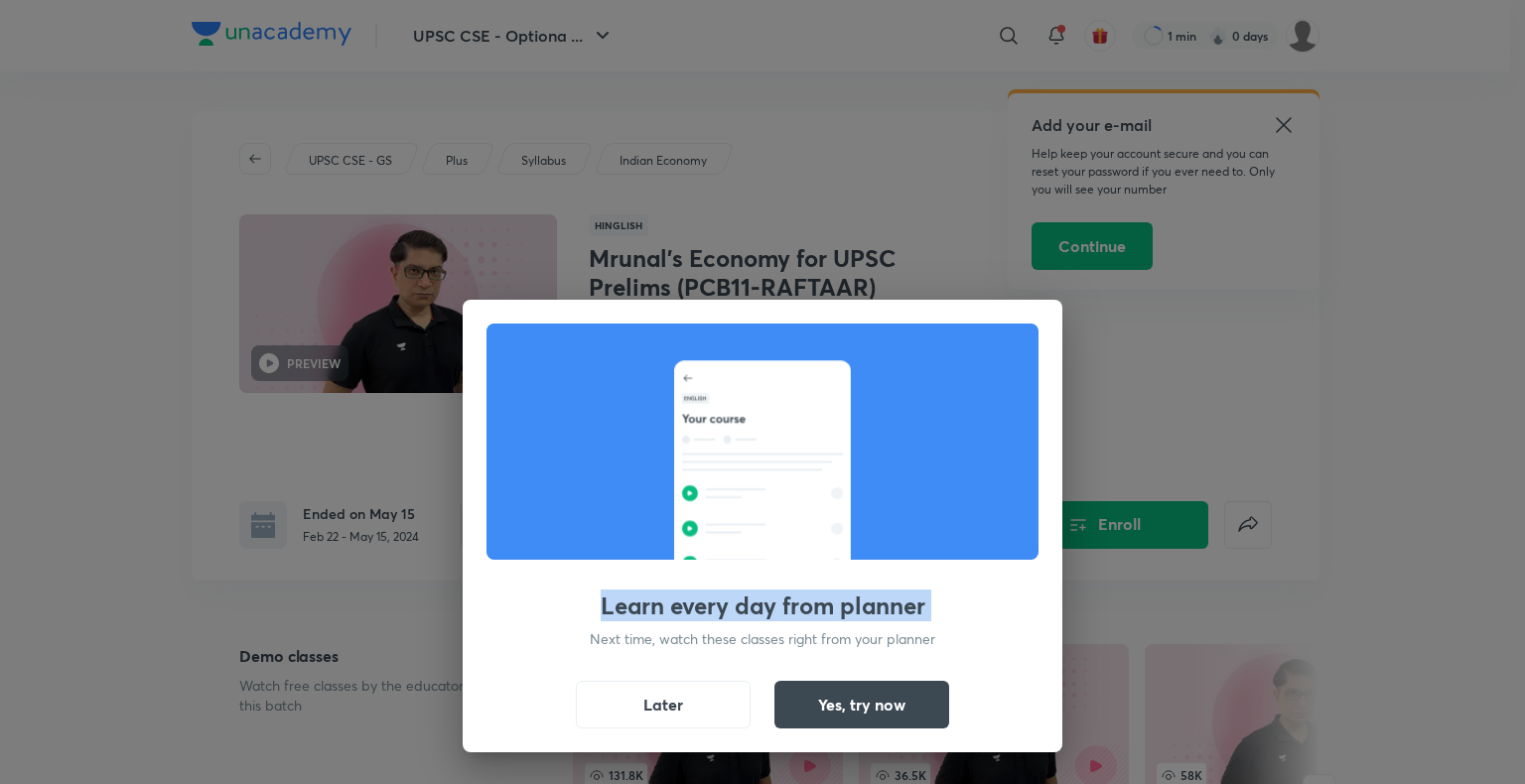 click on "Learn every day from planner Next time, watch these classes right from your planner Later Yes, try now" at bounding box center (762, 392) 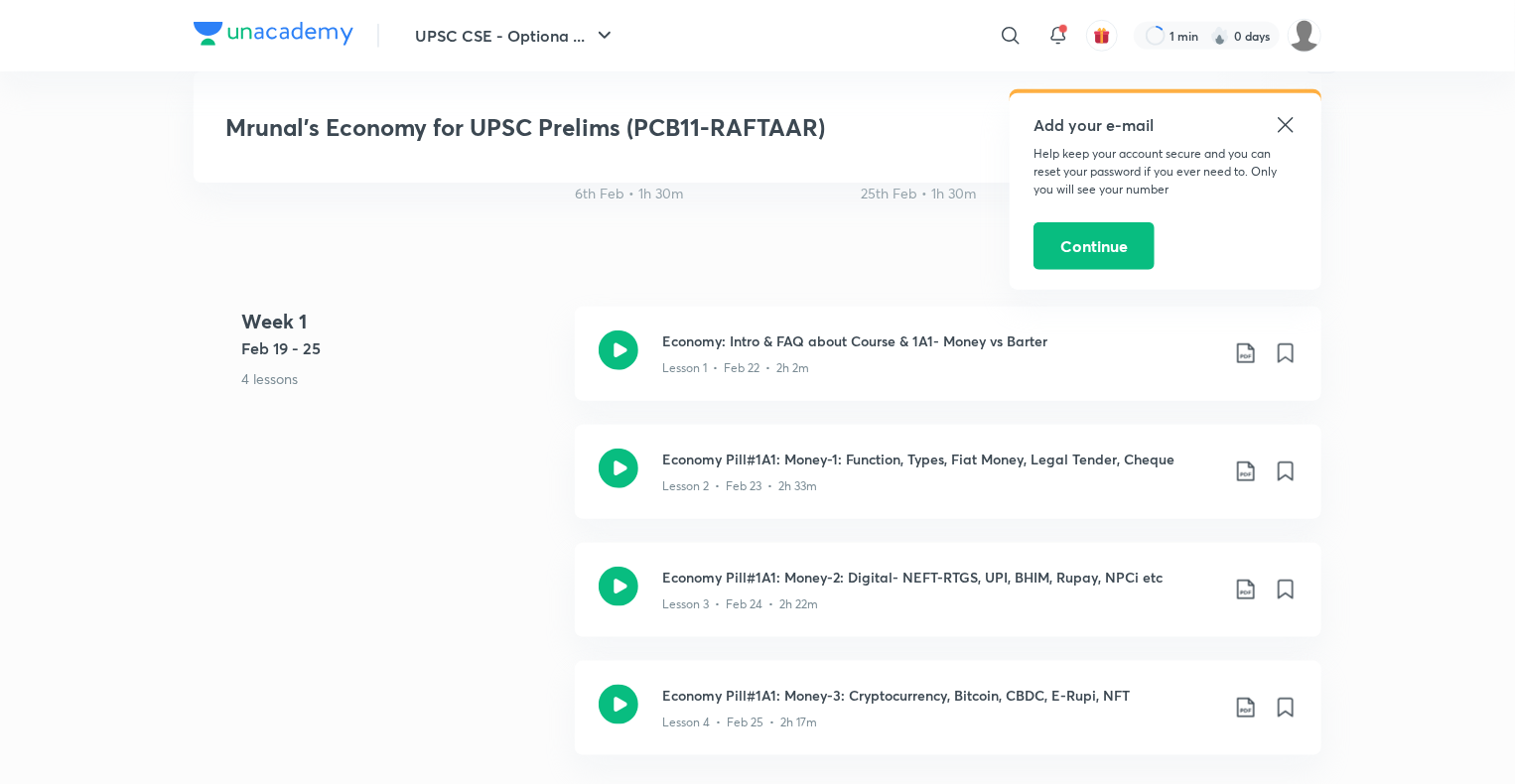 scroll, scrollTop: 873, scrollLeft: 0, axis: vertical 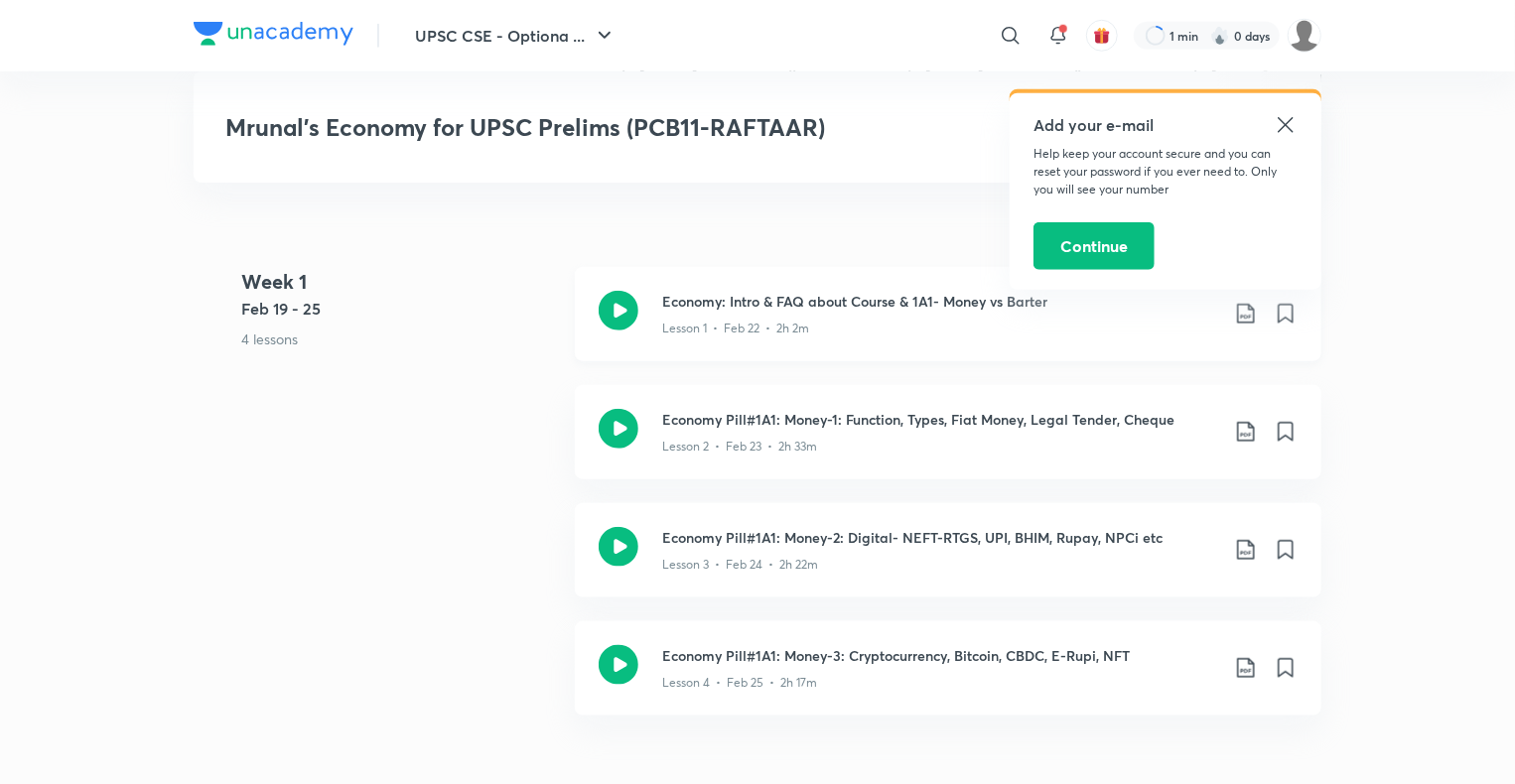 click on "Economy: Intro & FAQ about Course & 1A1- Money vs Barter" at bounding box center (940, 301) 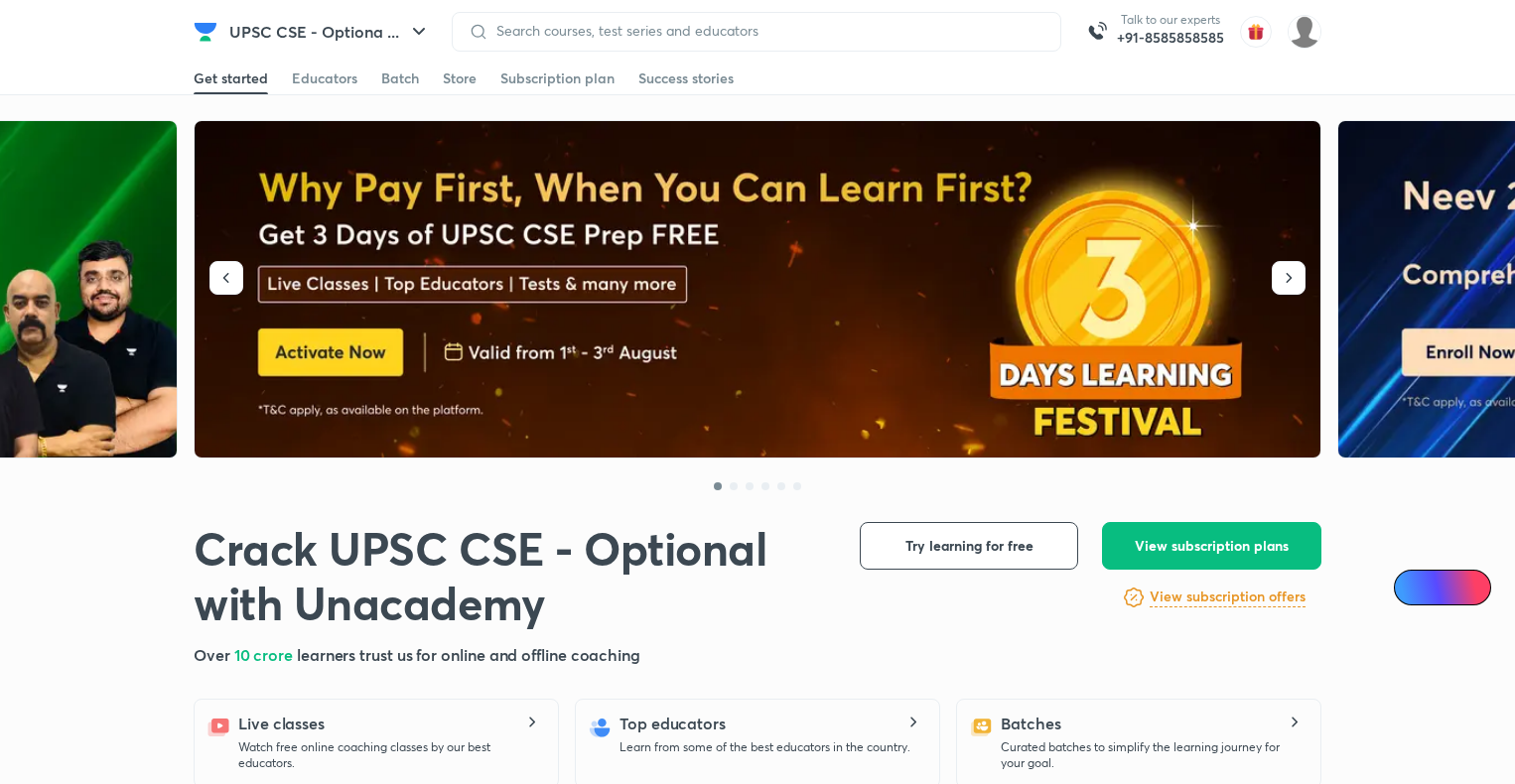 scroll, scrollTop: 0, scrollLeft: 0, axis: both 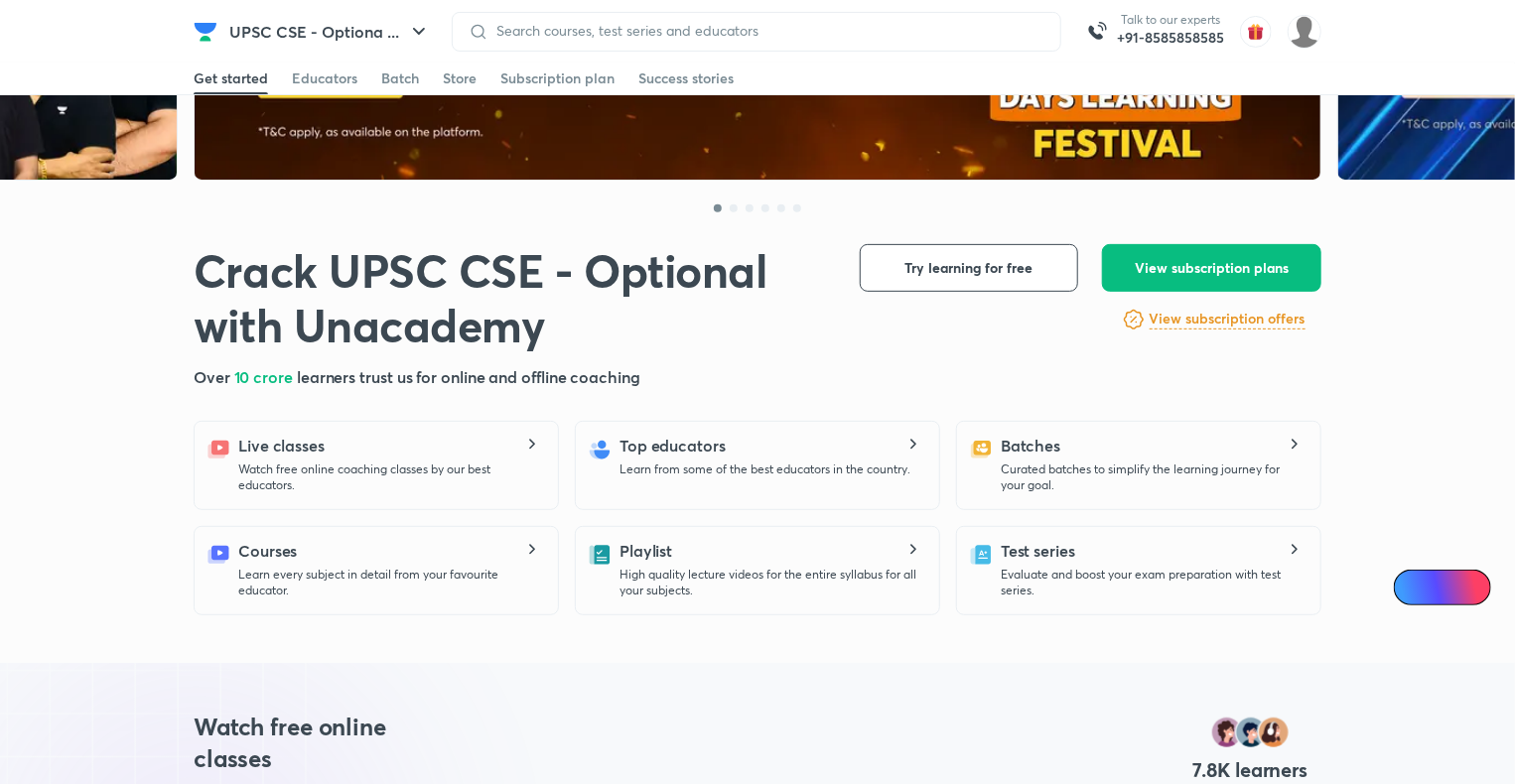 click on "Playlist High quality lecture videos for the entire syllabus for all your subjects." at bounding box center [771, 569] 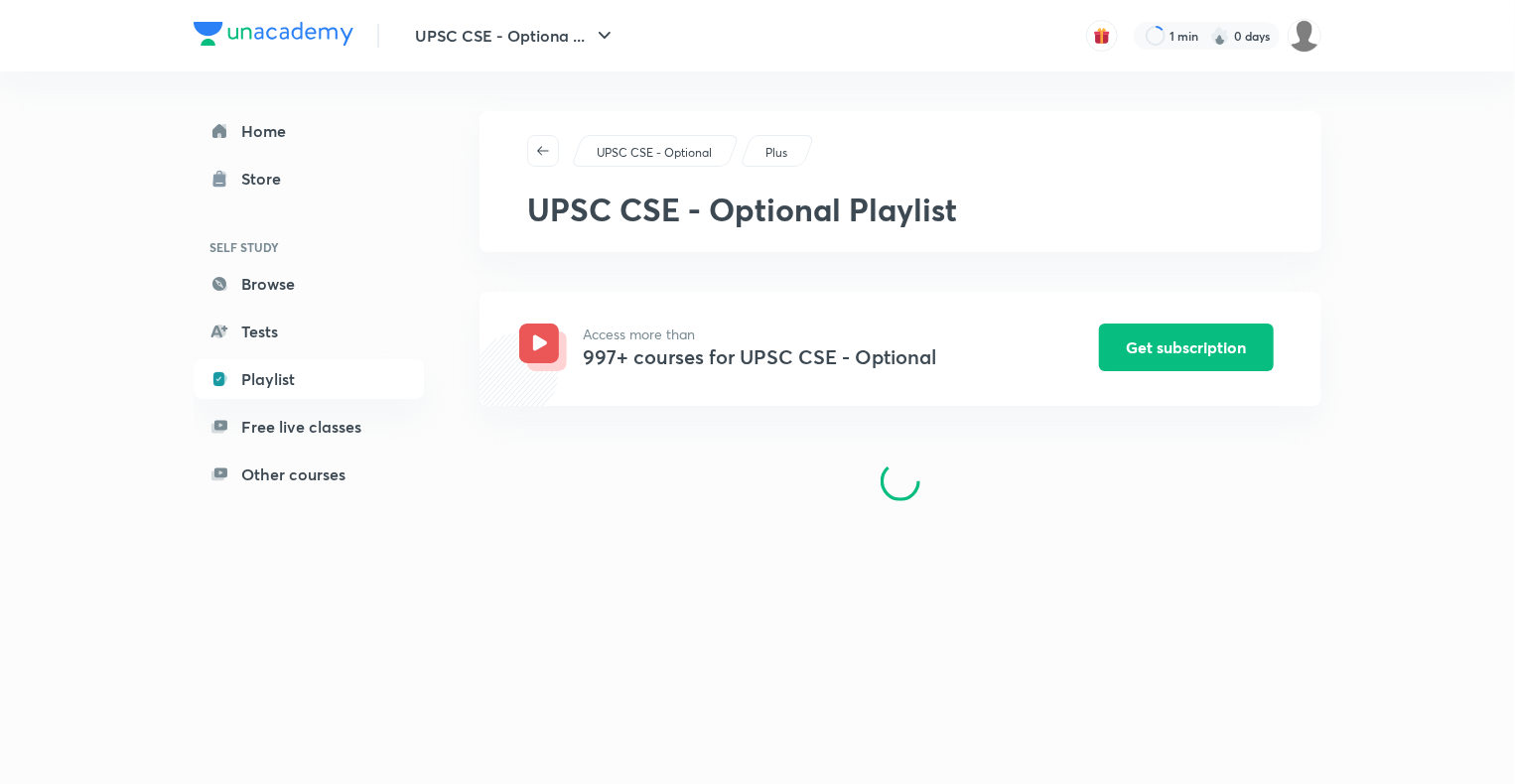 scroll, scrollTop: 0, scrollLeft: 0, axis: both 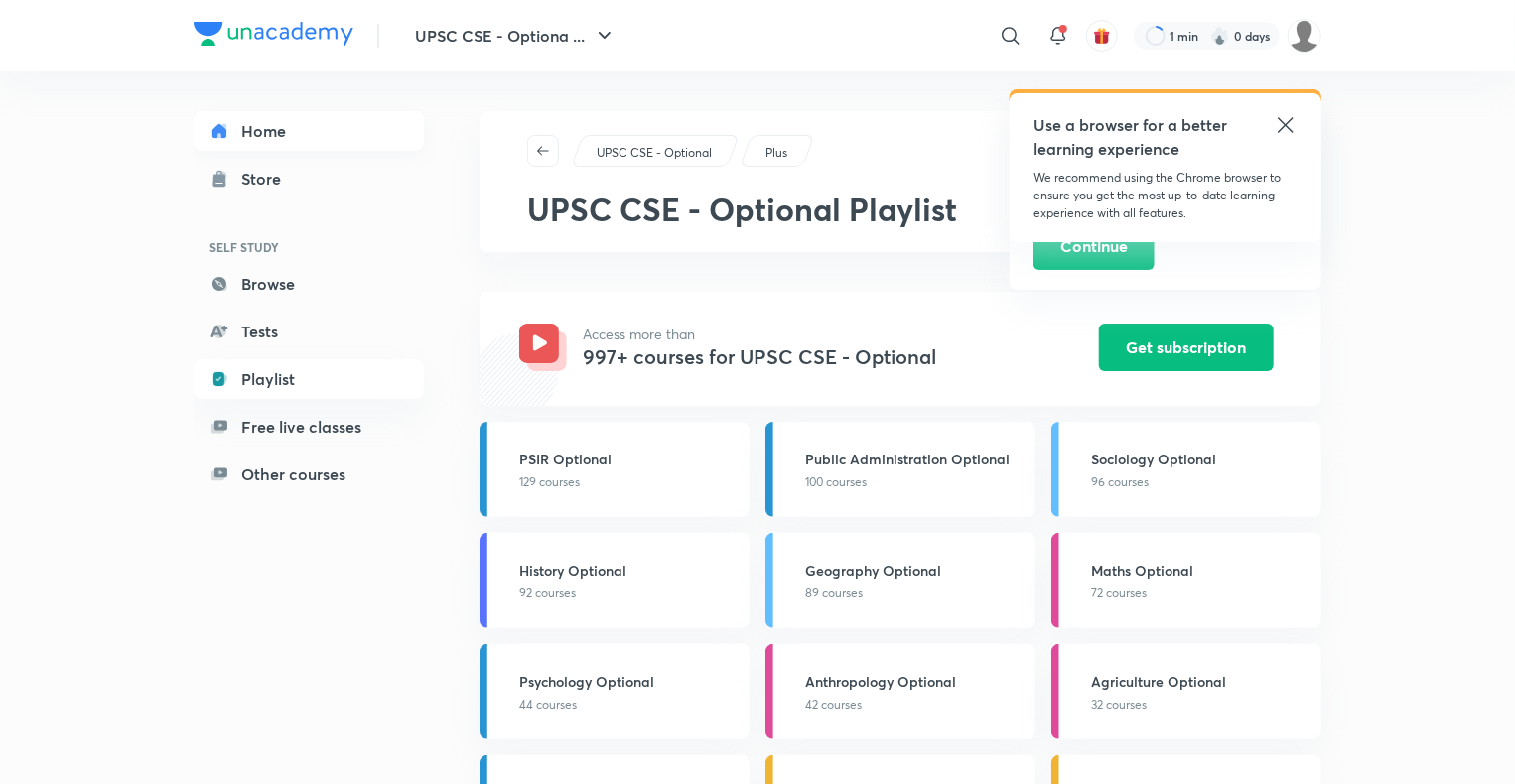 click on "Home" at bounding box center (309, 131) 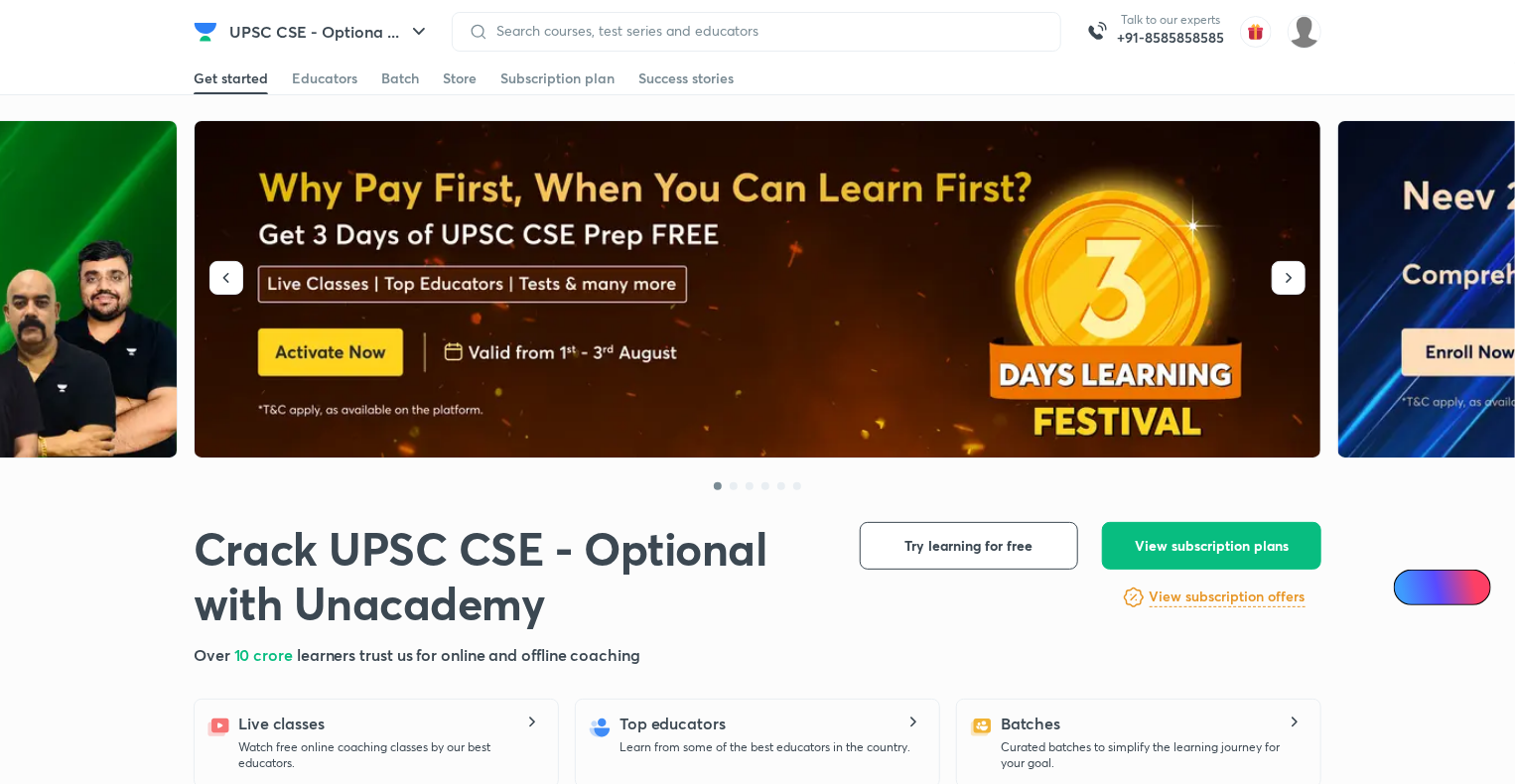click at bounding box center (758, 290) 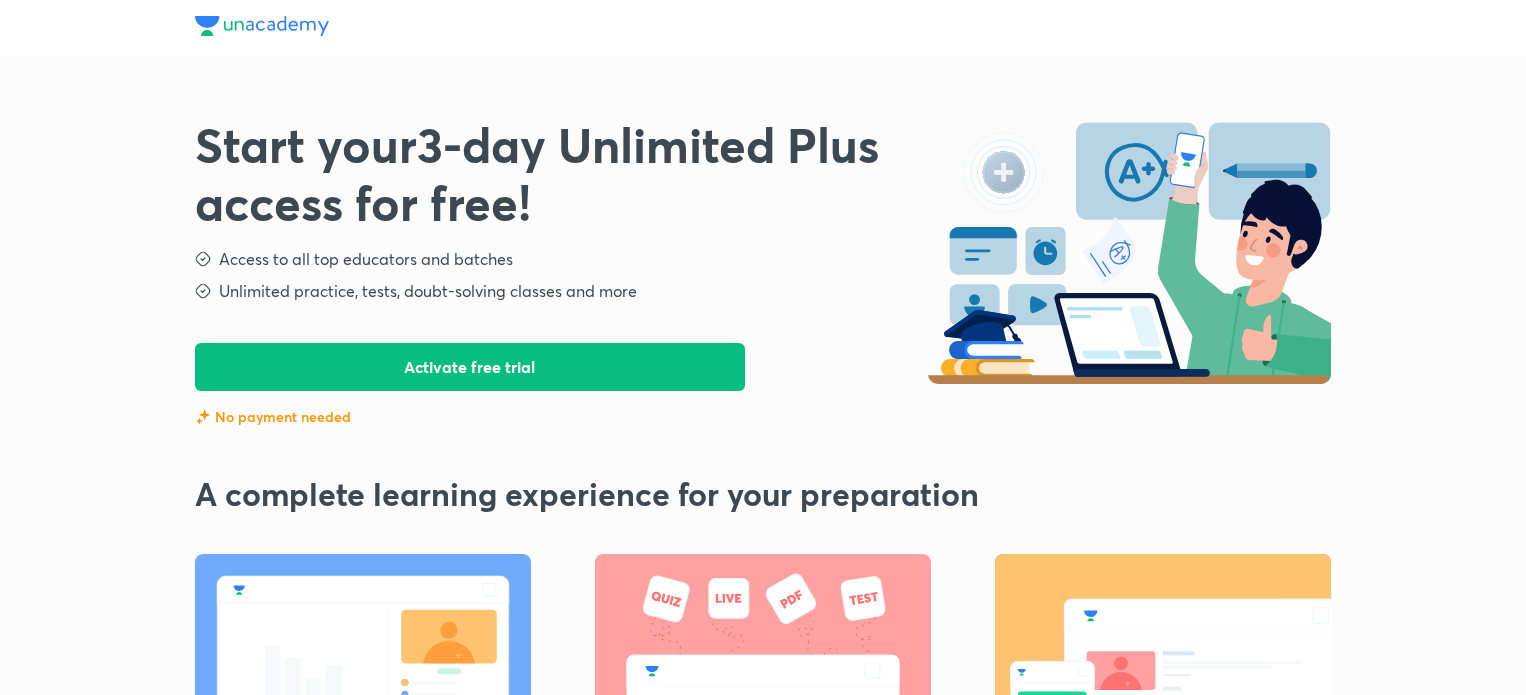 scroll, scrollTop: 0, scrollLeft: 0, axis: both 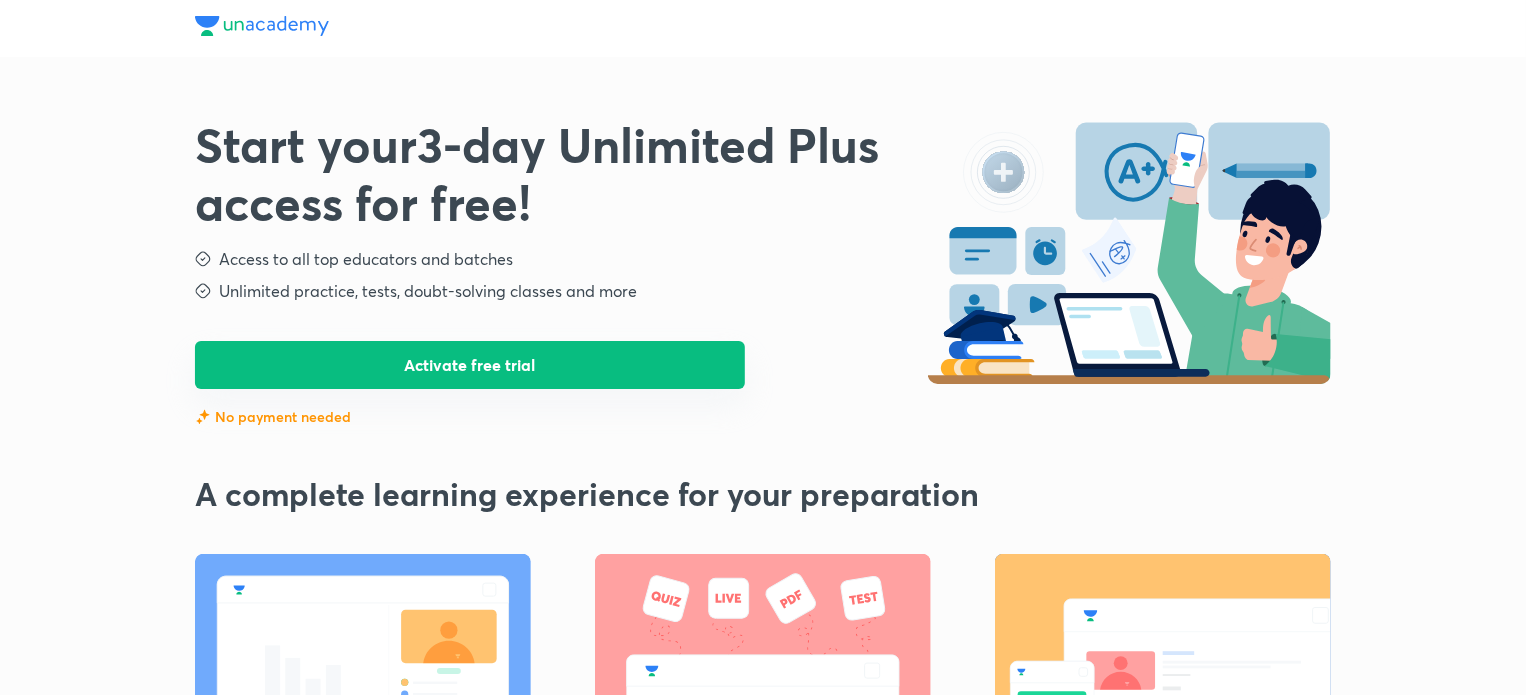 click on "Activate free trial" at bounding box center (470, 365) 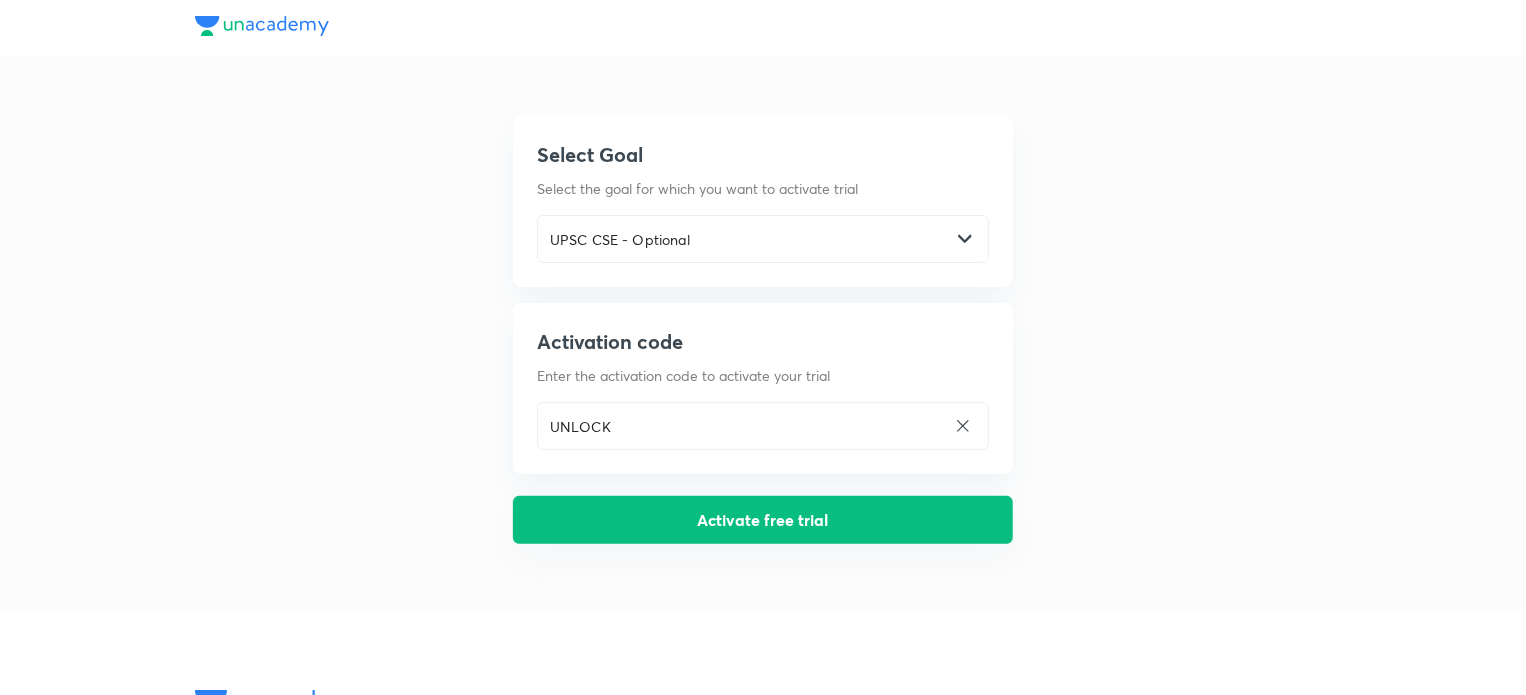 click on "Activate free trial" at bounding box center (763, 520) 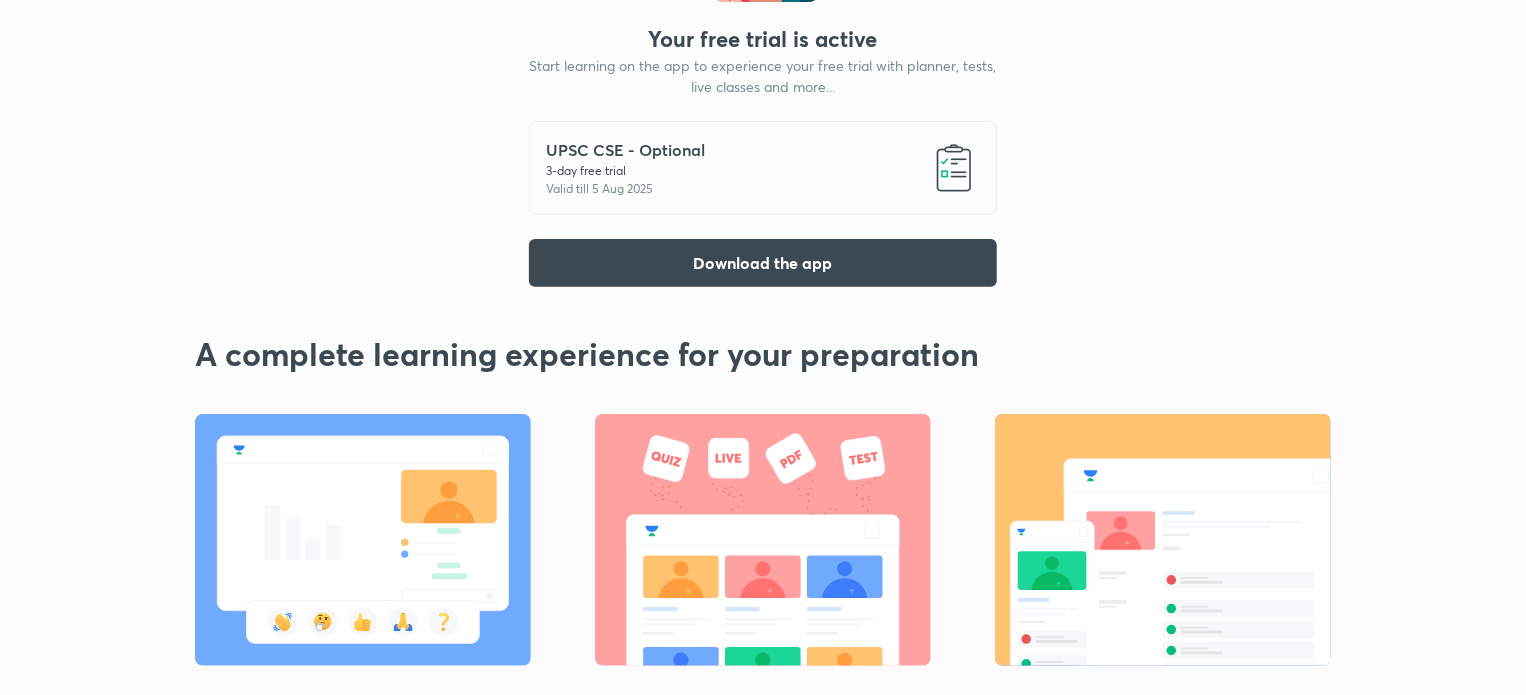 scroll, scrollTop: 200, scrollLeft: 0, axis: vertical 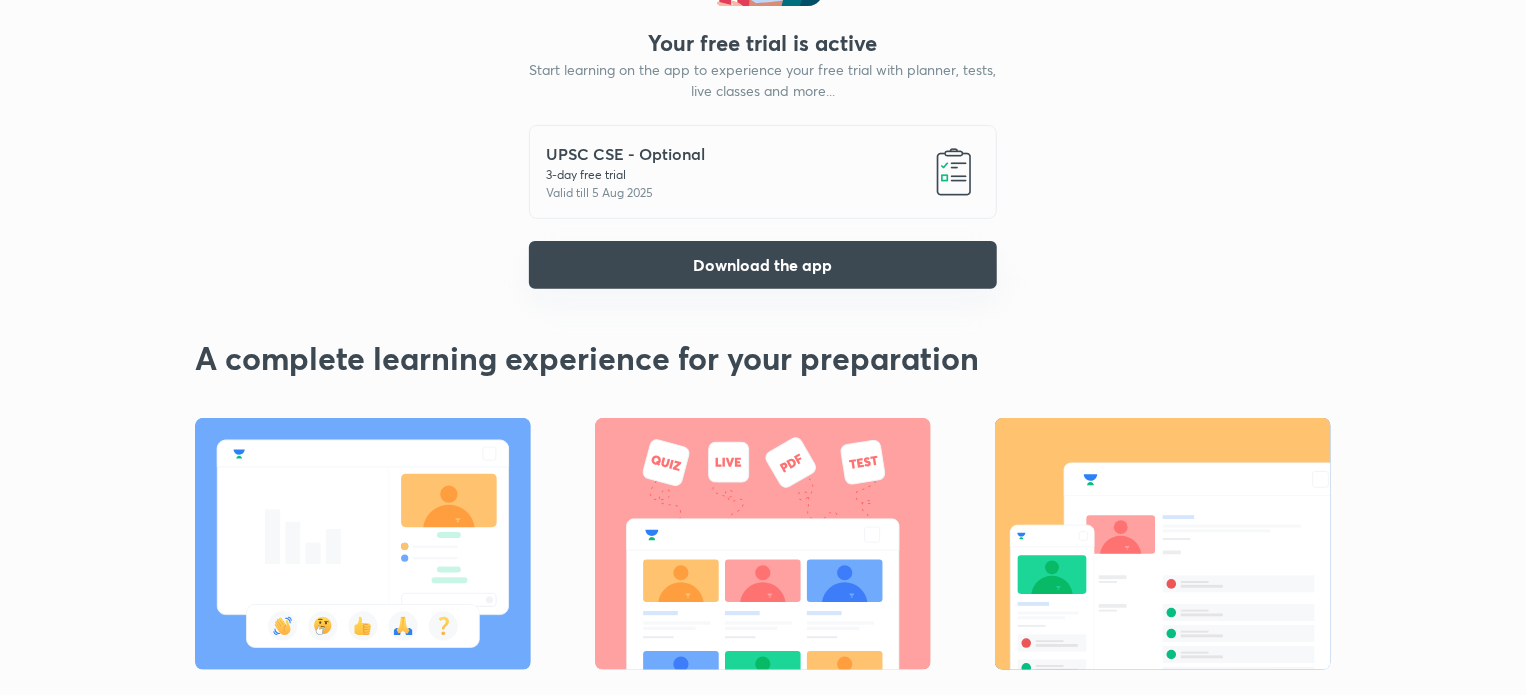 click on "Download the app" at bounding box center [763, 265] 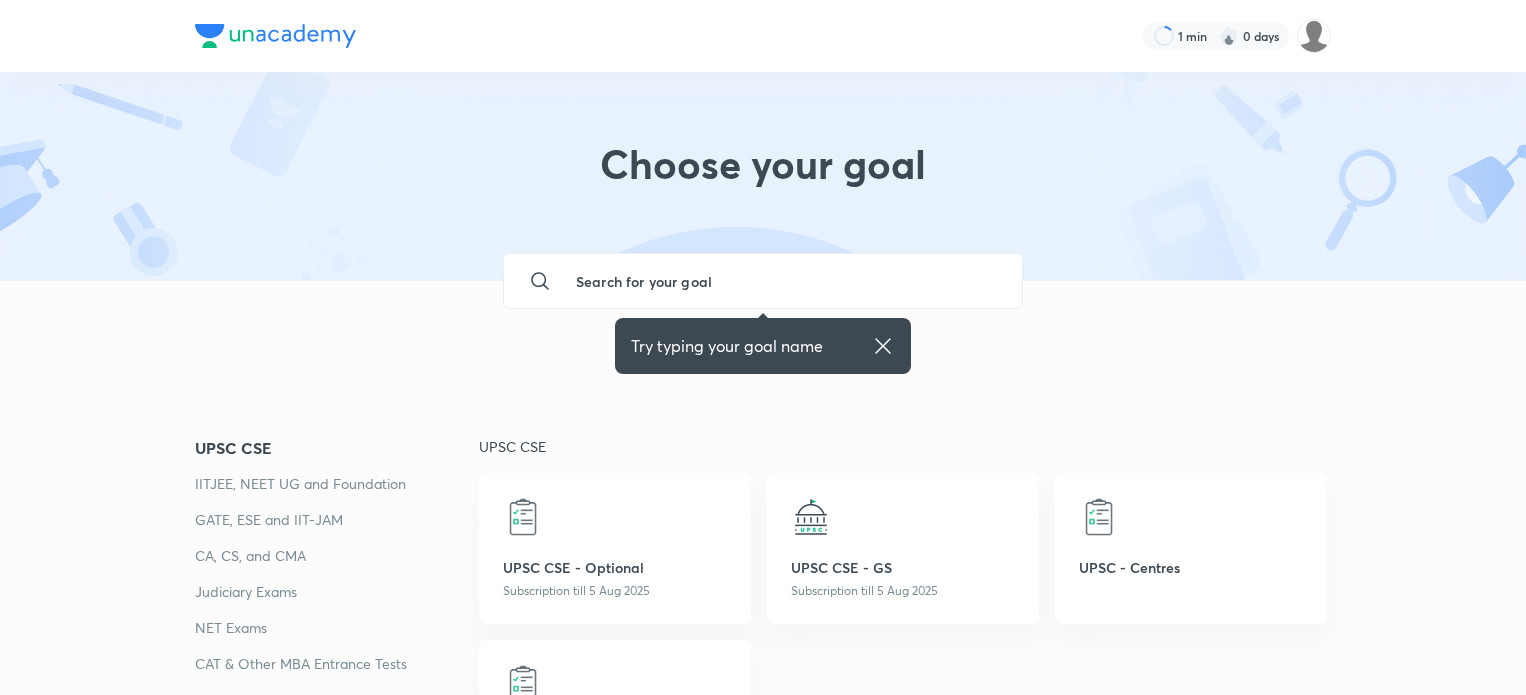 scroll, scrollTop: 0, scrollLeft: 0, axis: both 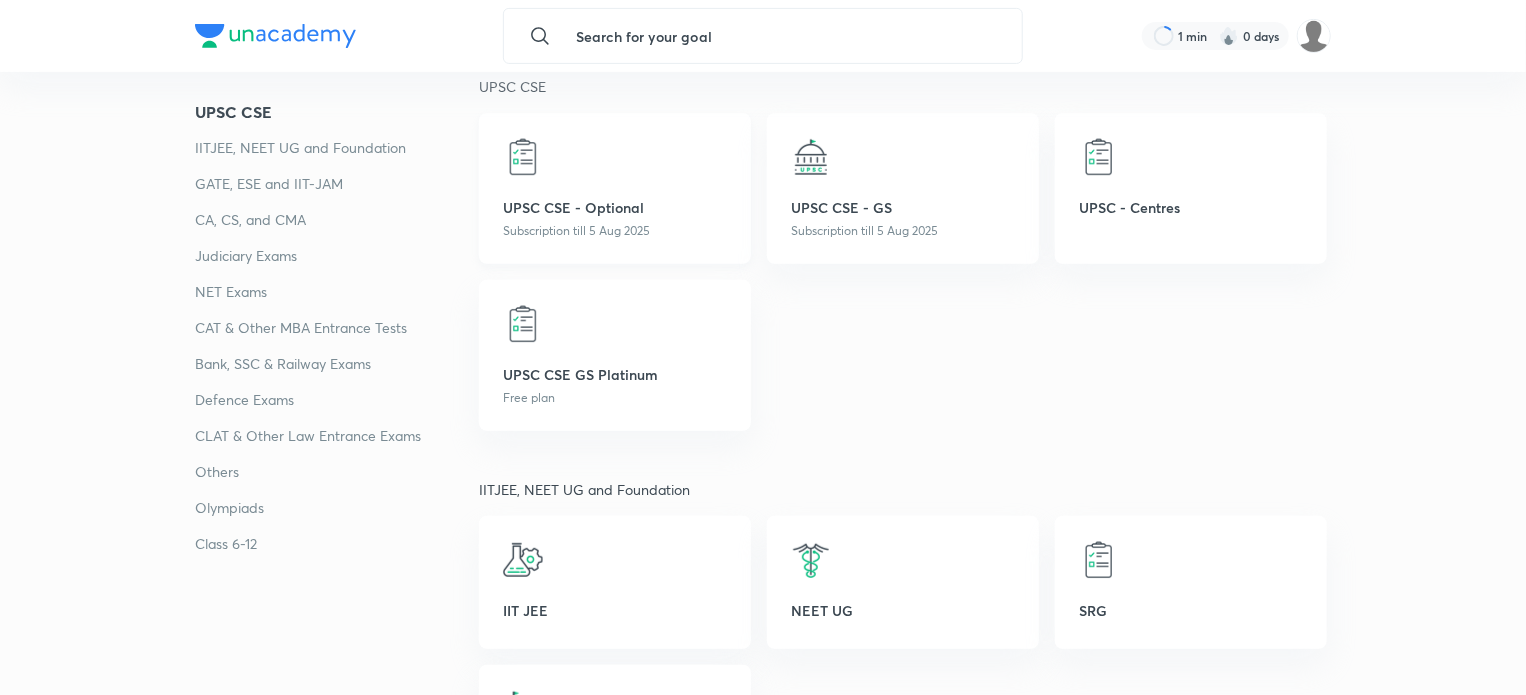 click on "UPSC CSE - Optional" at bounding box center (615, 207) 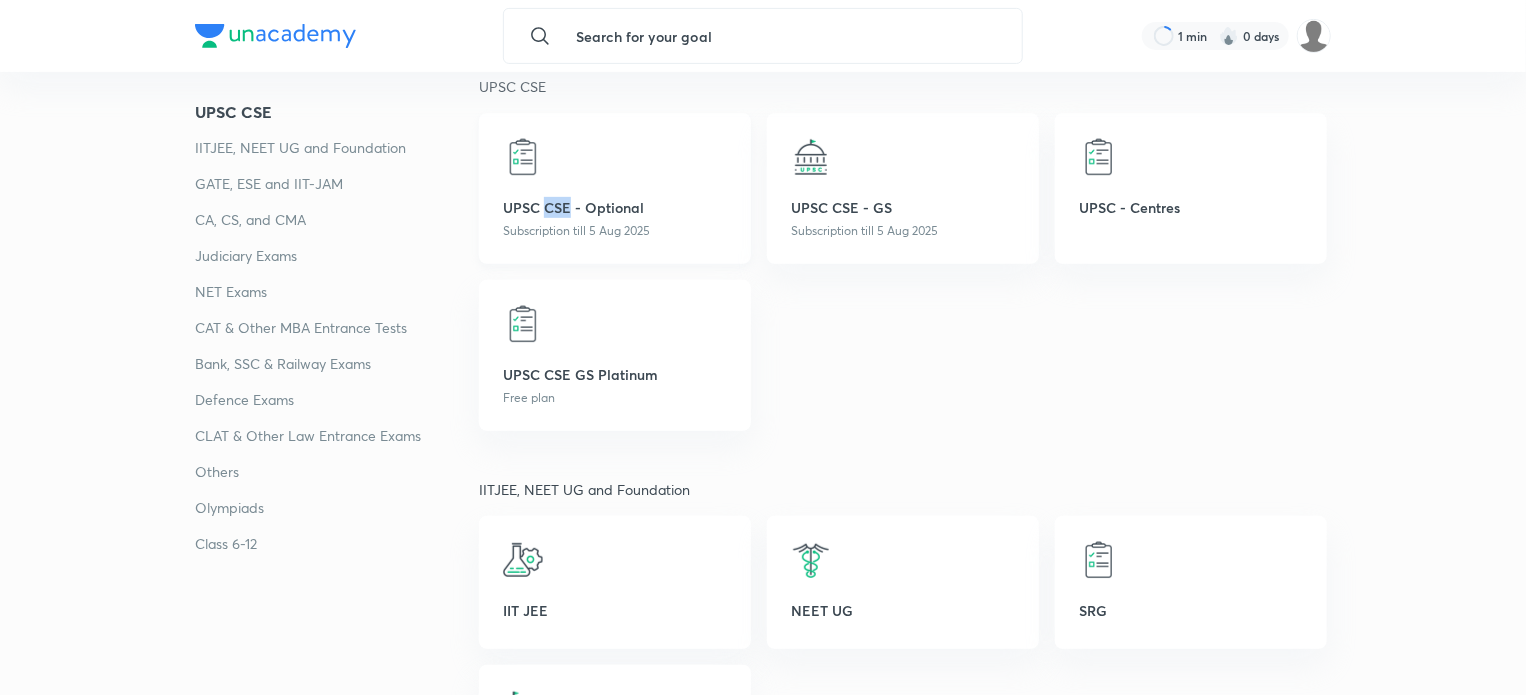 click on "UPSC CSE - Optional" at bounding box center (615, 207) 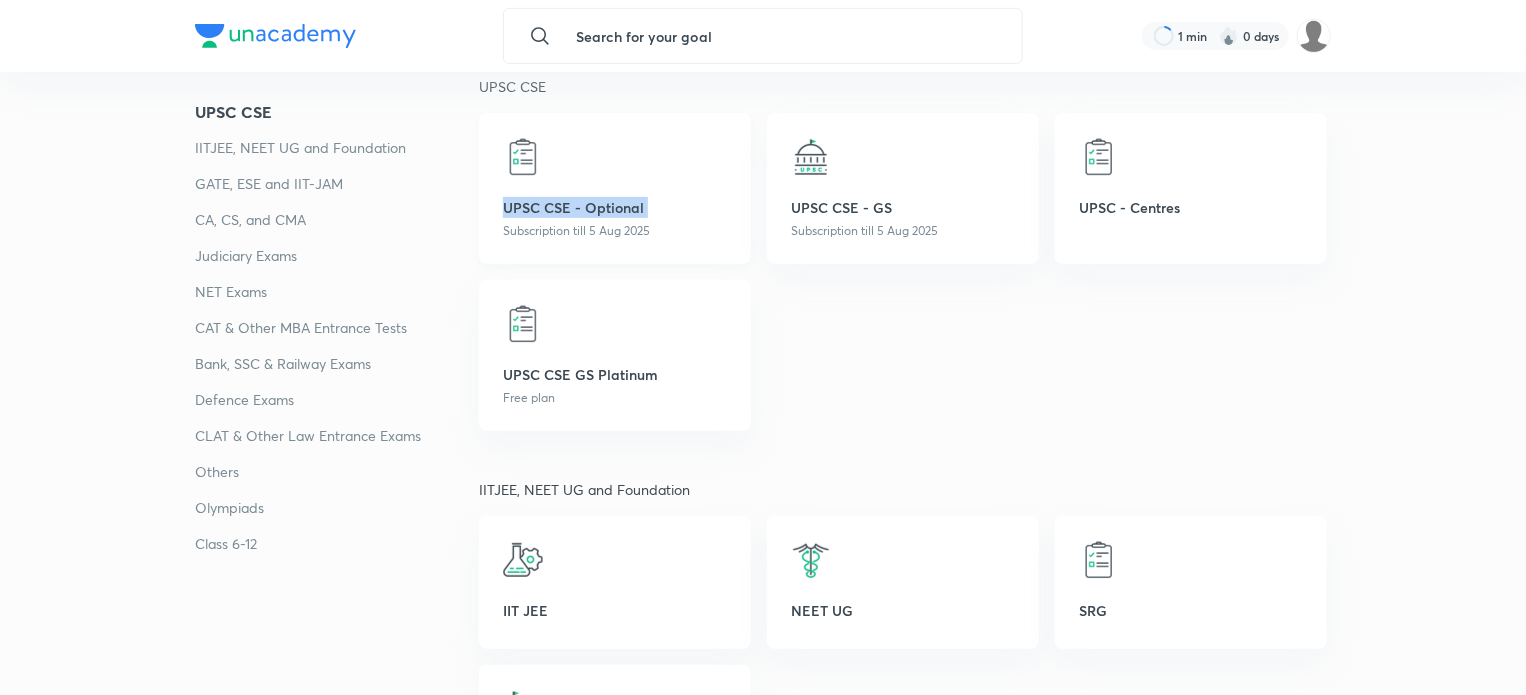 click on "UPSC CSE - Optional Subscription till 5 Aug 2025" at bounding box center (615, 188) 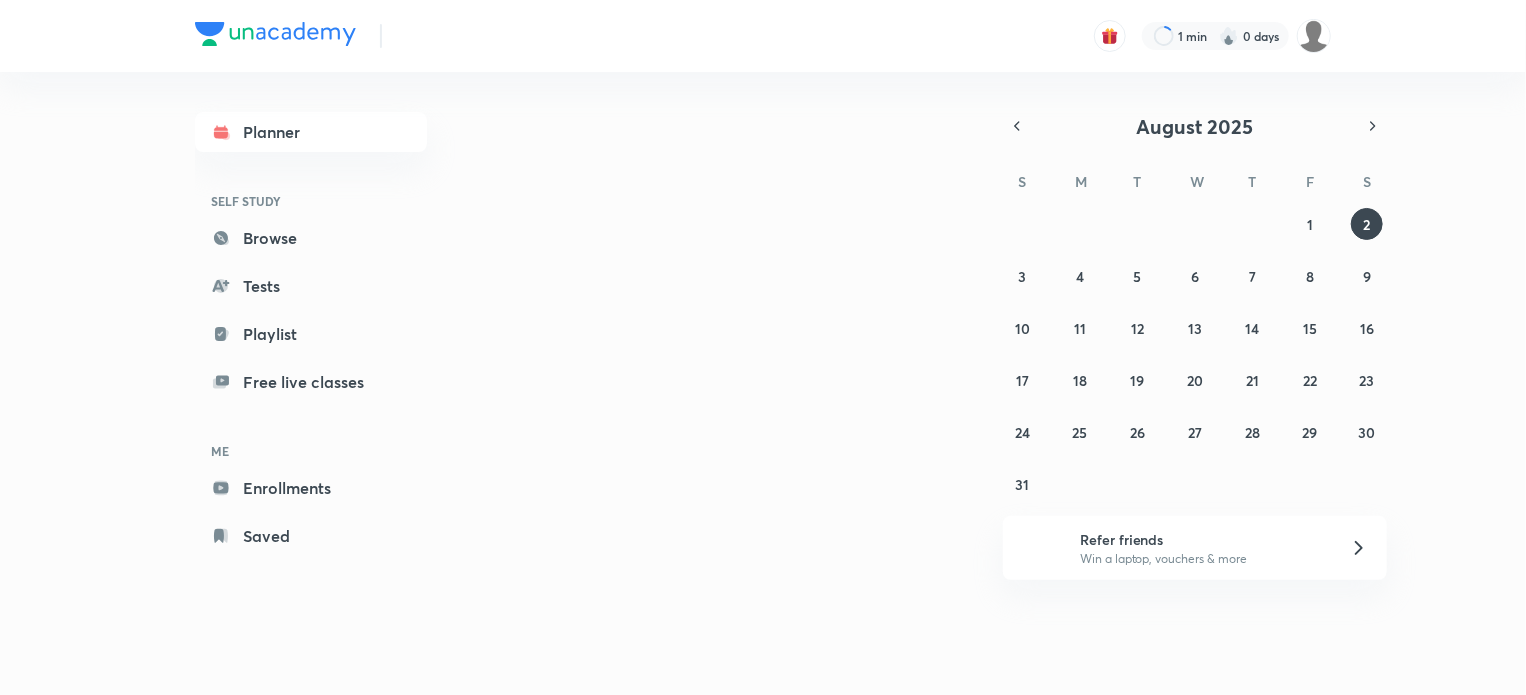 scroll, scrollTop: 0, scrollLeft: 0, axis: both 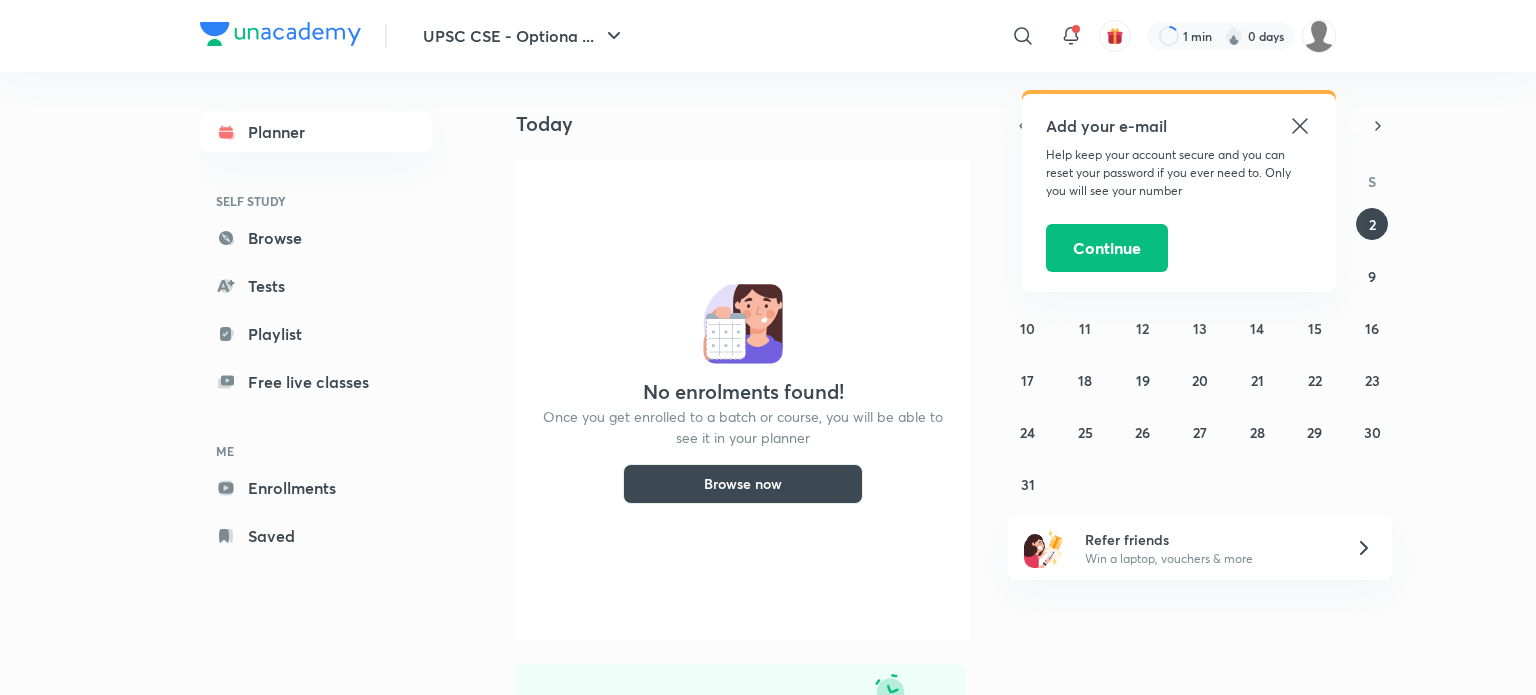 click on "Browse now" at bounding box center (743, 484) 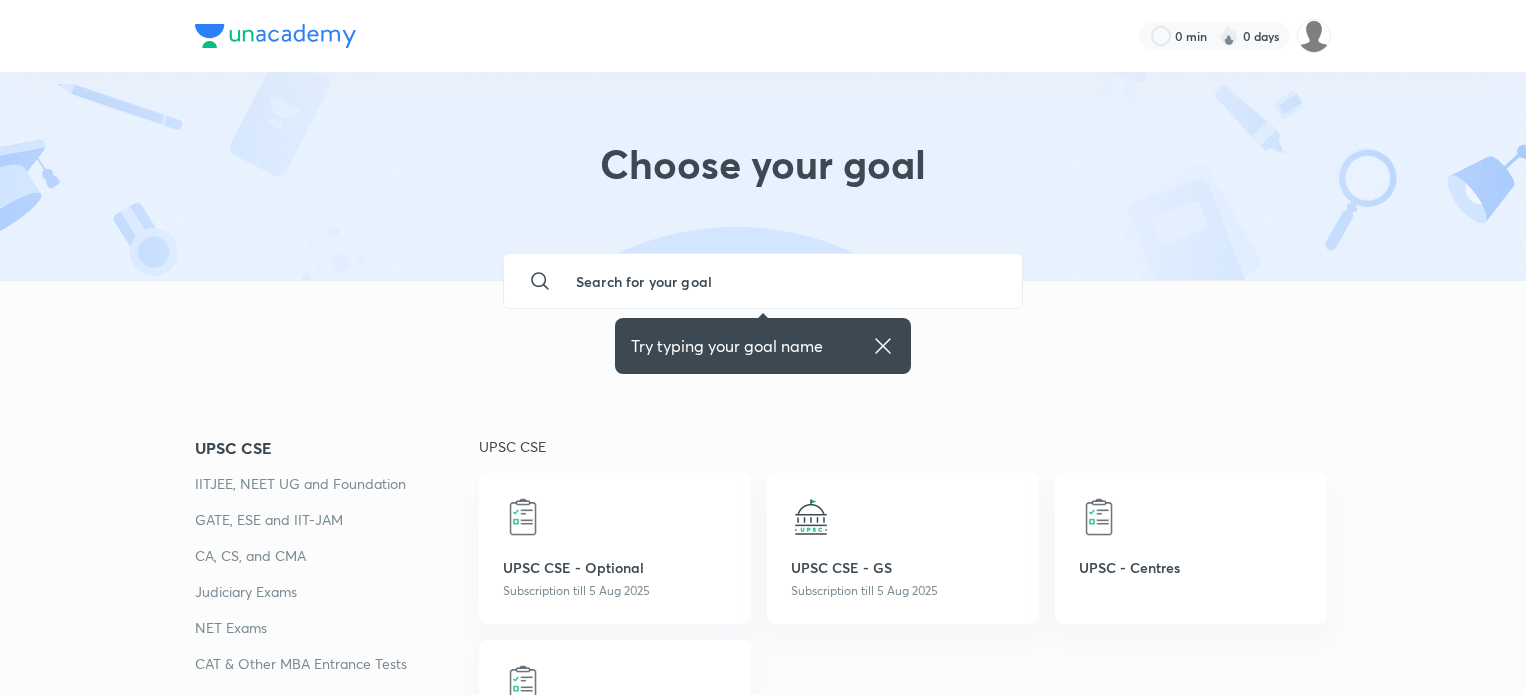 scroll, scrollTop: 0, scrollLeft: 0, axis: both 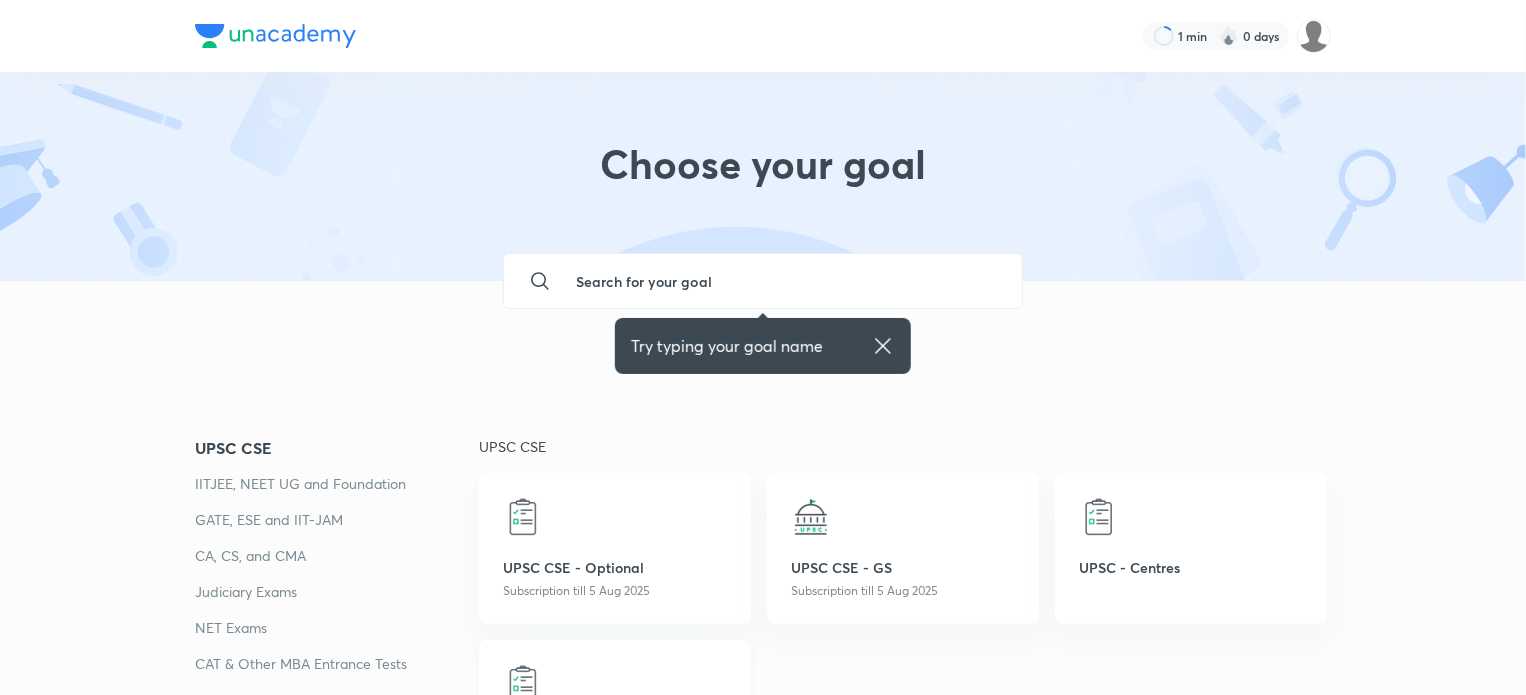 click at bounding box center (523, 684) 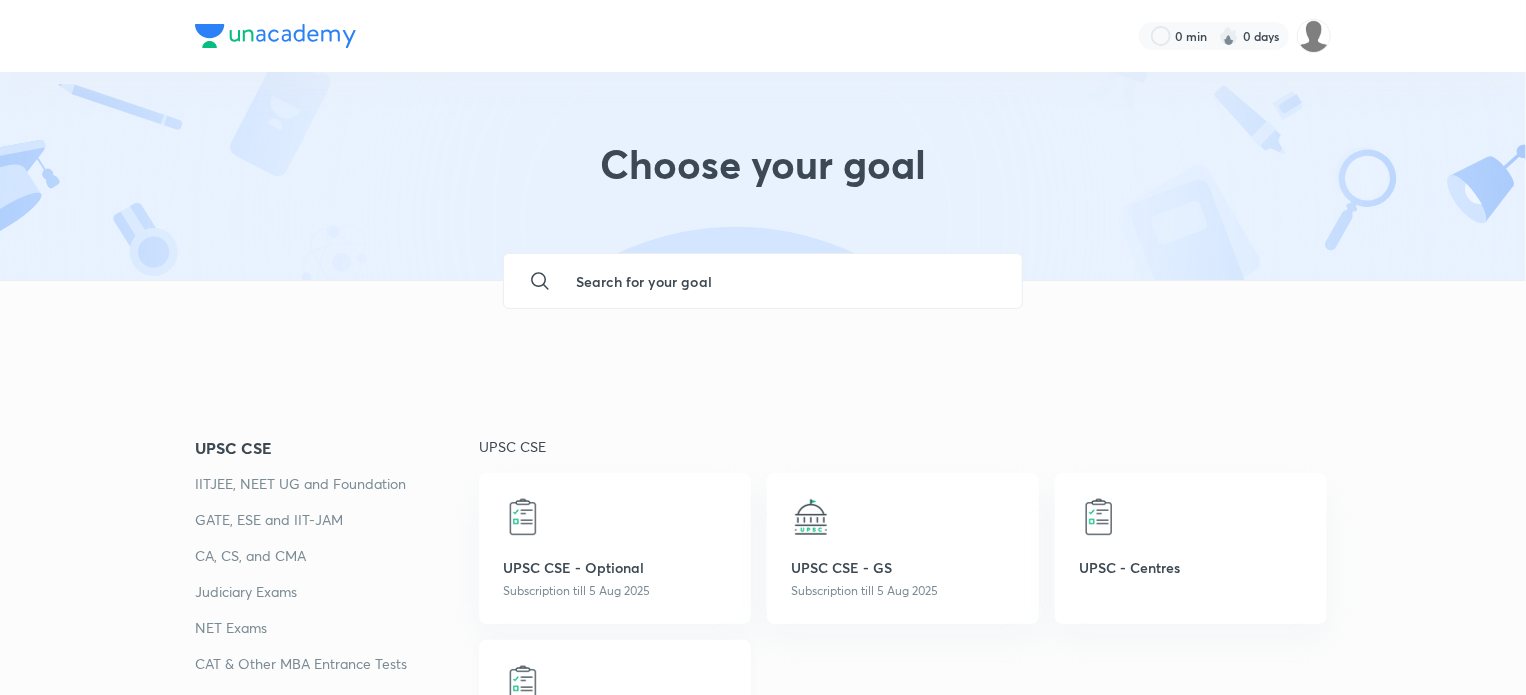 click at bounding box center (523, 684) 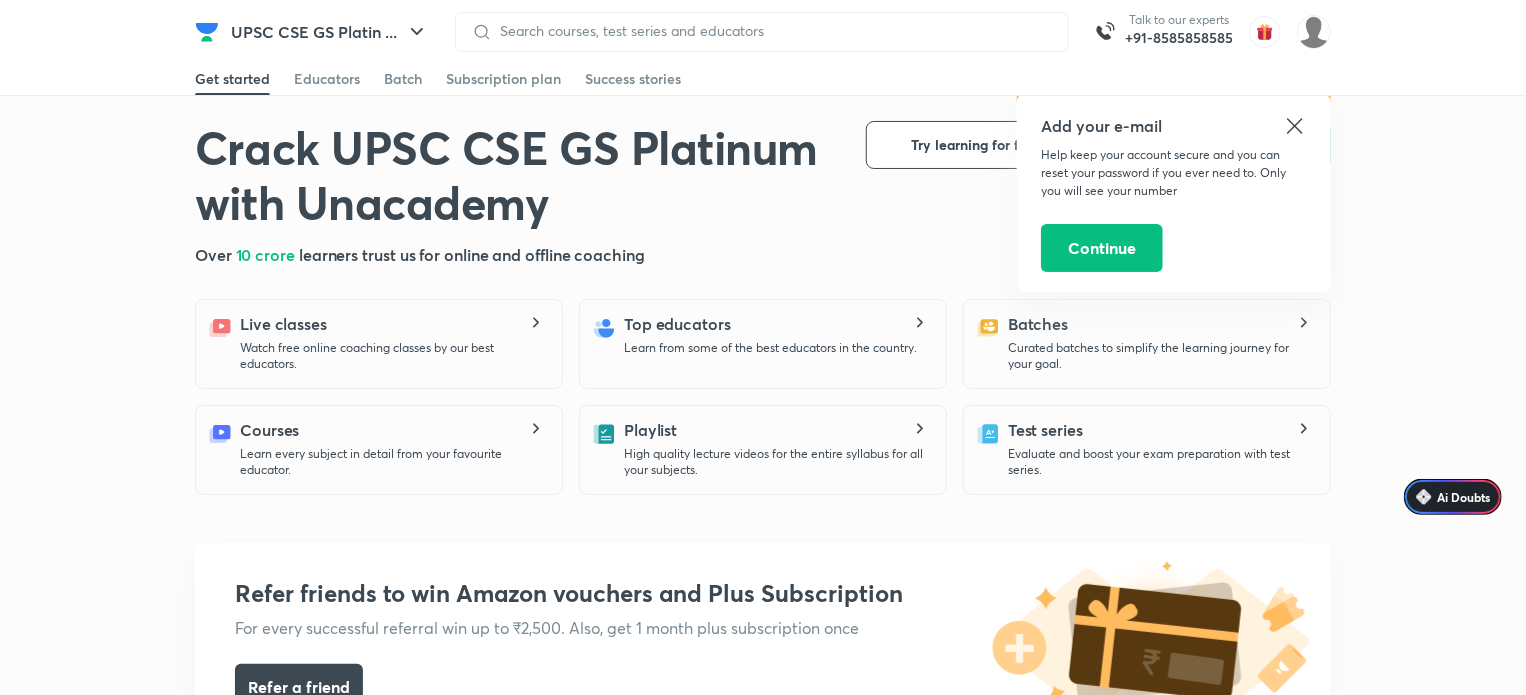 click at bounding box center [762, 32] 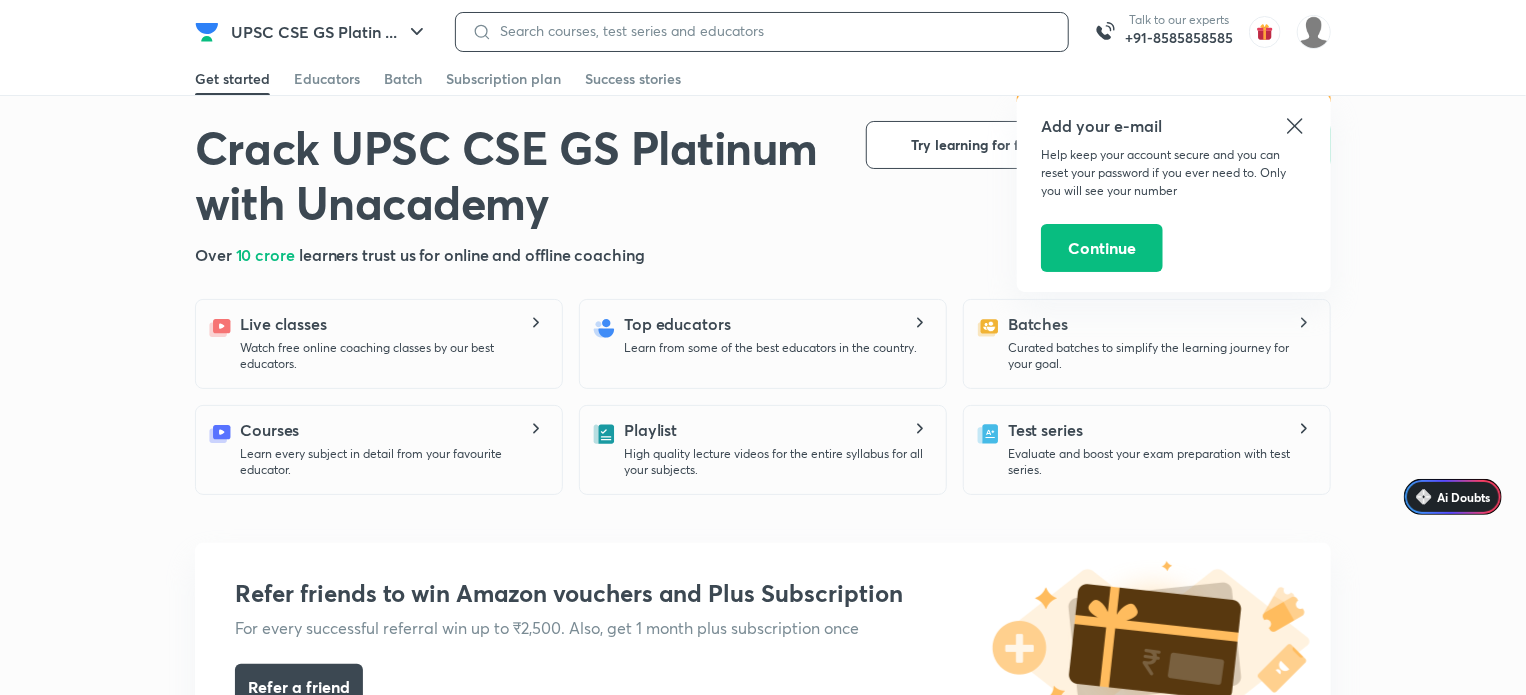 click at bounding box center (772, 31) 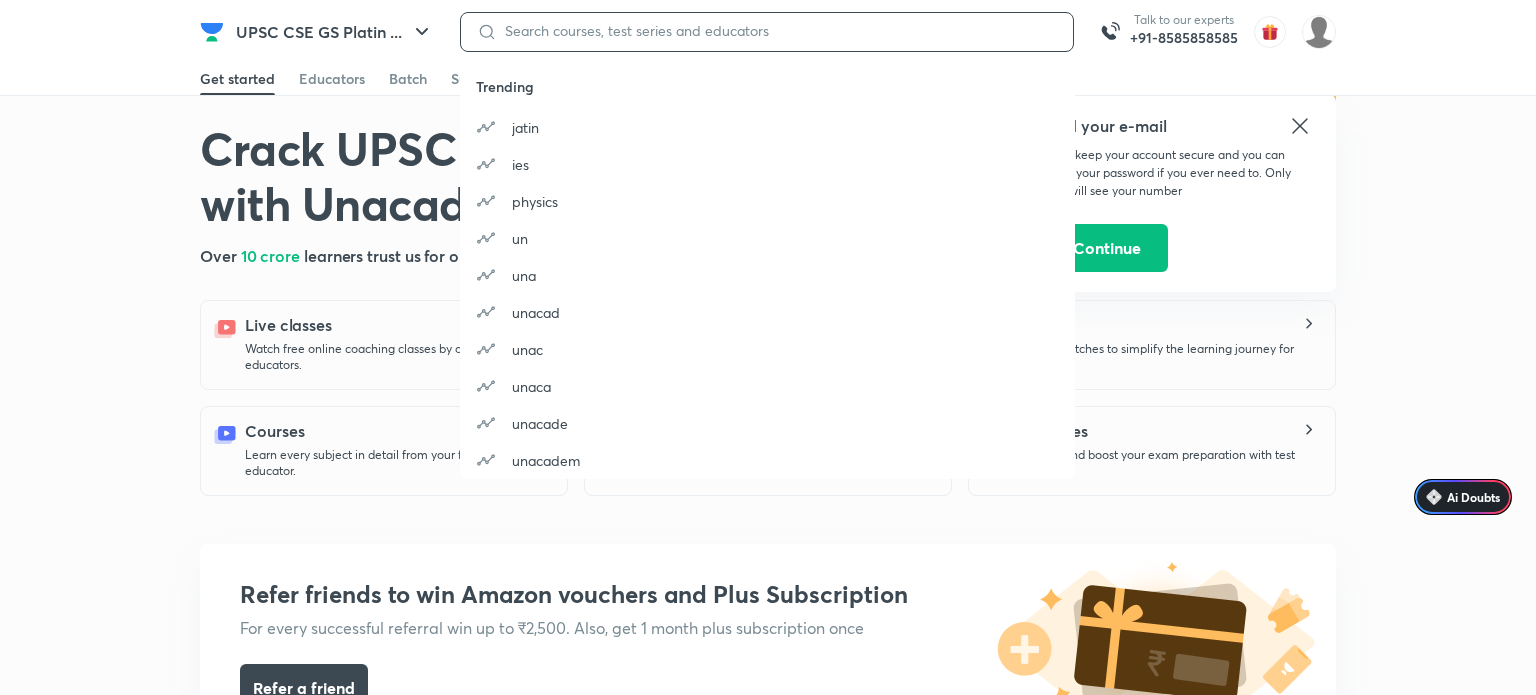 click at bounding box center (777, 31) 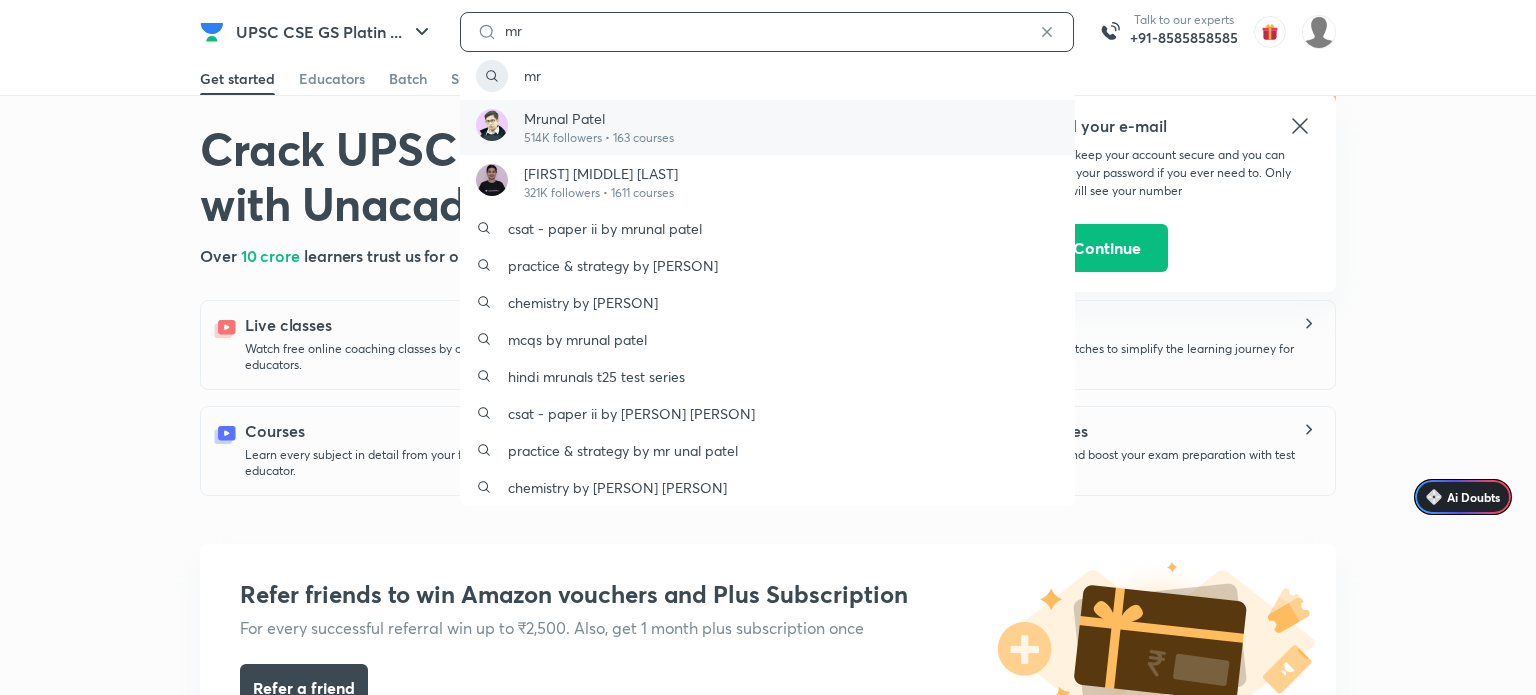 type on "mr" 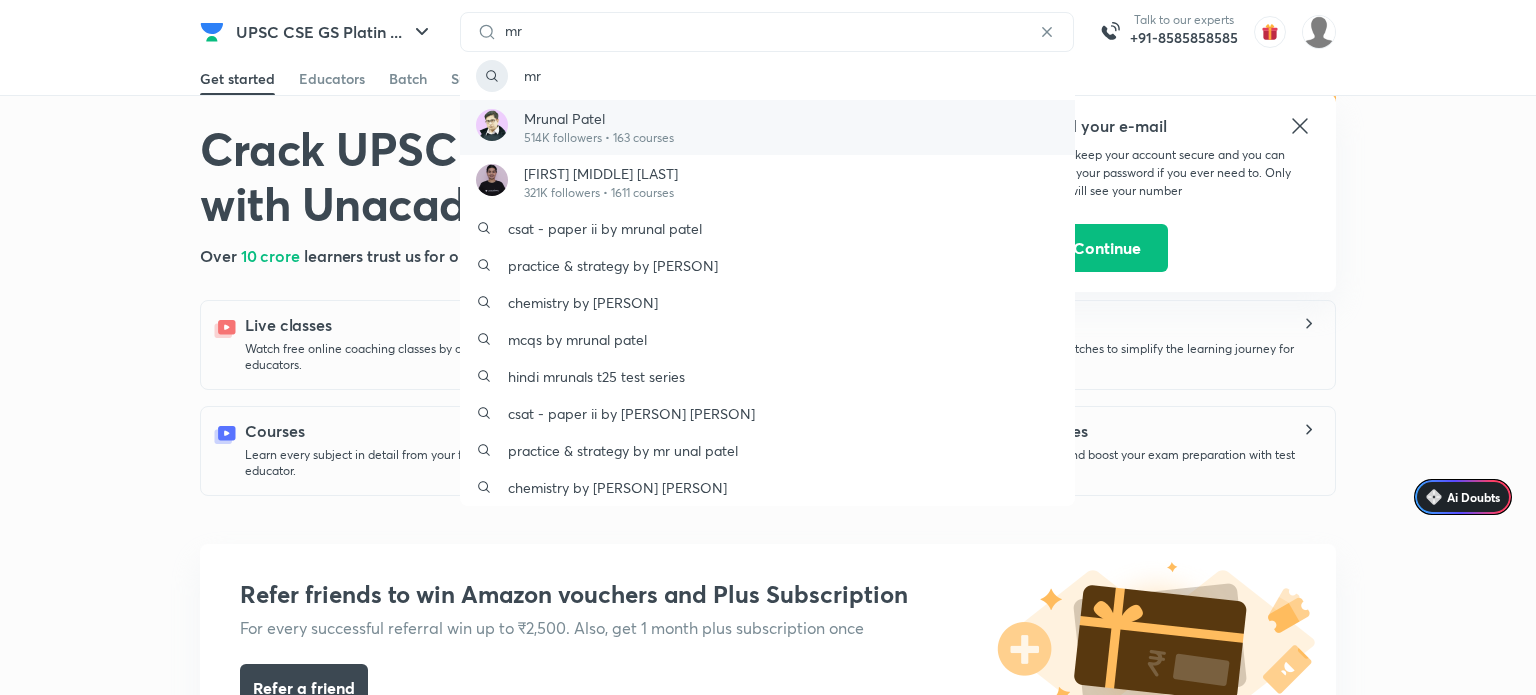 click on "Mrunal Patel" at bounding box center (599, 118) 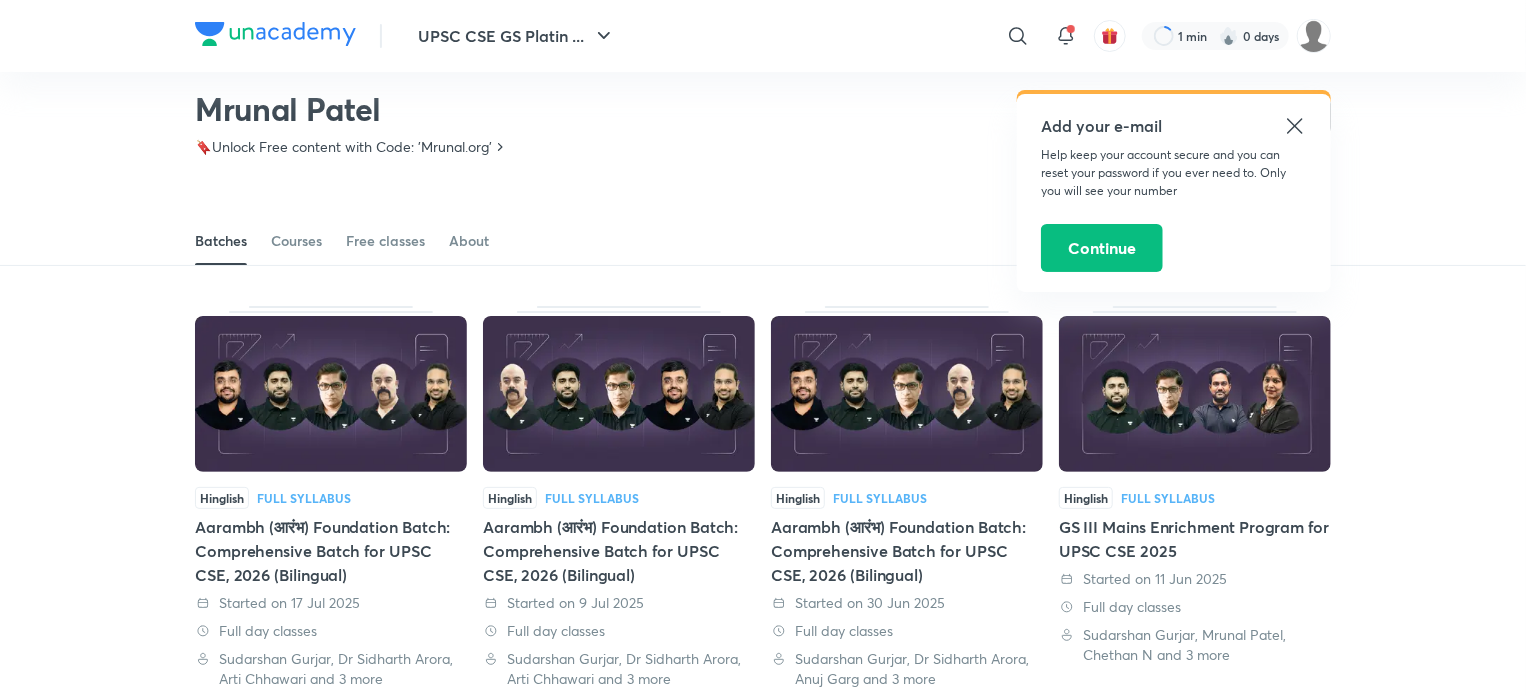scroll, scrollTop: 7, scrollLeft: 0, axis: vertical 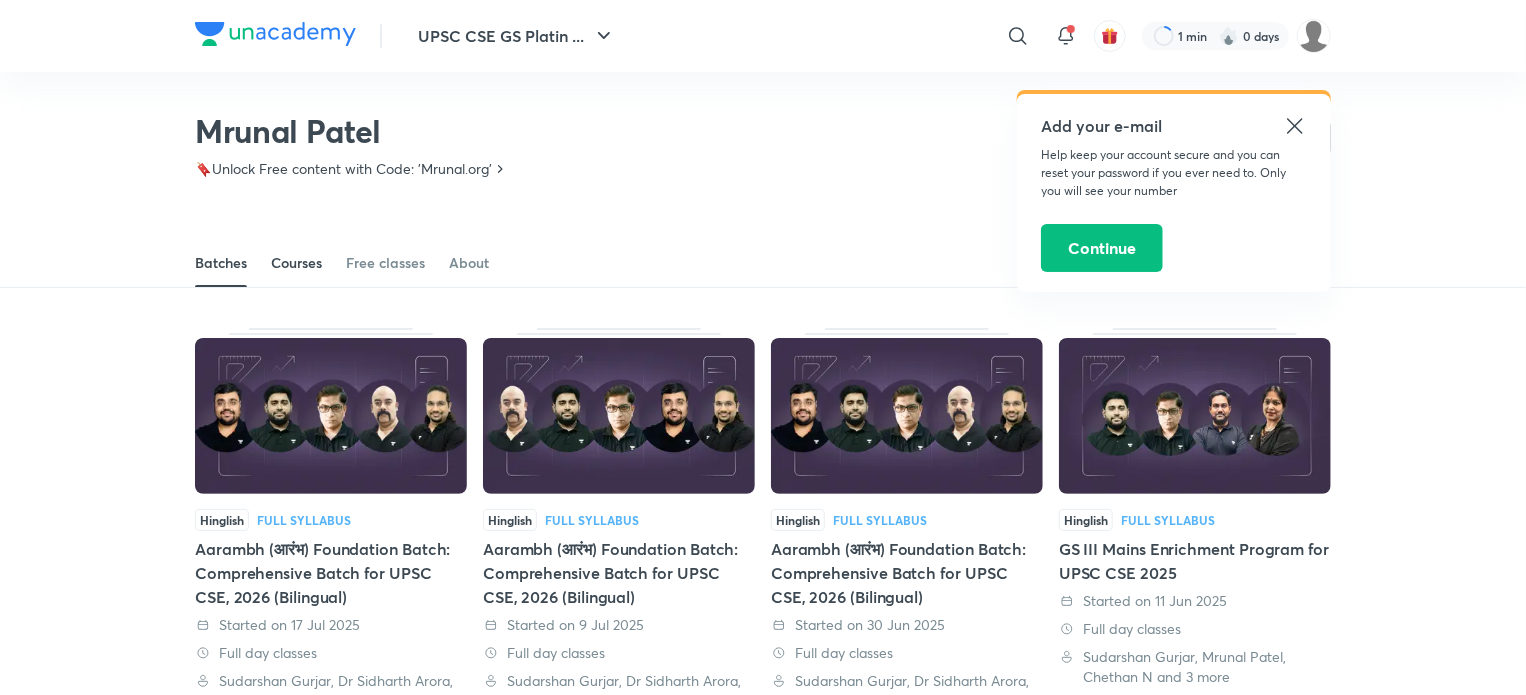 click on "Courses" at bounding box center (296, 263) 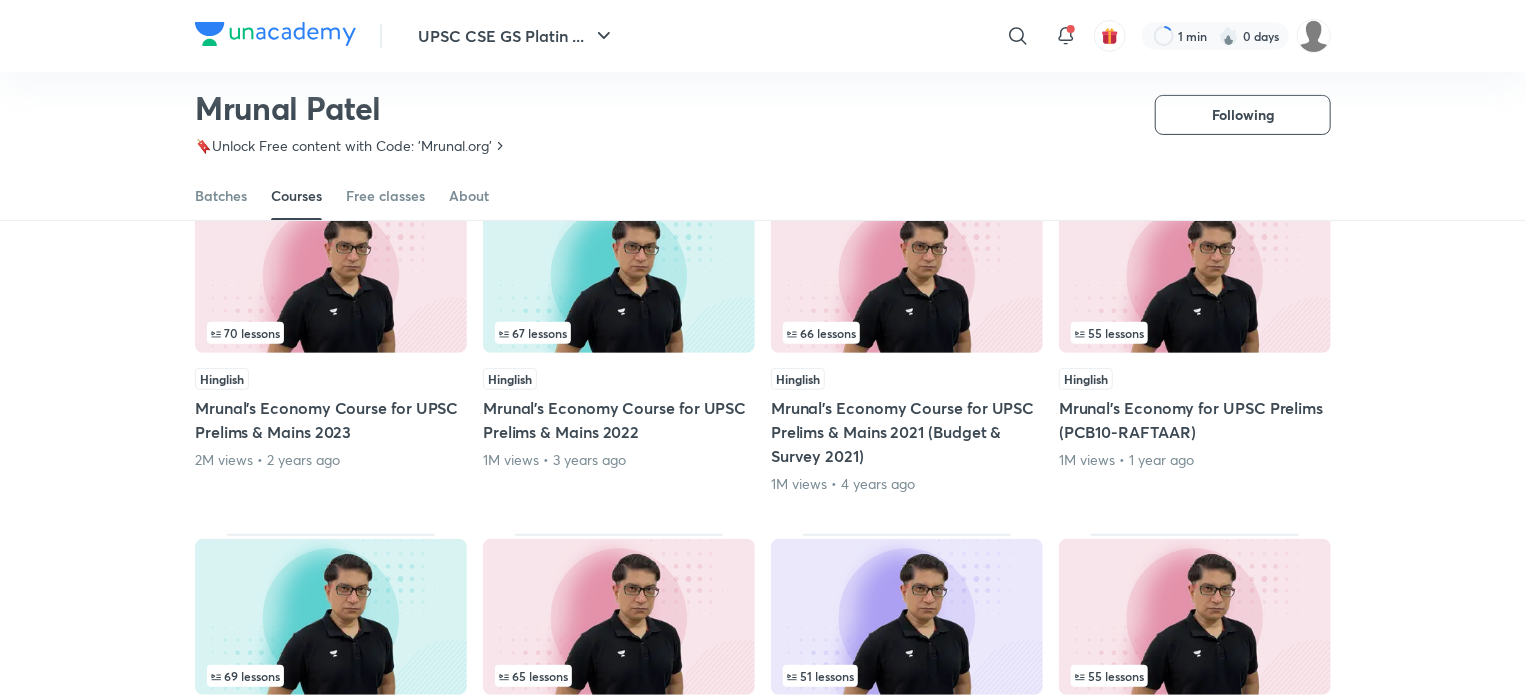 scroll, scrollTop: 247, scrollLeft: 0, axis: vertical 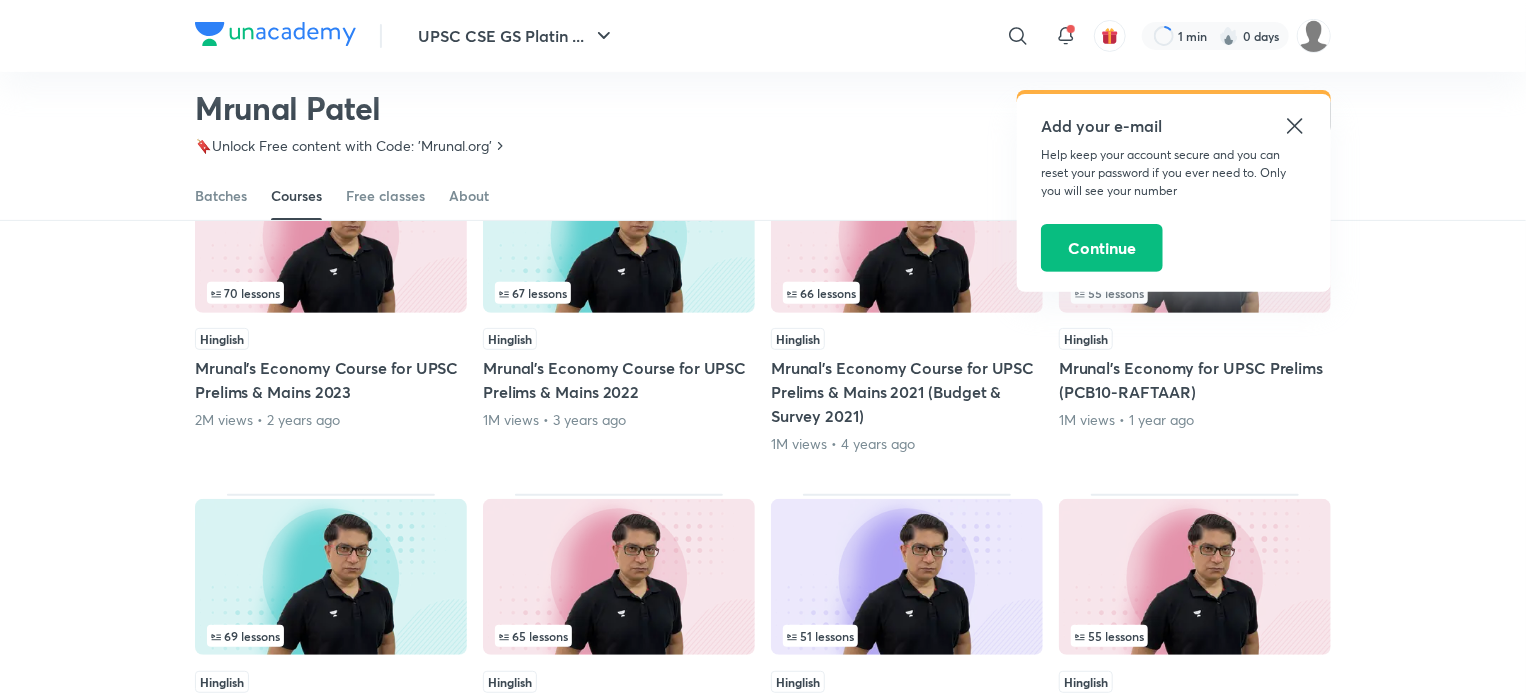 click 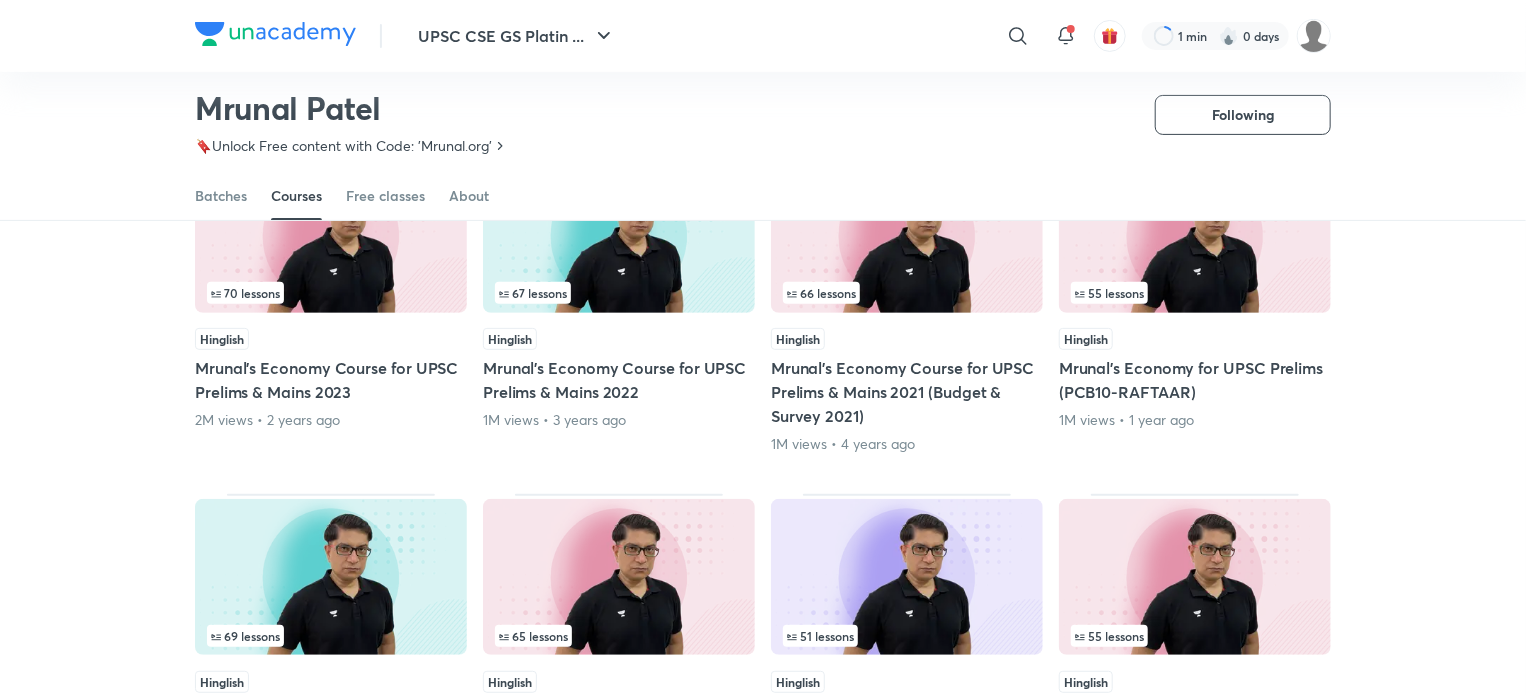 click on "55   lessons" at bounding box center [1195, 293] 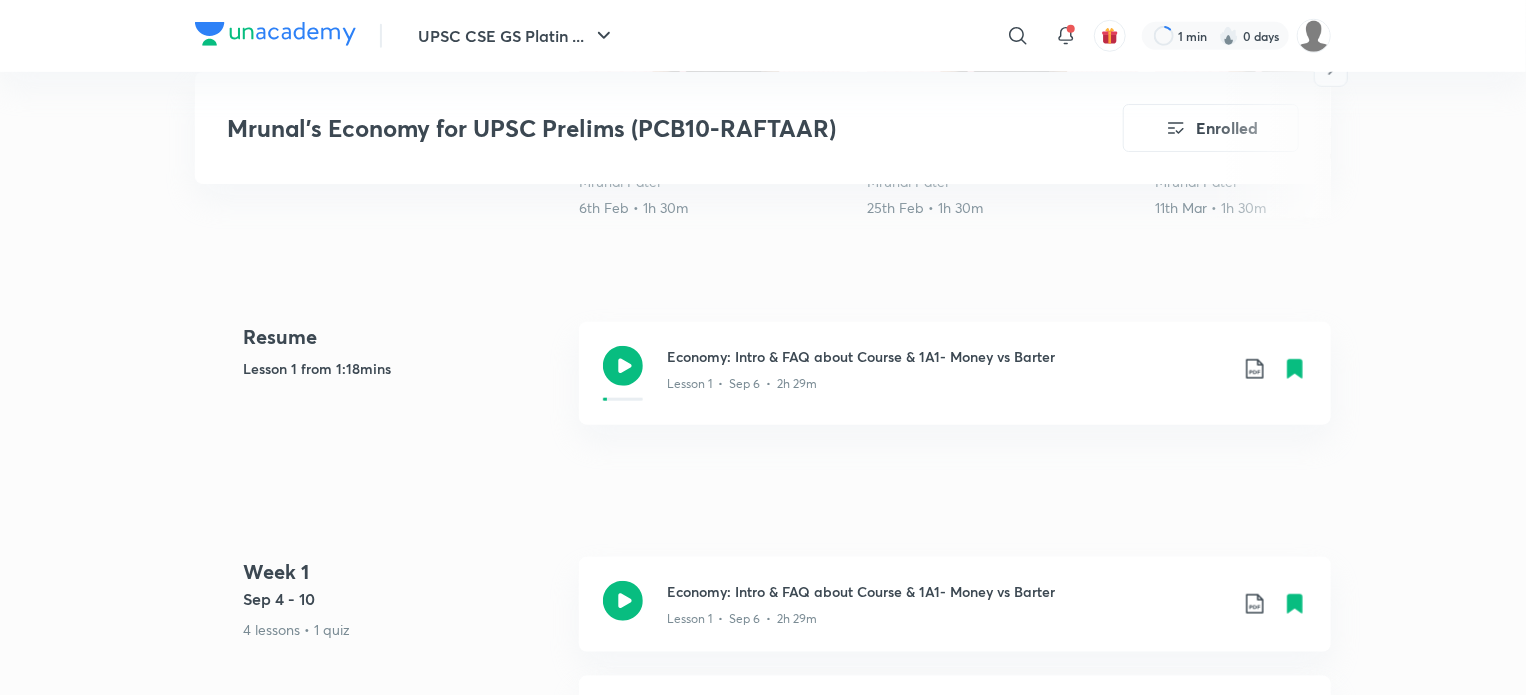 scroll, scrollTop: 800, scrollLeft: 0, axis: vertical 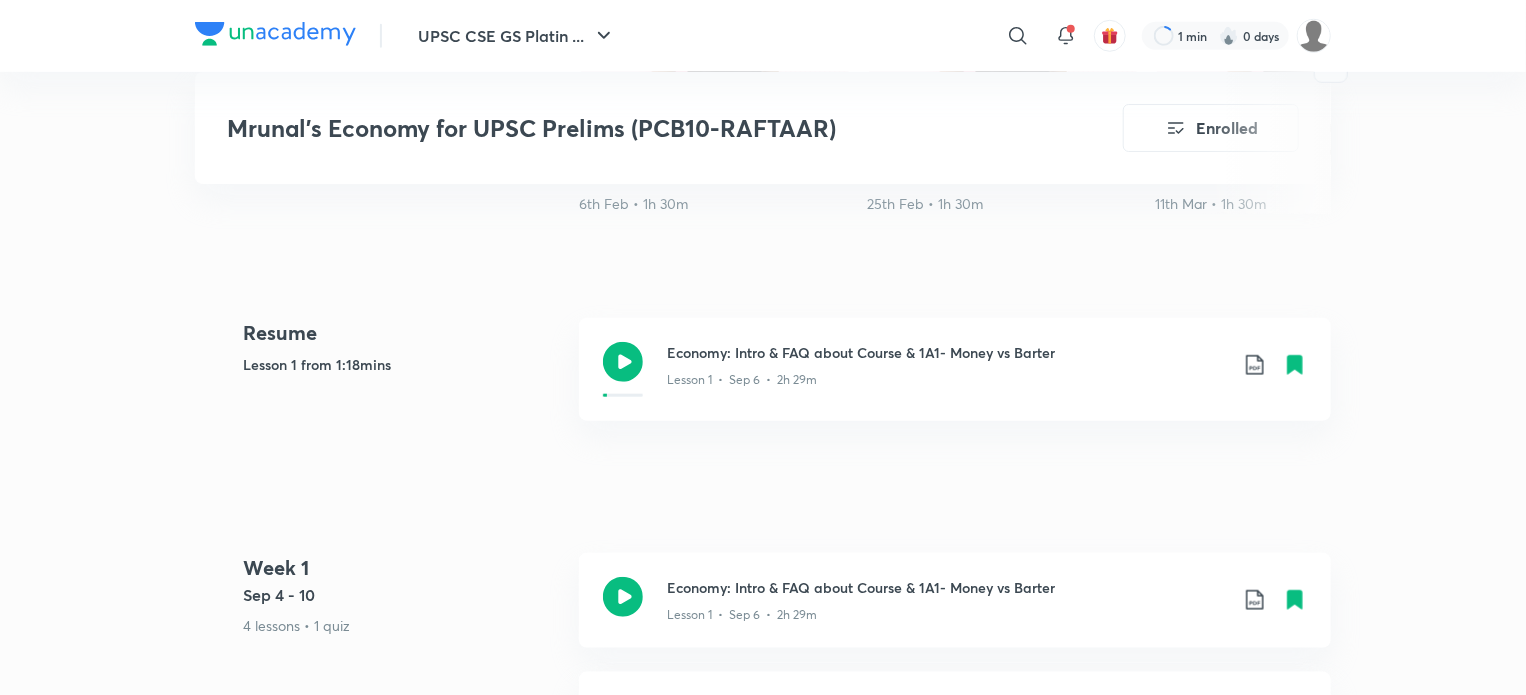 click on "Sep 4 - 10" at bounding box center [403, 595] 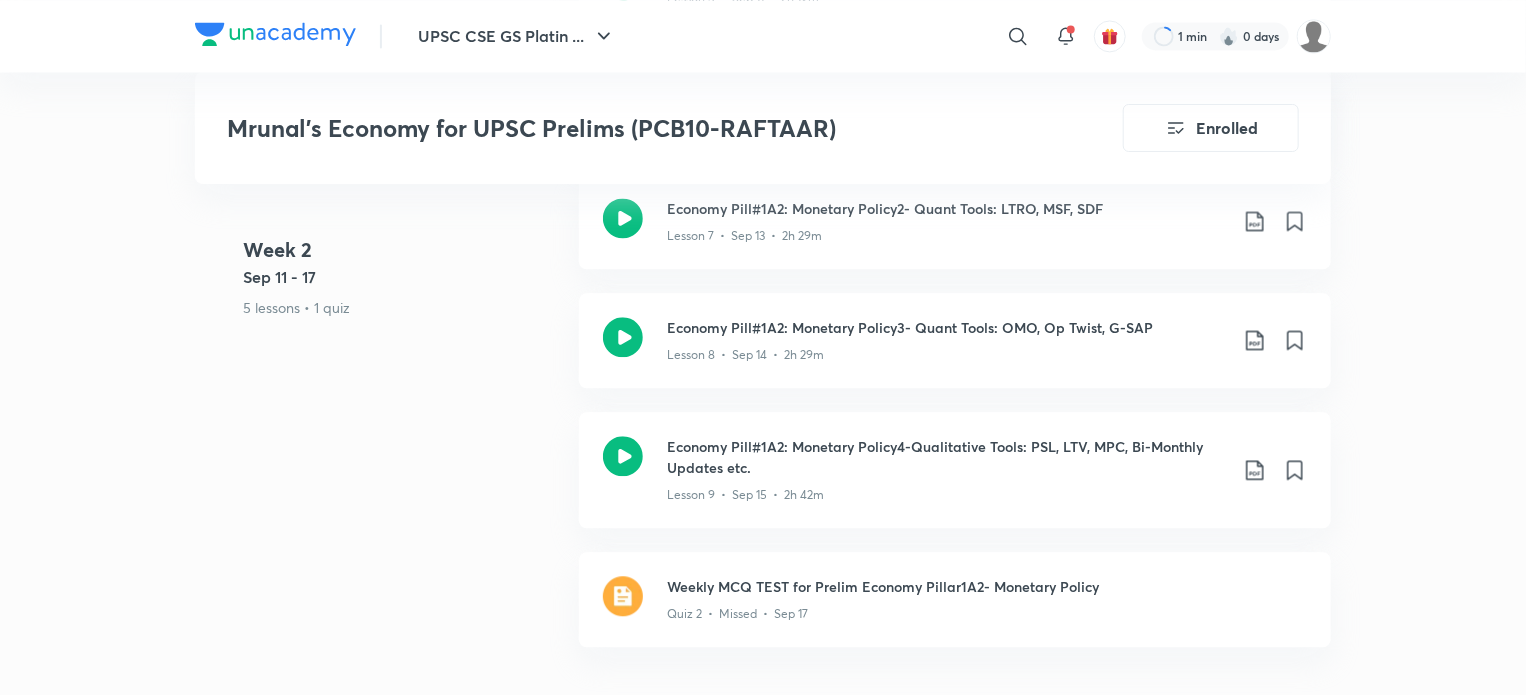 scroll, scrollTop: 2160, scrollLeft: 0, axis: vertical 